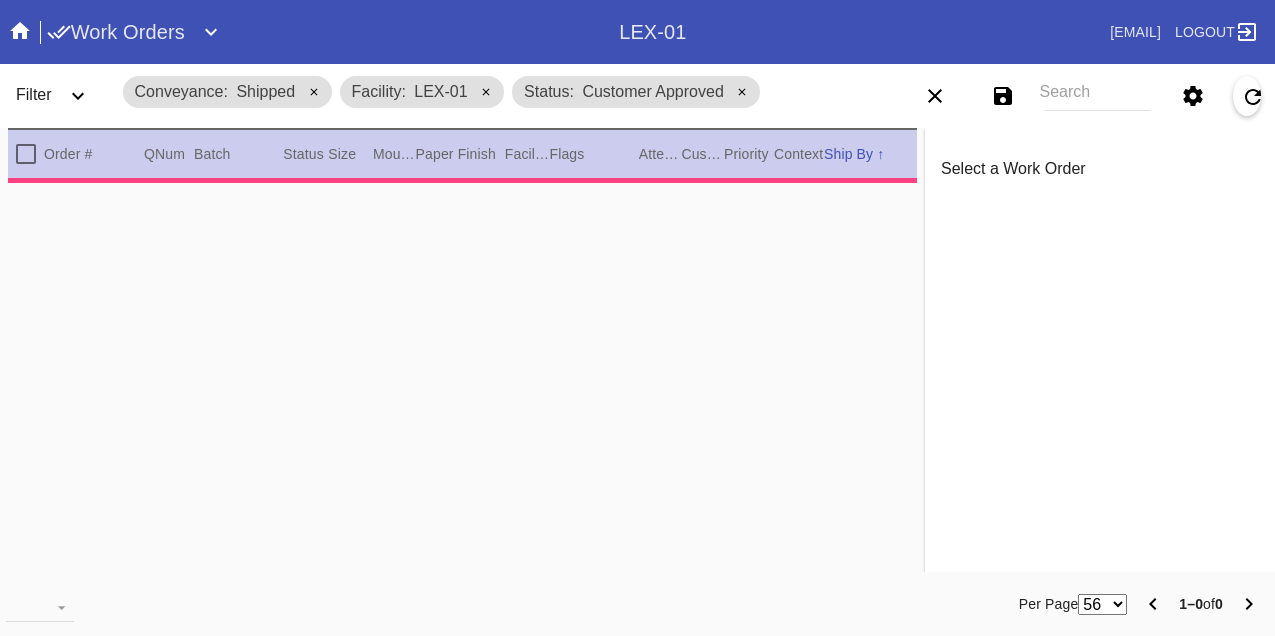 scroll, scrollTop: 0, scrollLeft: 0, axis: both 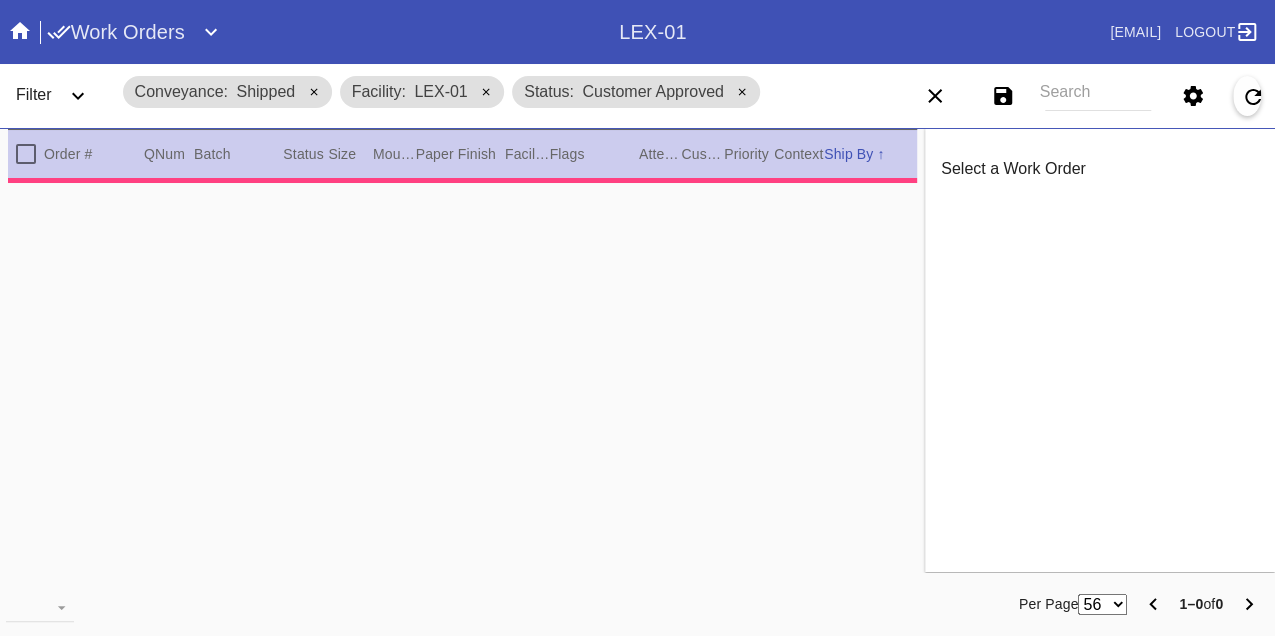 type 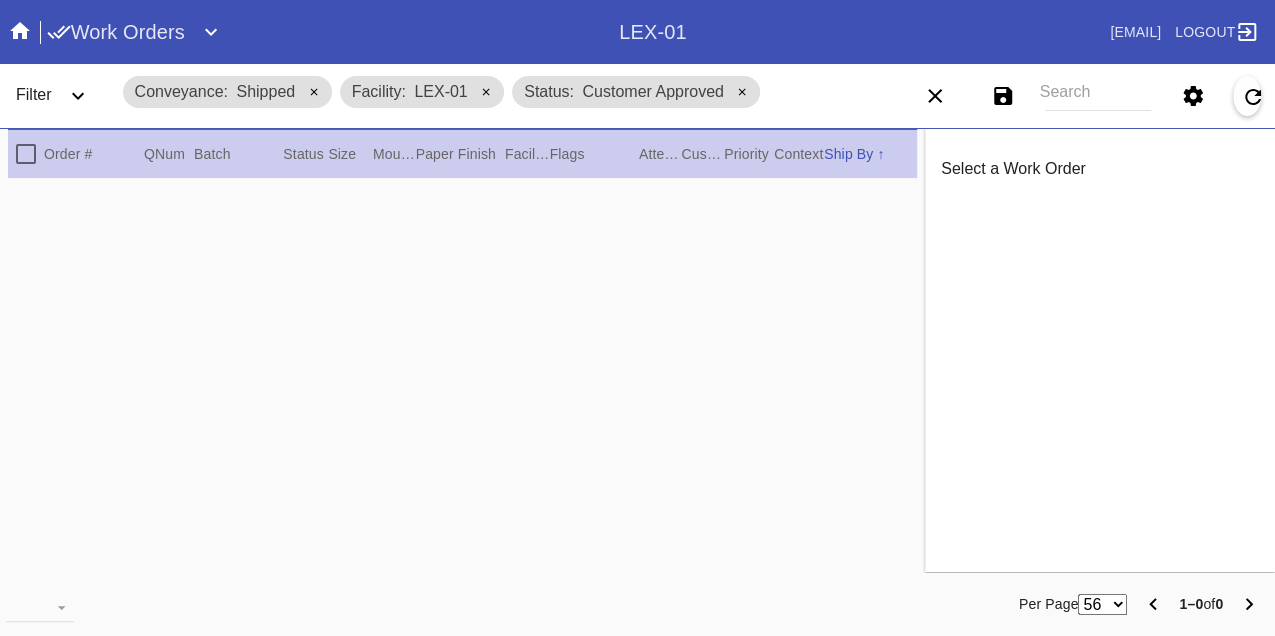 click at bounding box center [1247, 96] 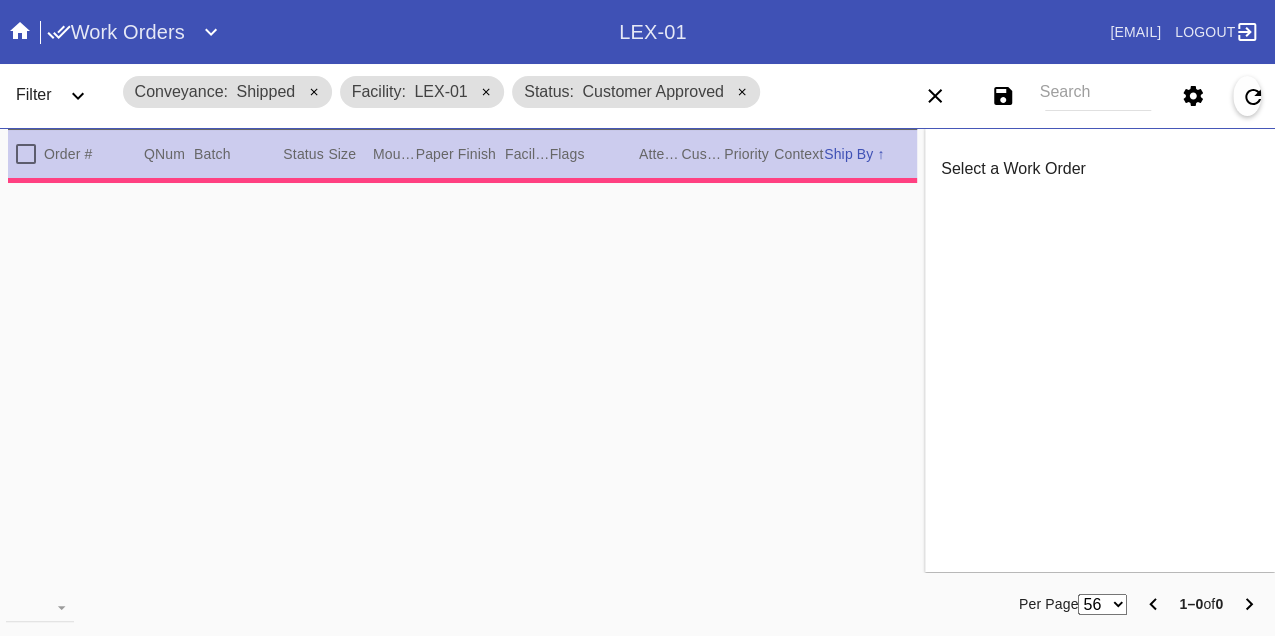 click at bounding box center (1247, 96) 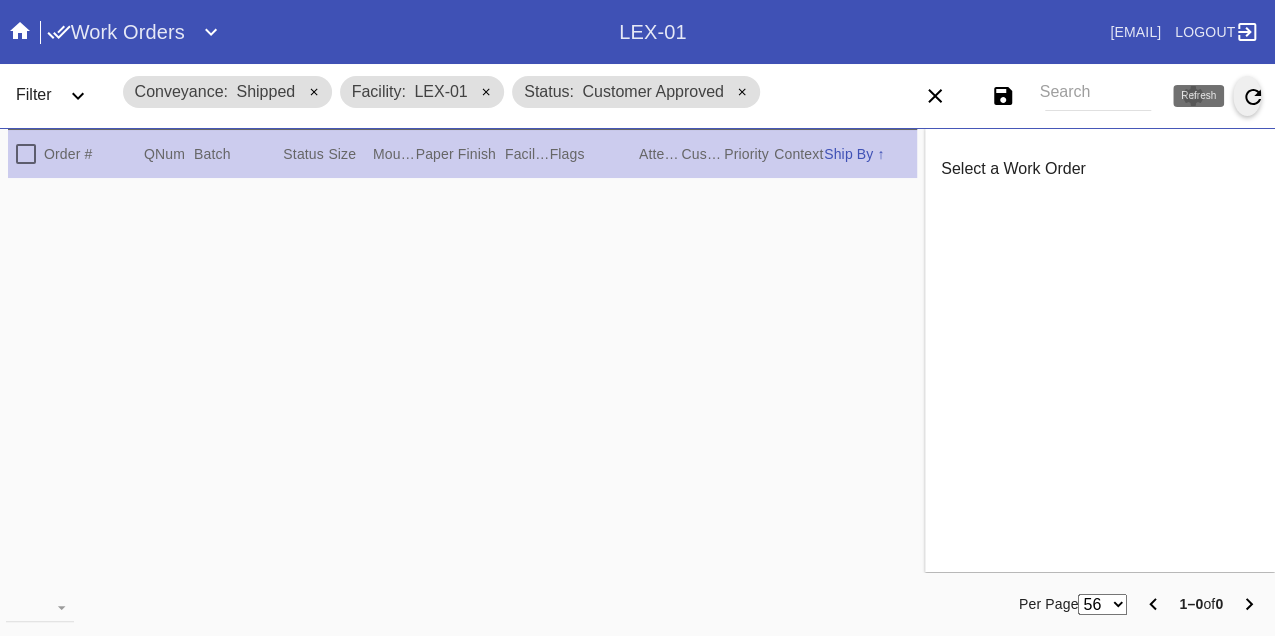 click 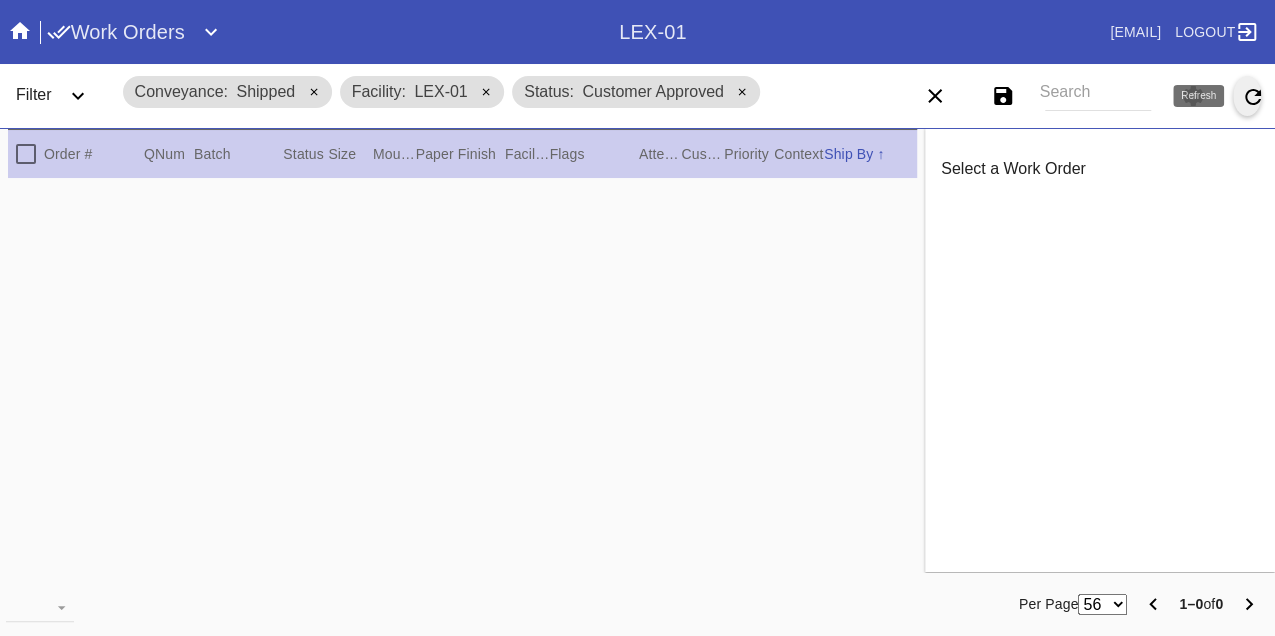 click 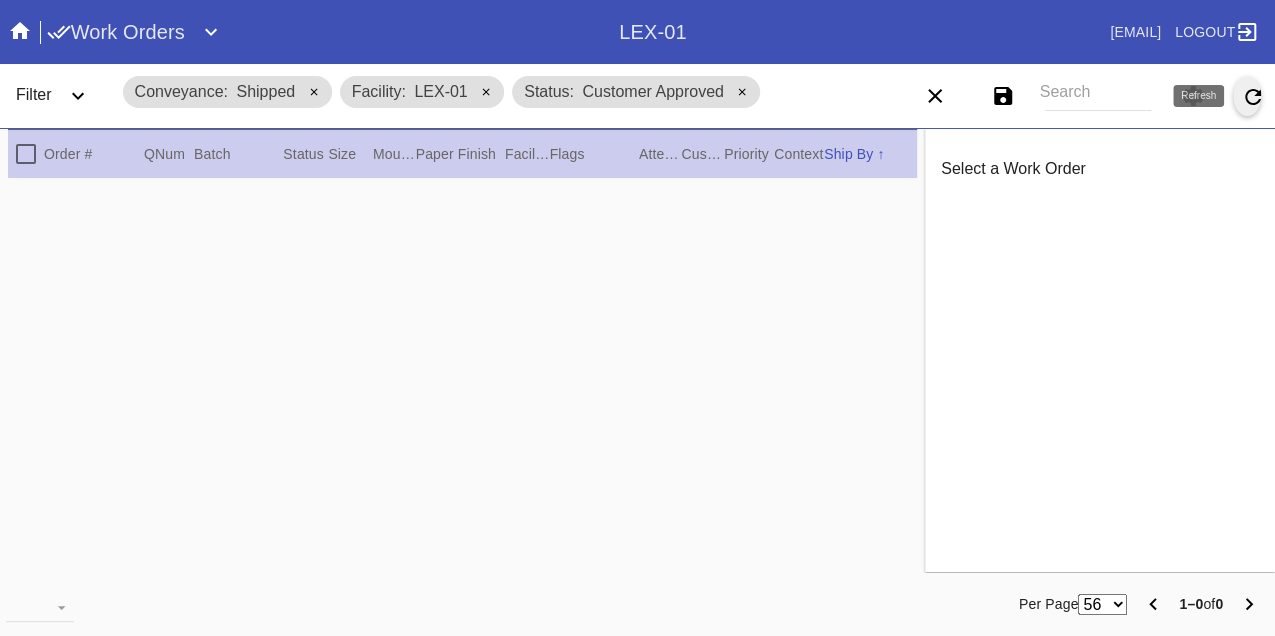 click 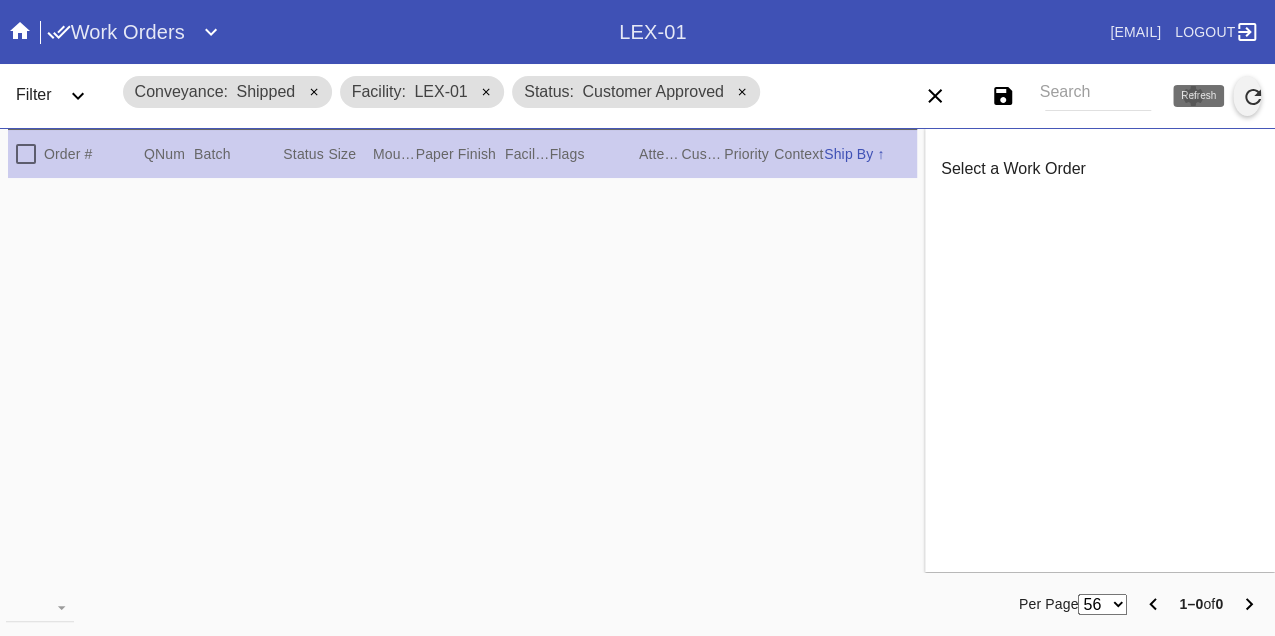 click 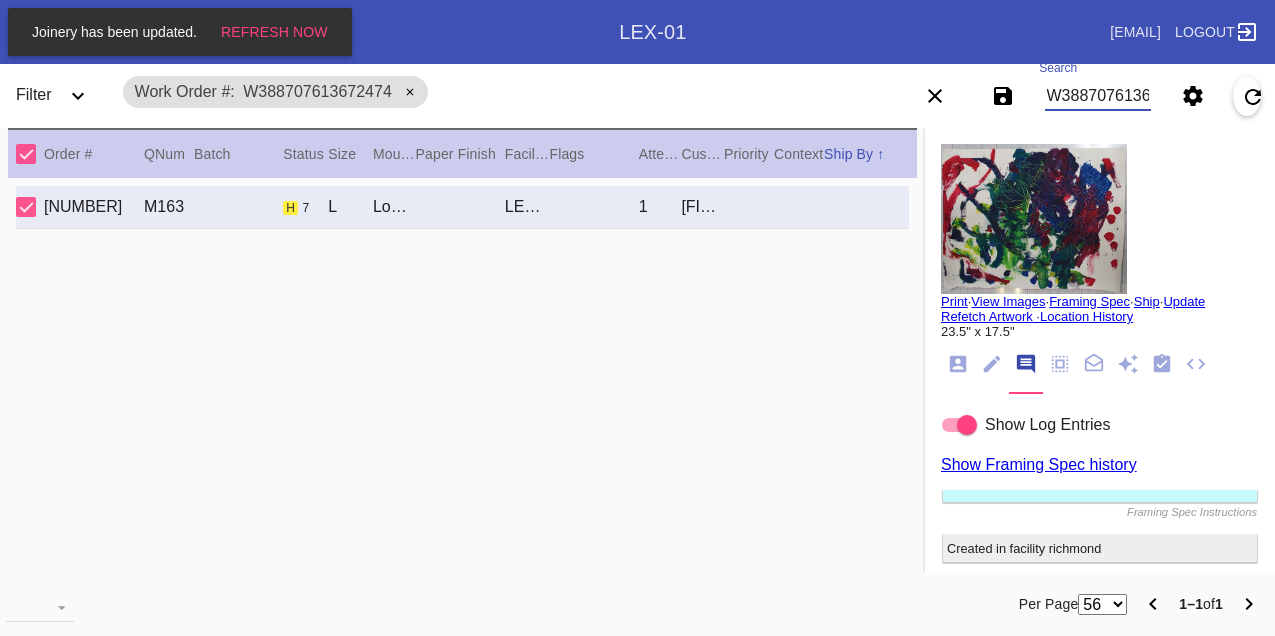 scroll, scrollTop: 0, scrollLeft: 0, axis: both 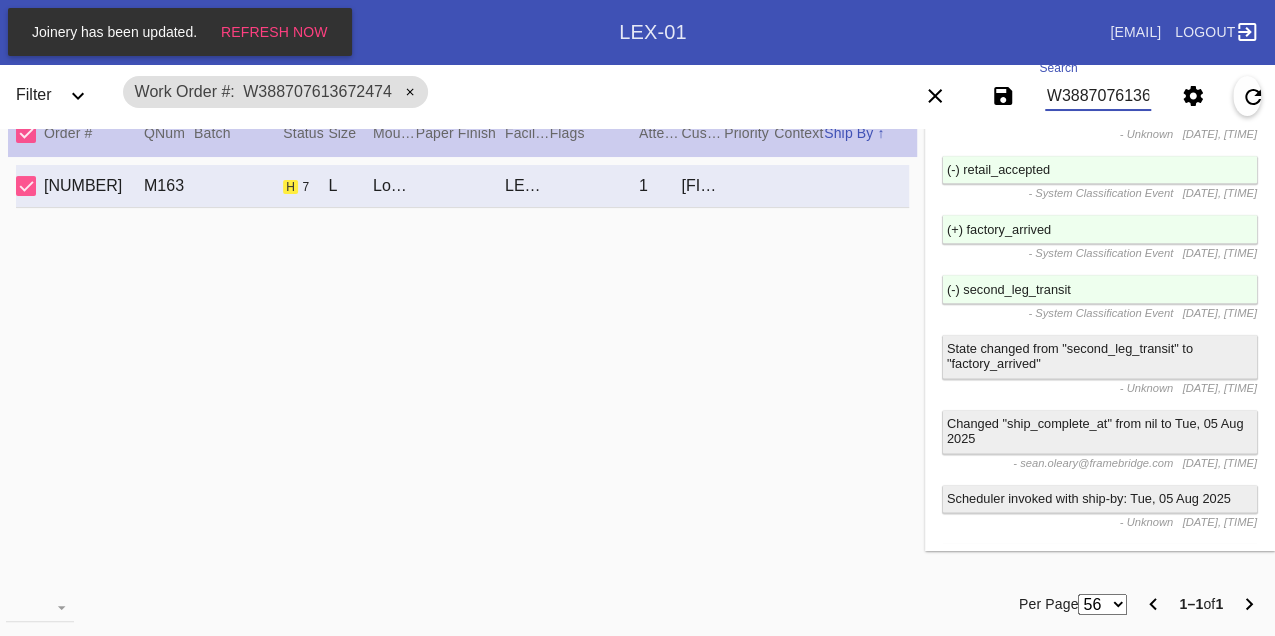 click on "W388707613672474" at bounding box center (1098, 96) 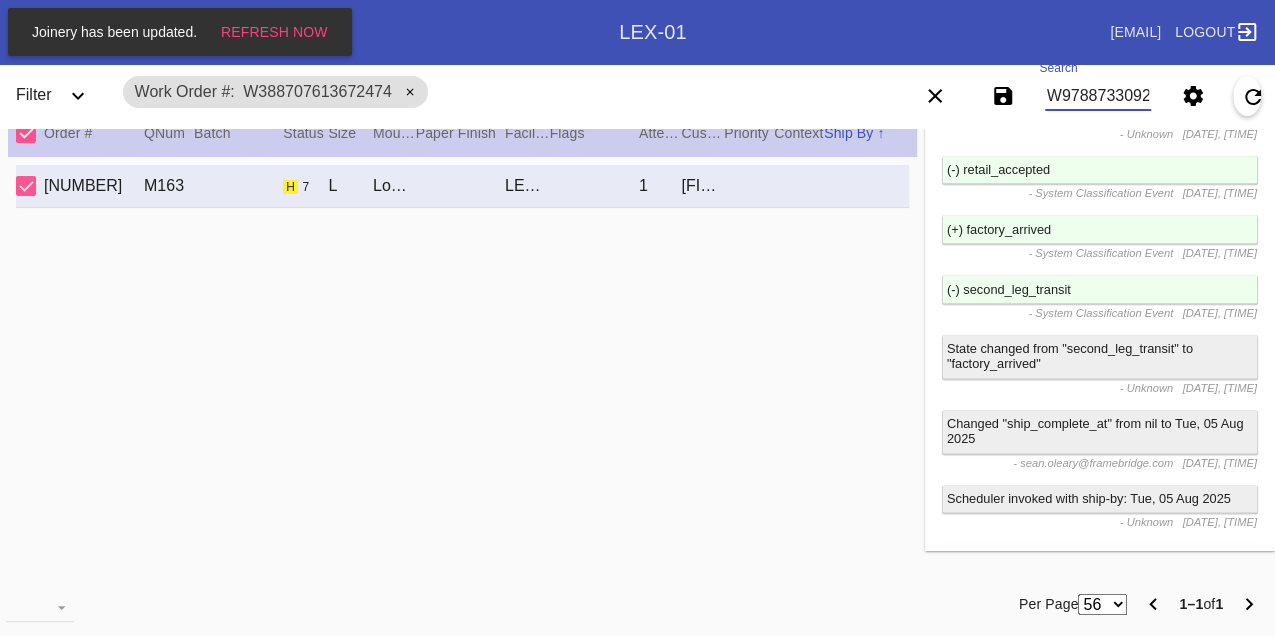 type on "W978873309280958" 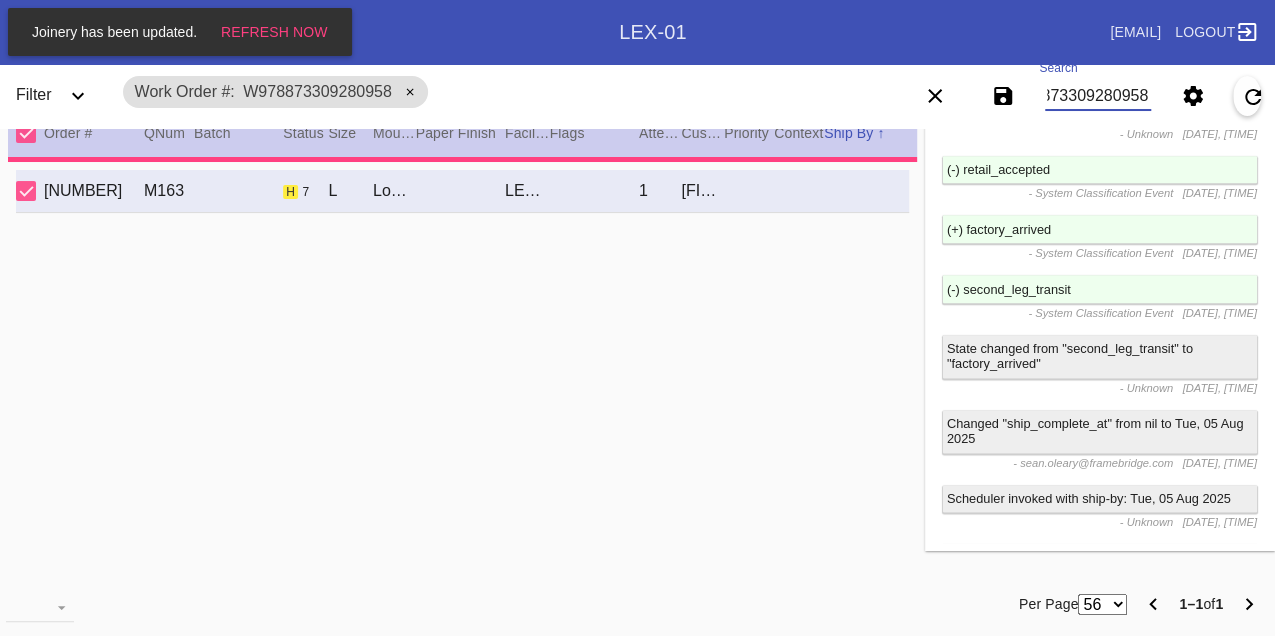 type on "4.3125" 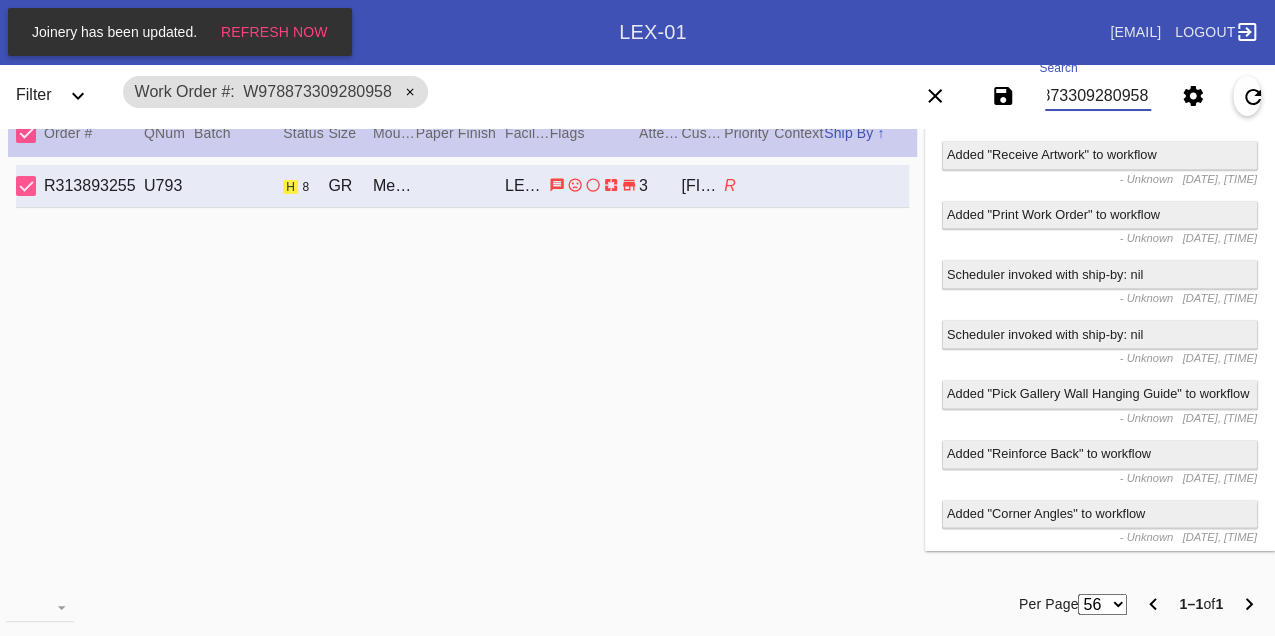 scroll, scrollTop: 1248, scrollLeft: 0, axis: vertical 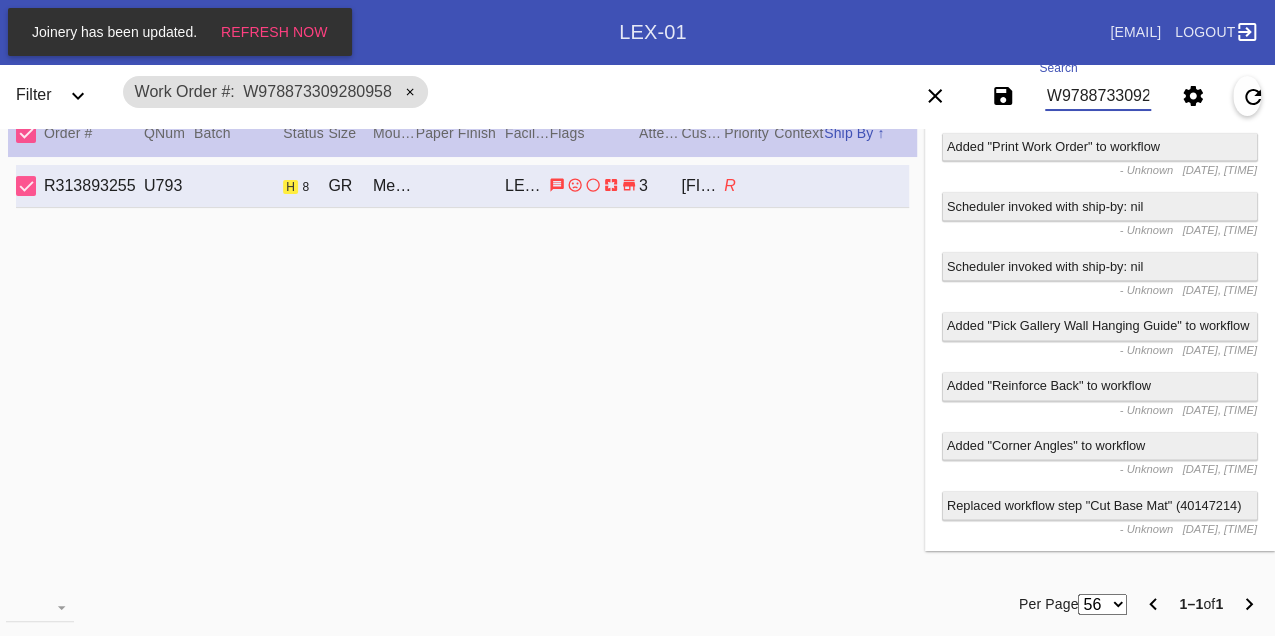 click on "W978873309280958" at bounding box center [1098, 96] 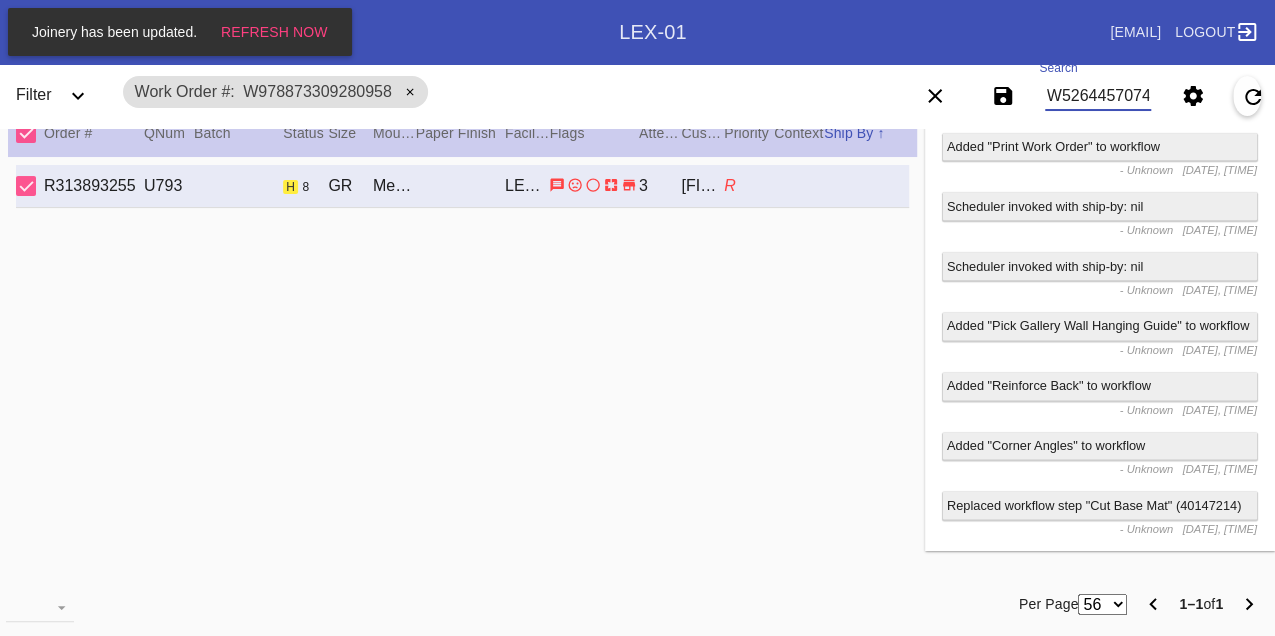 type on "W526445707428571" 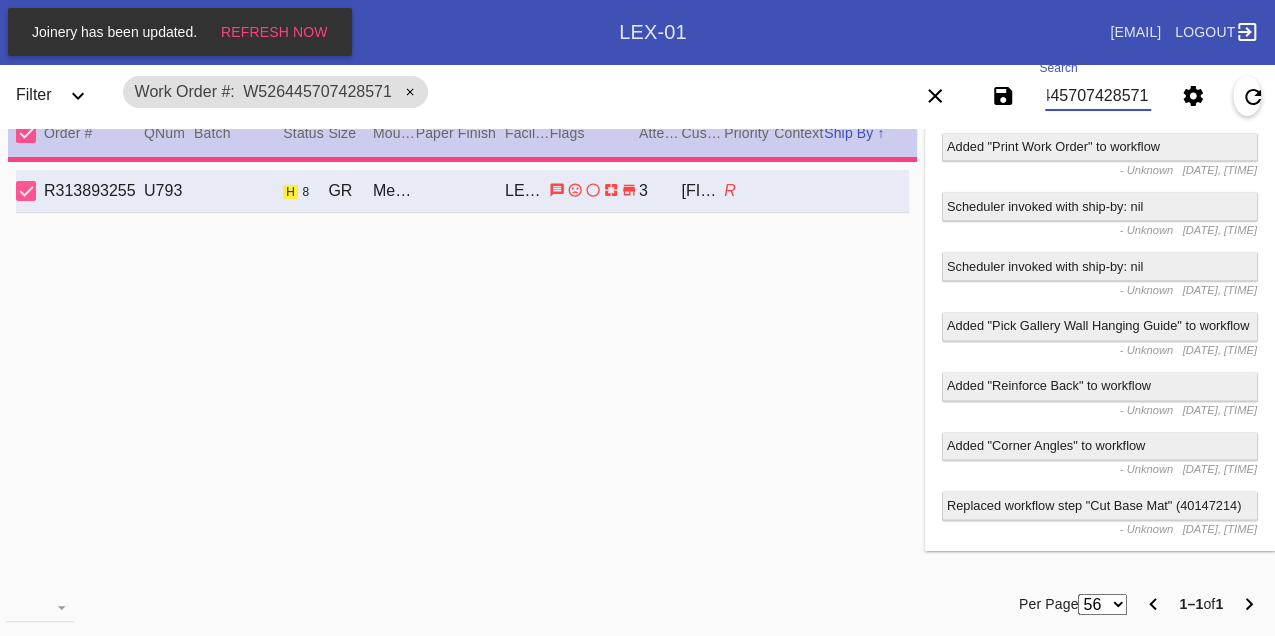 type on "0.0" 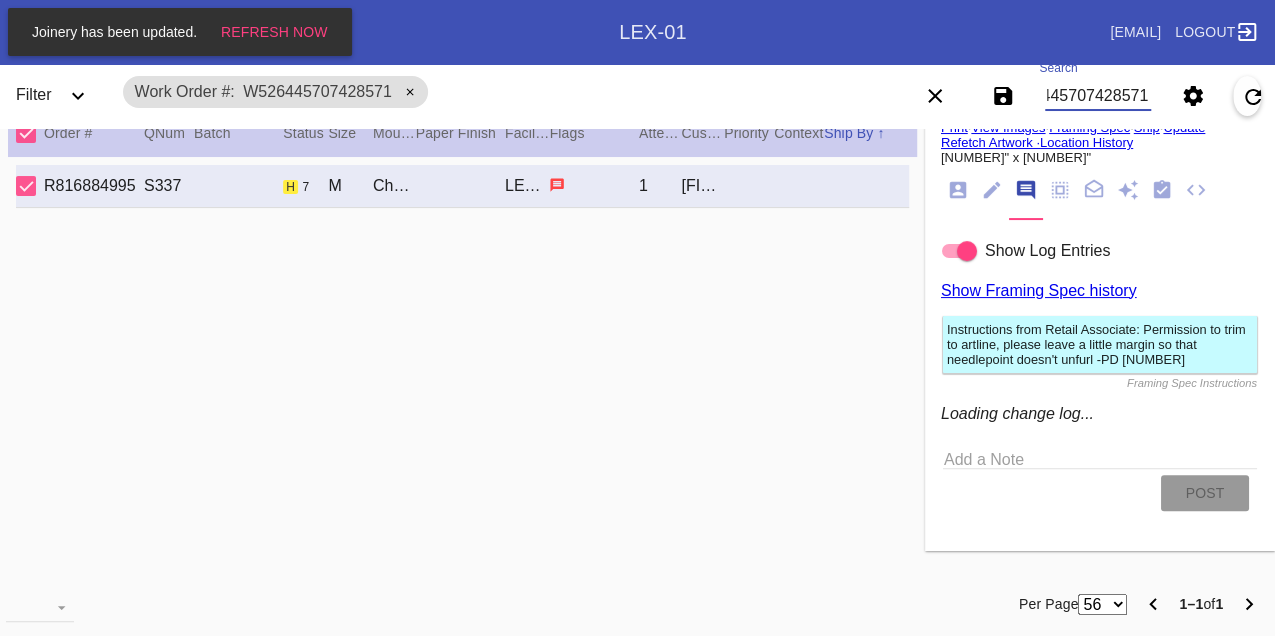scroll, scrollTop: 1196, scrollLeft: 0, axis: vertical 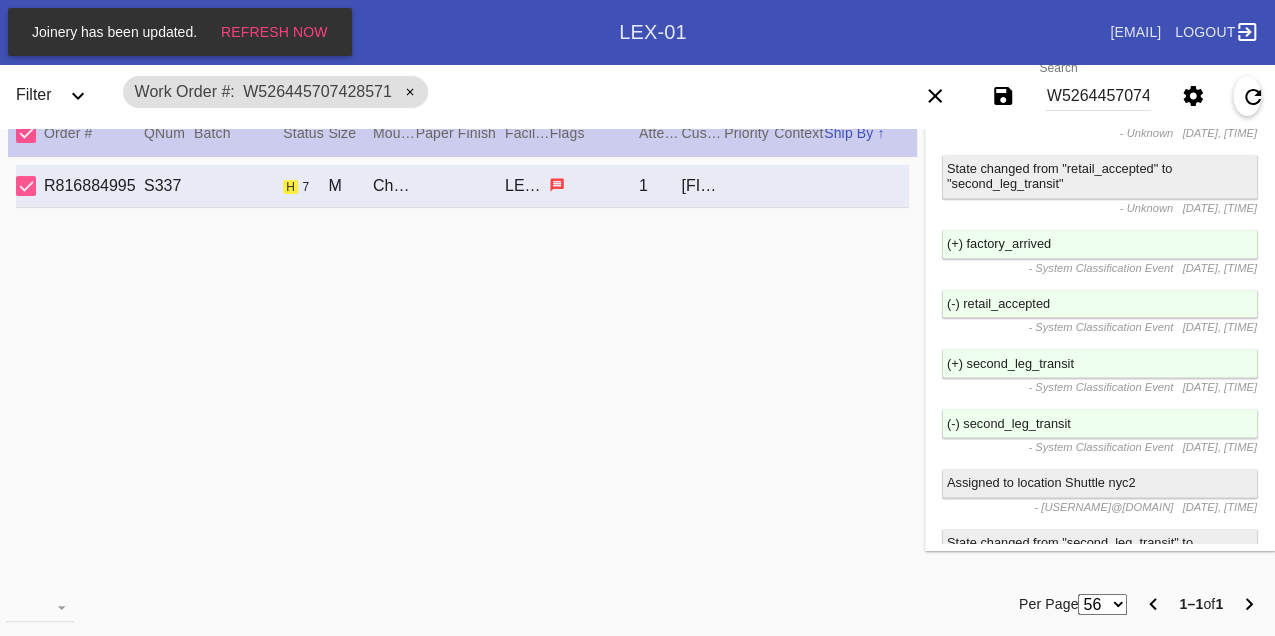 click on "W526445707428571" at bounding box center (1098, 96) 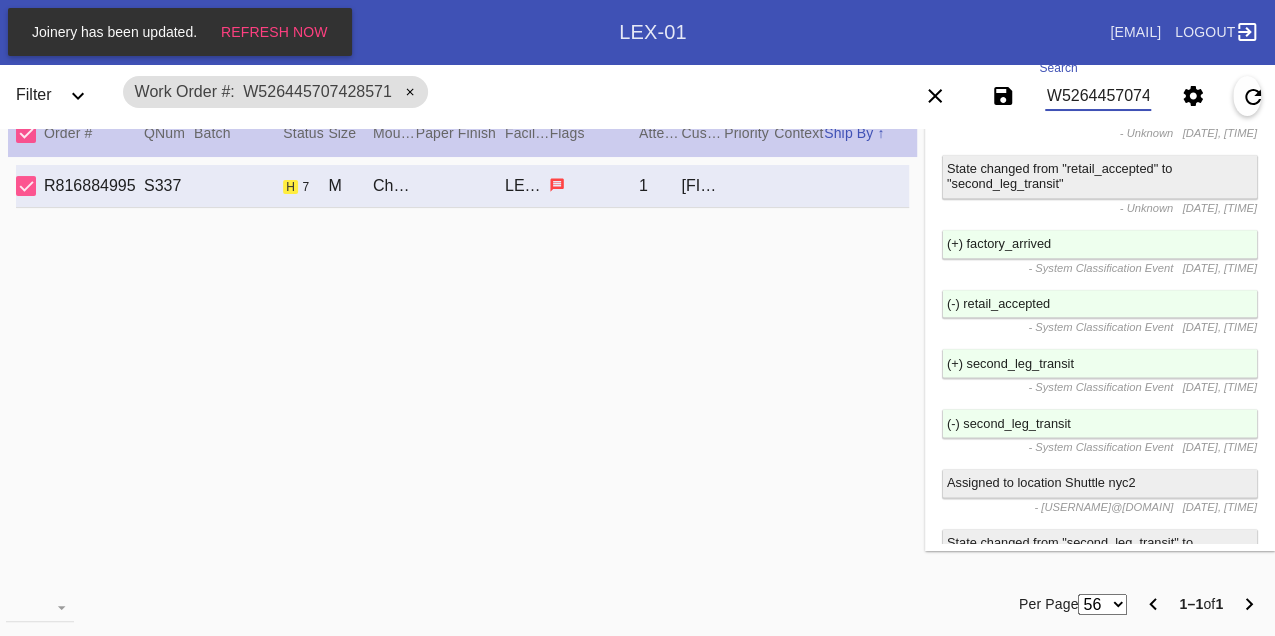 click on "W526445707428571" at bounding box center [1098, 96] 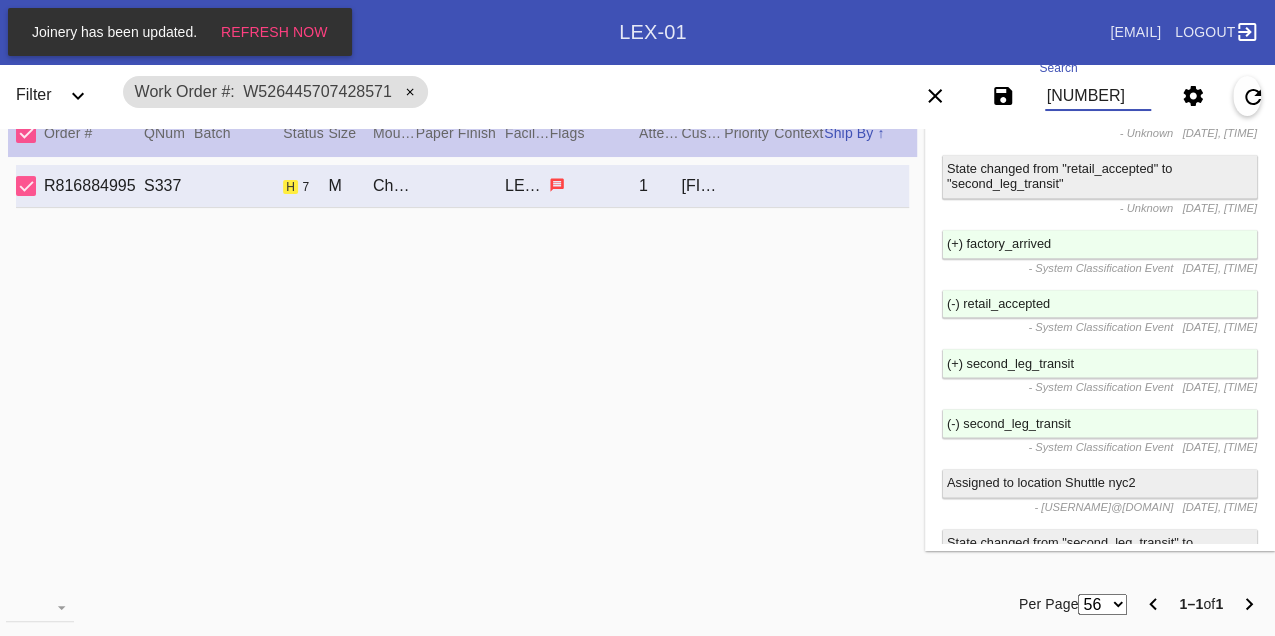 type on "W833256443984224" 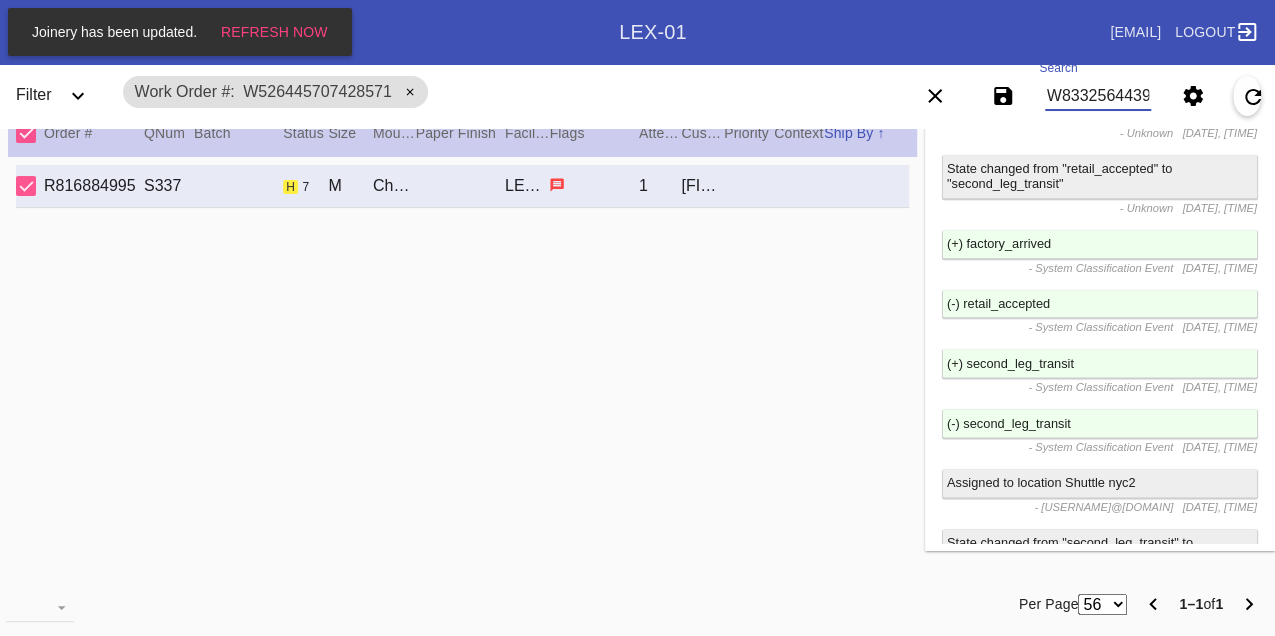 scroll, scrollTop: 0, scrollLeft: 48, axis: horizontal 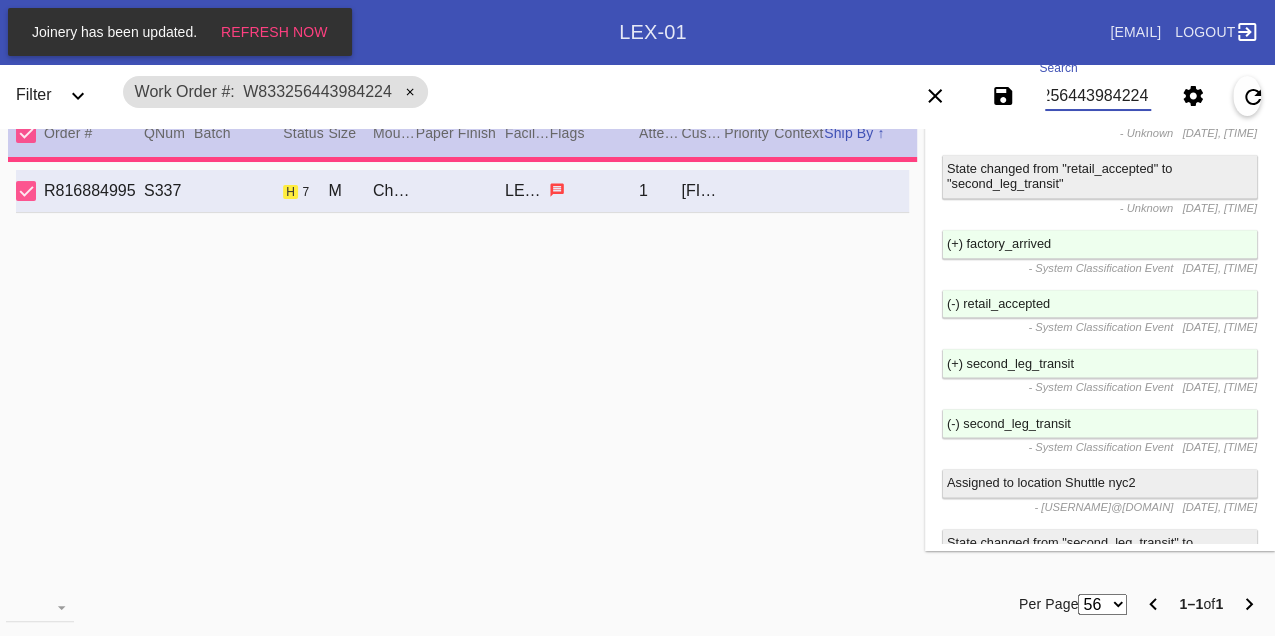type on "2.5" 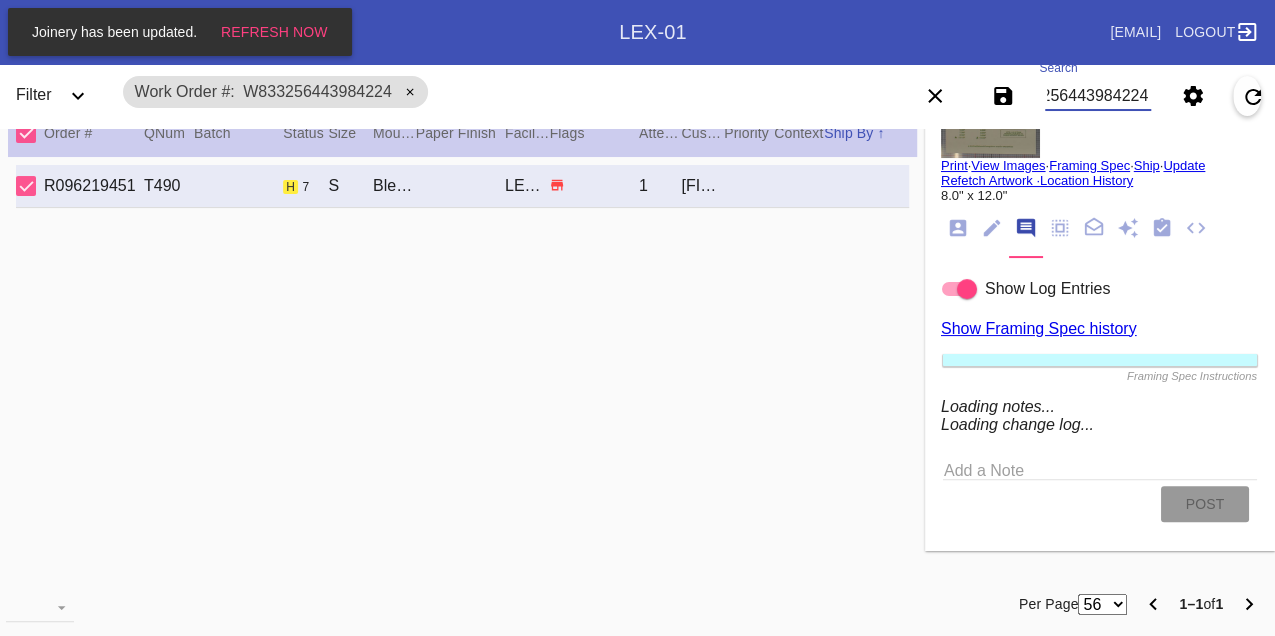scroll, scrollTop: 1104, scrollLeft: 0, axis: vertical 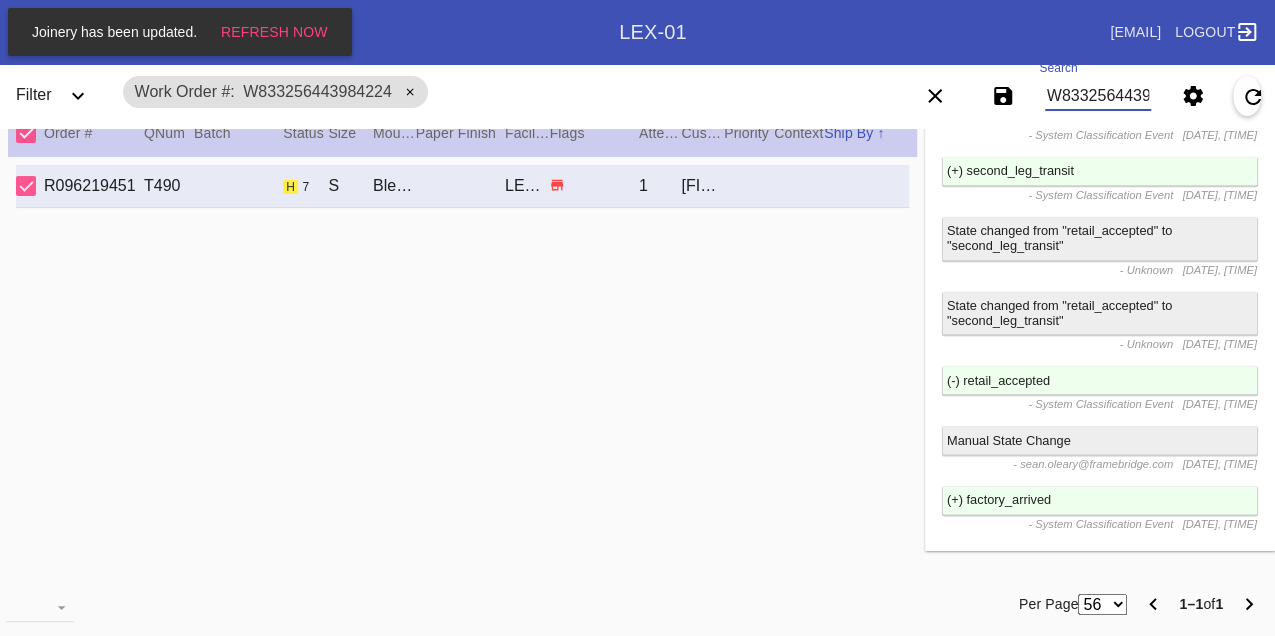 click on "W833256443984224" at bounding box center [1098, 96] 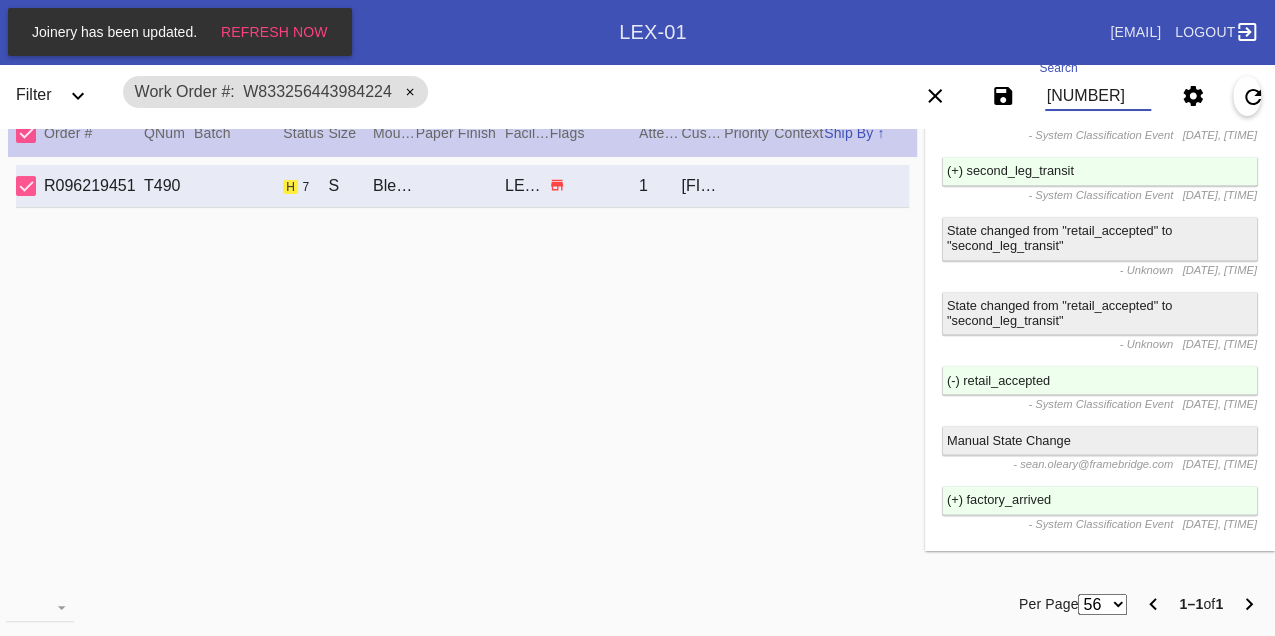 type on "W751106490866407" 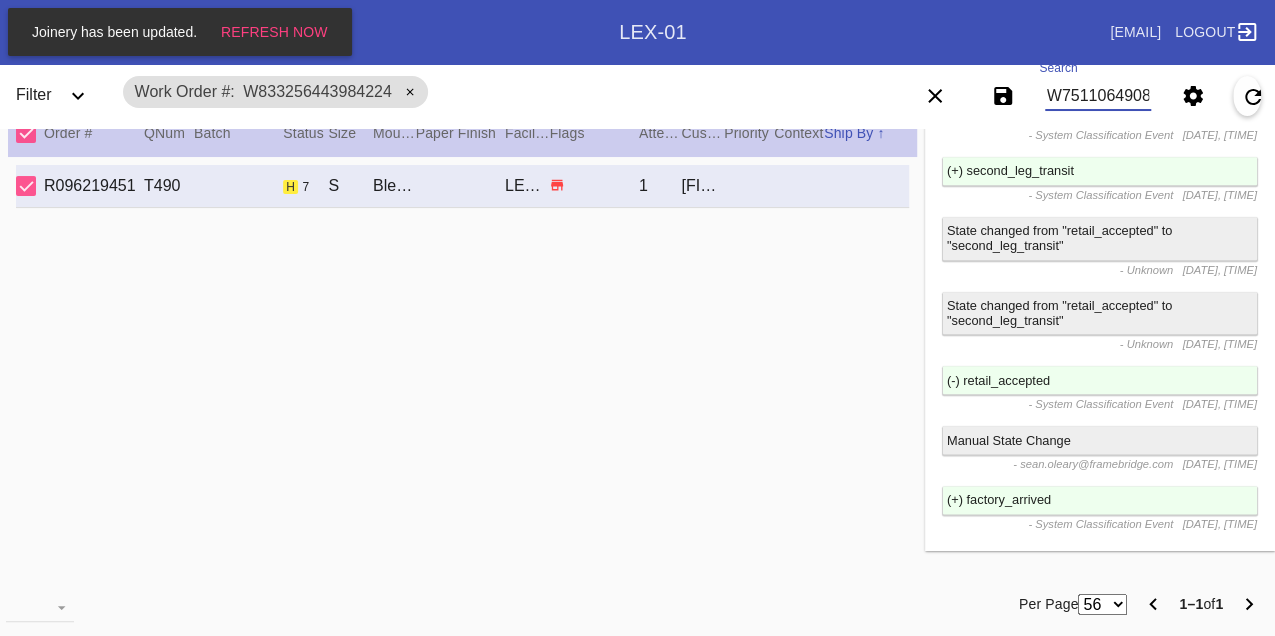 scroll, scrollTop: 0, scrollLeft: 48, axis: horizontal 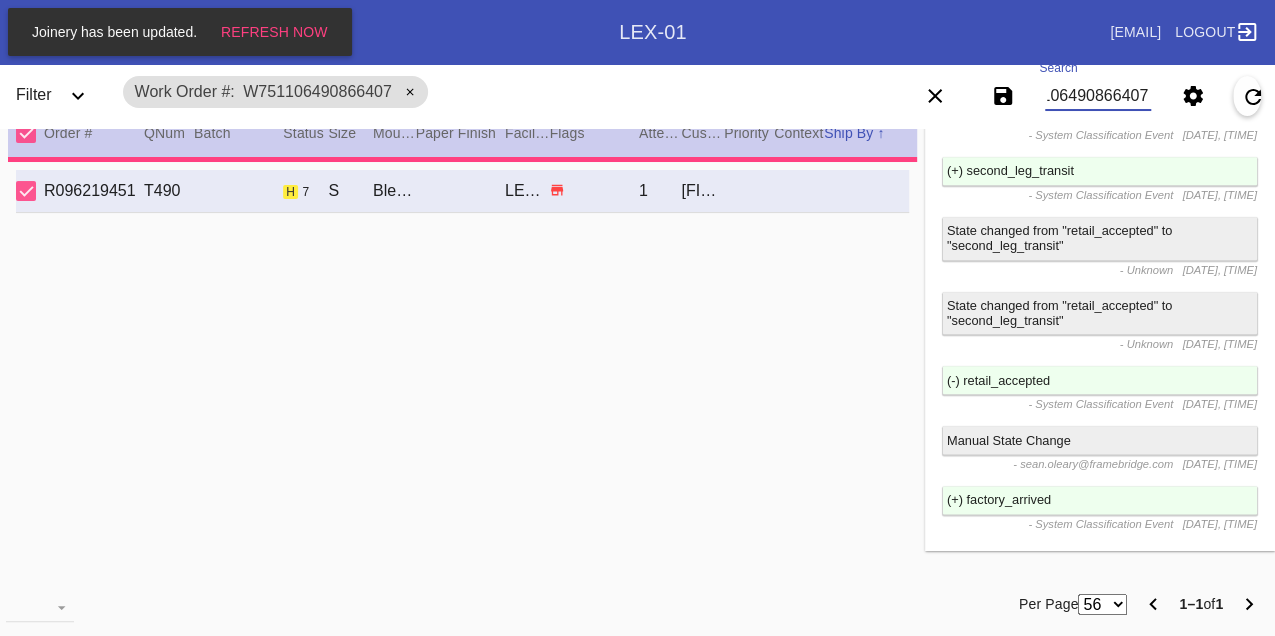 type on "4.0" 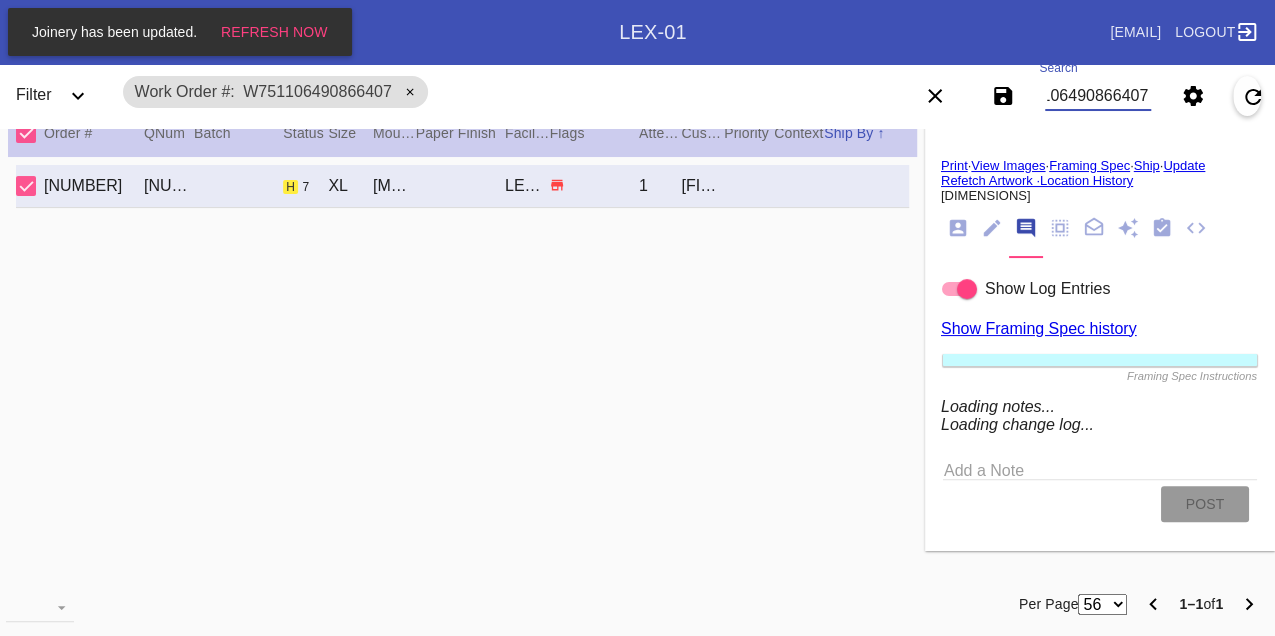 scroll, scrollTop: 1212, scrollLeft: 0, axis: vertical 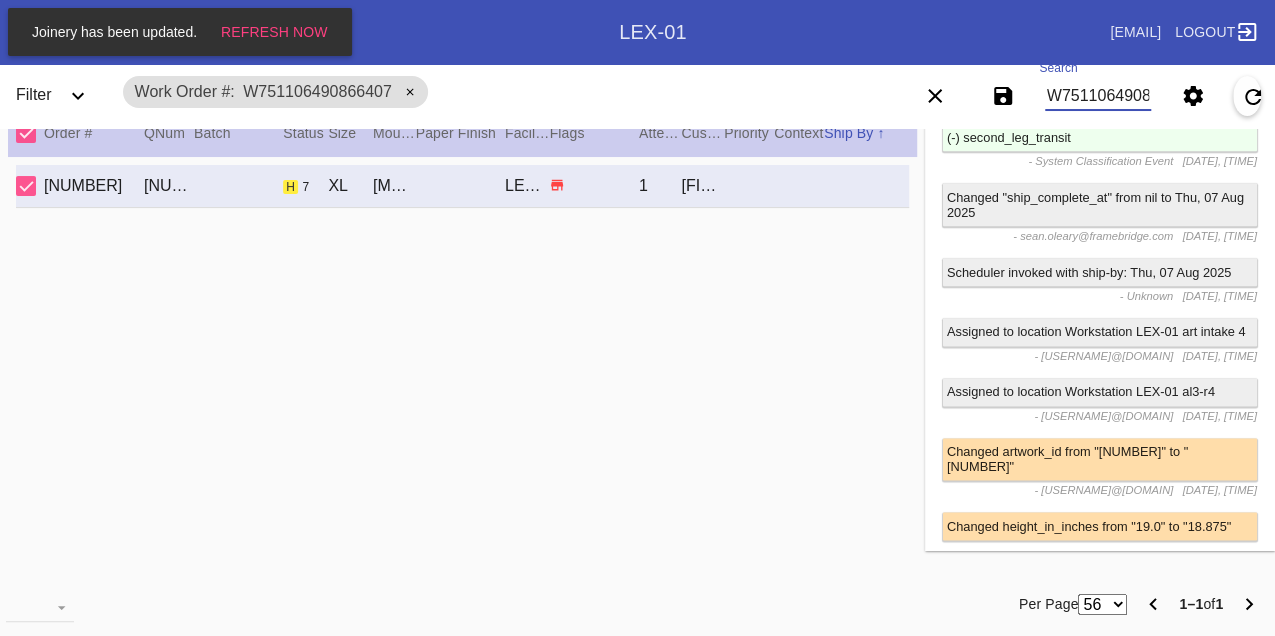 click on "W751106490866407" at bounding box center [1098, 96] 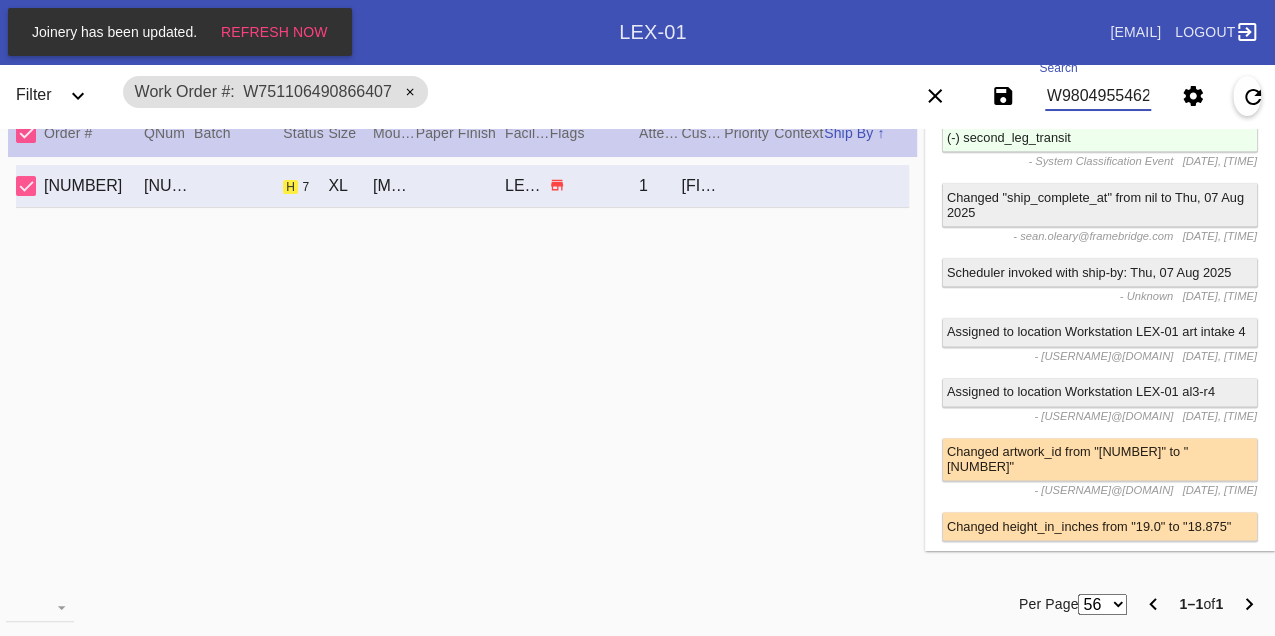 type on "W980495546281379" 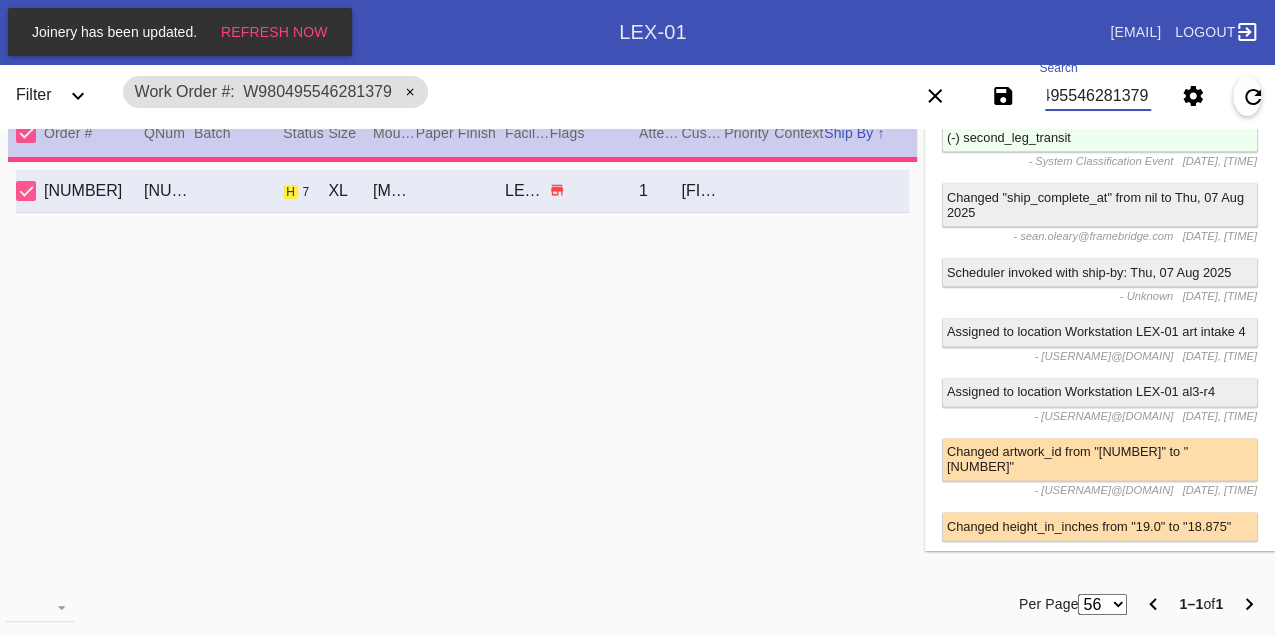type on "1.5" 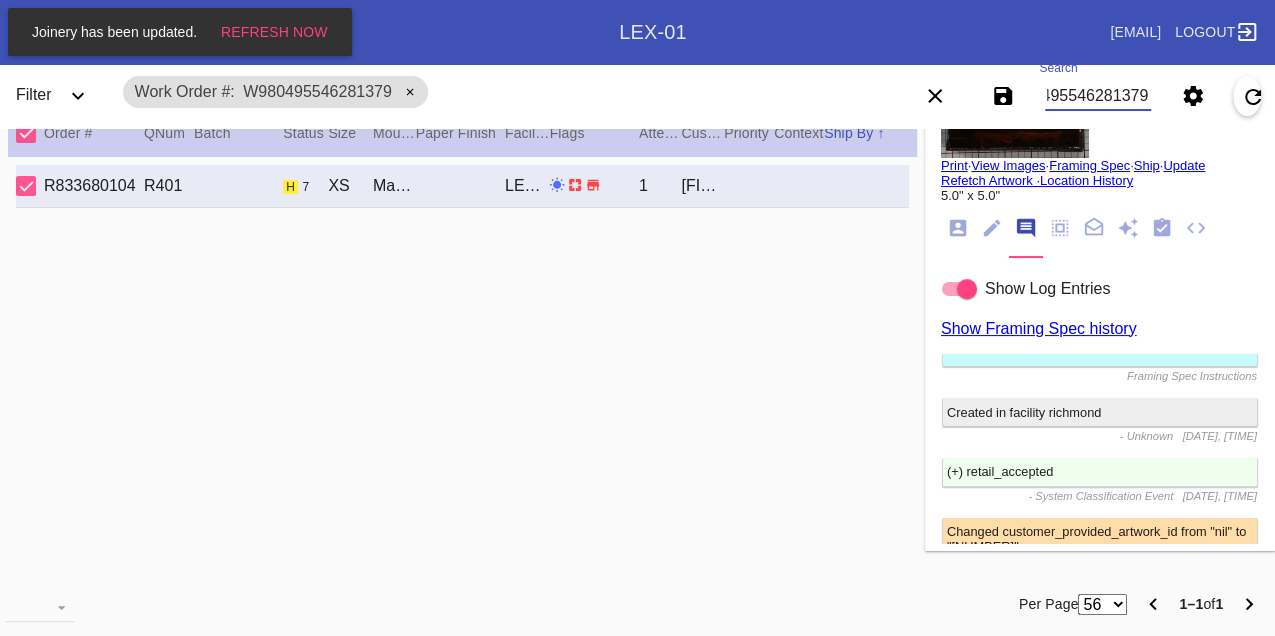 scroll, scrollTop: 1148, scrollLeft: 0, axis: vertical 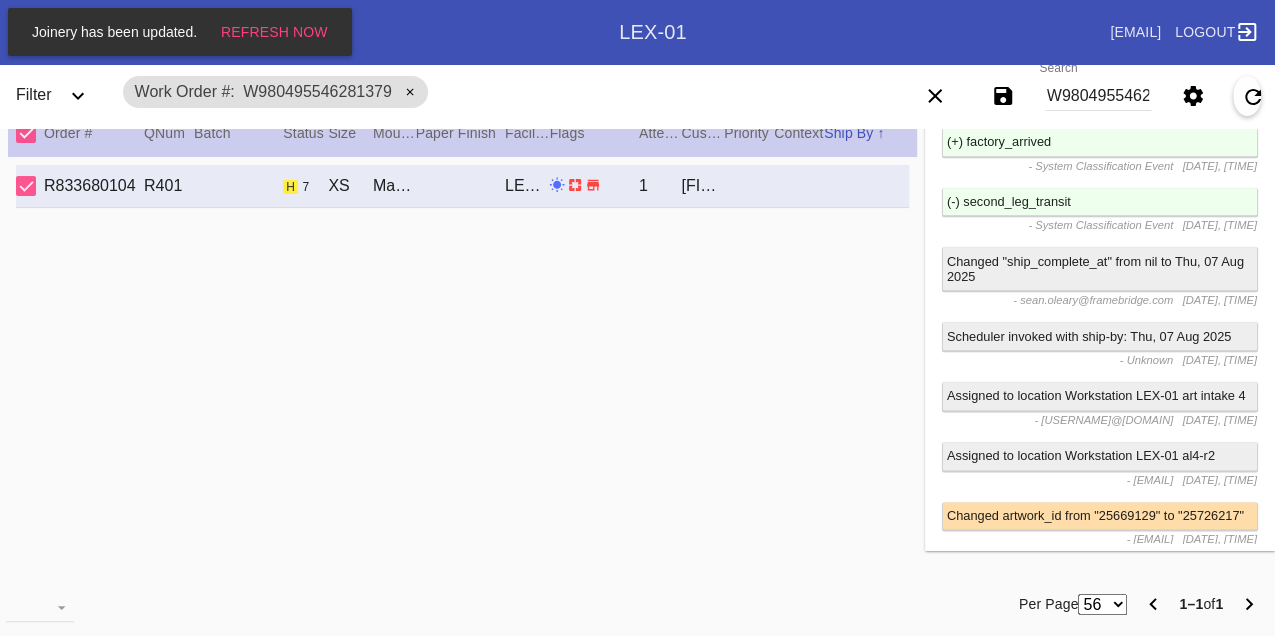 click on "W980495546281379" at bounding box center (1098, 96) 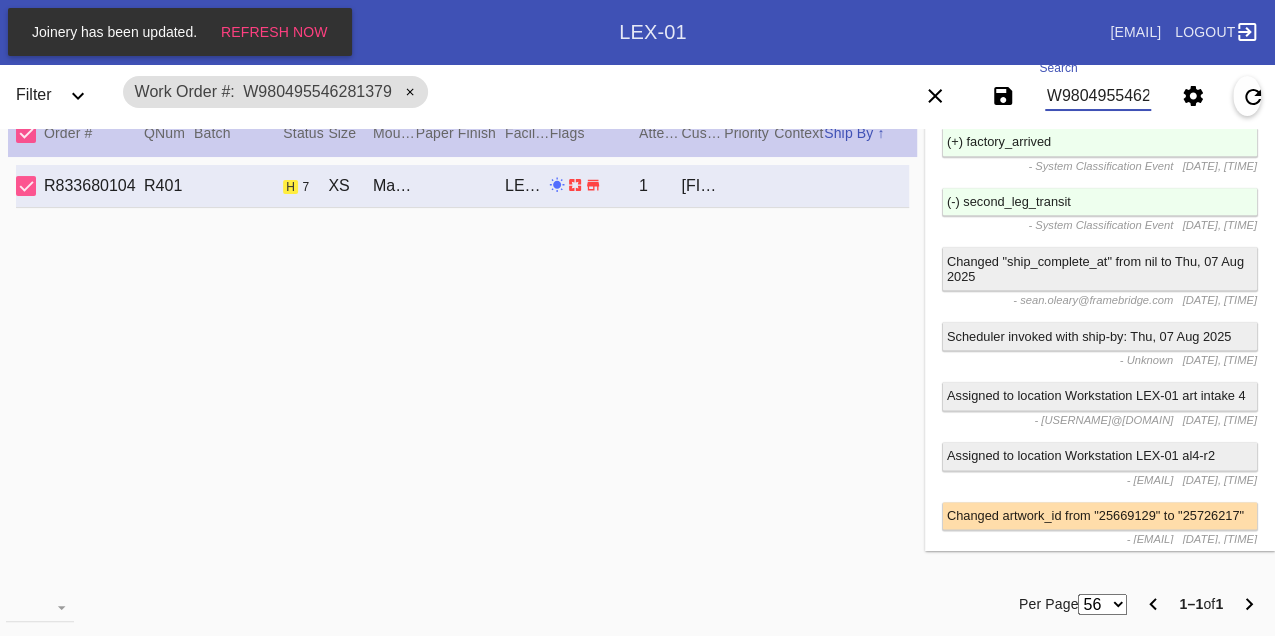 click on "W980495546281379" at bounding box center [1098, 96] 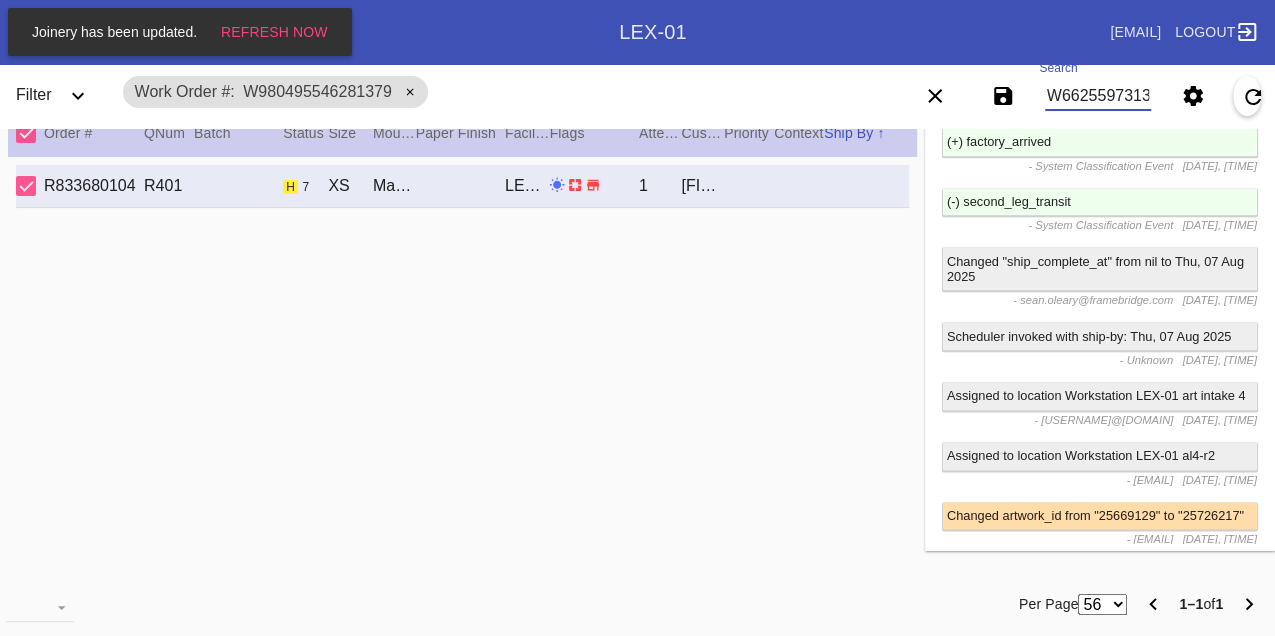 type on "W662559731347595" 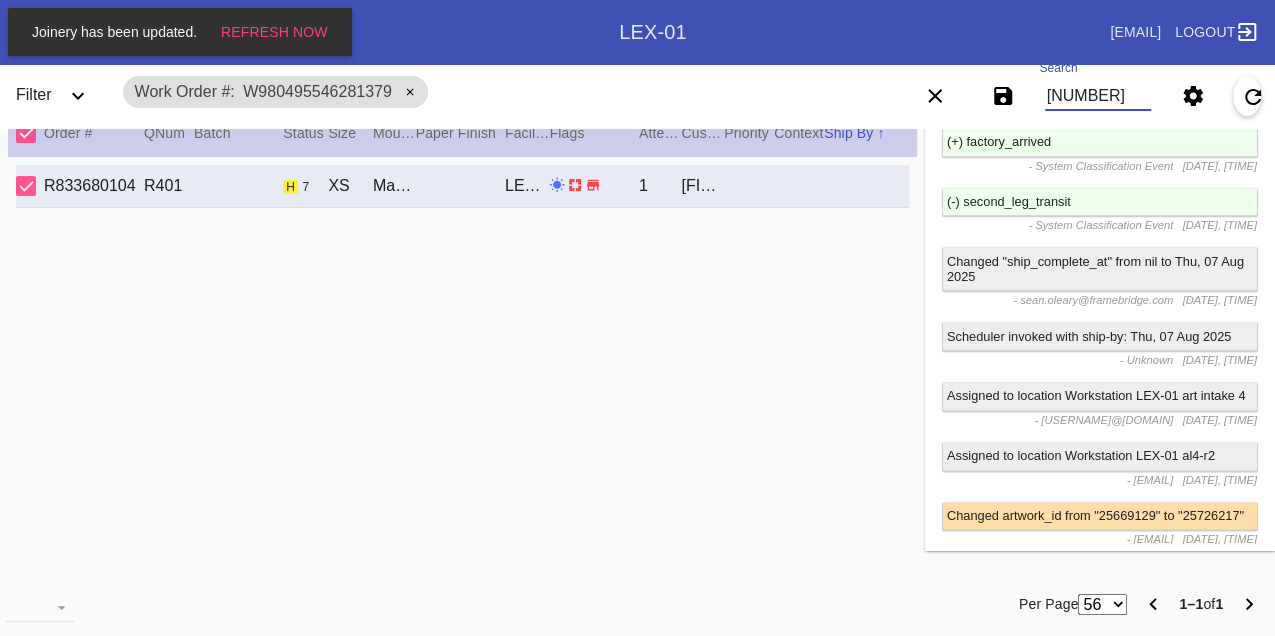 scroll, scrollTop: 0, scrollLeft: 48, axis: horizontal 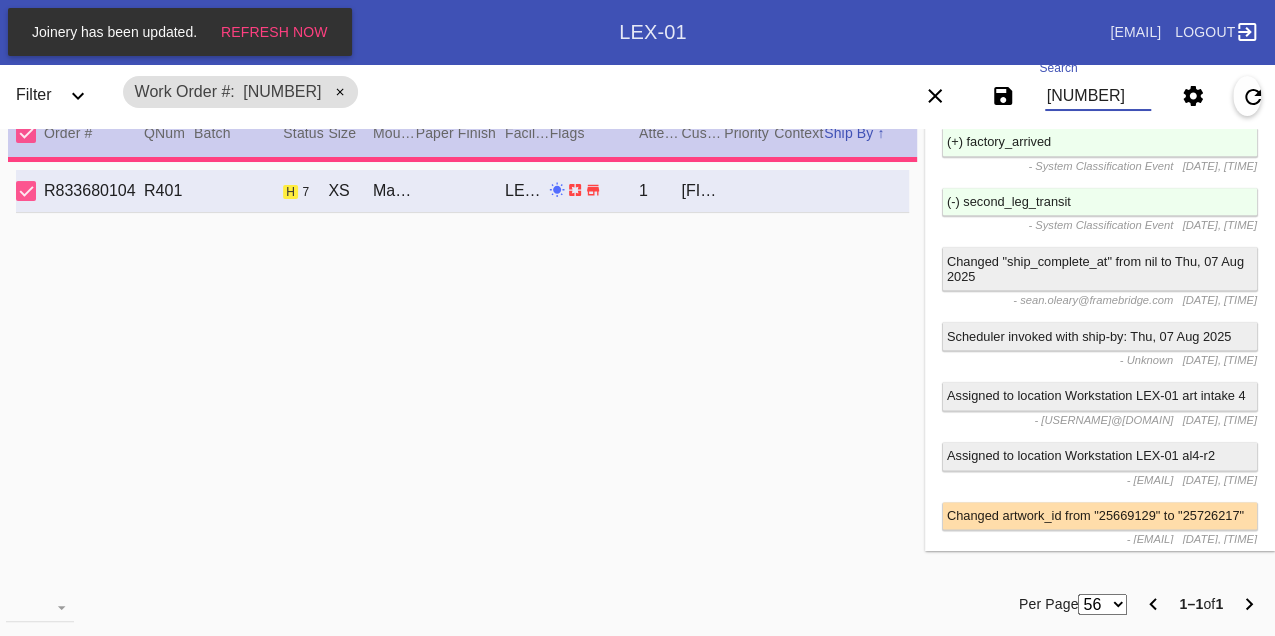 type on "2.5" 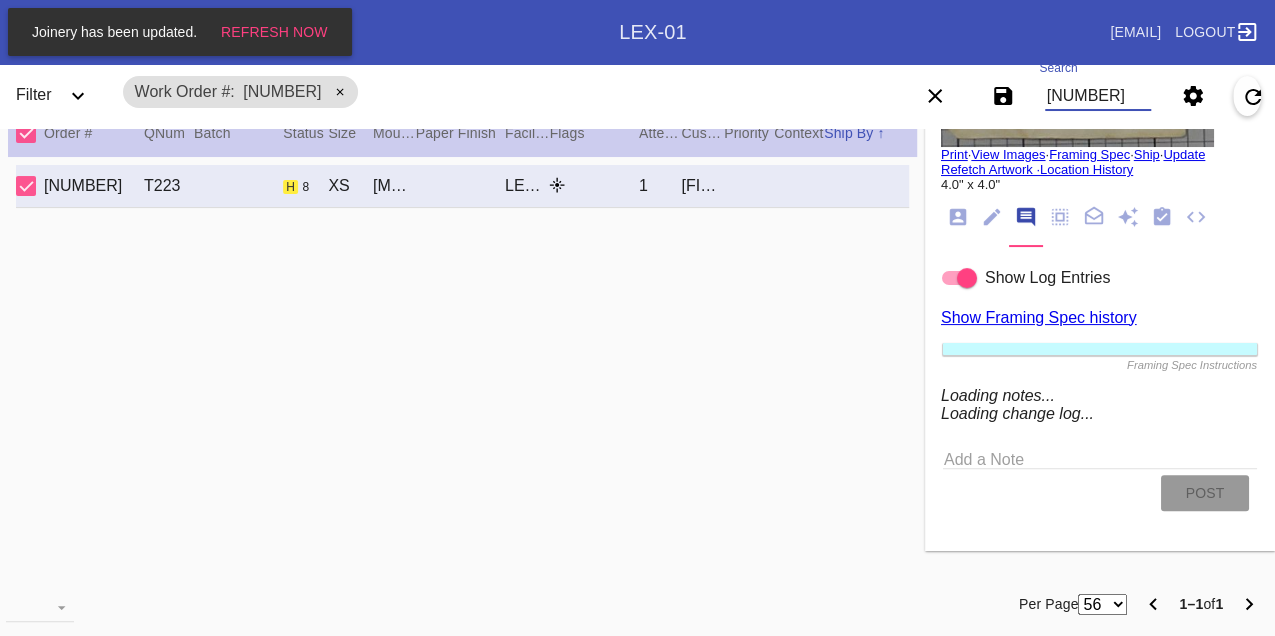 type on "Wish Tree - Yoko Ono" 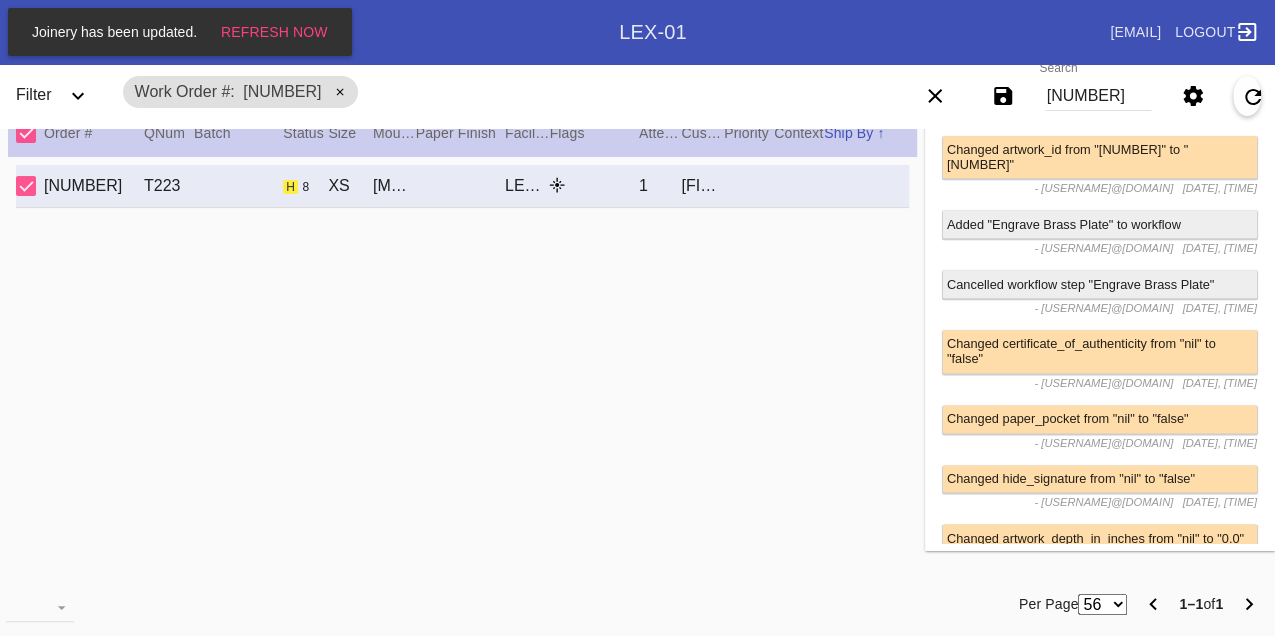 scroll, scrollTop: 0, scrollLeft: 0, axis: both 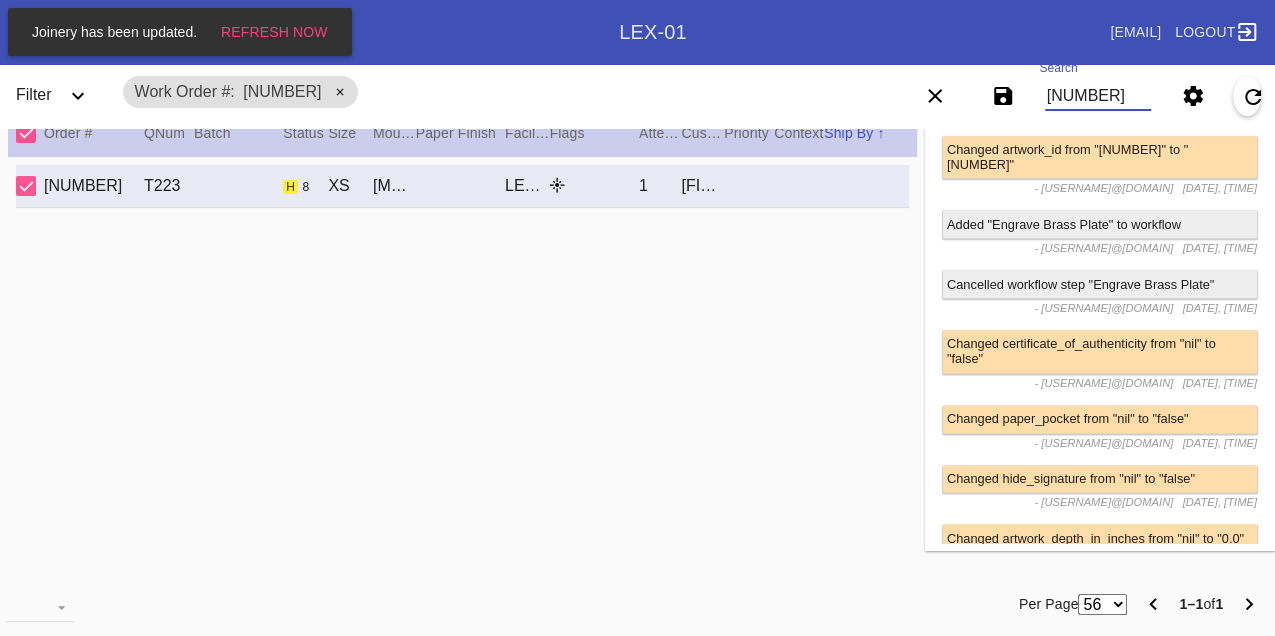 click on "W662559731347595" at bounding box center [1098, 96] 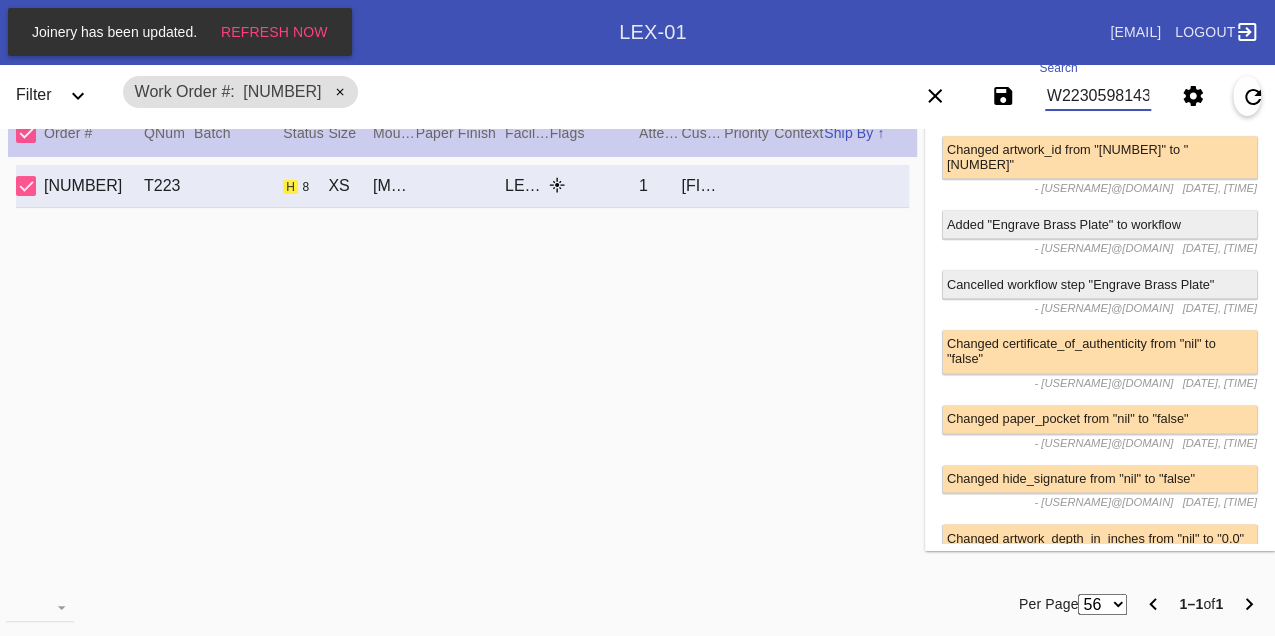 scroll, scrollTop: 0, scrollLeft: 48, axis: horizontal 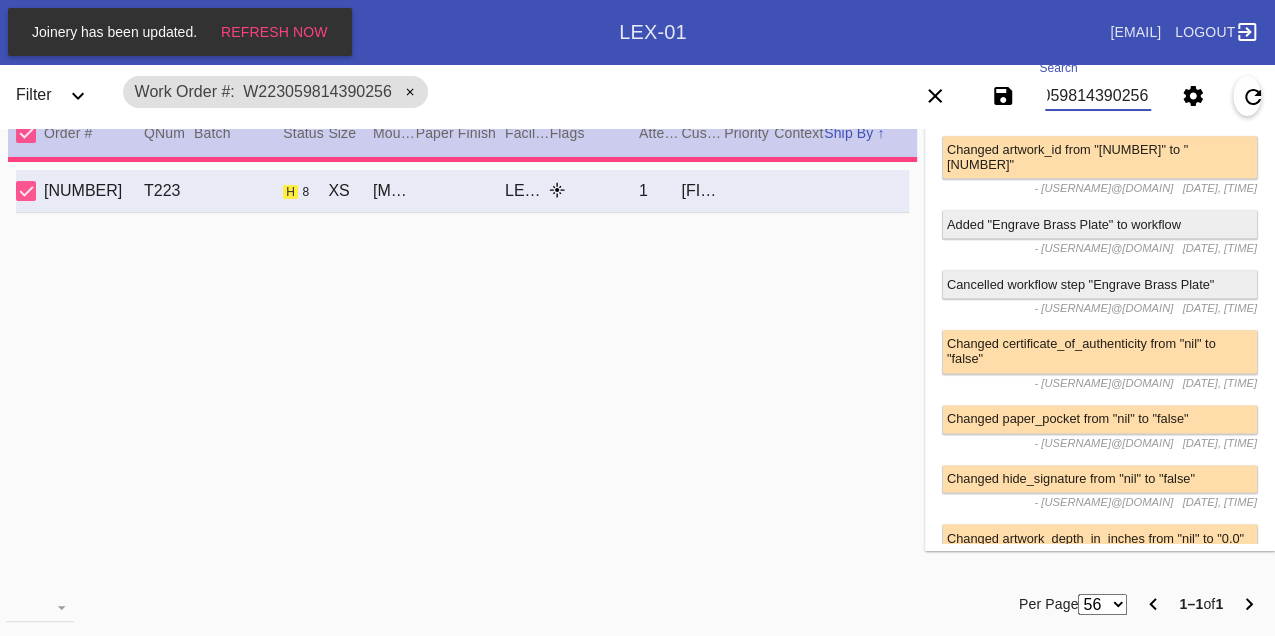 type on "1.5" 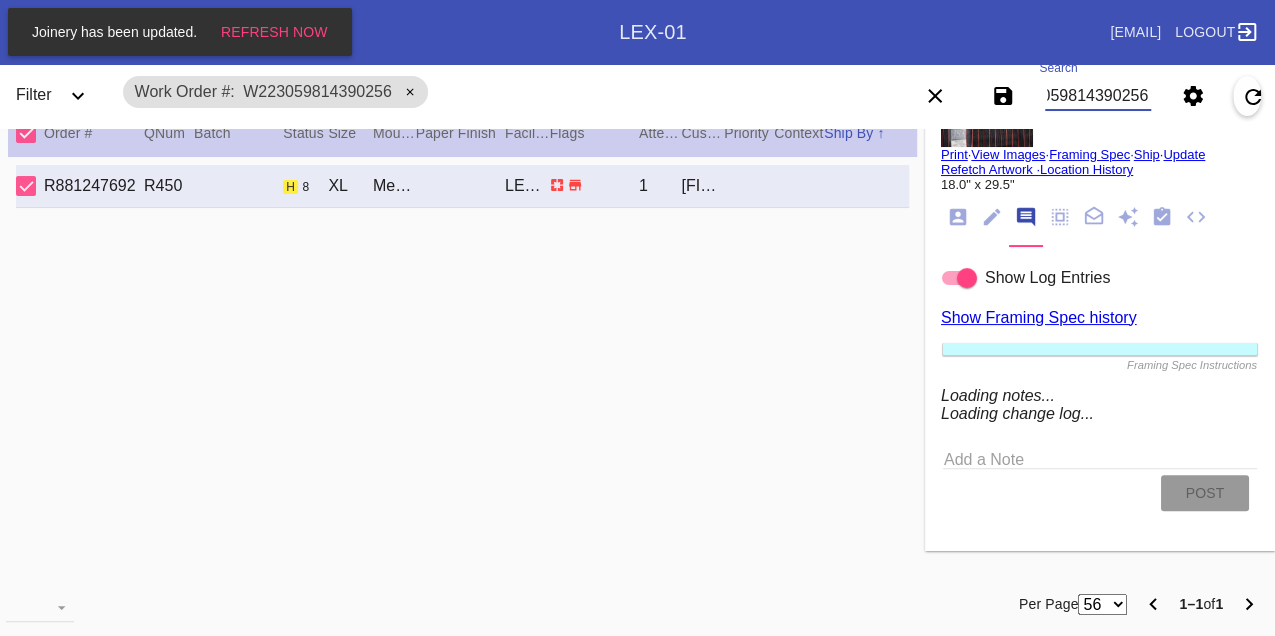 scroll, scrollTop: 1040, scrollLeft: 0, axis: vertical 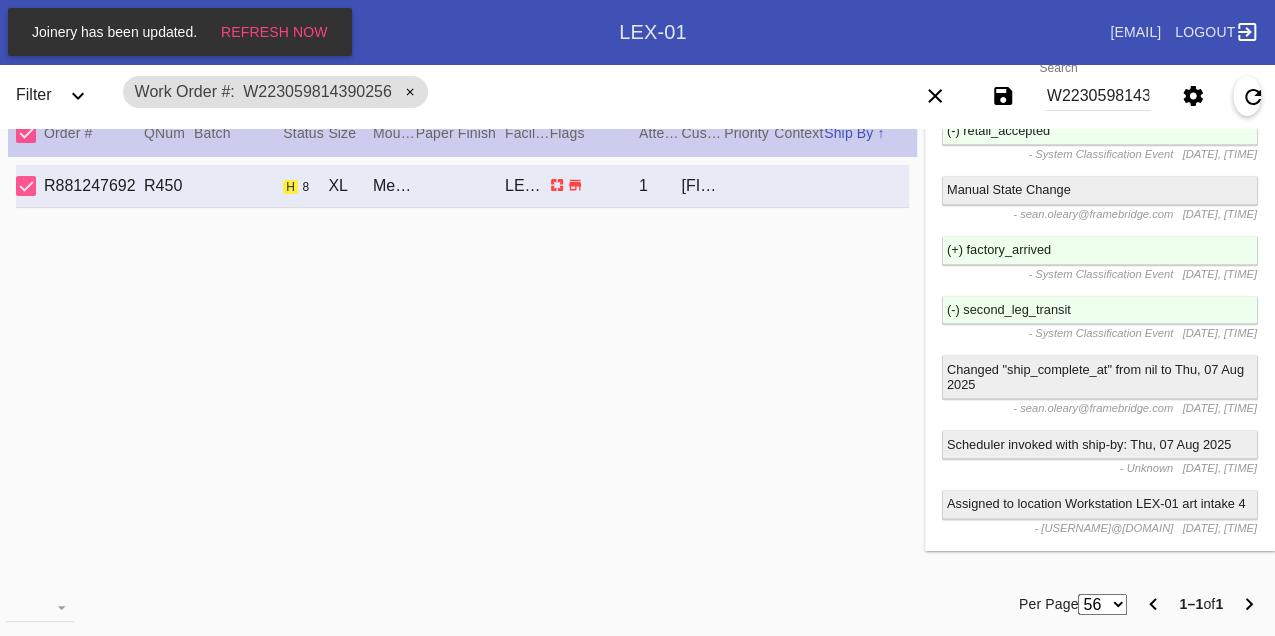 click on "W223059814390256" at bounding box center (1098, 96) 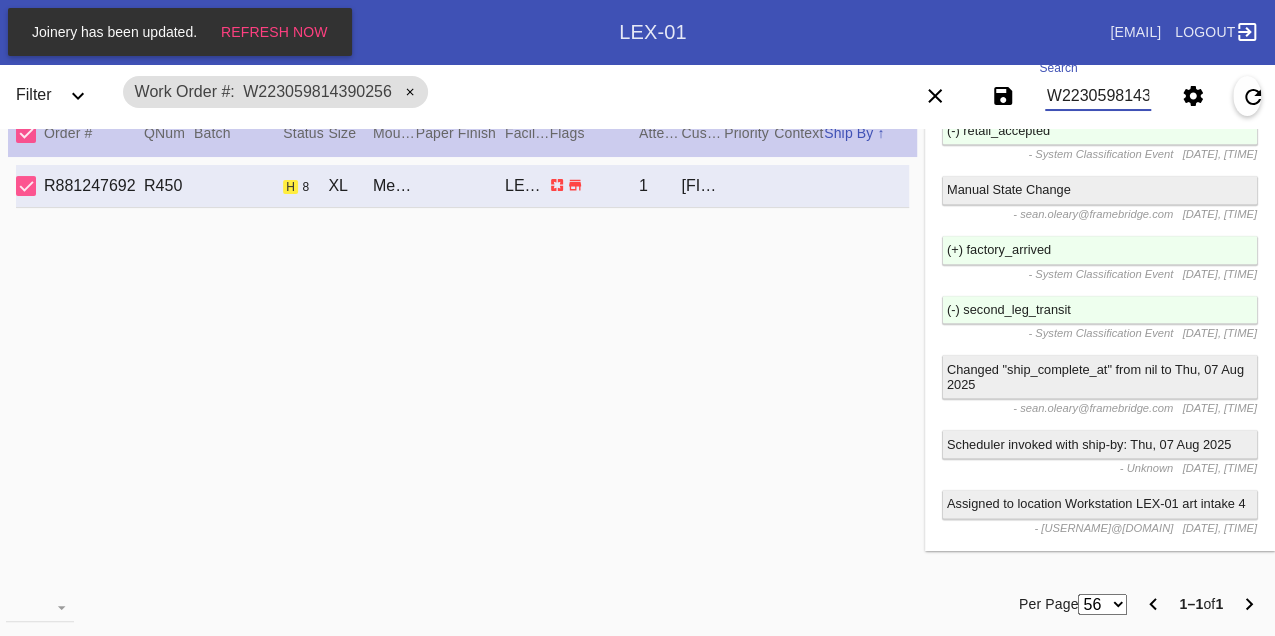 click on "W223059814390256" at bounding box center (1098, 96) 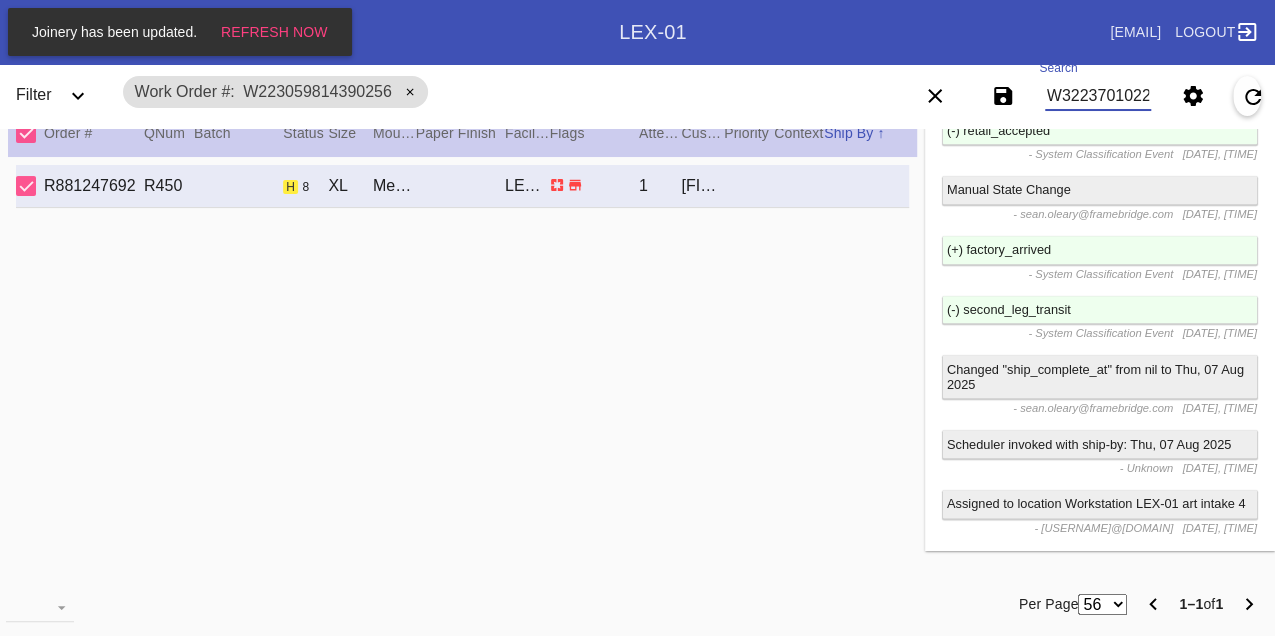 type on "W322370102232794" 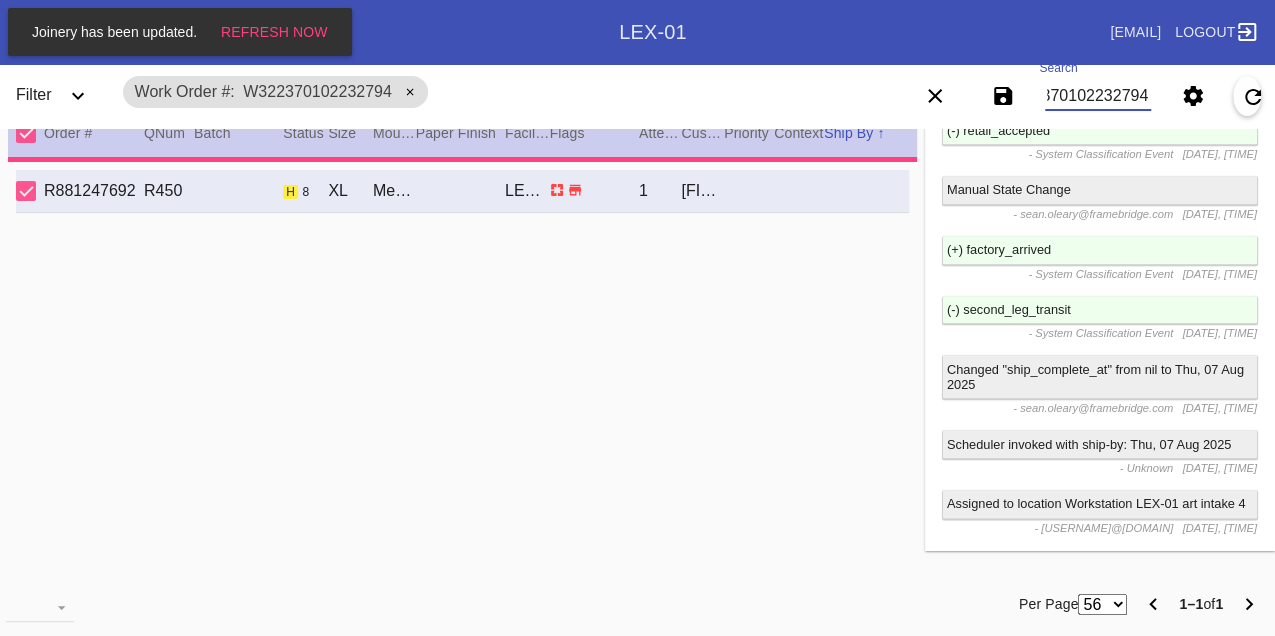 type on "15.25" 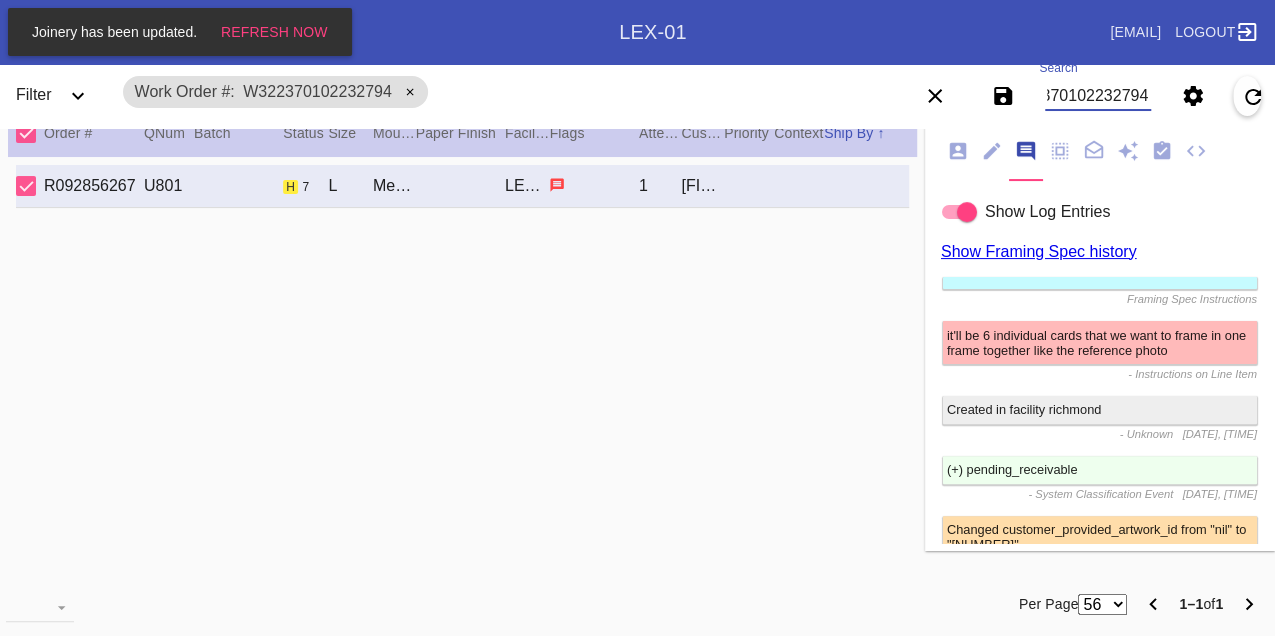 scroll, scrollTop: 1270, scrollLeft: 0, axis: vertical 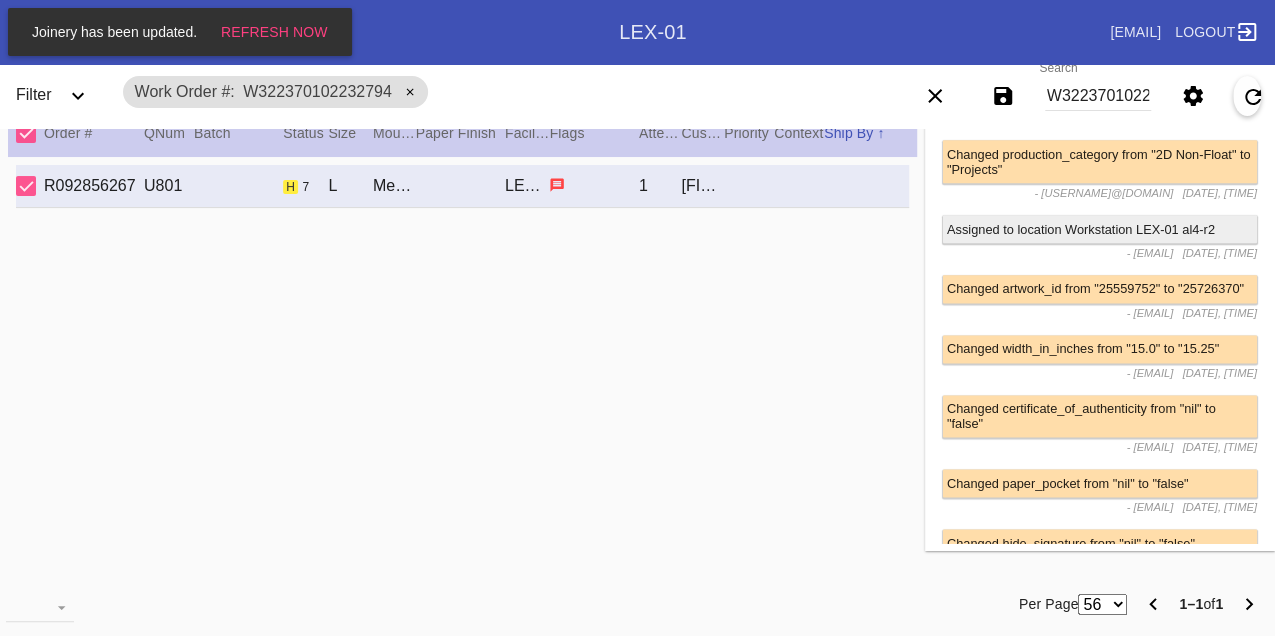 click on "W322370102232794" at bounding box center [1098, 96] 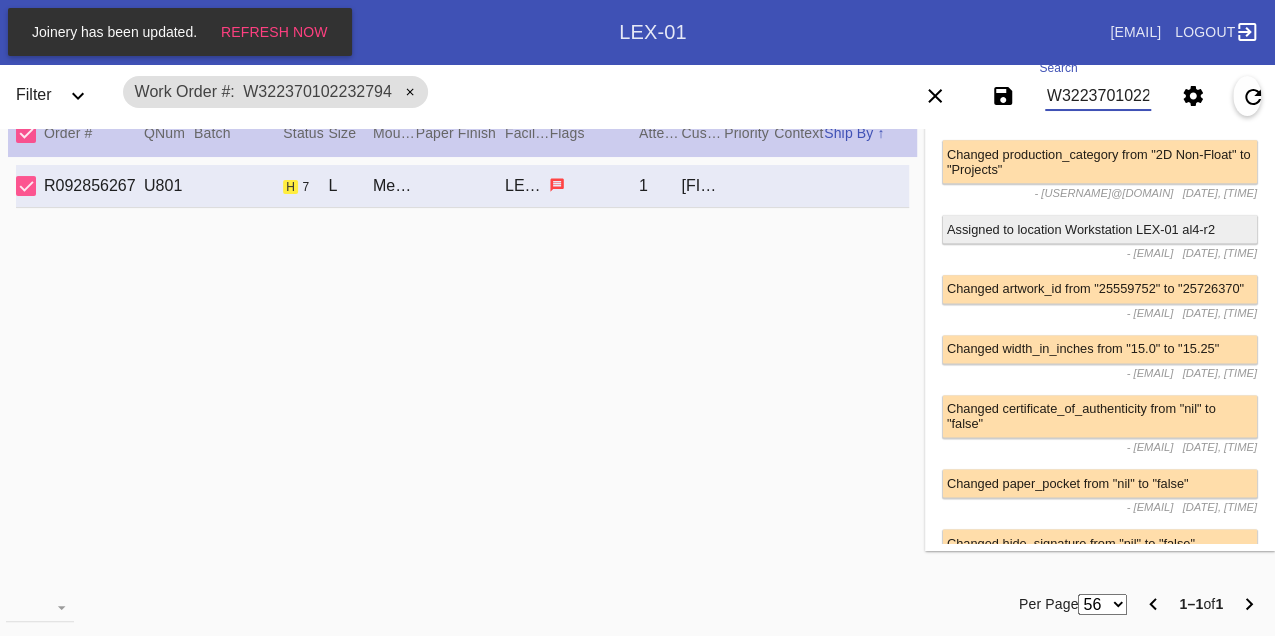 click on "W322370102232794" at bounding box center [1098, 96] 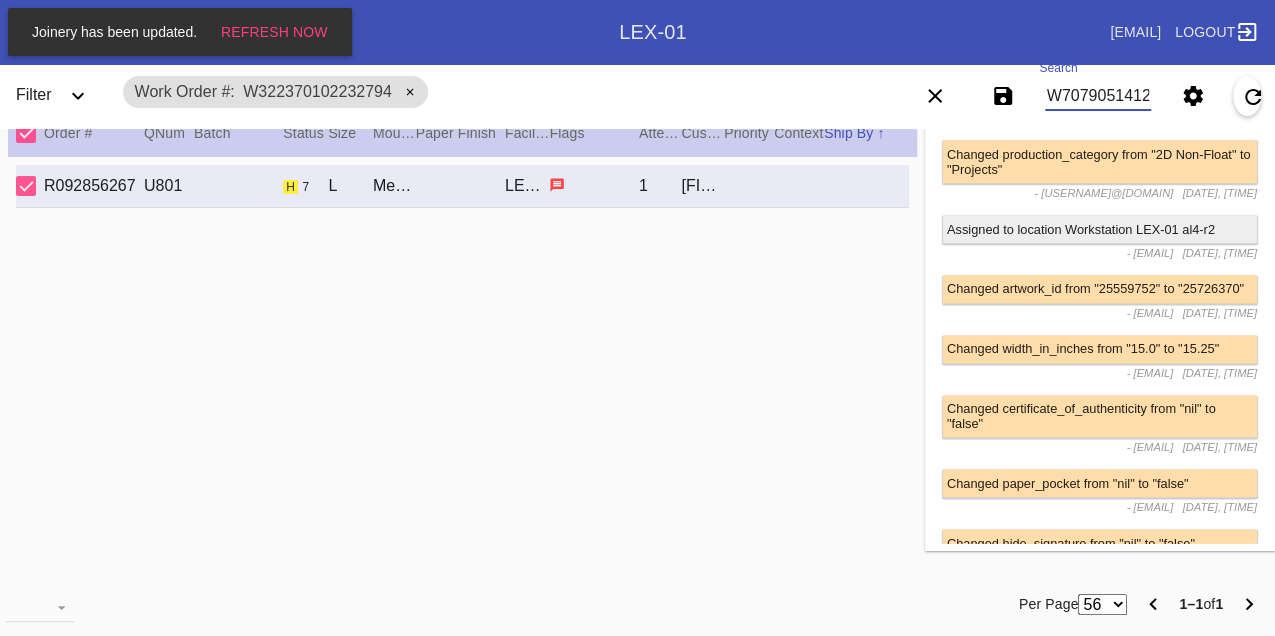 type on "W707905141295019" 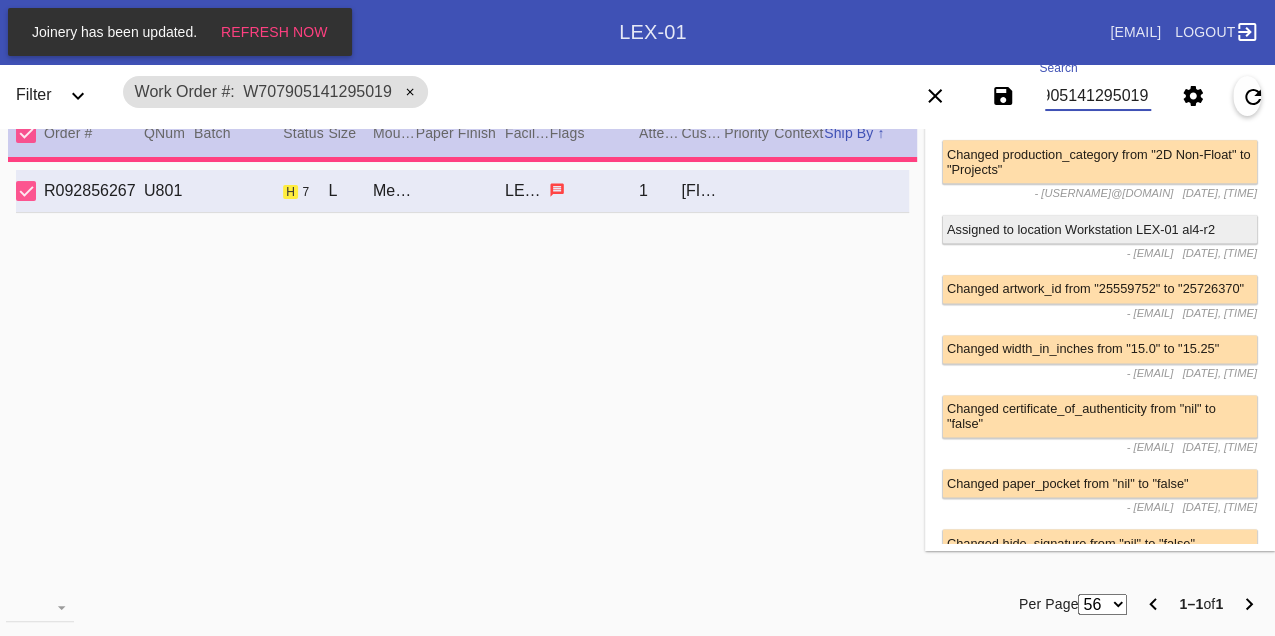 type on "0.0" 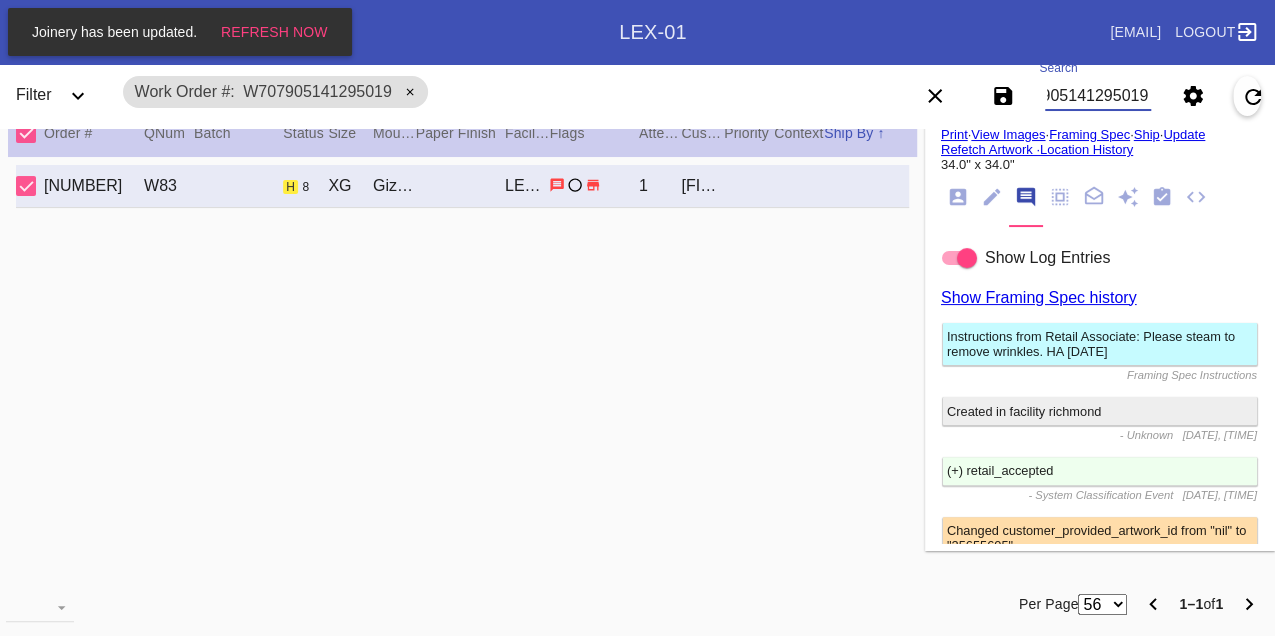scroll, scrollTop: 1072, scrollLeft: 0, axis: vertical 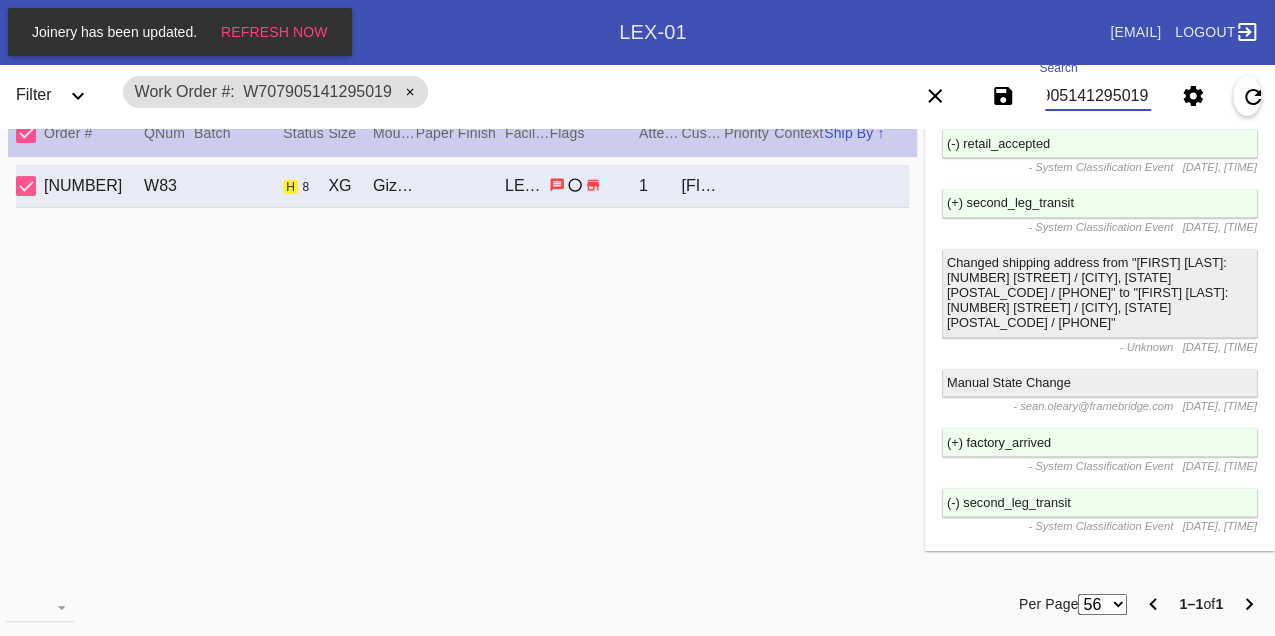 type on "W707905141295019" 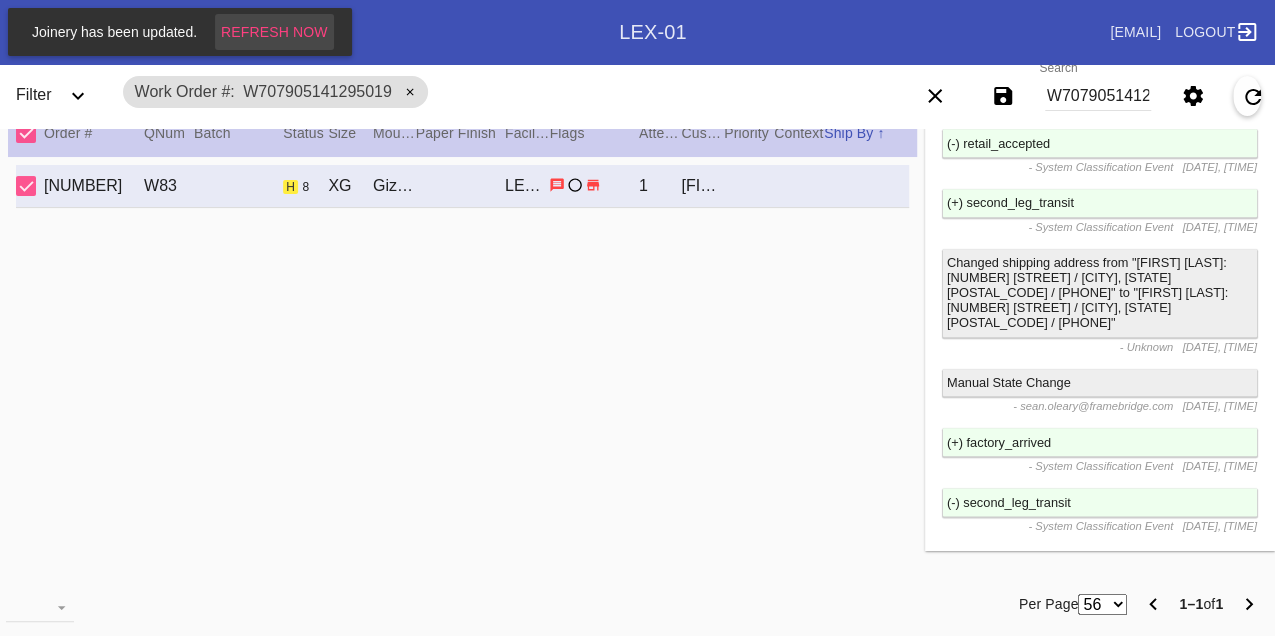 click on "Refresh Now" at bounding box center [274, 32] 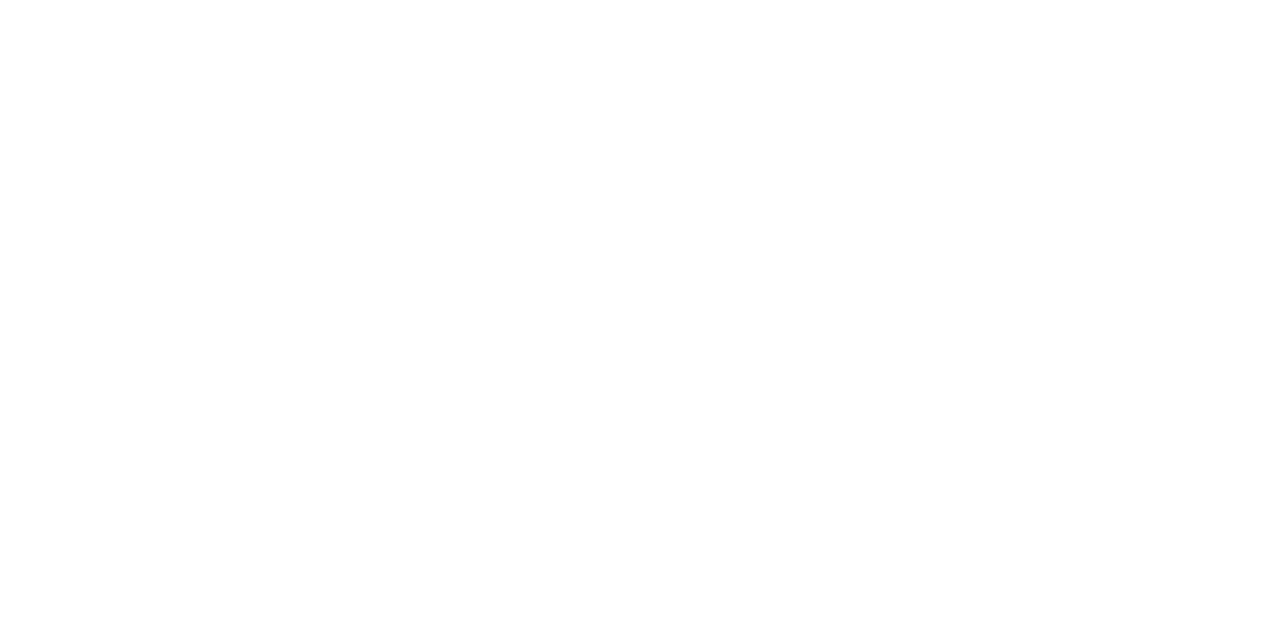 scroll, scrollTop: 0, scrollLeft: 0, axis: both 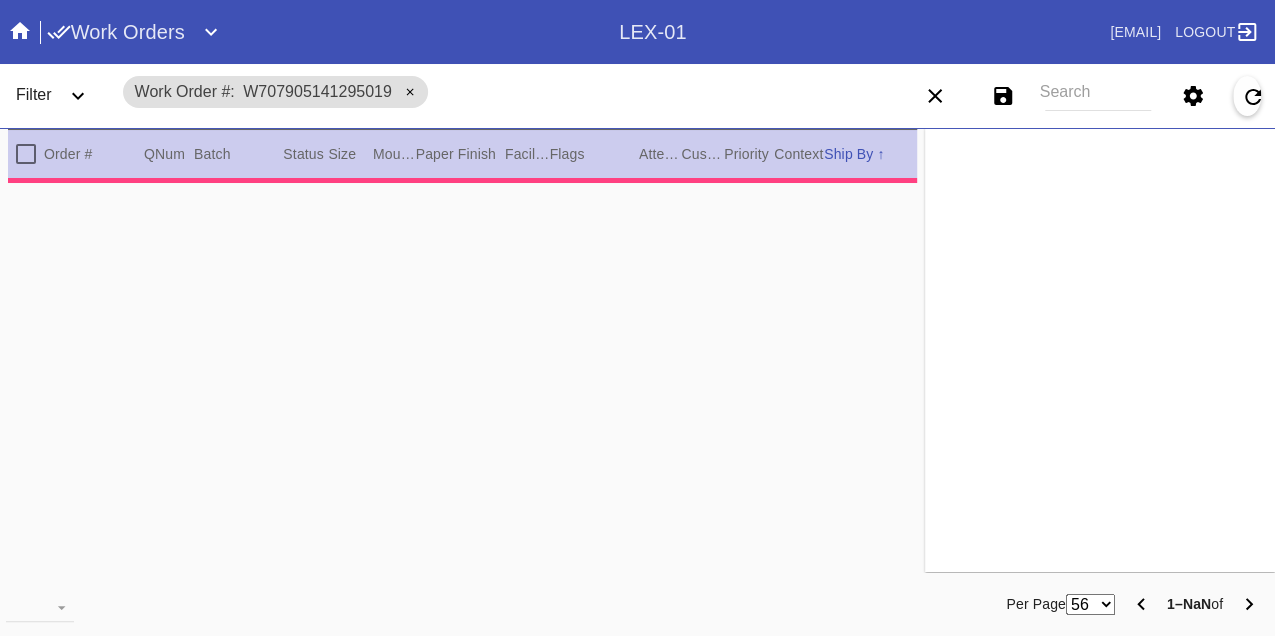 type on "0.0" 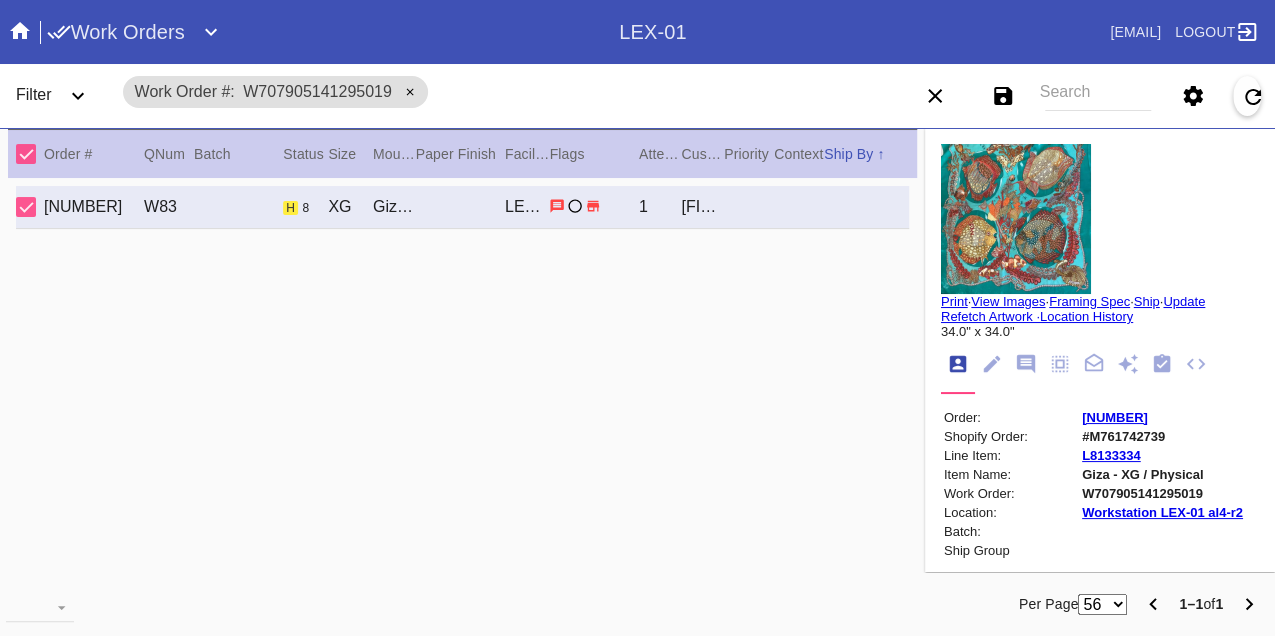 click on "Search" at bounding box center (1098, 96) 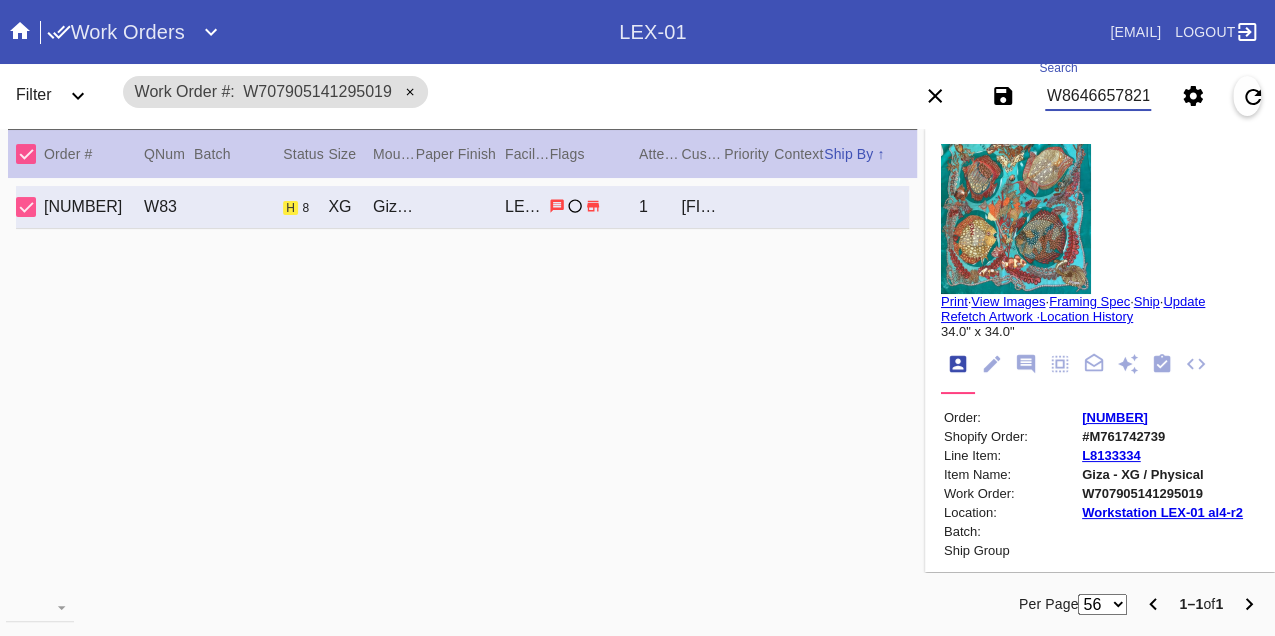 type on "W864665782189451" 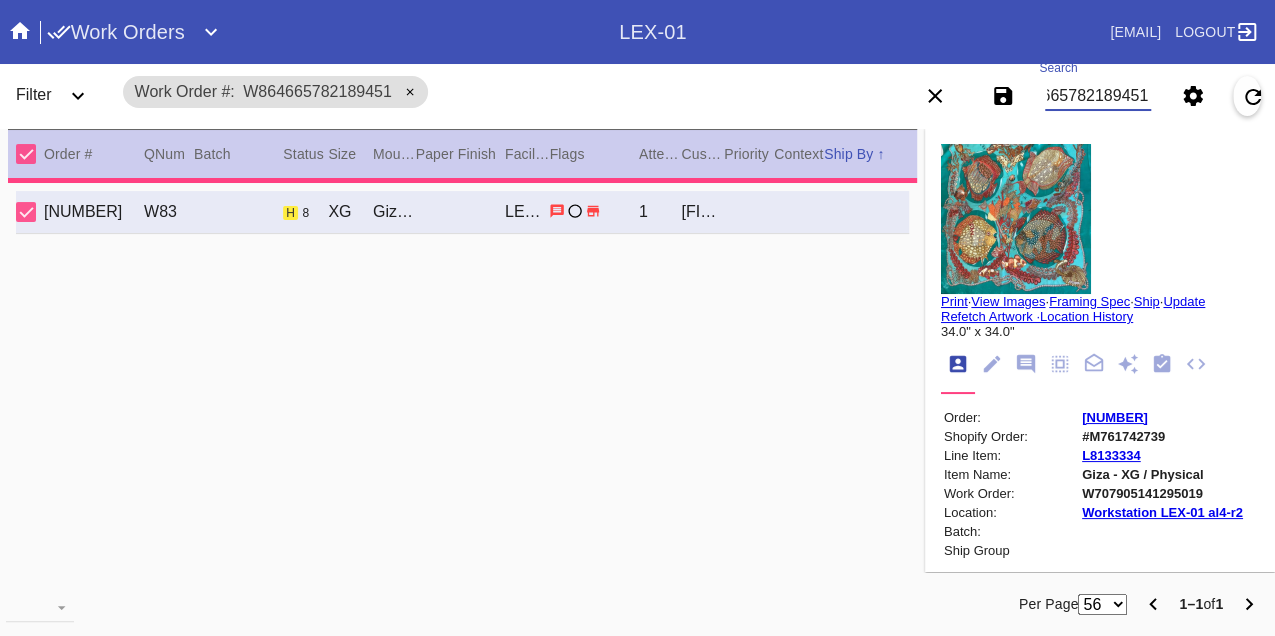 type on "1.5" 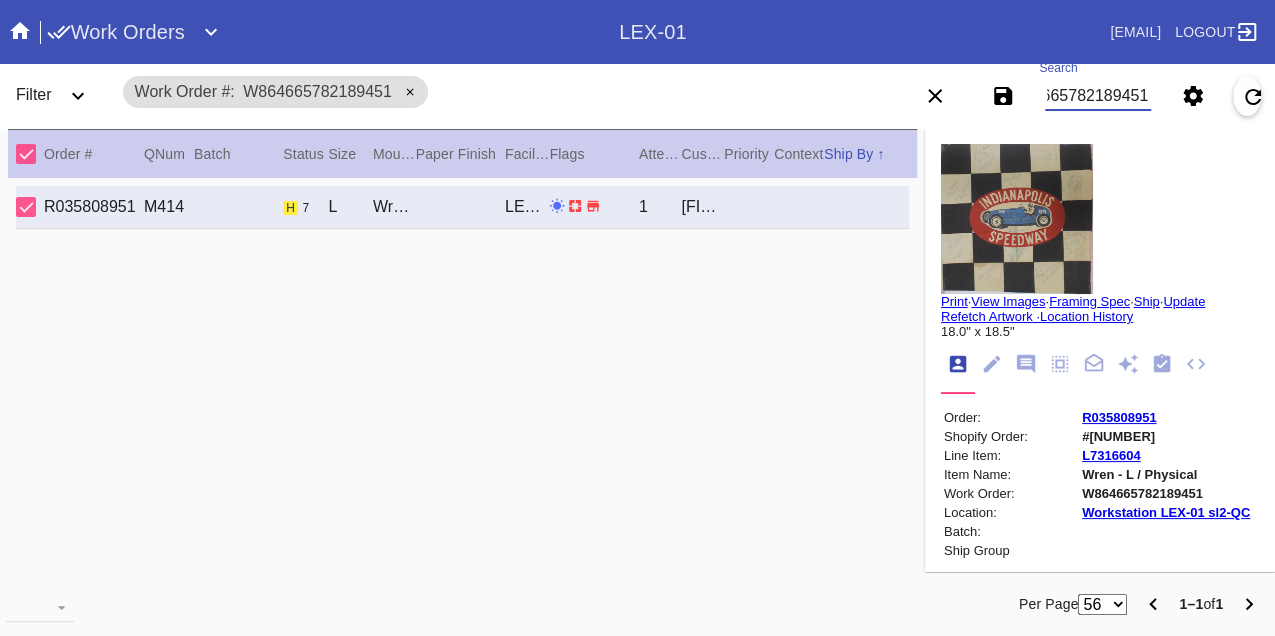 click on "W864665782189451" at bounding box center [1098, 96] 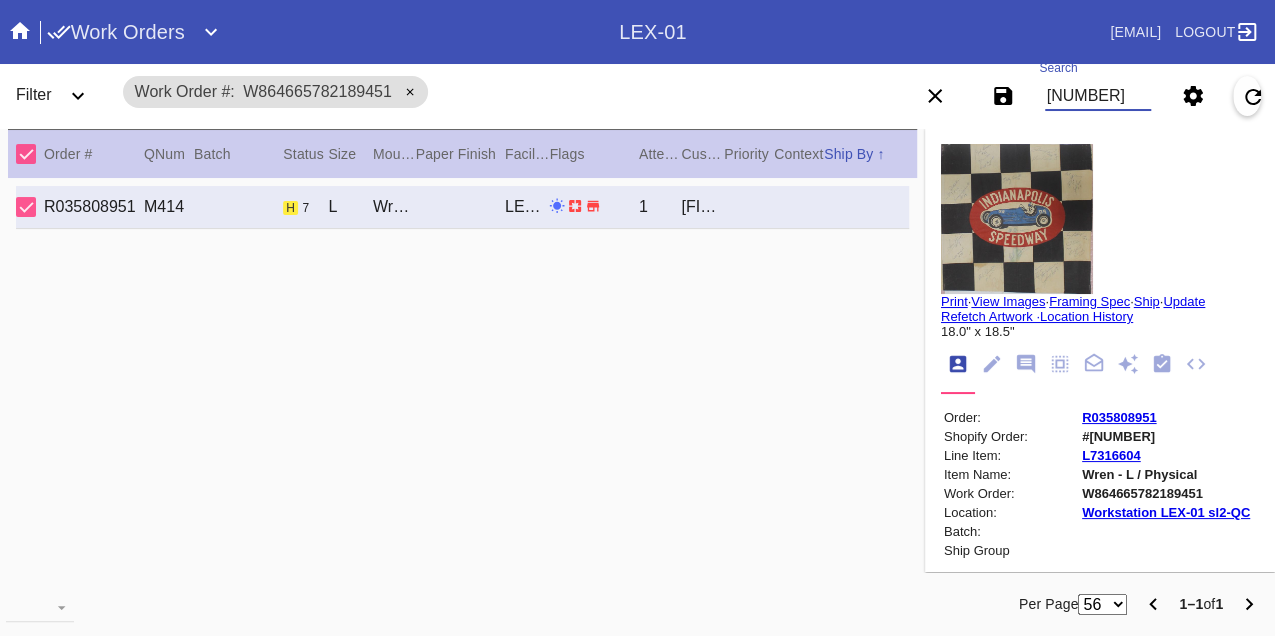 type on "W677064503582292" 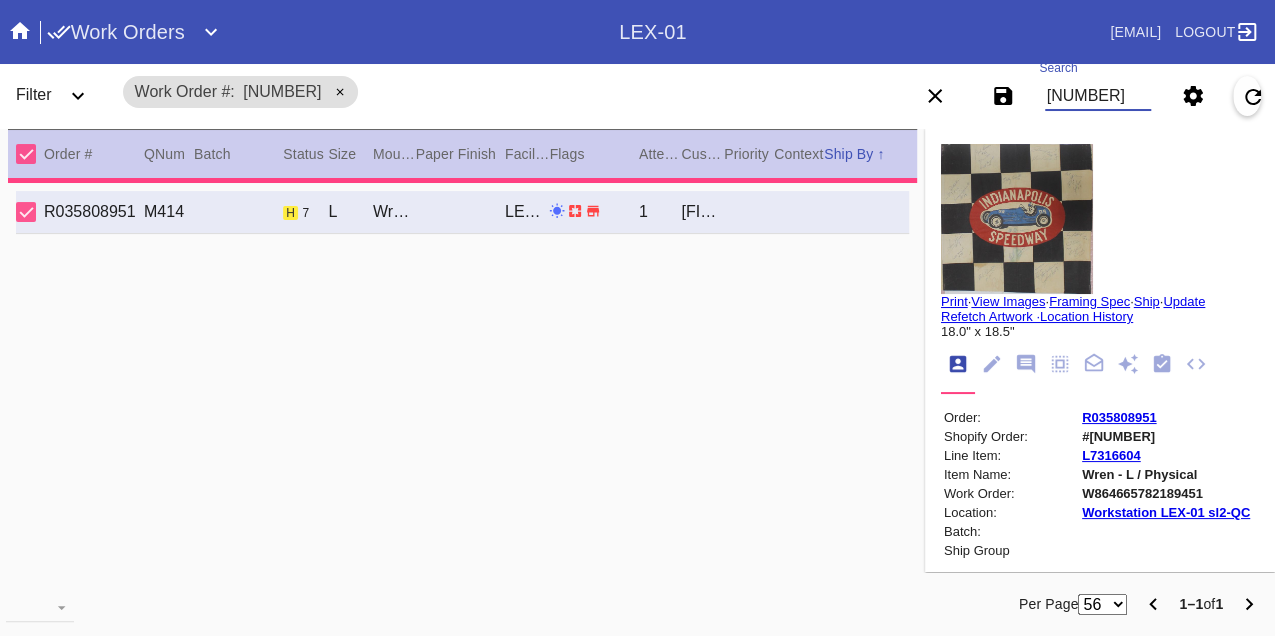 type on "22.0" 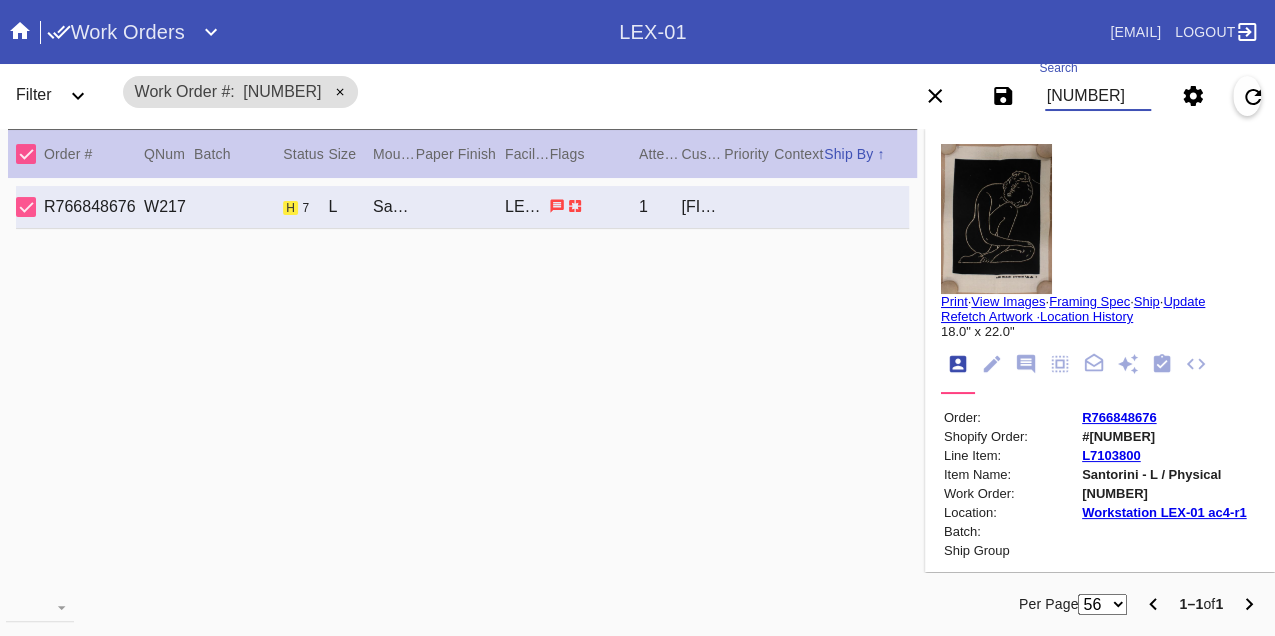 scroll, scrollTop: 0, scrollLeft: 0, axis: both 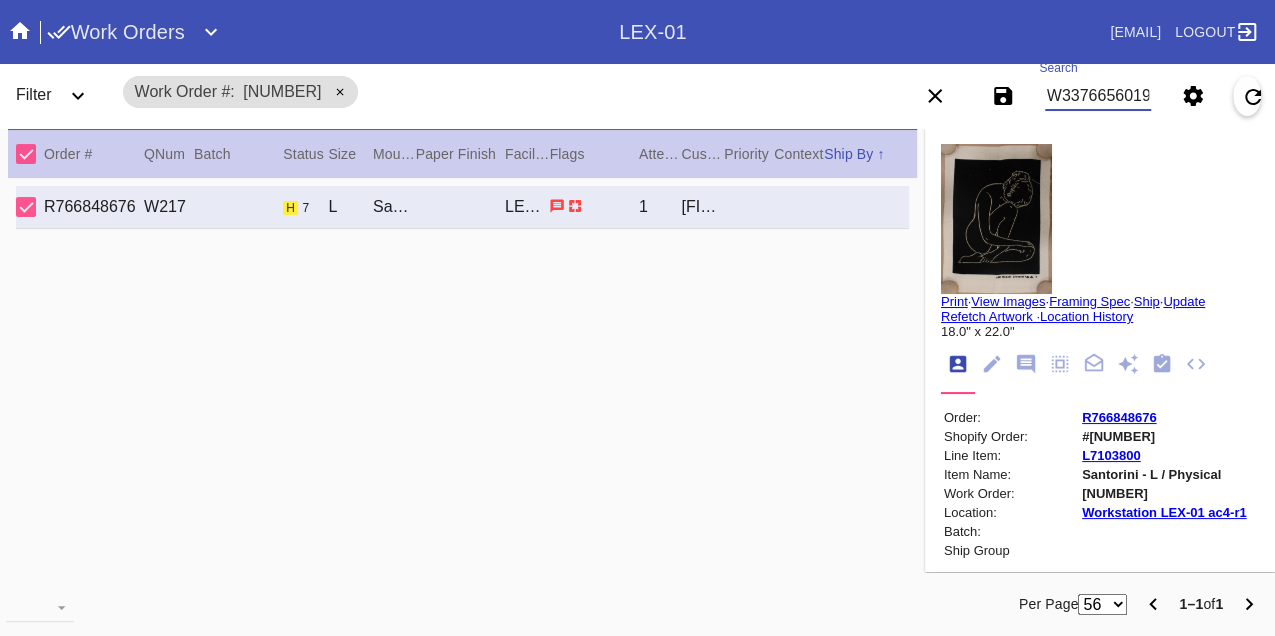 type on "W337665601974319" 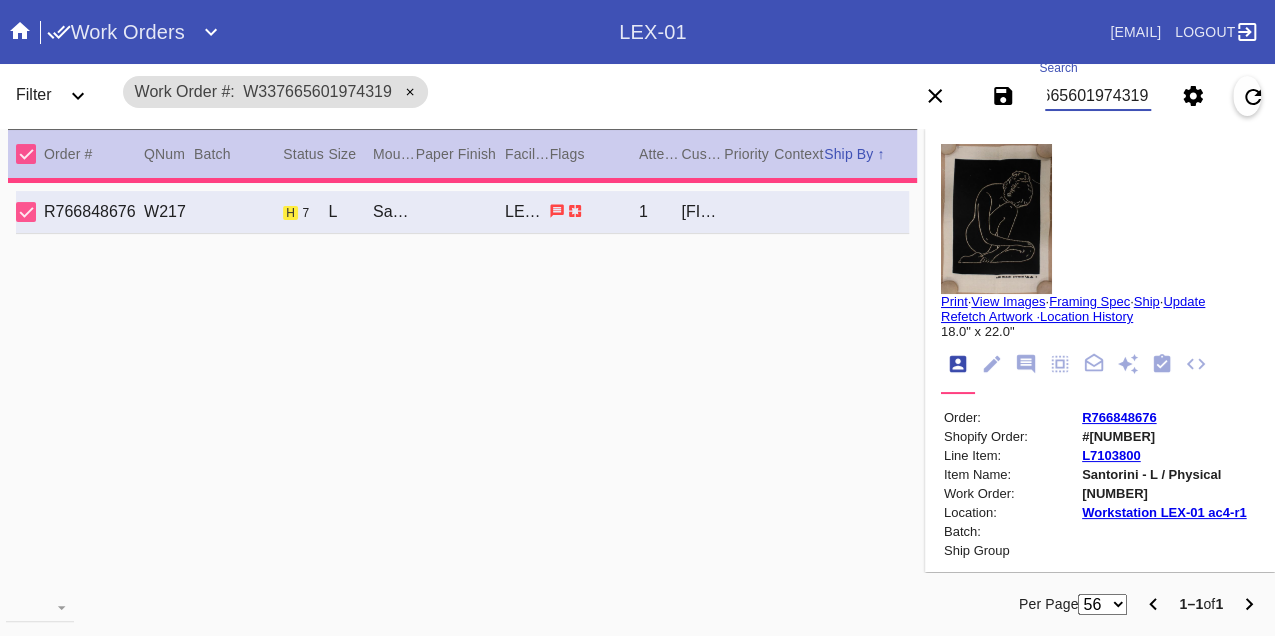 type on "35.0" 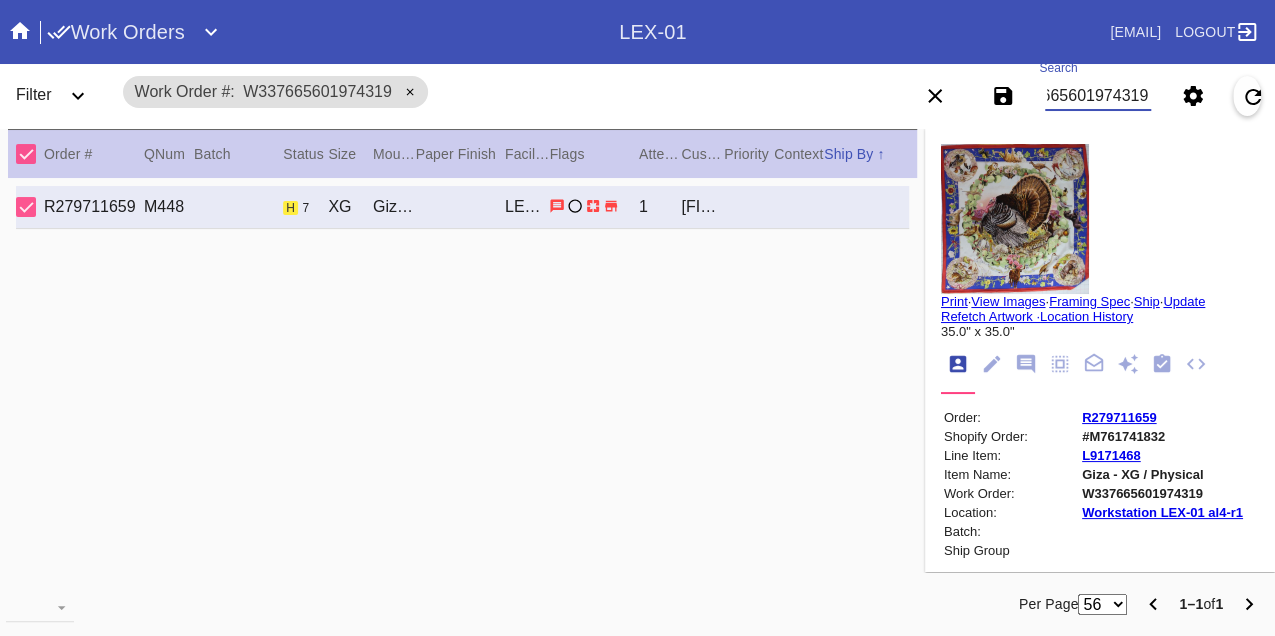 scroll, scrollTop: 0, scrollLeft: 0, axis: both 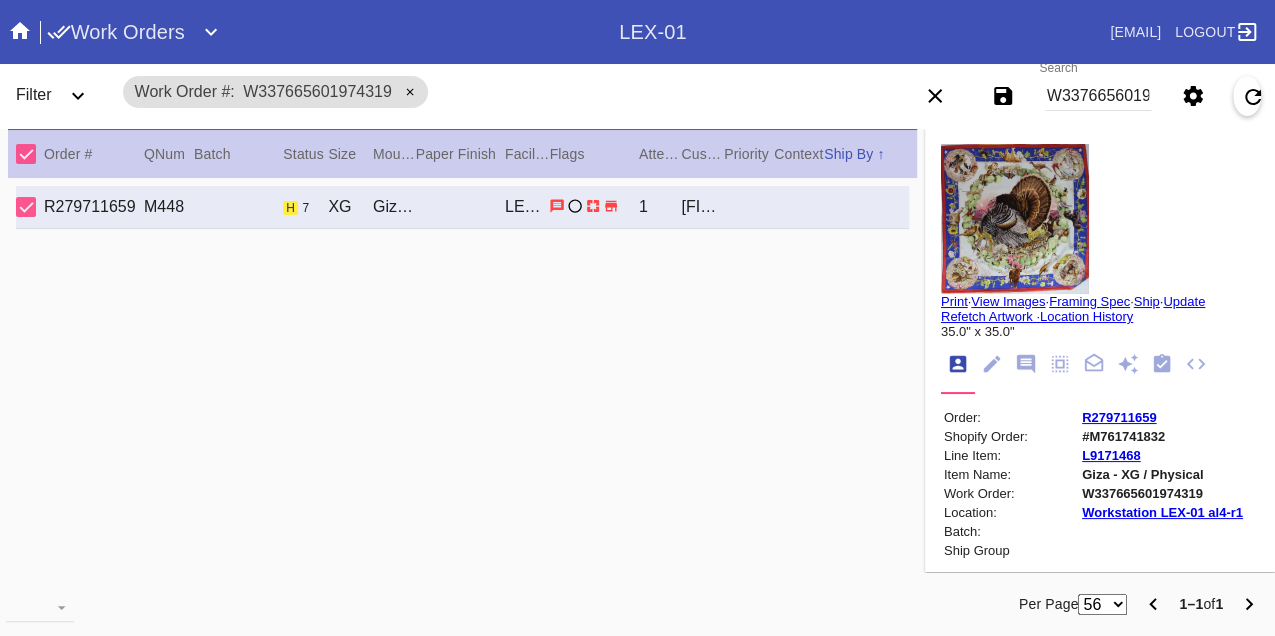 click on "W337665601974319" at bounding box center (1098, 96) 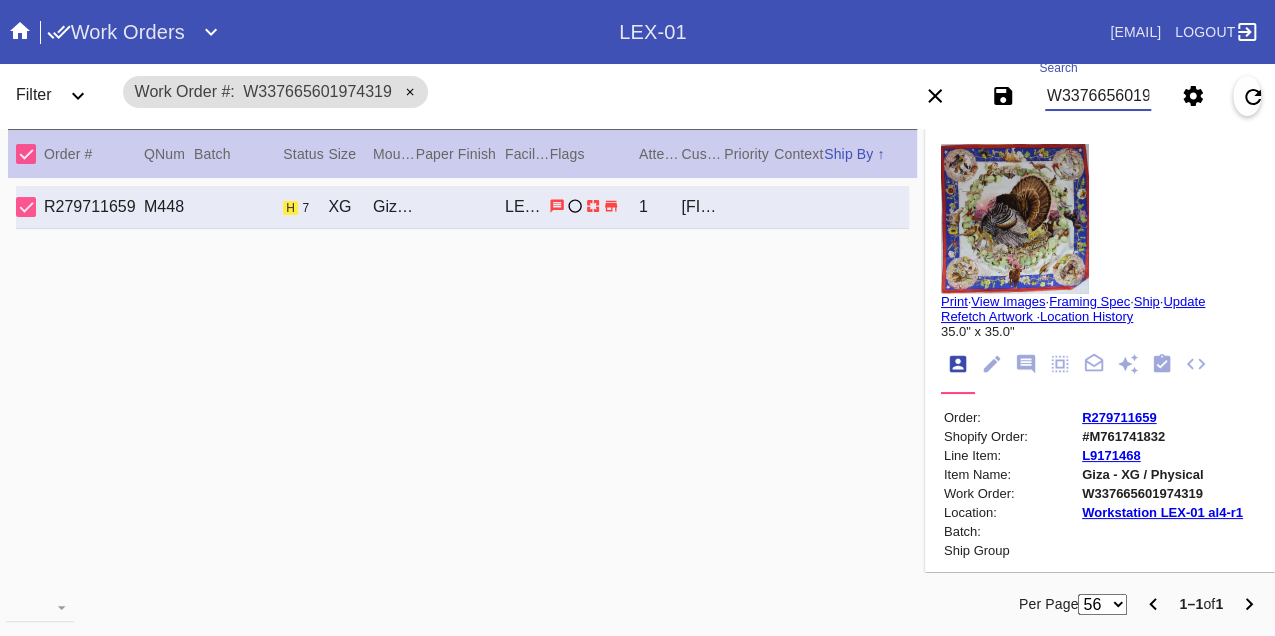 click on "W337665601974319" at bounding box center (1098, 96) 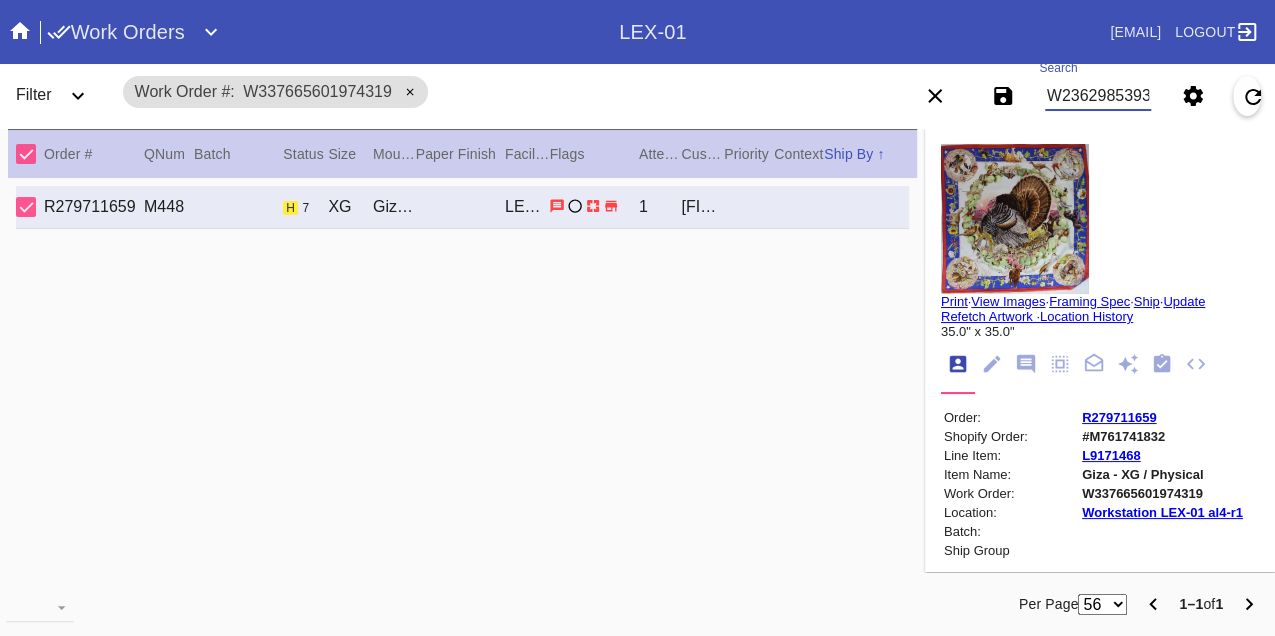 type on "W236298539338634" 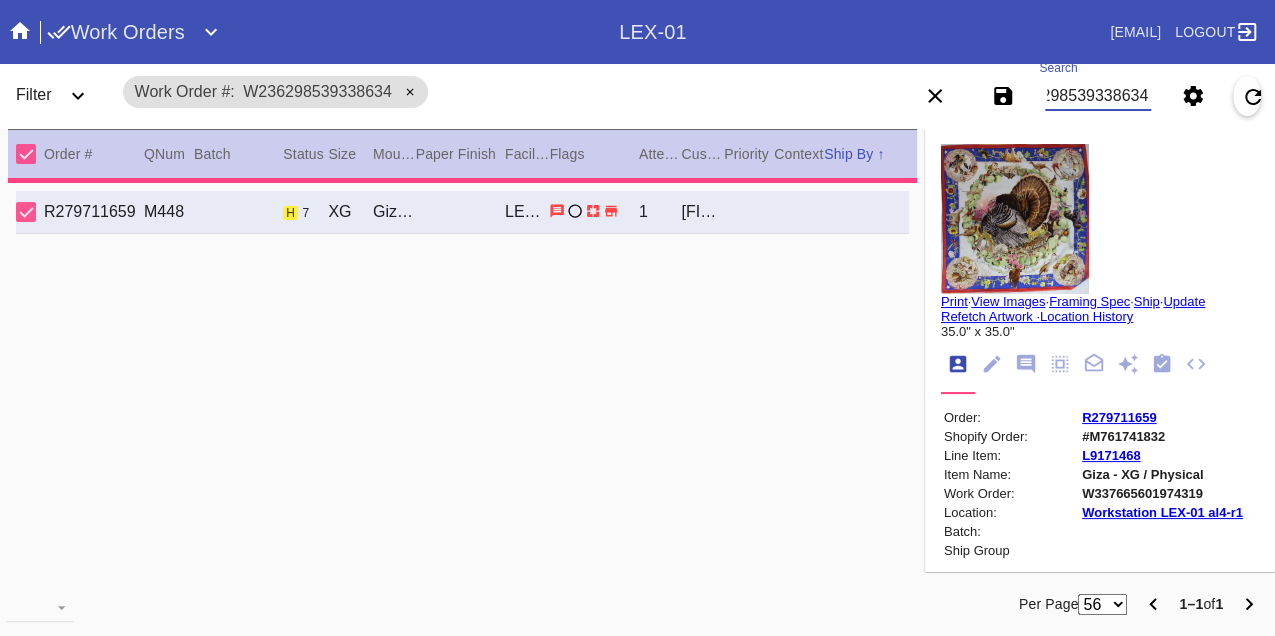 type on "13.0" 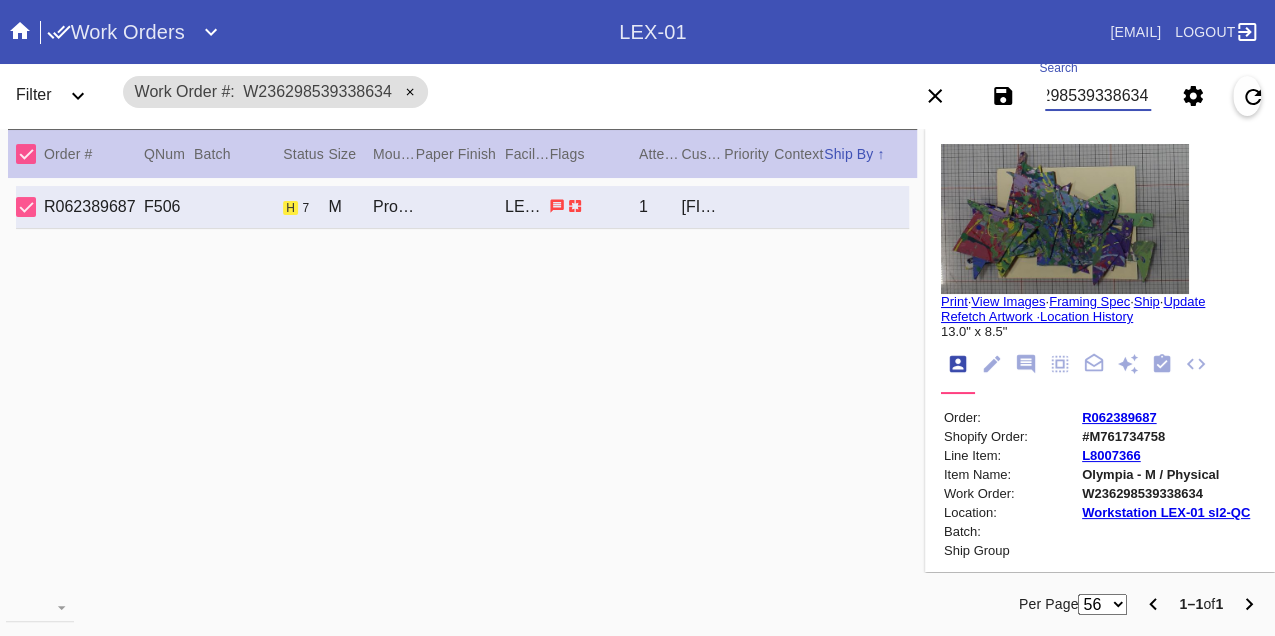 scroll, scrollTop: 0, scrollLeft: 0, axis: both 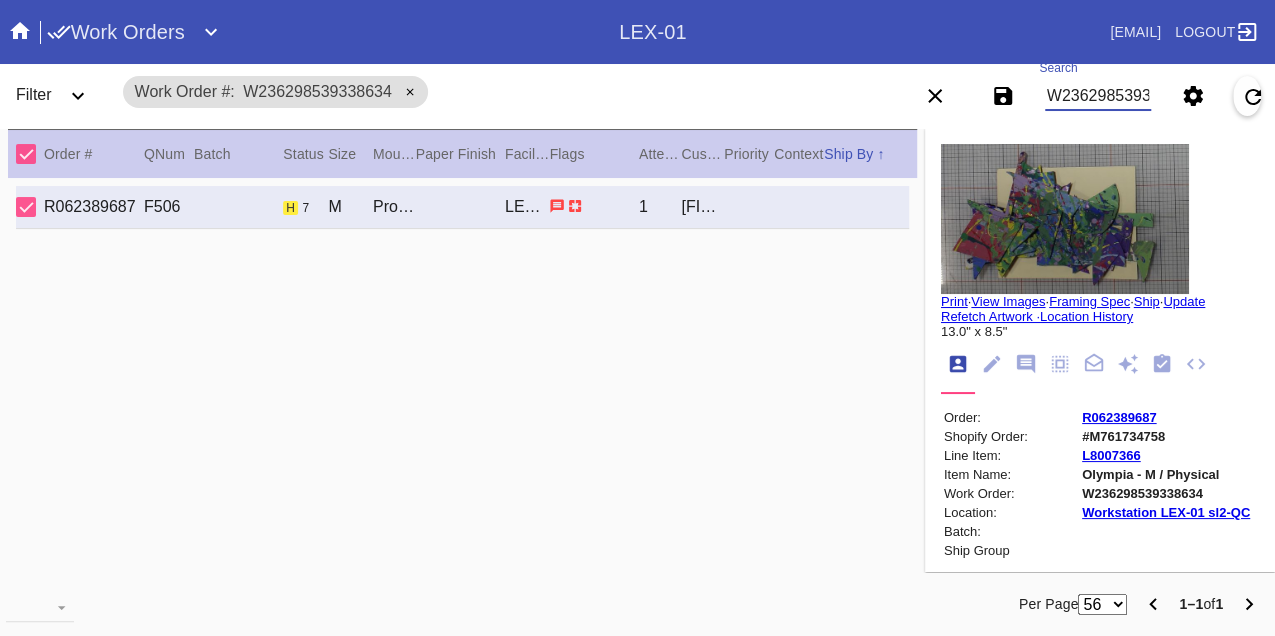 click on "W236298539338634" at bounding box center [1098, 96] 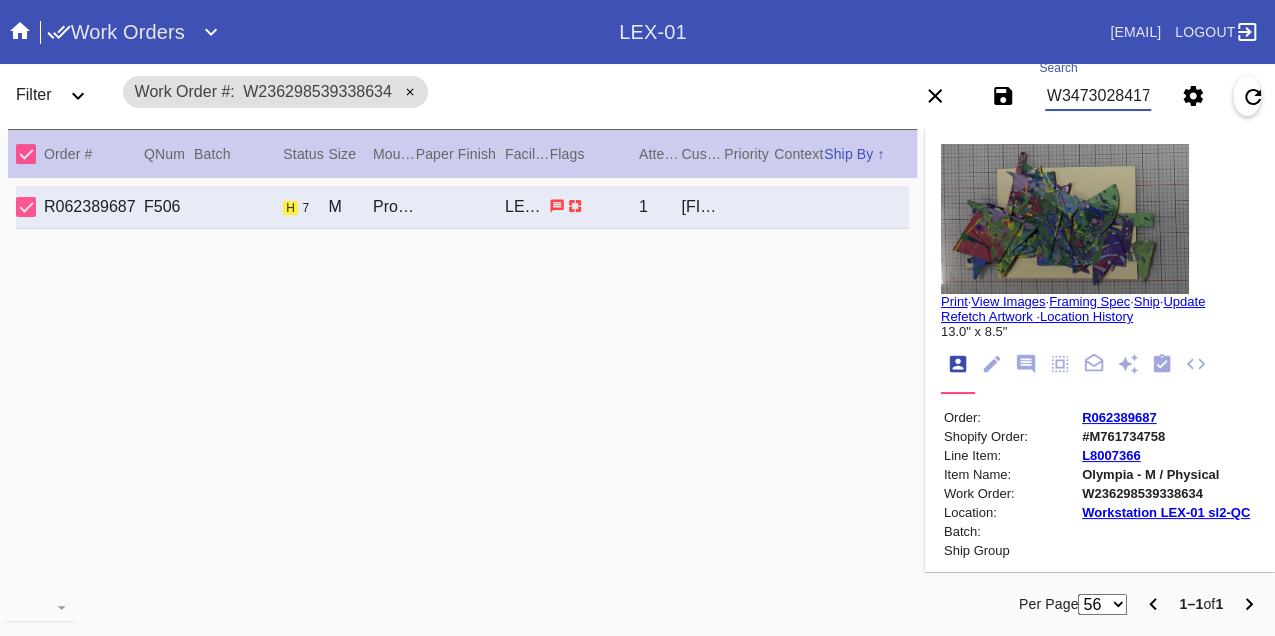 type on "W347302841737164" 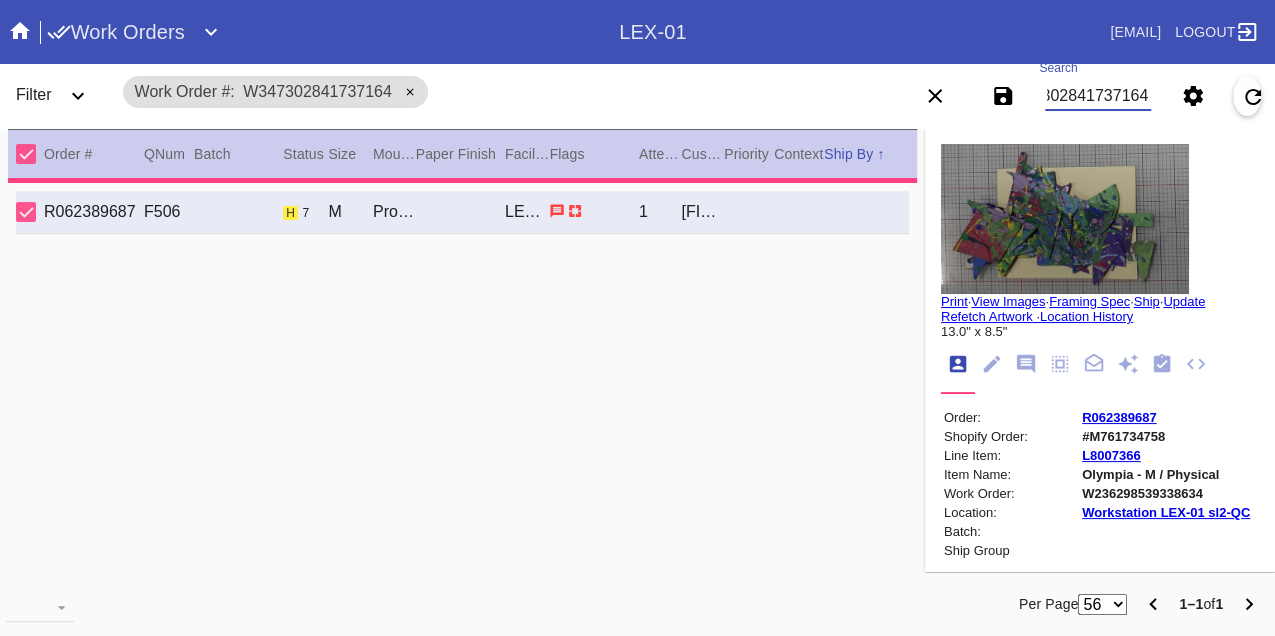 type on "2.0" 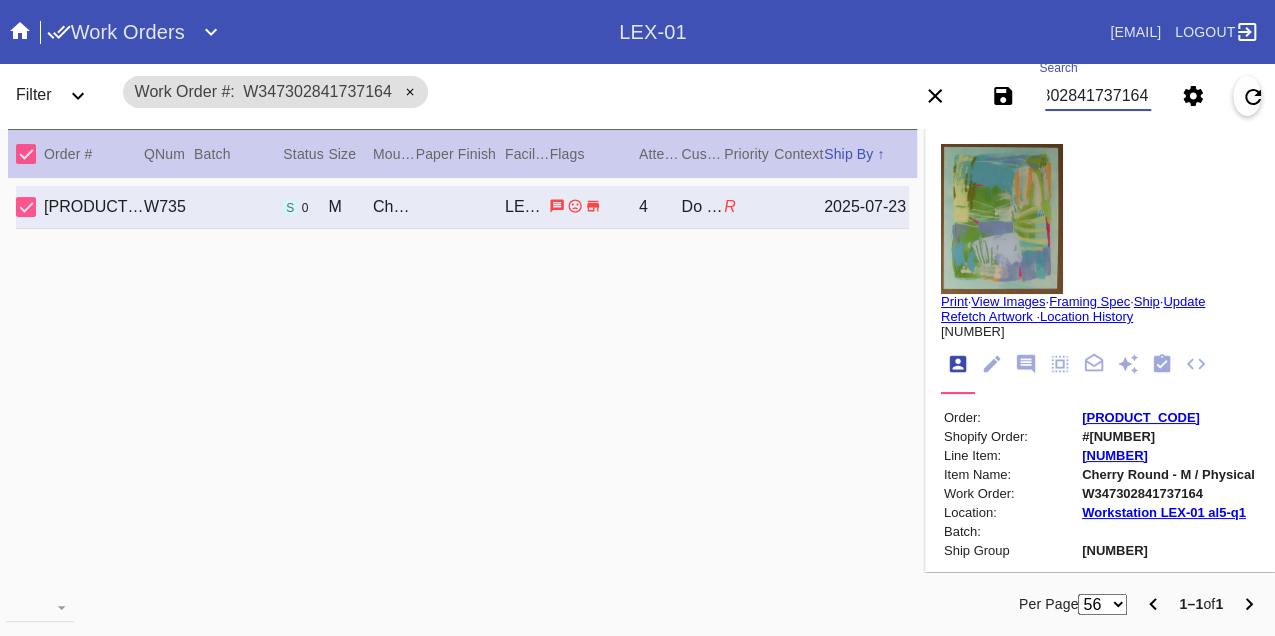 scroll, scrollTop: 0, scrollLeft: 0, axis: both 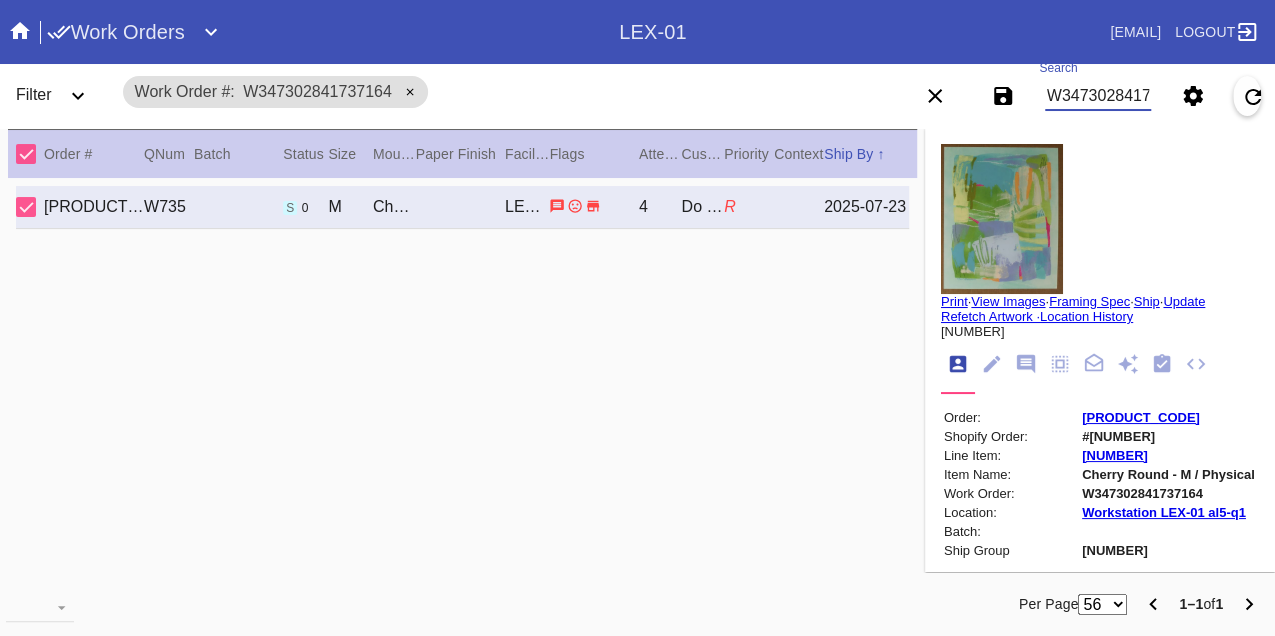 click on "W347302841737164" at bounding box center [1098, 96] 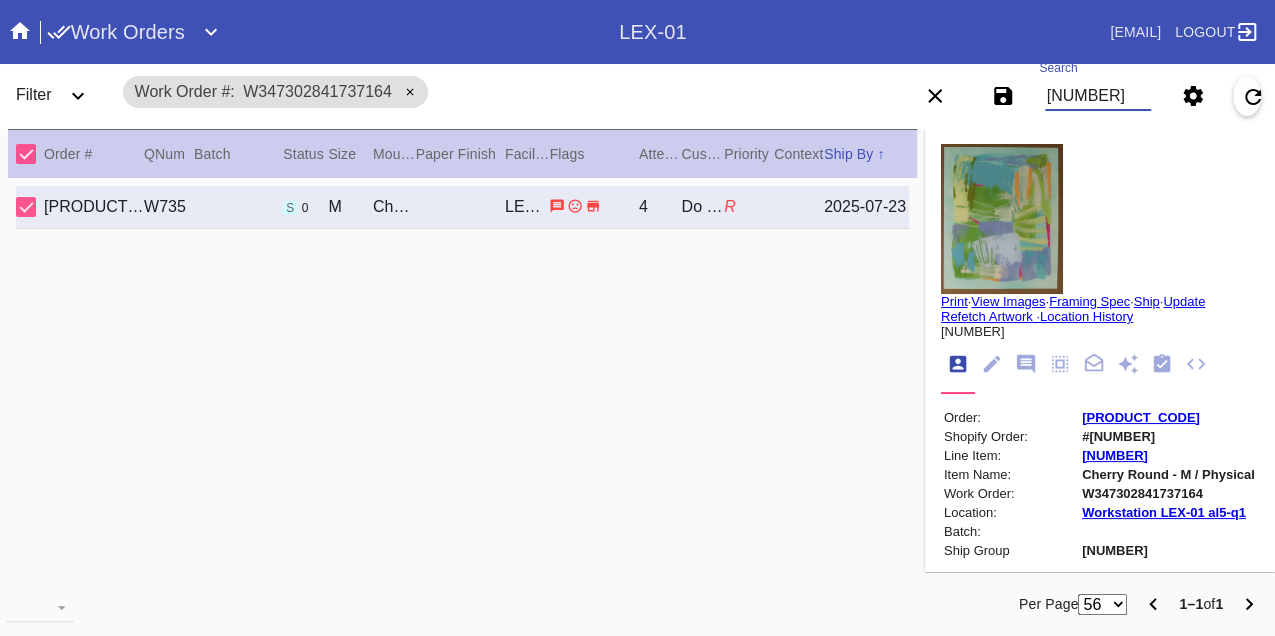 type on "W817891551188815" 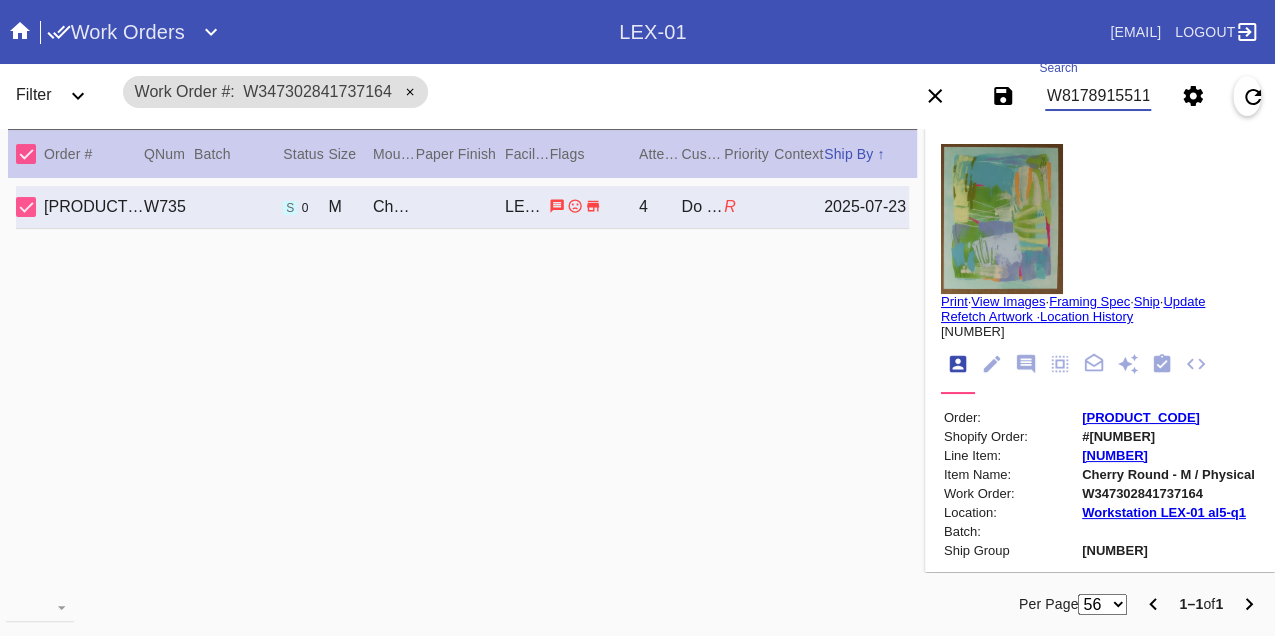 scroll, scrollTop: 0, scrollLeft: 48, axis: horizontal 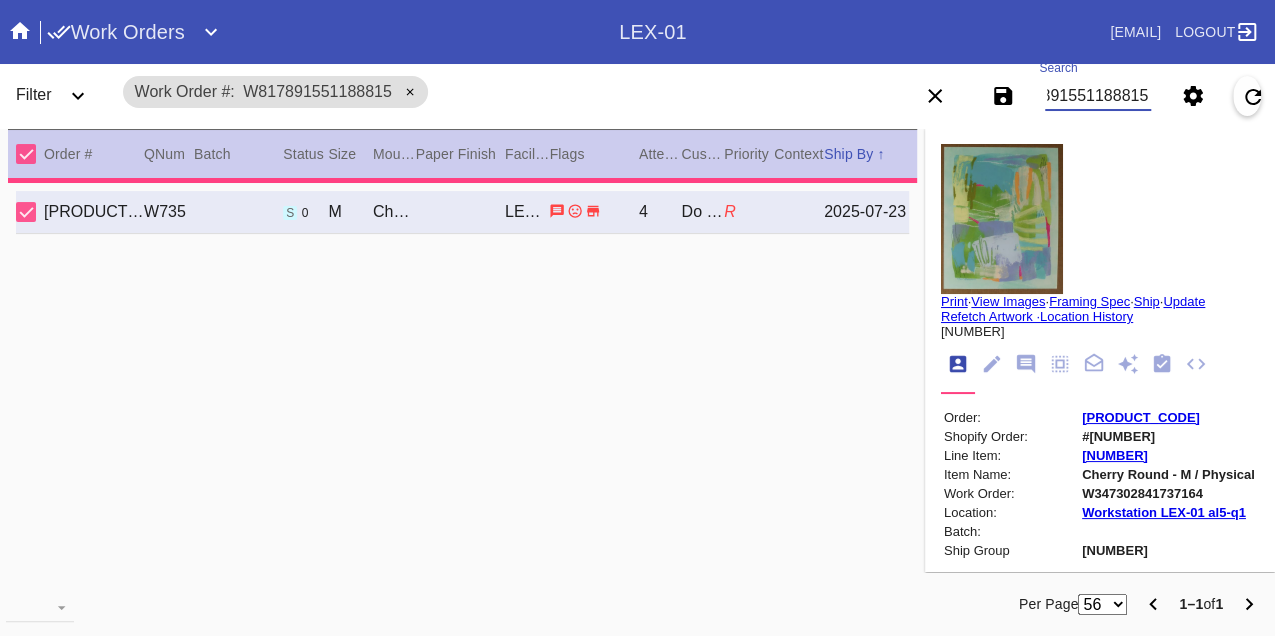 type on "1.0" 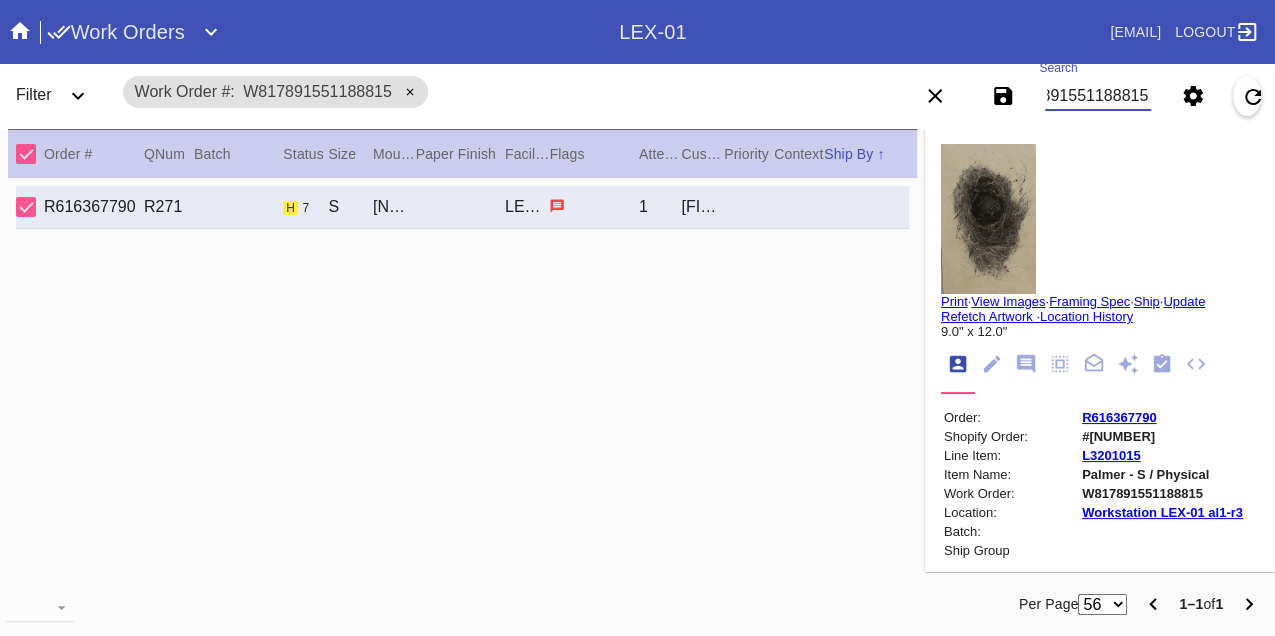 click on "W817891551188815" at bounding box center [1098, 96] 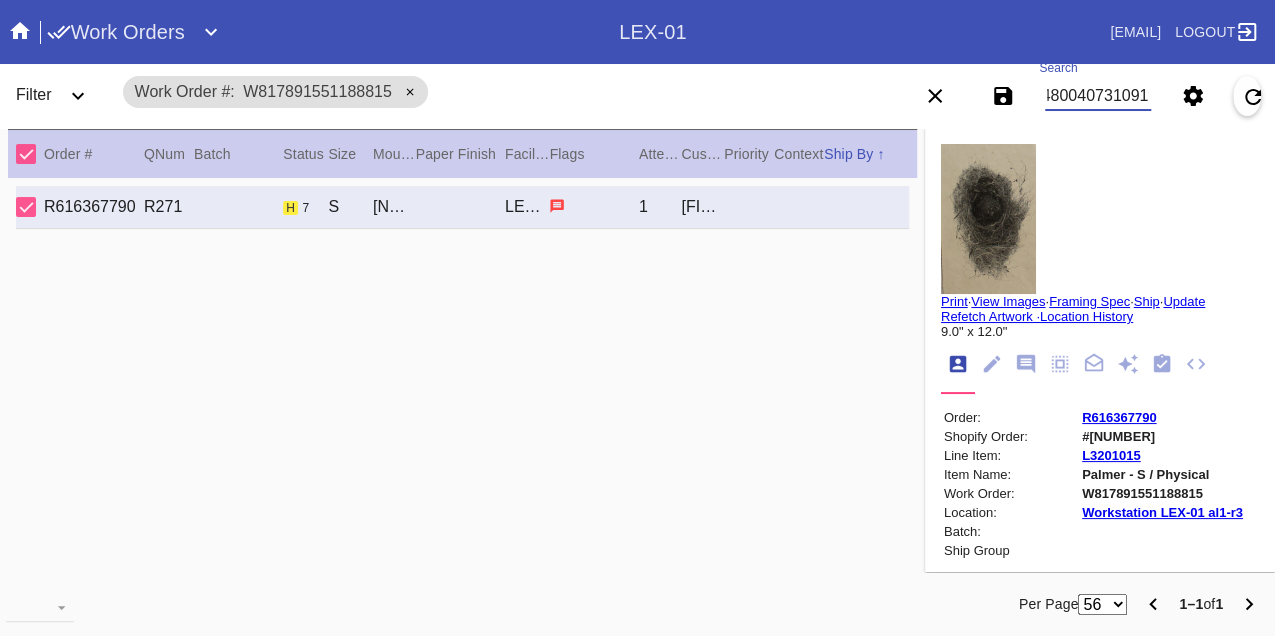 type on "W834800407310919" 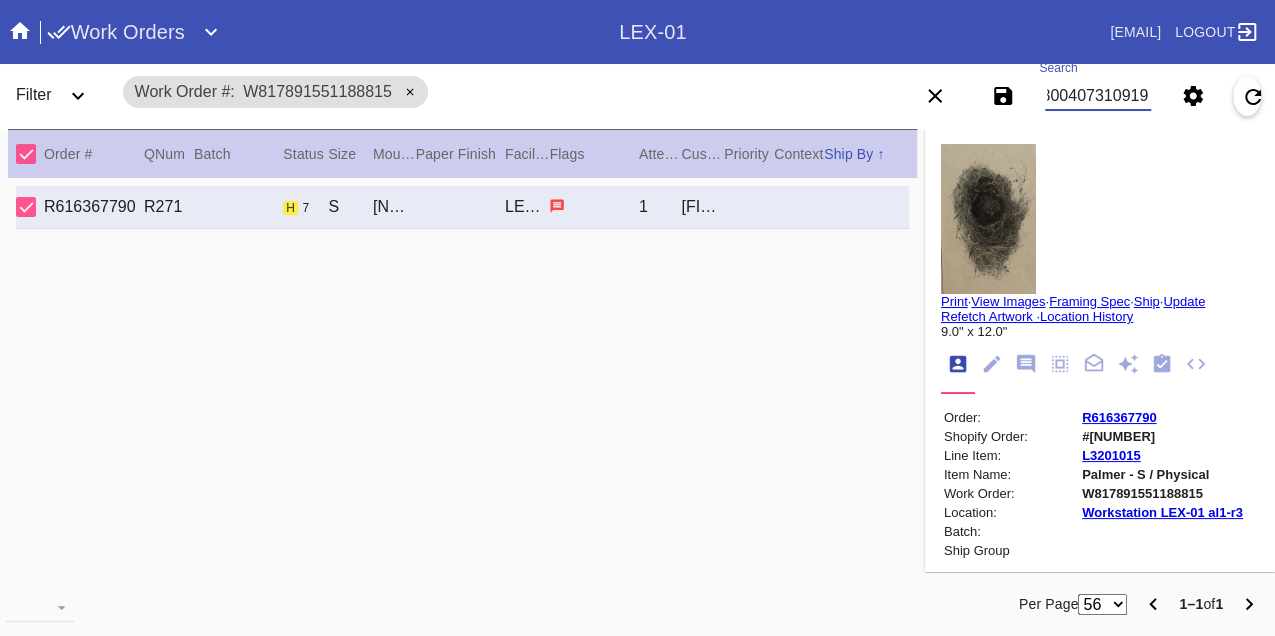 scroll, scrollTop: 0, scrollLeft: 48, axis: horizontal 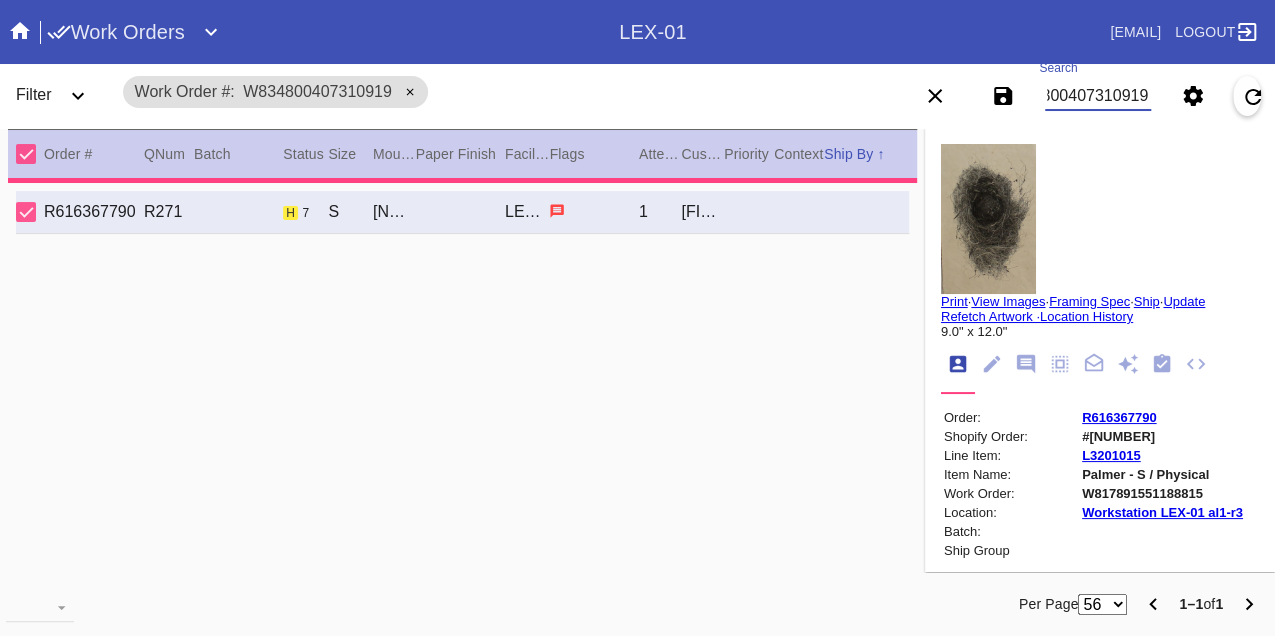 type on "1.1875" 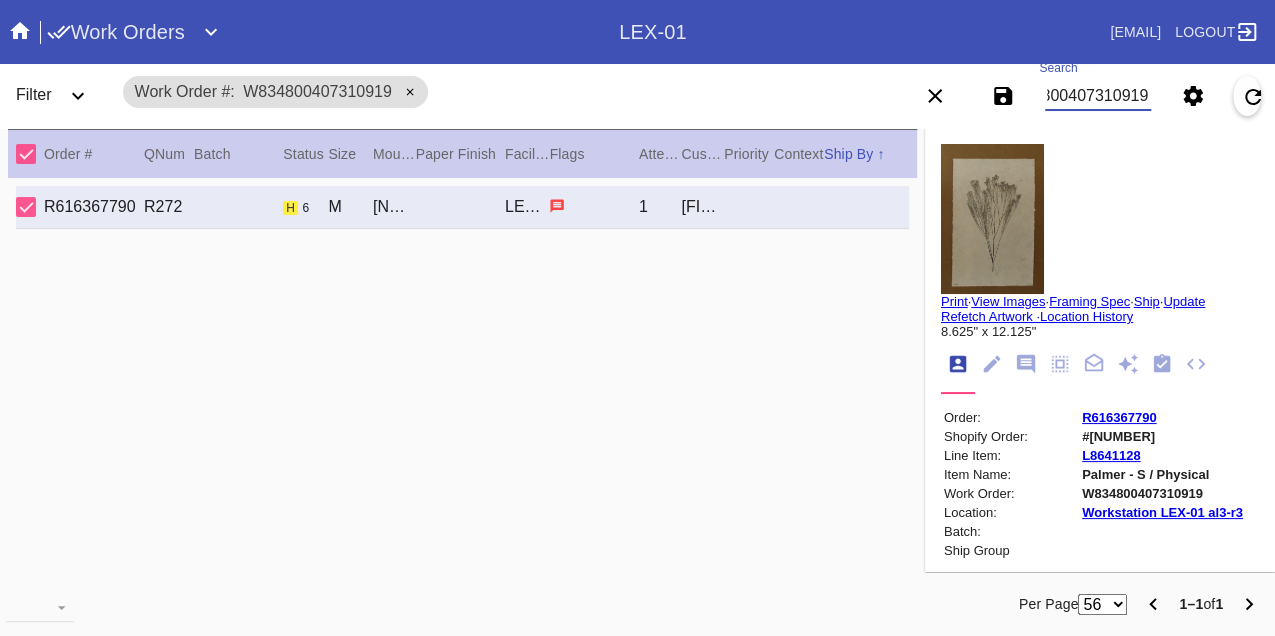 click on "W834800407310919" at bounding box center (1098, 96) 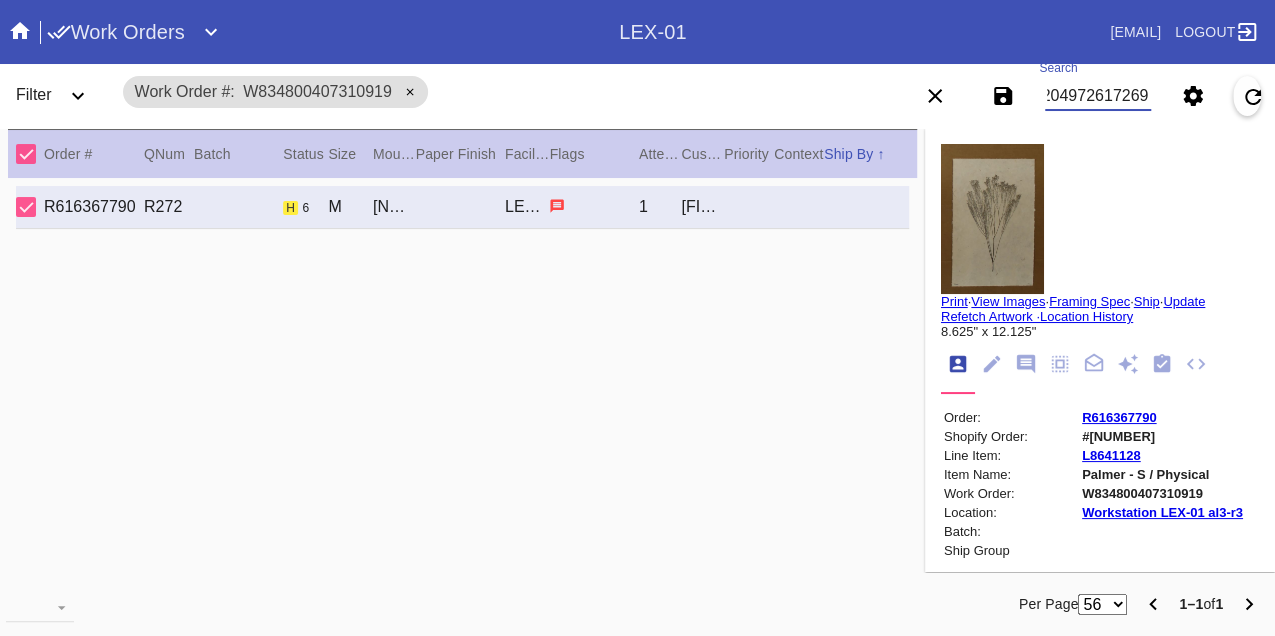 type on "W572049726172695" 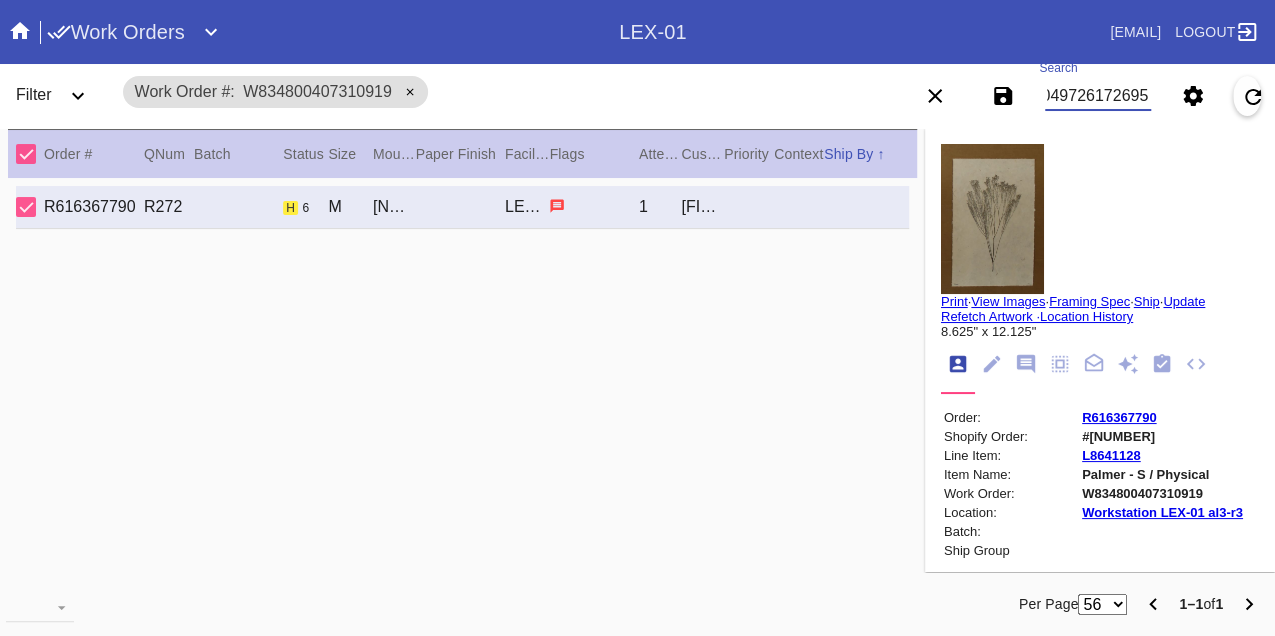 scroll, scrollTop: 0, scrollLeft: 48, axis: horizontal 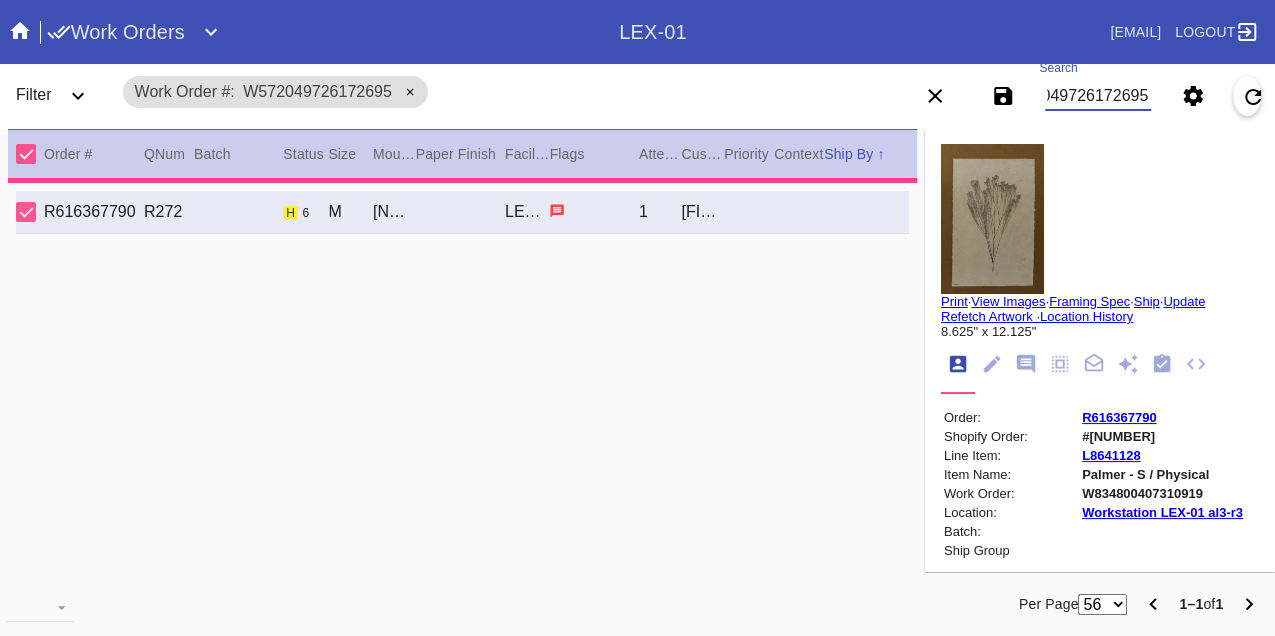 type on "3.0" 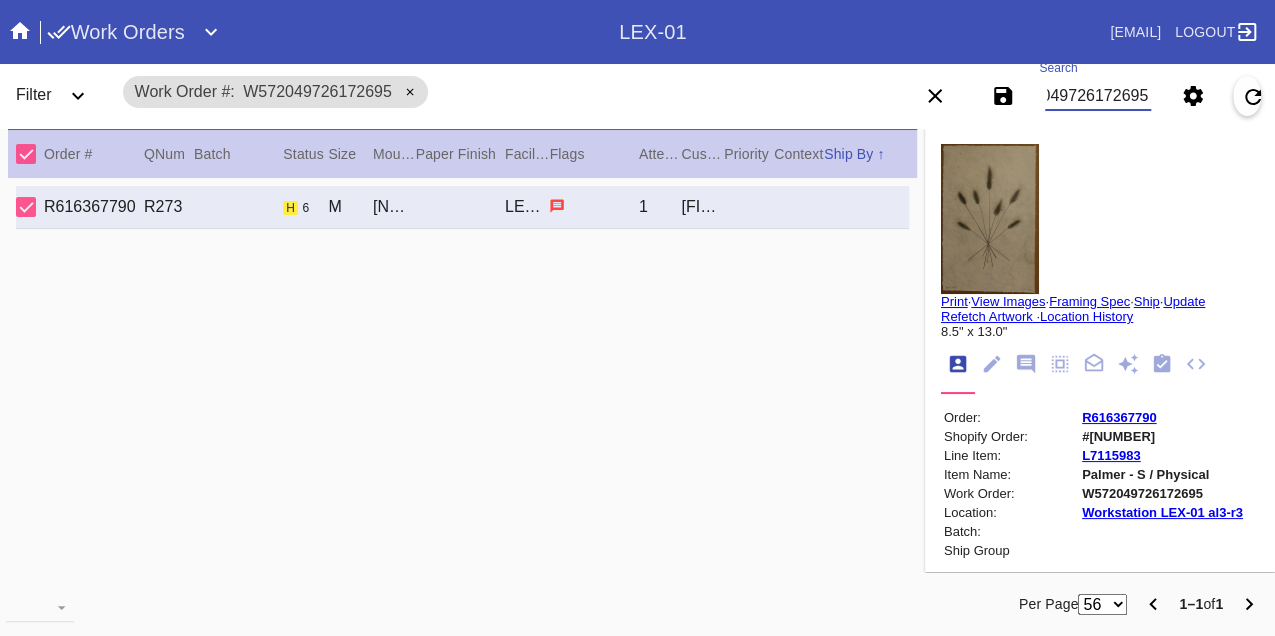 scroll, scrollTop: 0, scrollLeft: 0, axis: both 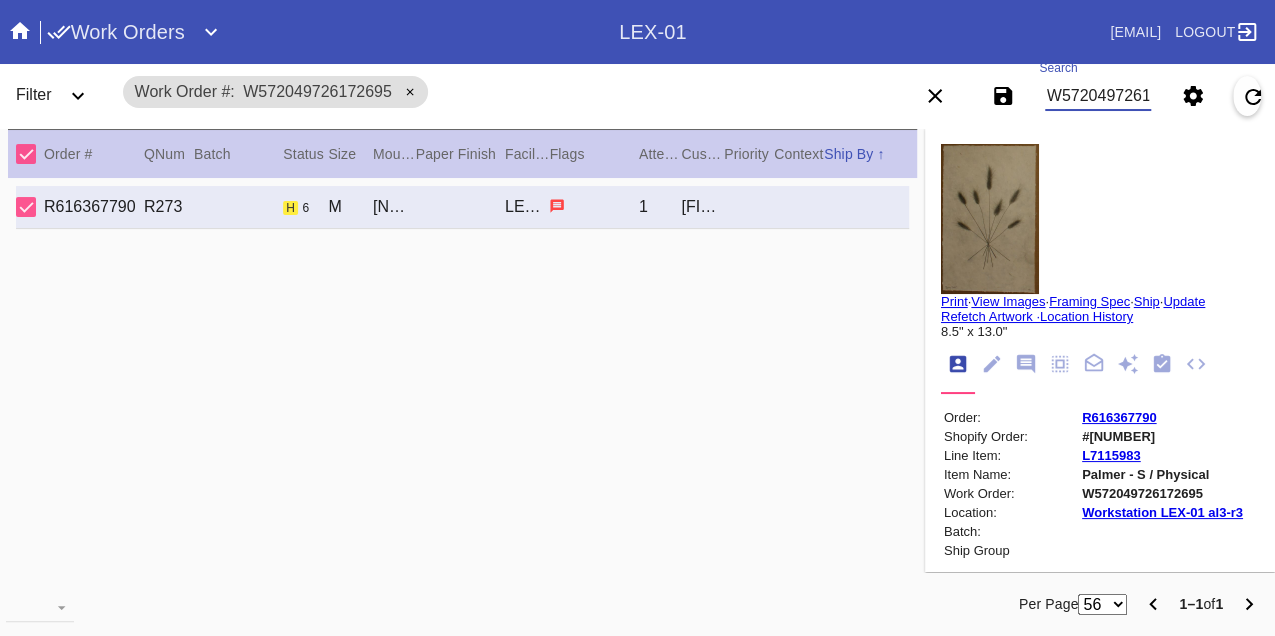 click on "W572049726172695" at bounding box center (1098, 96) 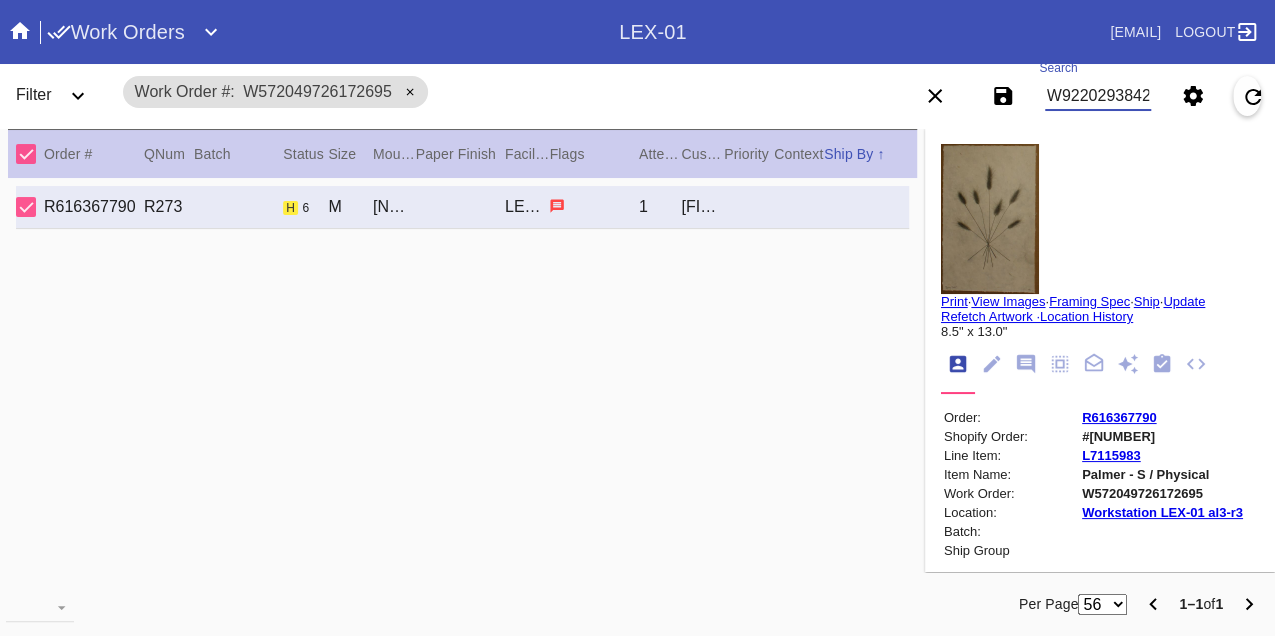 type on "W922029384285635" 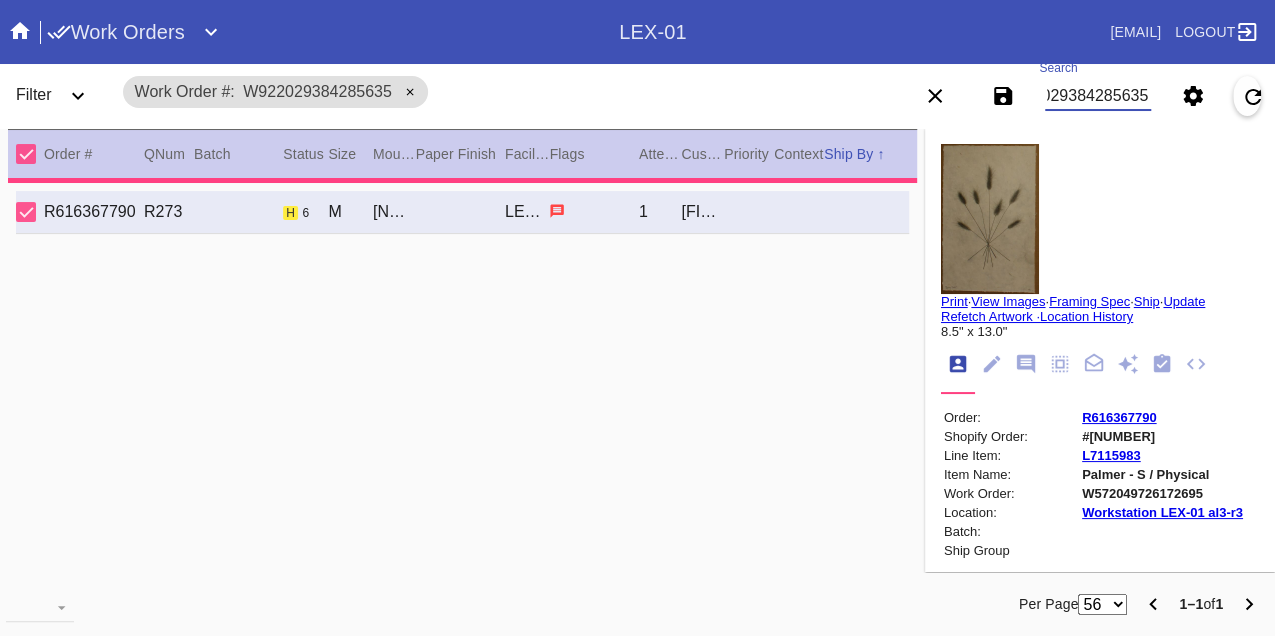 type on "1.5" 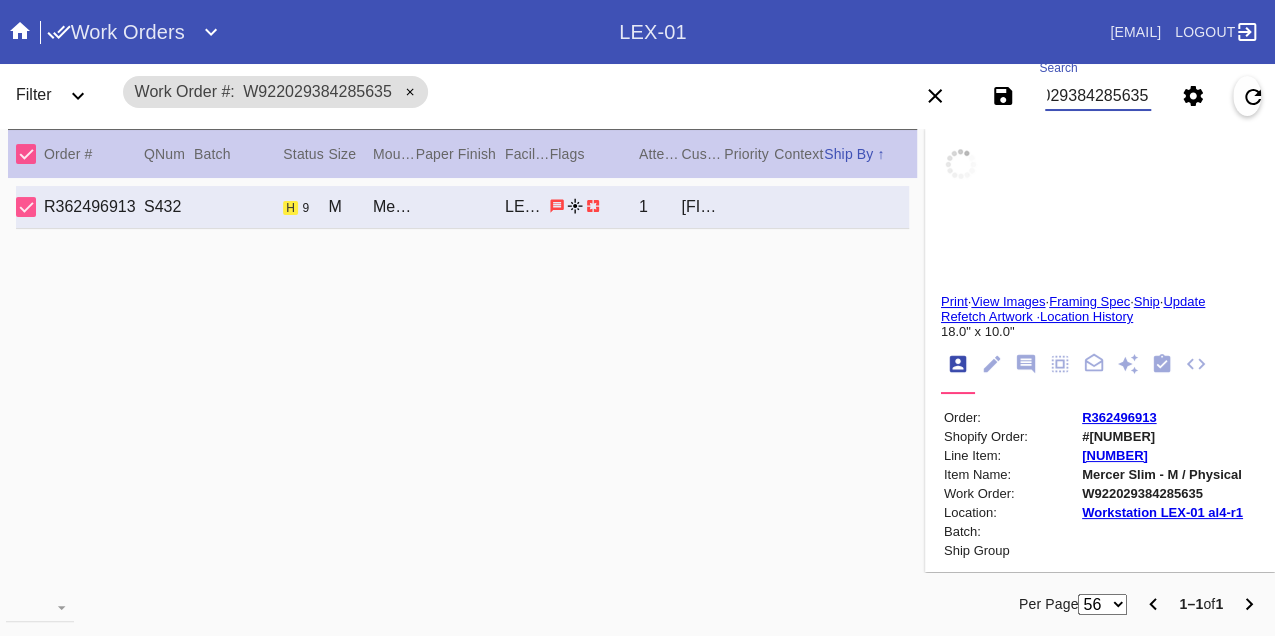type on "The Hanger" 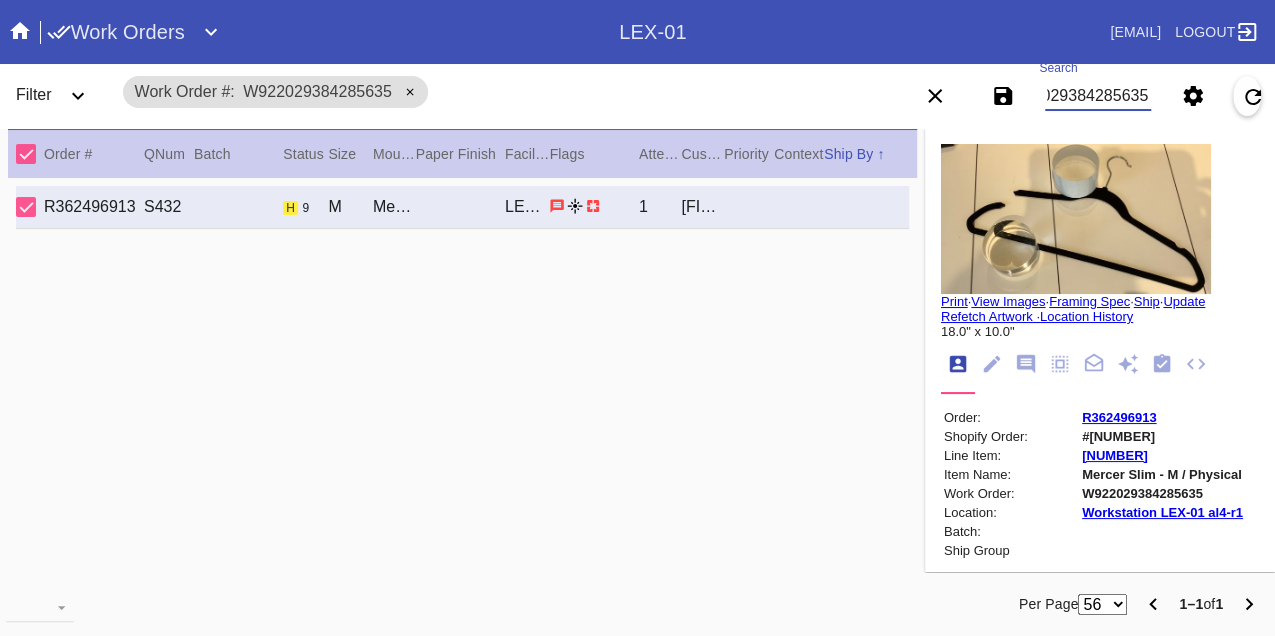 click on "W922029384285635" at bounding box center [1098, 96] 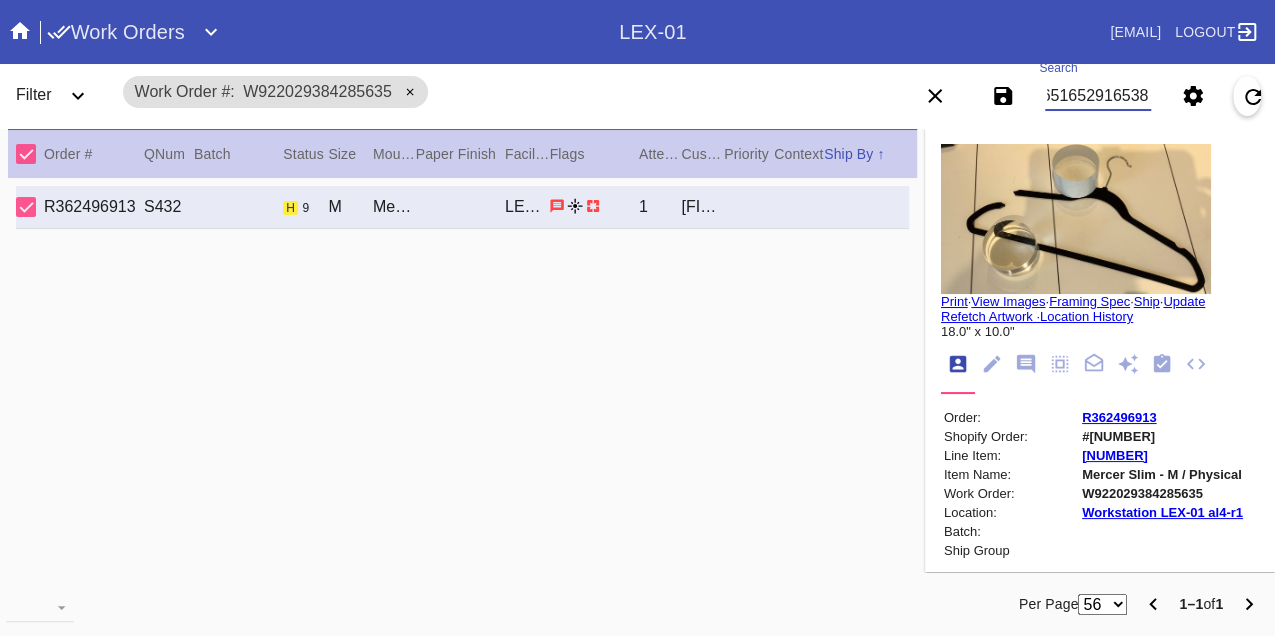type on "W976516529165389" 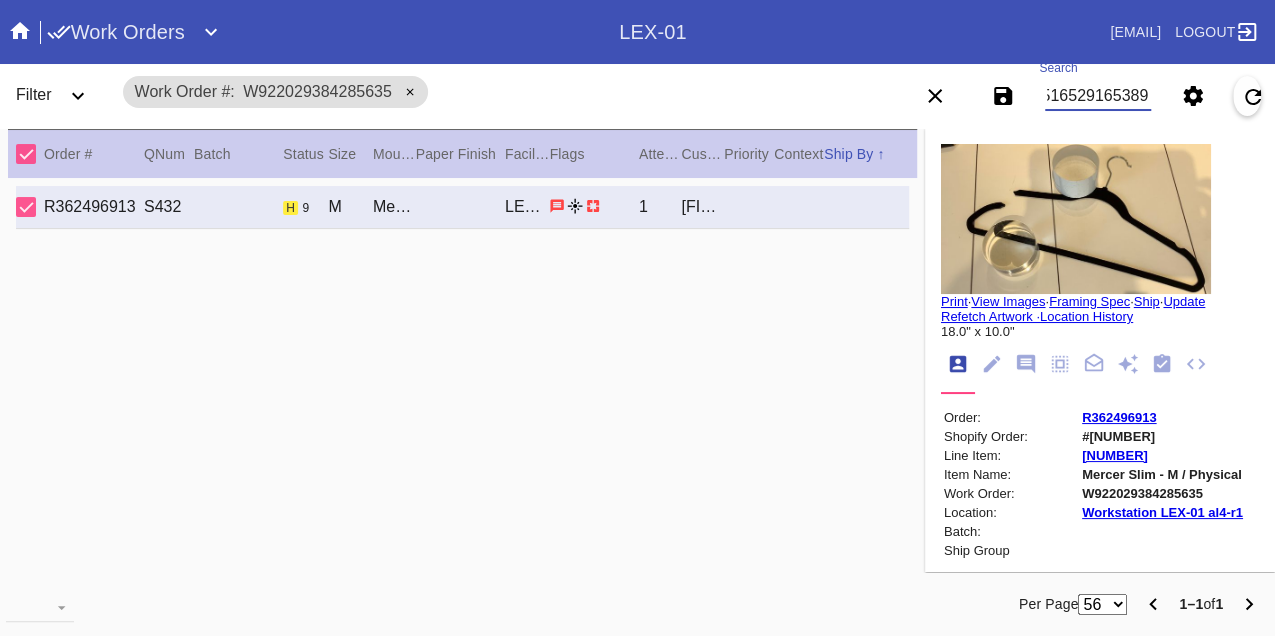 scroll, scrollTop: 0, scrollLeft: 48, axis: horizontal 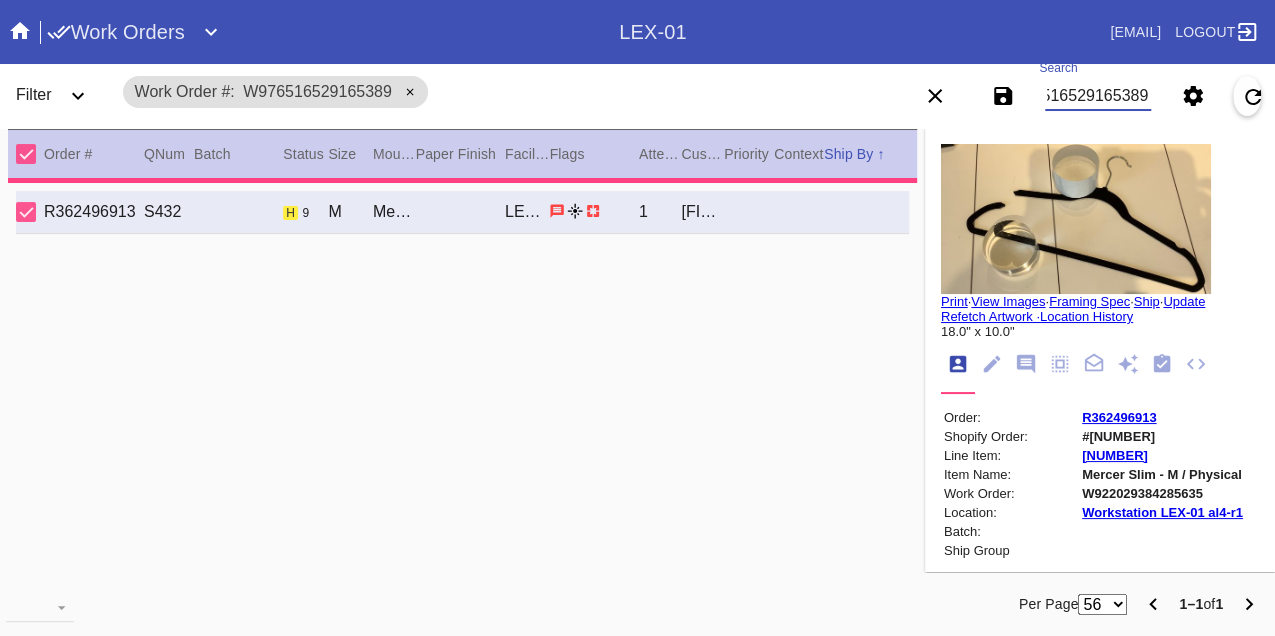 type on "8.0" 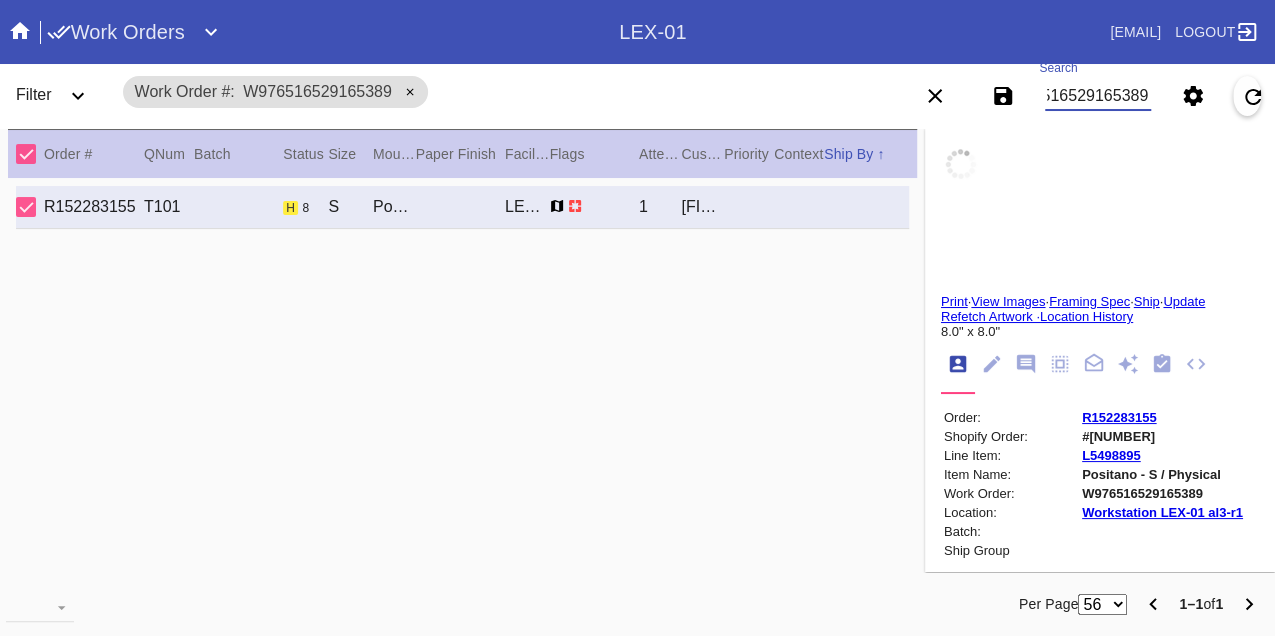 type on "Welcome to the world, Marlowe Catherine.
All my love,
Hannah" 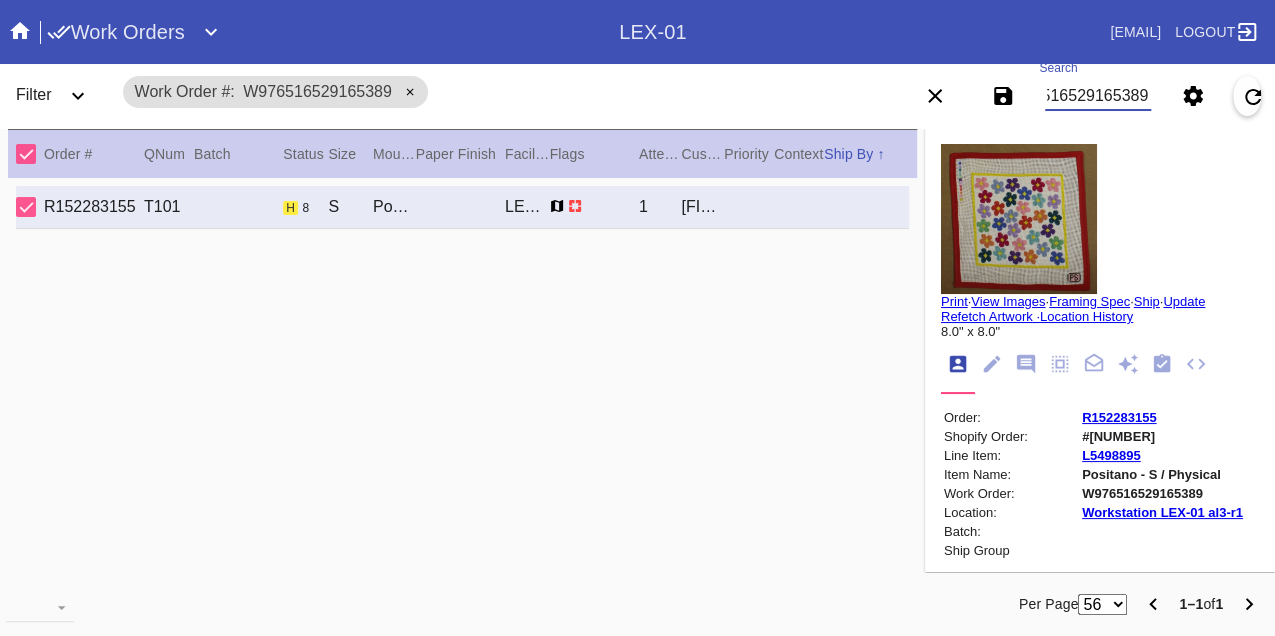 click on "W976516529165389" at bounding box center (1098, 96) 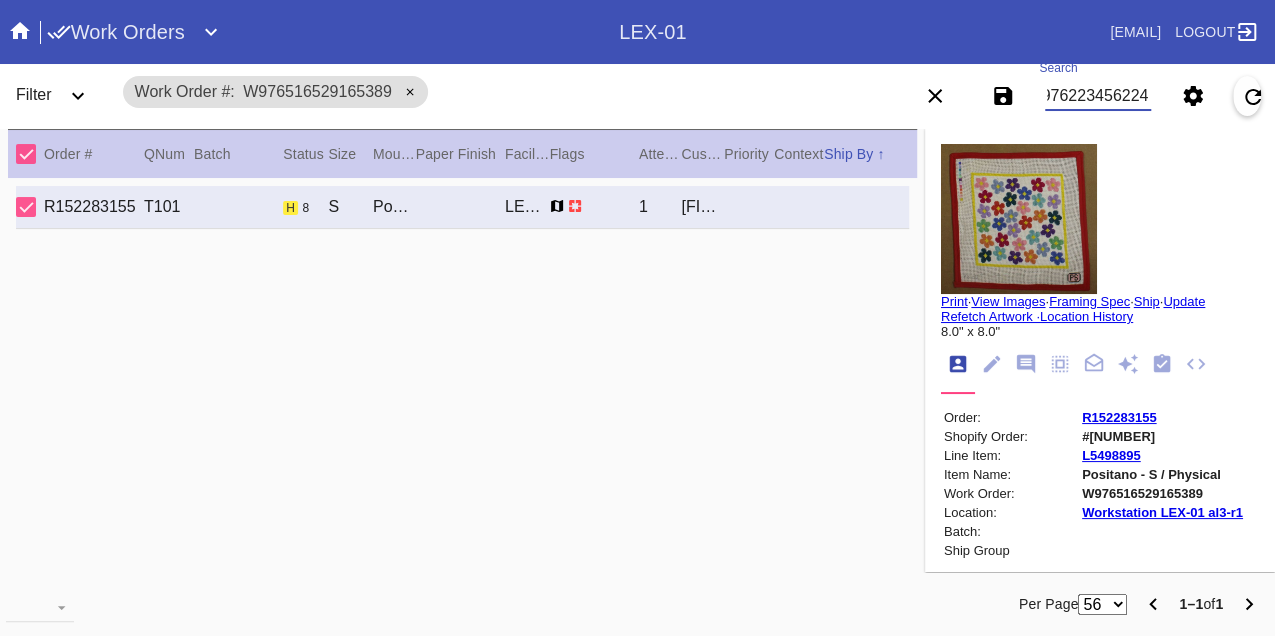 type on "W189762234562246" 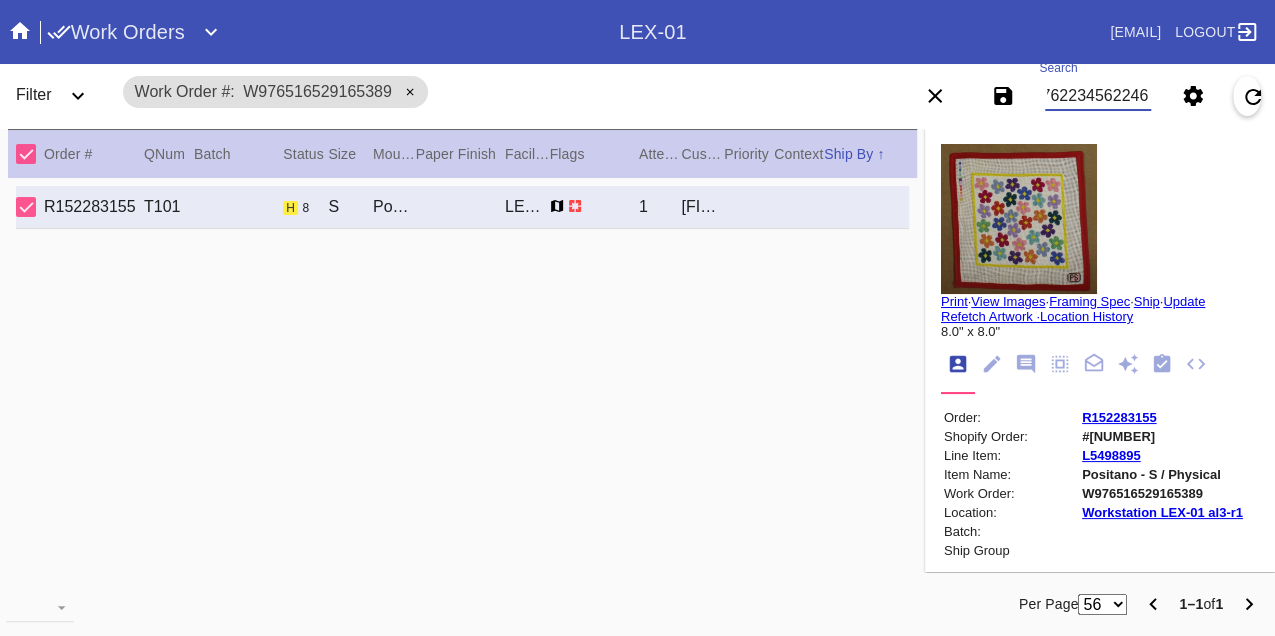 scroll, scrollTop: 0, scrollLeft: 48, axis: horizontal 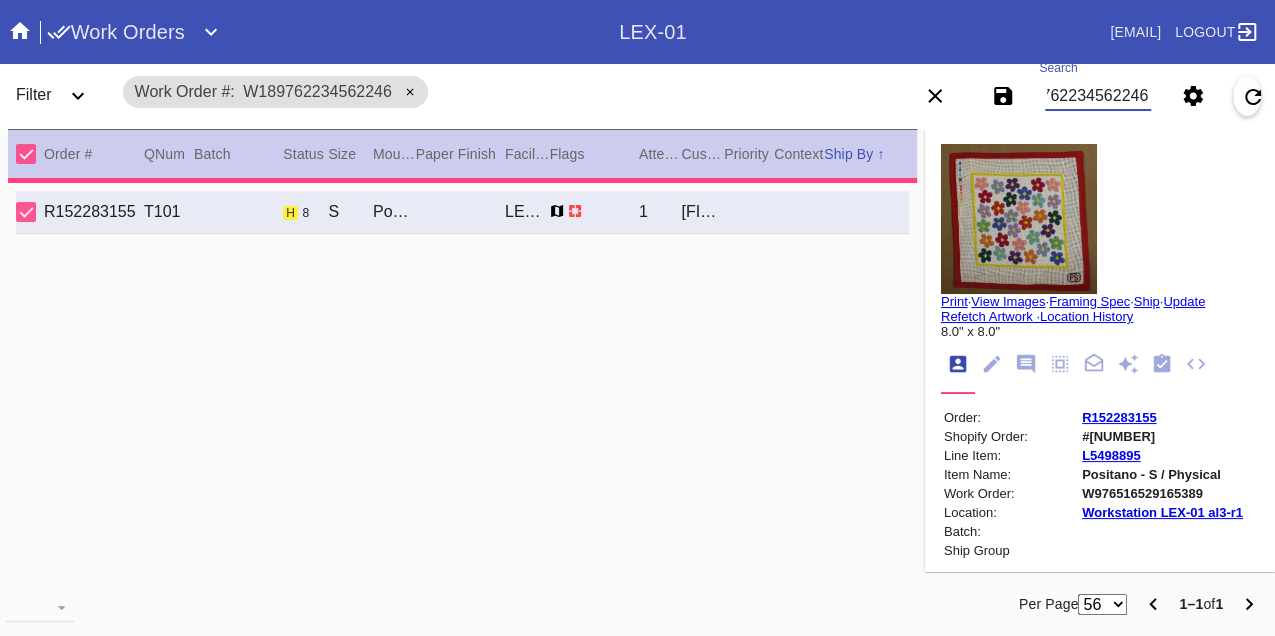 type on "0.0" 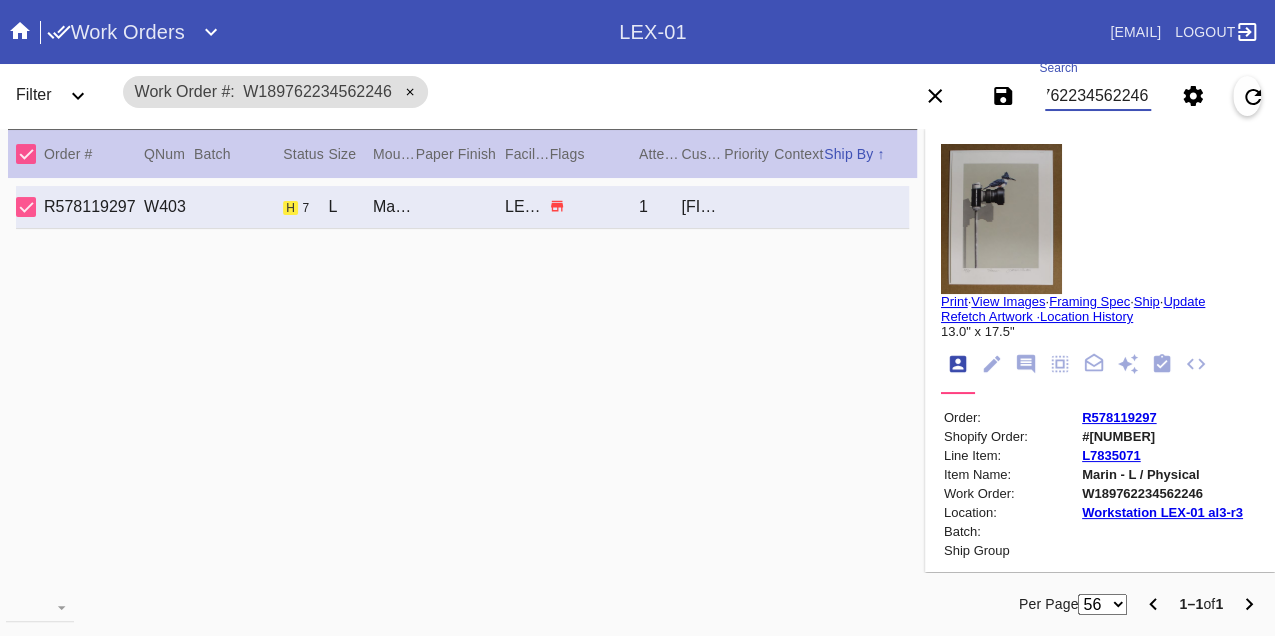 click on "W189762234562246" at bounding box center (1098, 96) 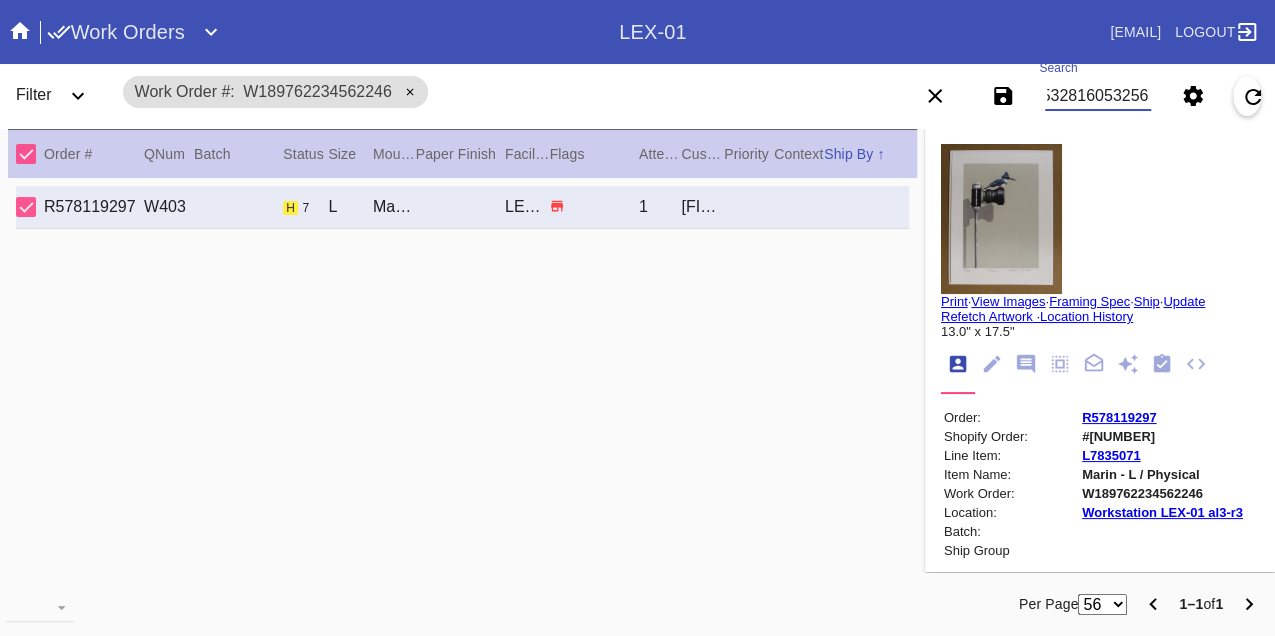 type on "W725328160532565" 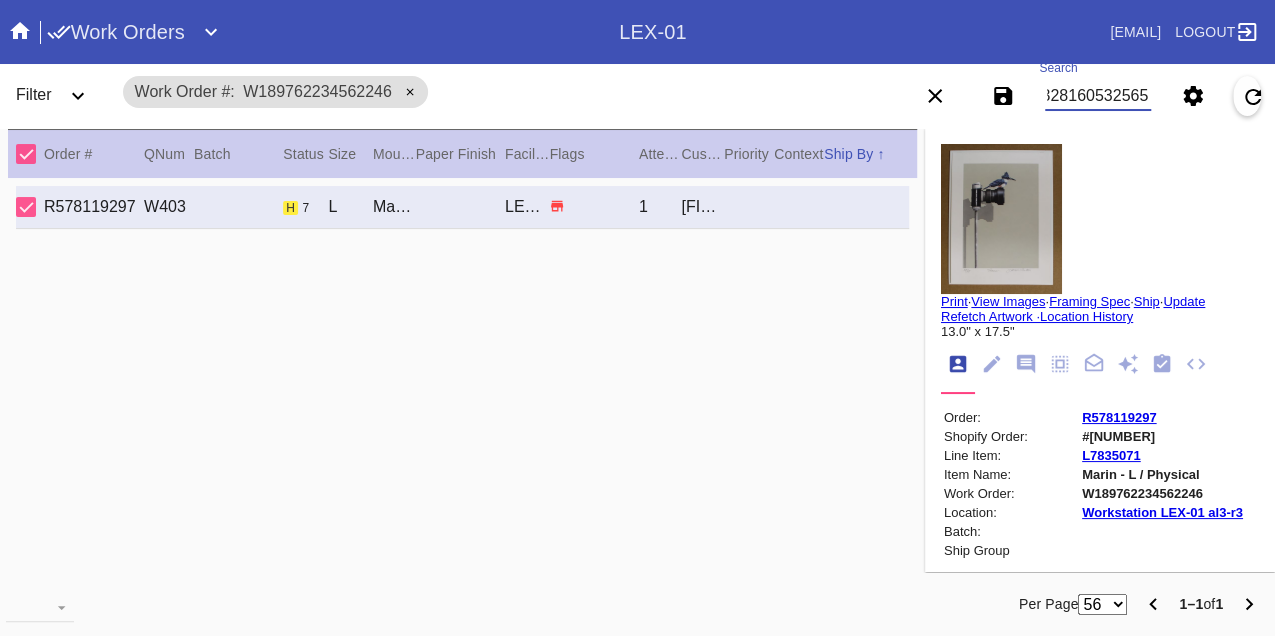 scroll, scrollTop: 0, scrollLeft: 48, axis: horizontal 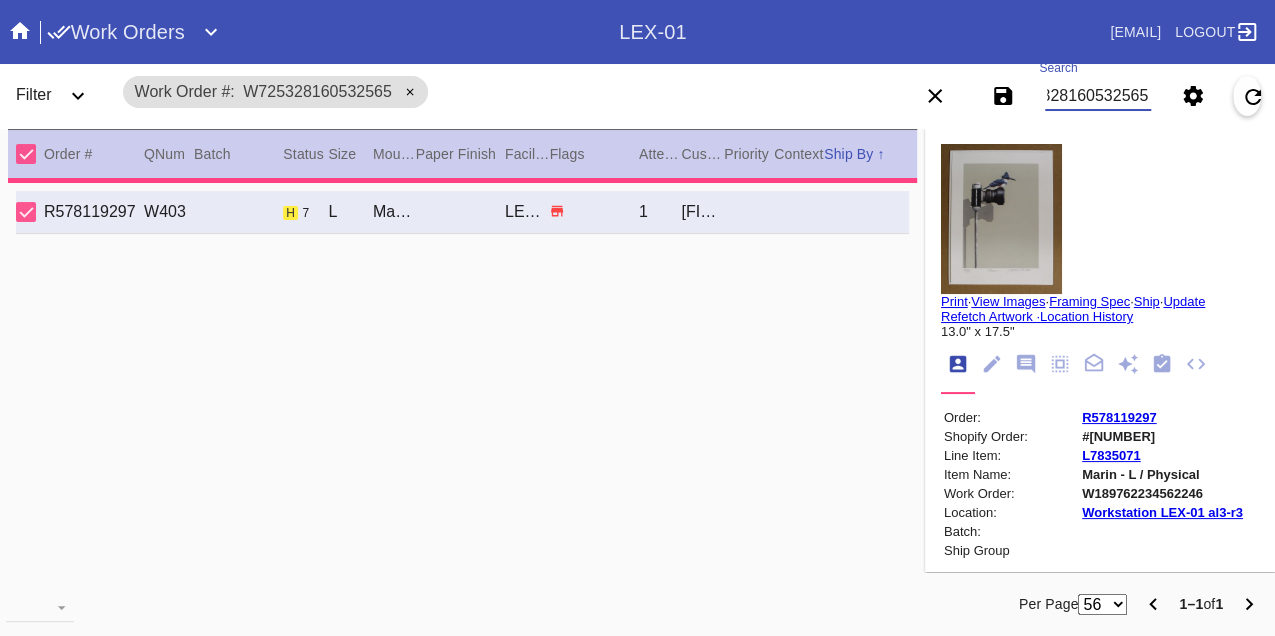 type on "1.5" 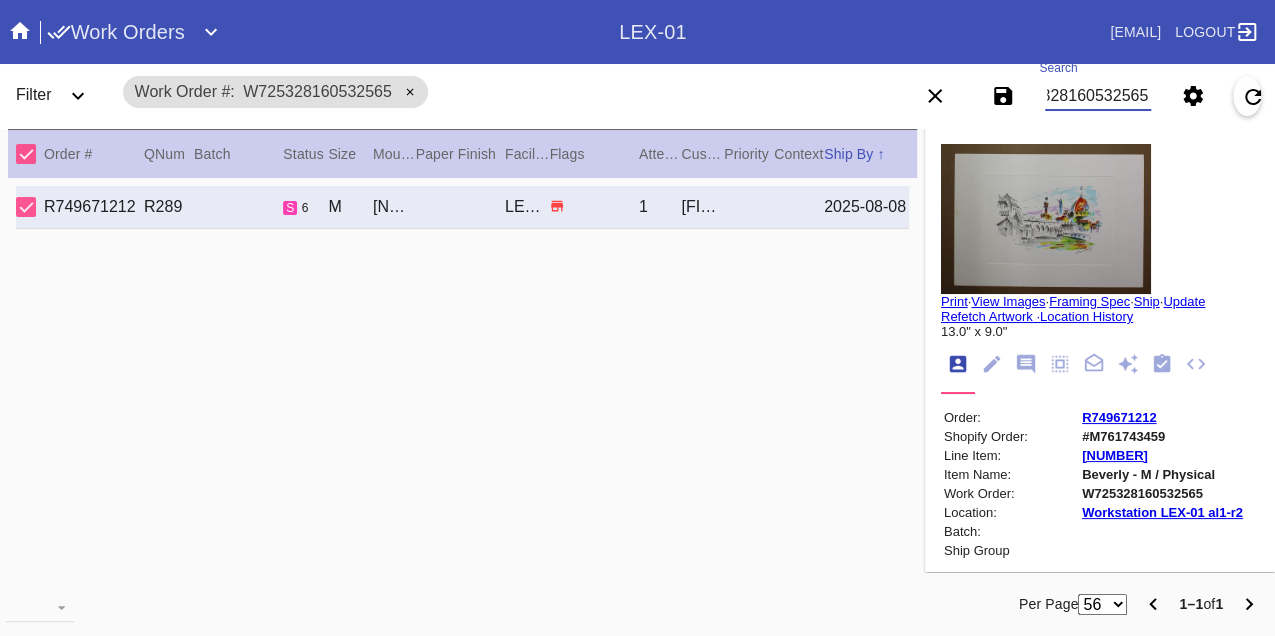 click on "W725328160532565" at bounding box center (1098, 96) 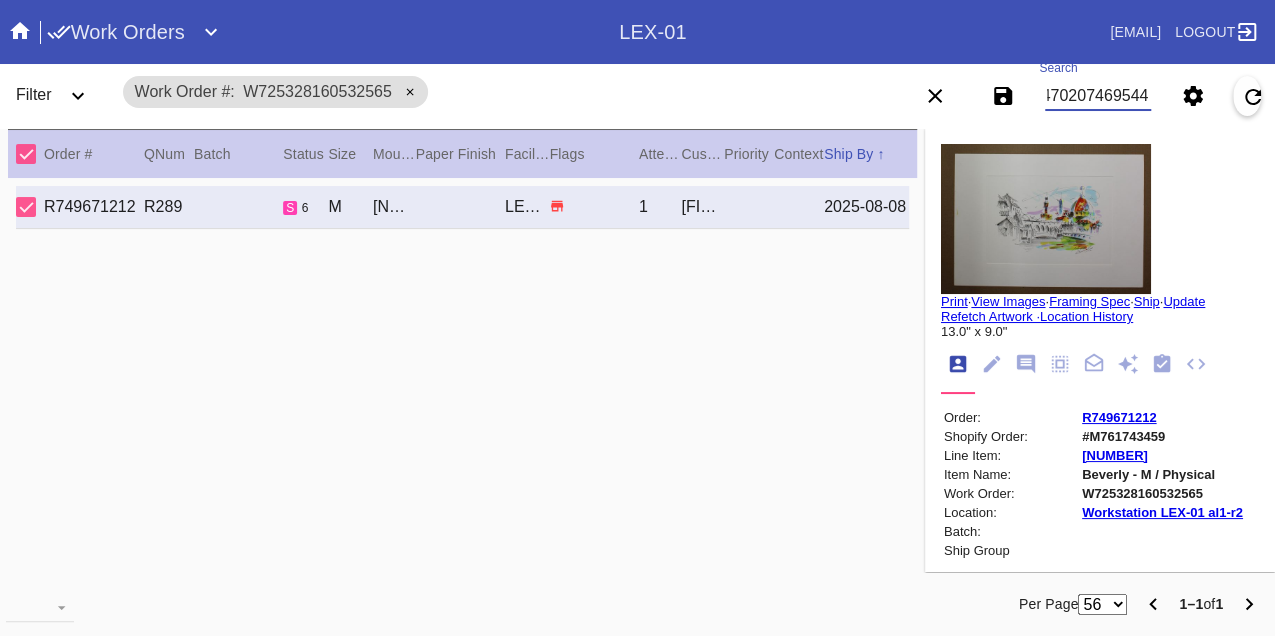type on "W294702074695447" 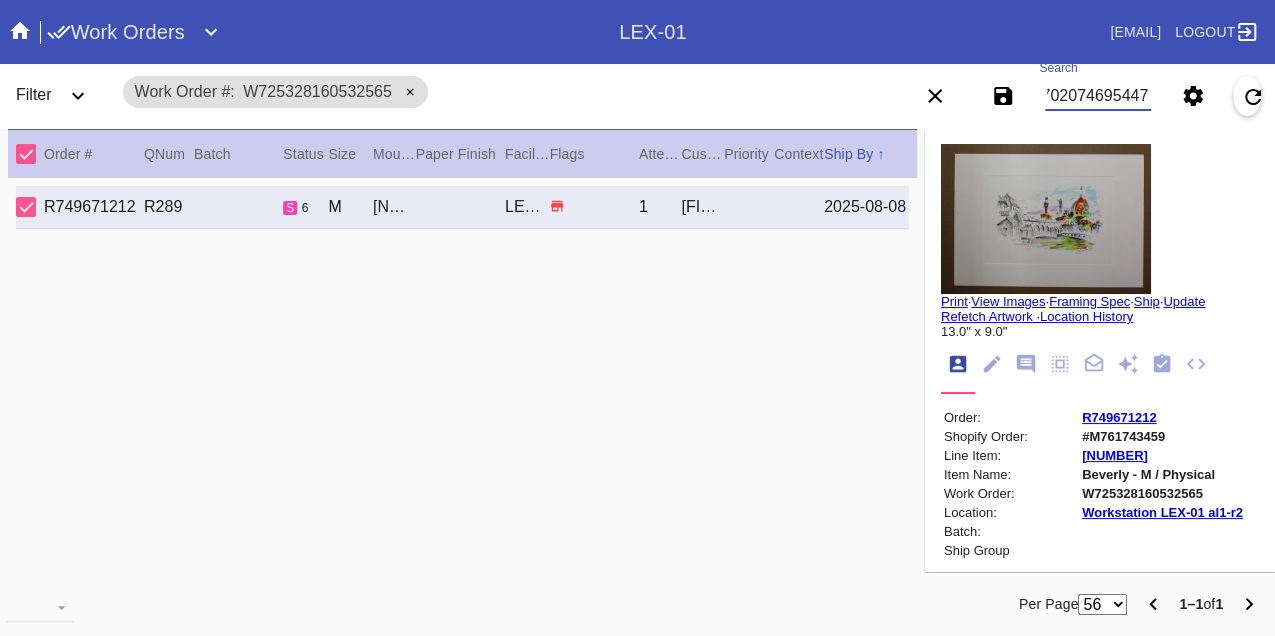 scroll, scrollTop: 0, scrollLeft: 48, axis: horizontal 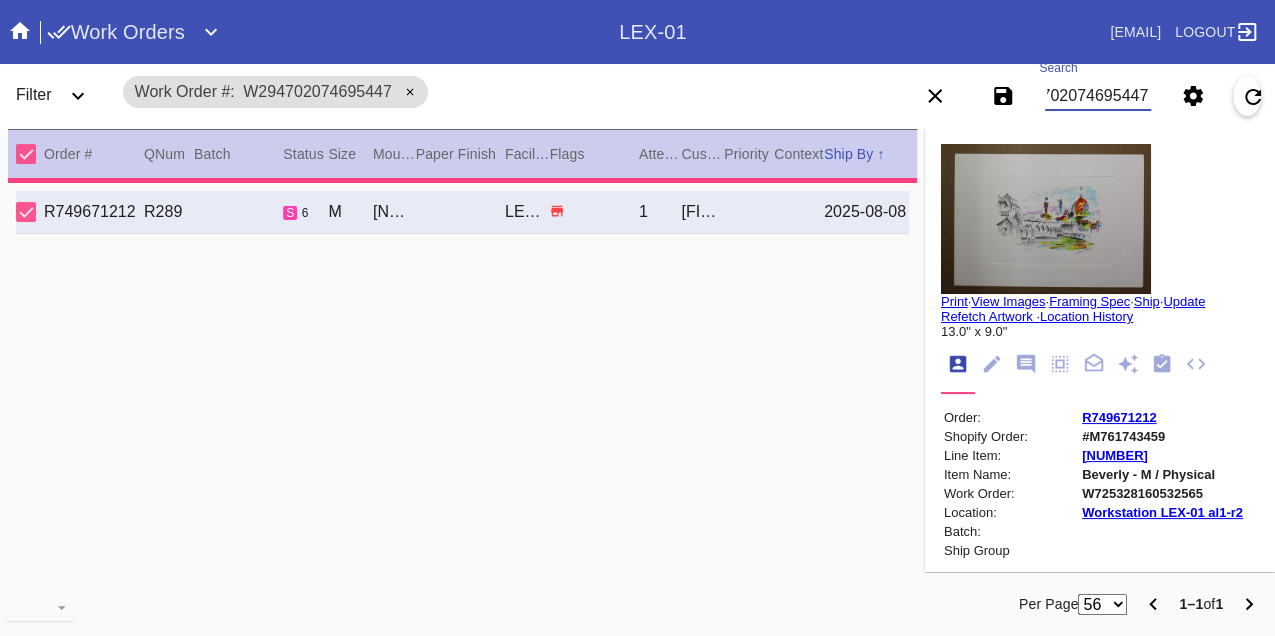 type on "11.0" 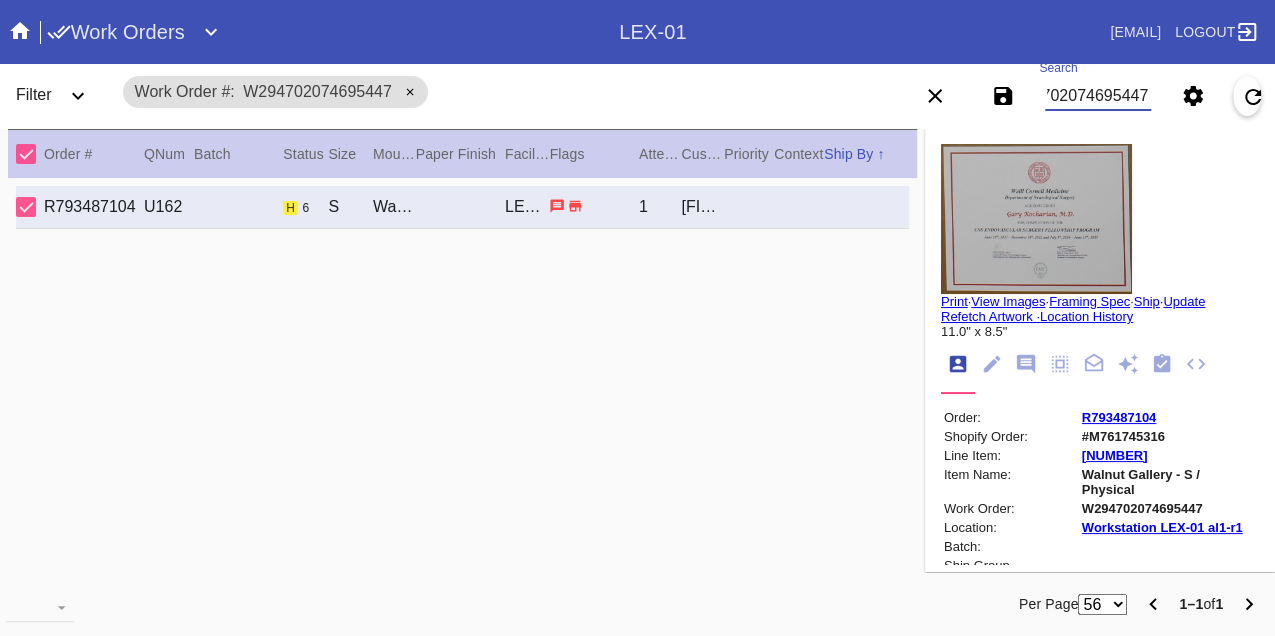 click on "W294702074695447" at bounding box center [1098, 96] 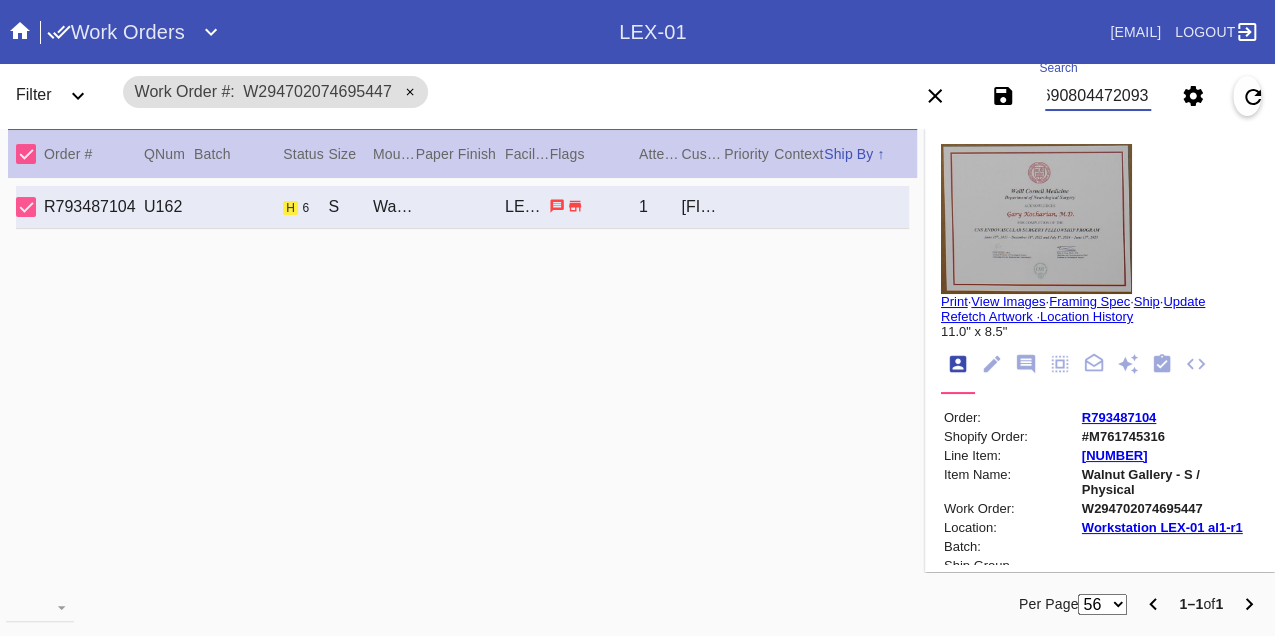 type on "W836908044720938" 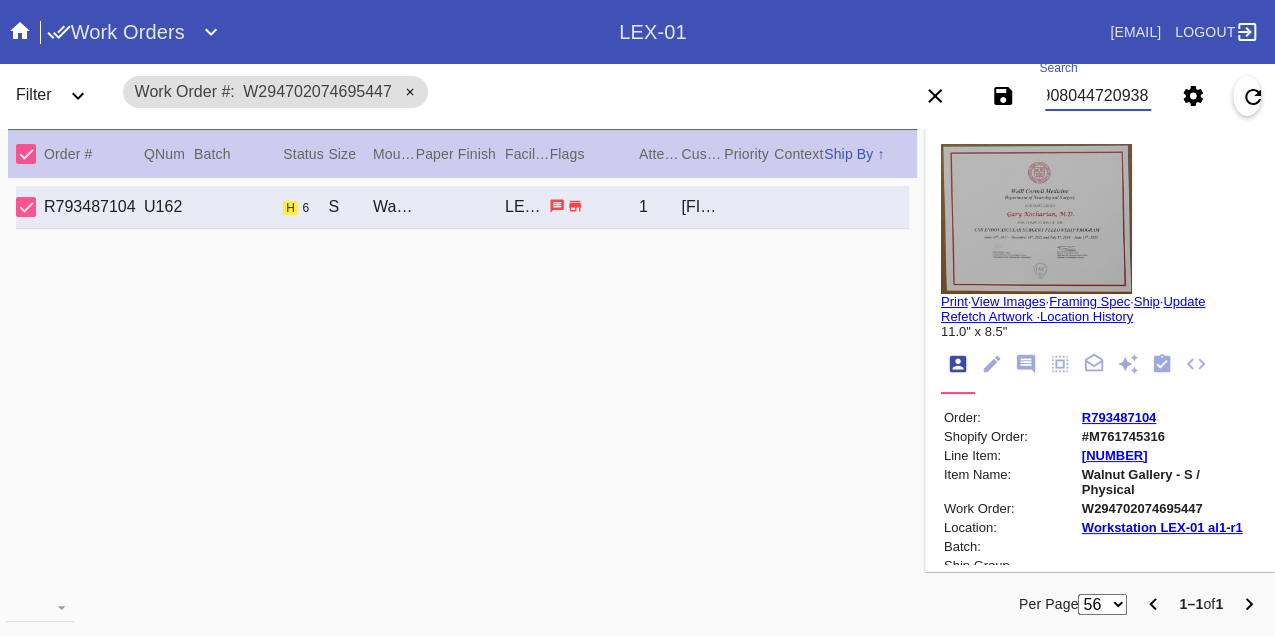 scroll, scrollTop: 0, scrollLeft: 48, axis: horizontal 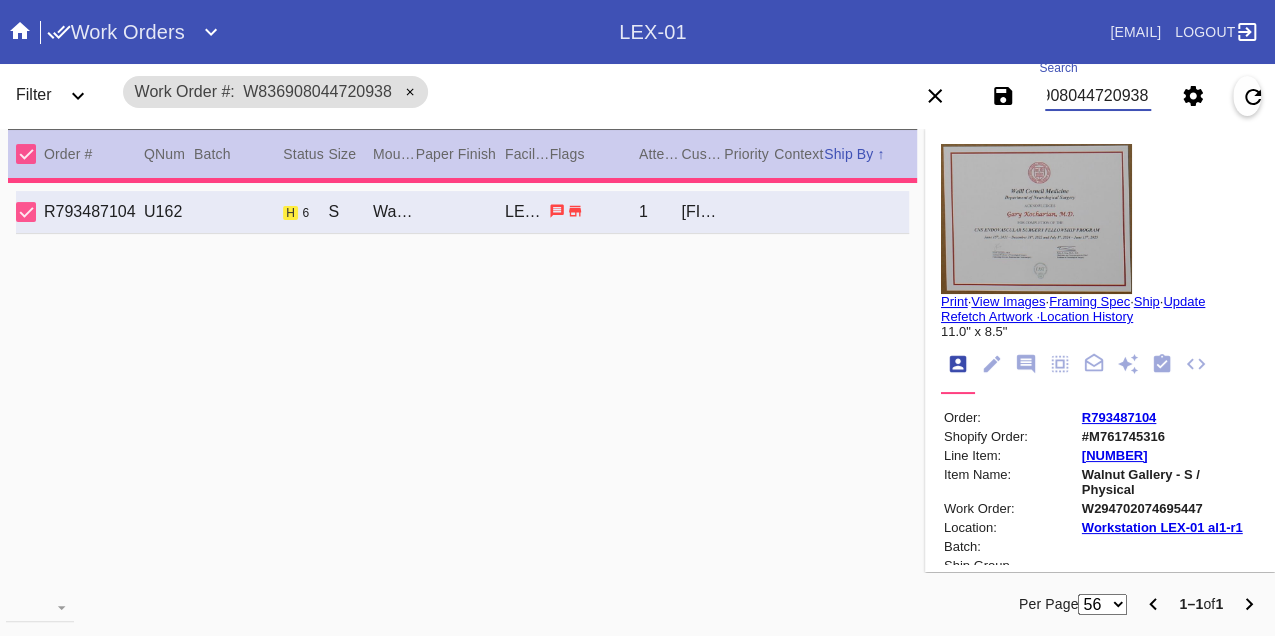 type on "0.0" 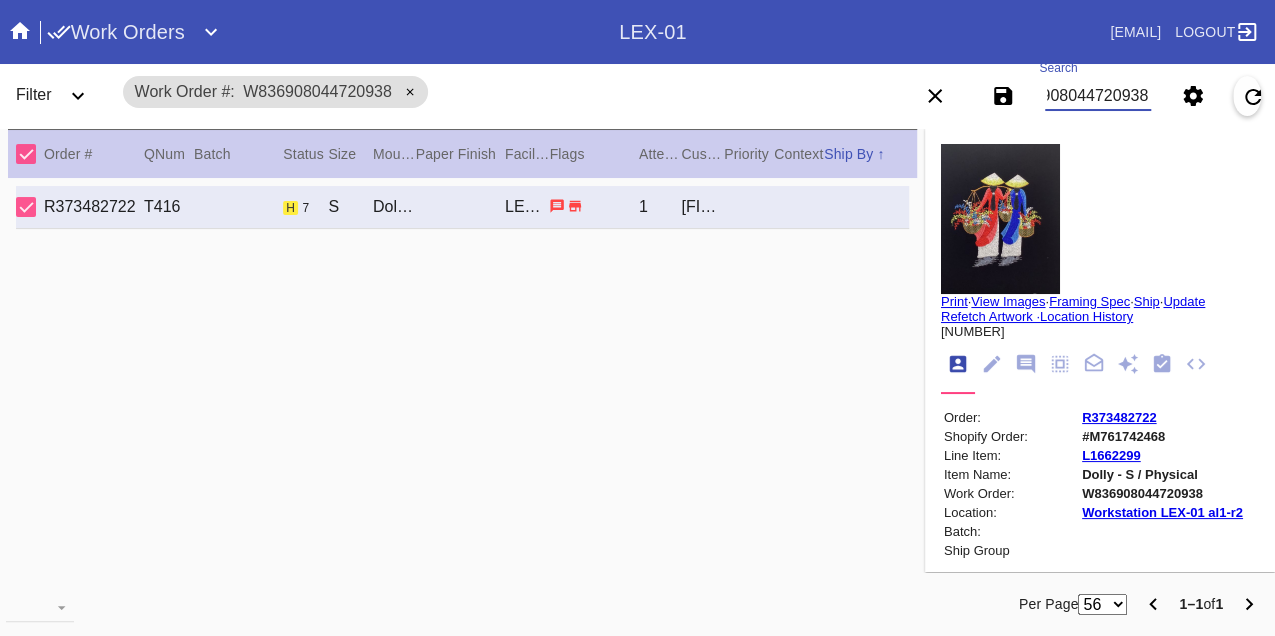 click on "W836908044720938" at bounding box center (1098, 96) 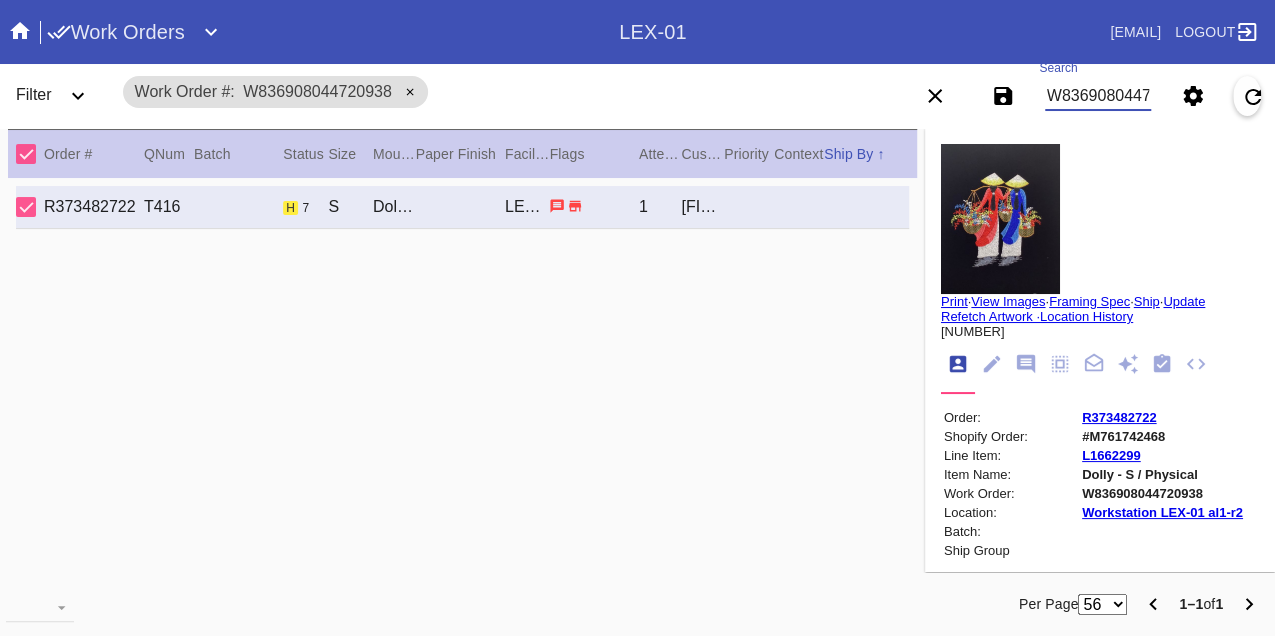 click on "W836908044720938" at bounding box center [1098, 96] 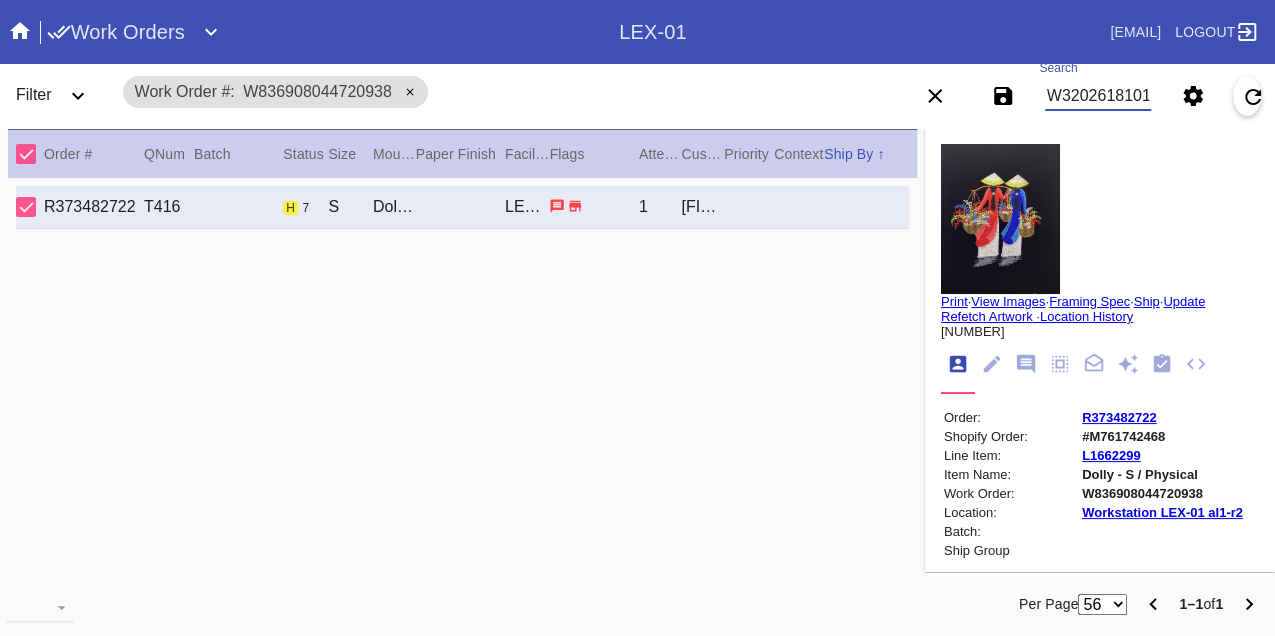 type on "W320261810185497" 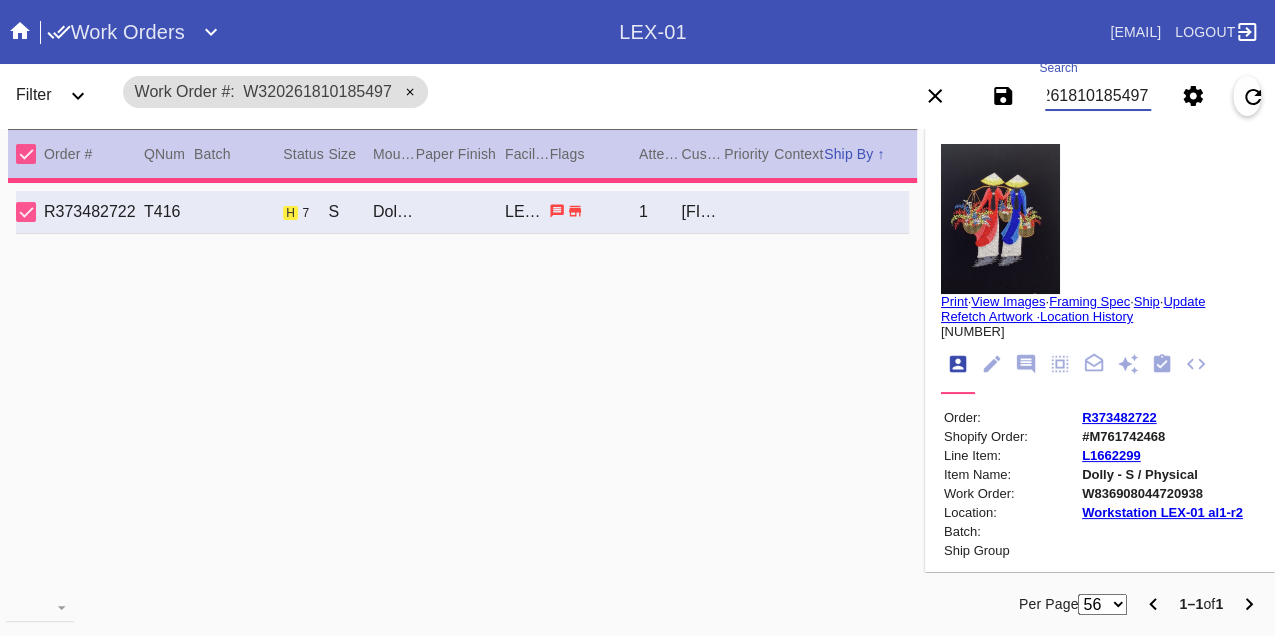 type on "PRO NOTE: customer would like to proceed as originally ordered. TR 8.6" 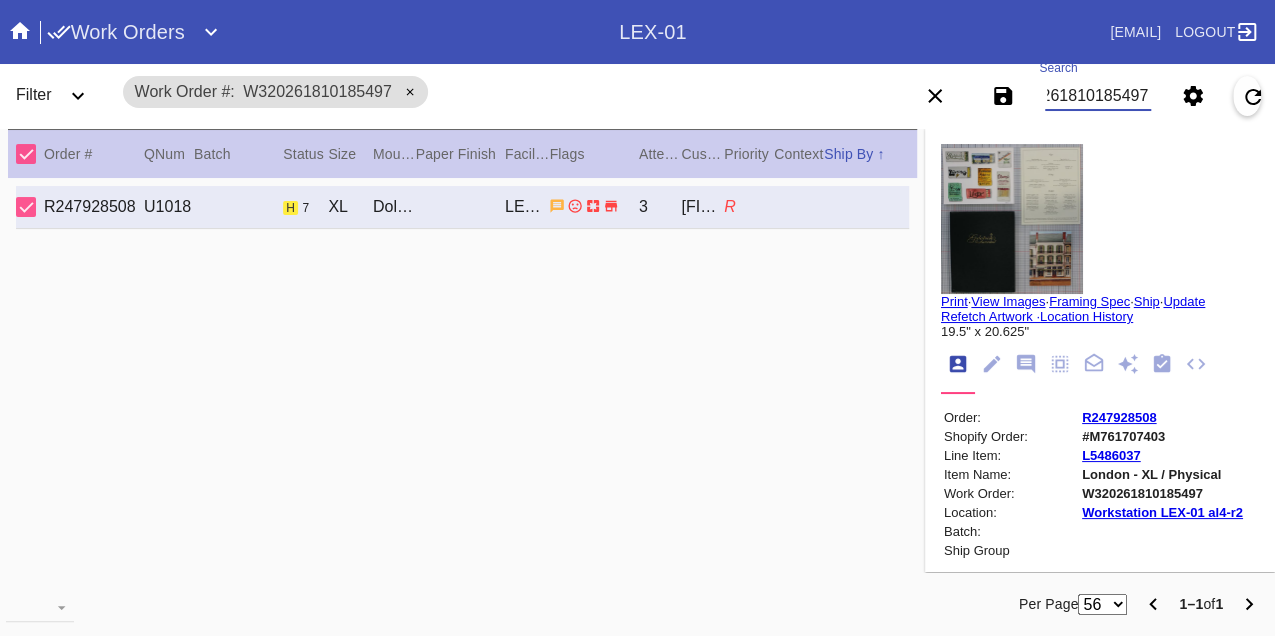 click on "W320261810185497" at bounding box center [1098, 96] 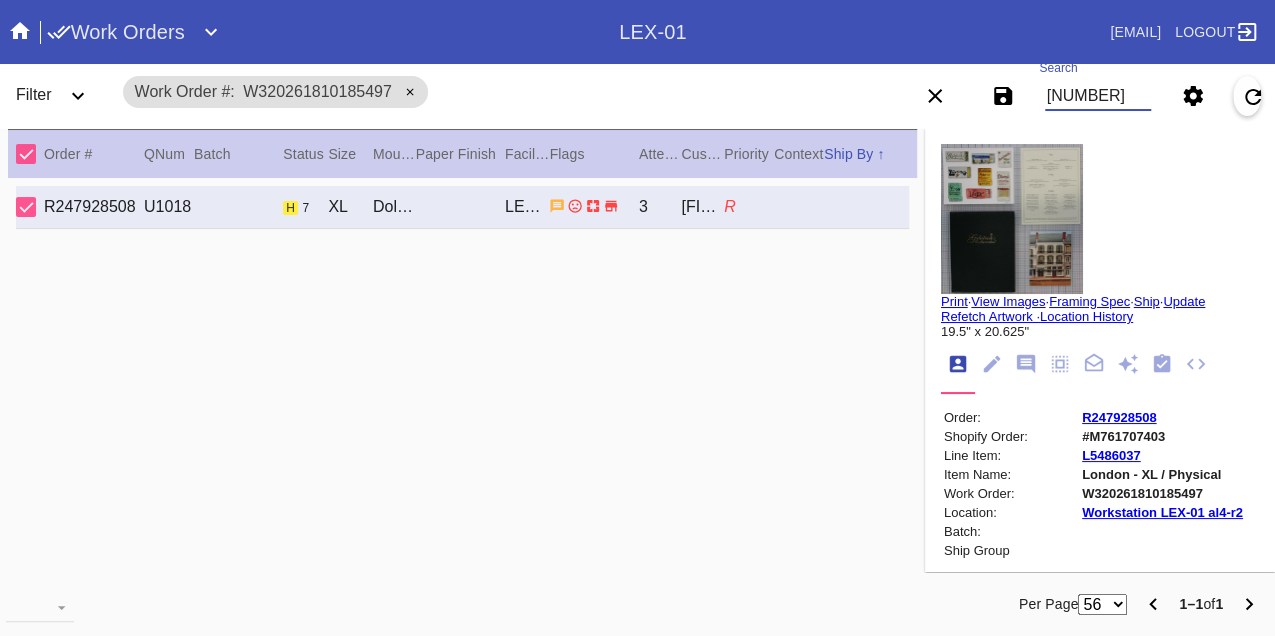 type on "W701747626079529" 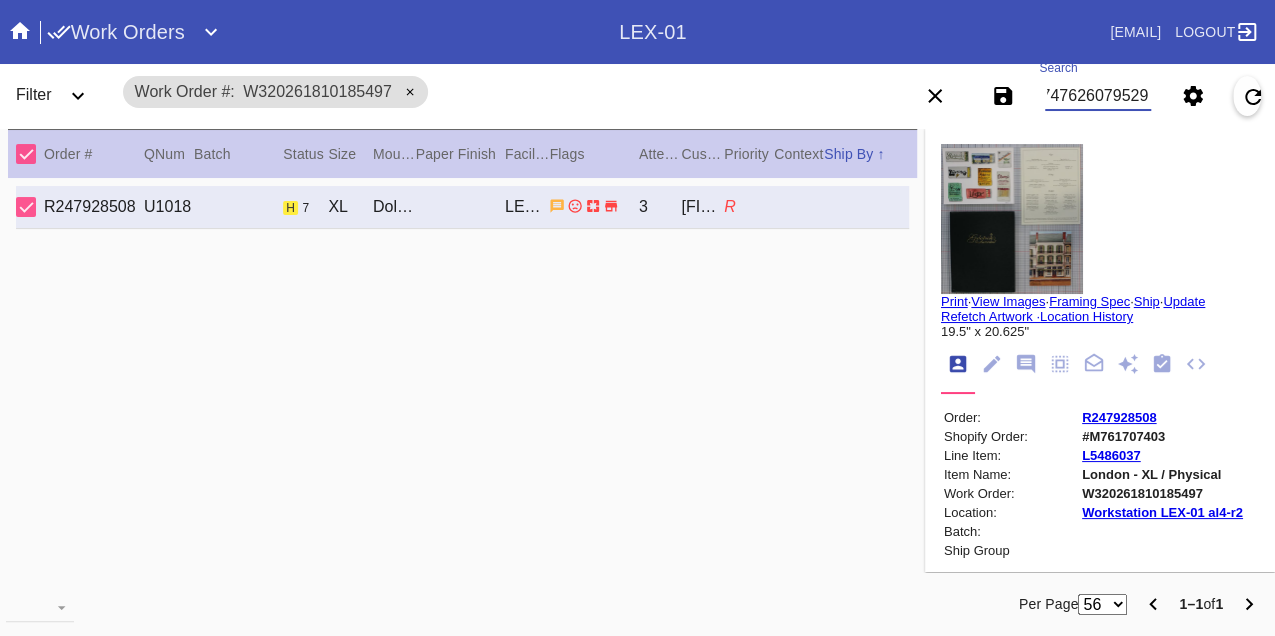 scroll, scrollTop: 0, scrollLeft: 48, axis: horizontal 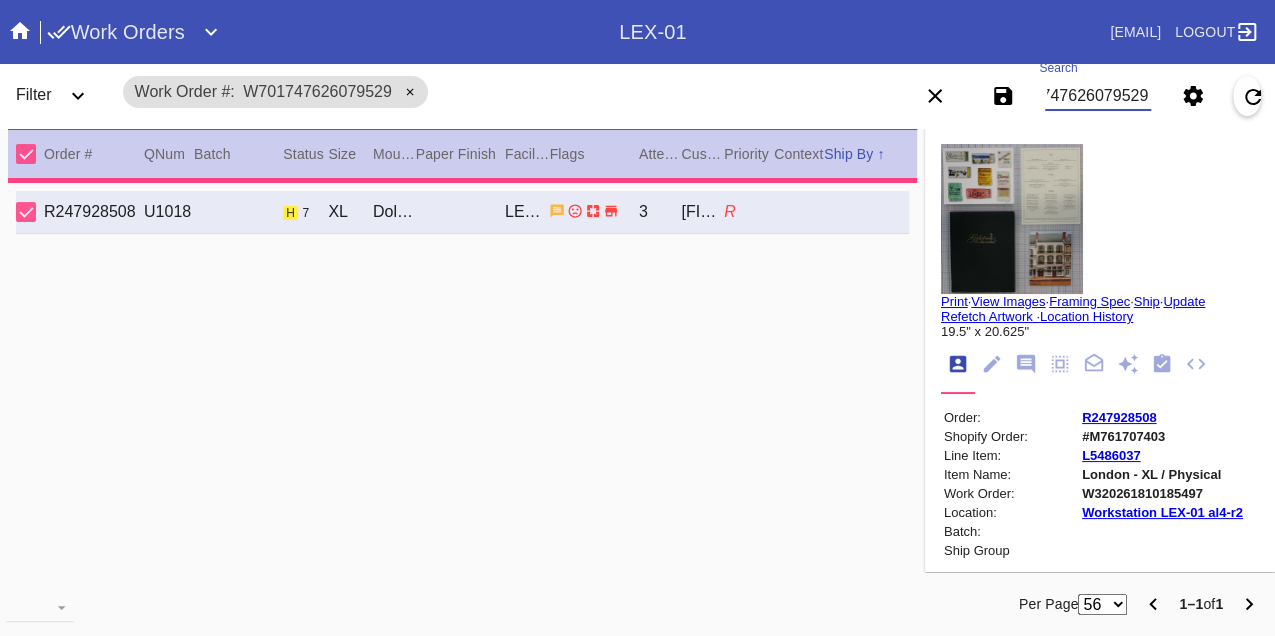 type 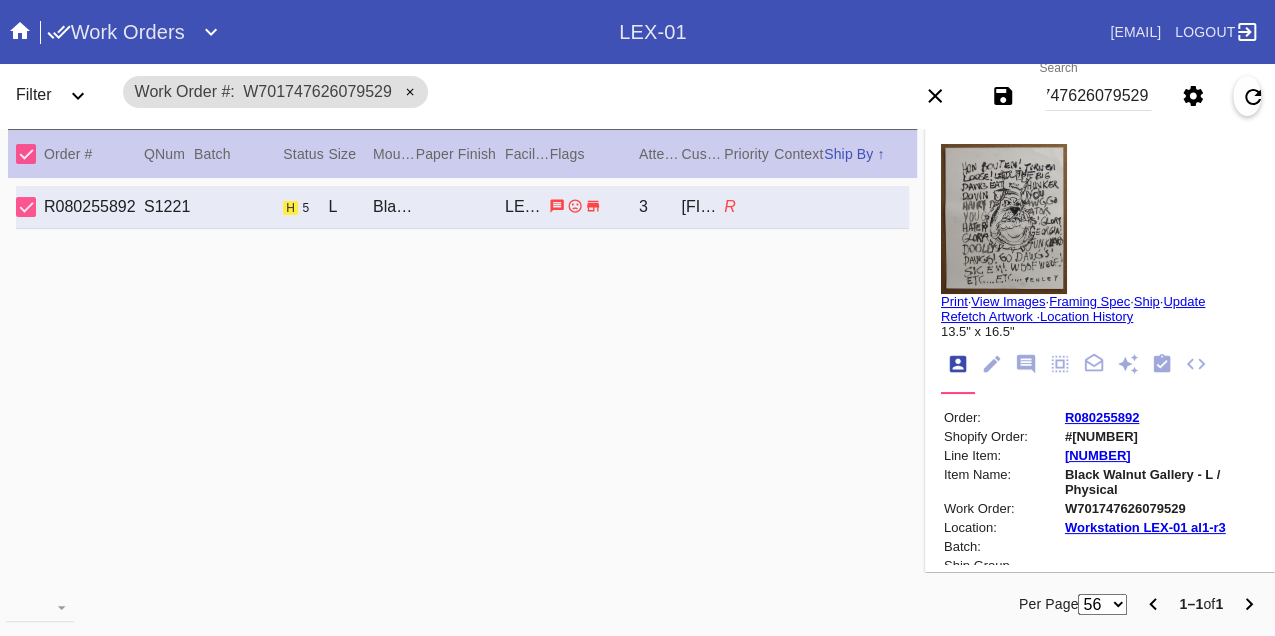 scroll, scrollTop: 0, scrollLeft: 0, axis: both 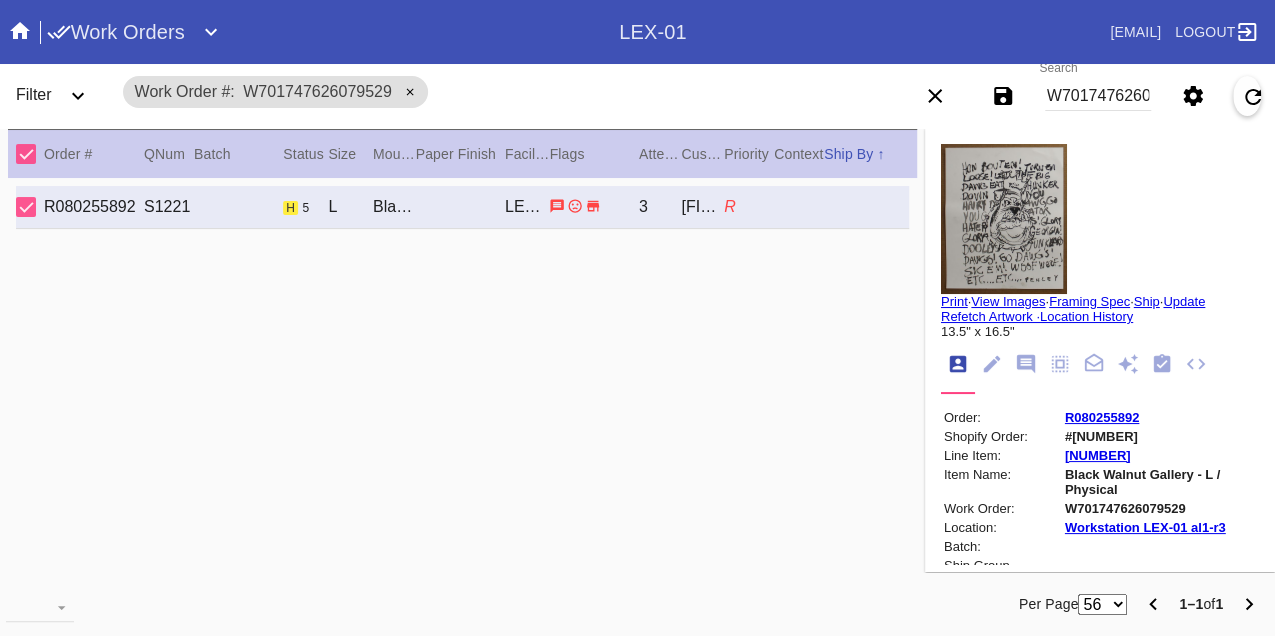 click on "W701747626079529" at bounding box center (1098, 96) 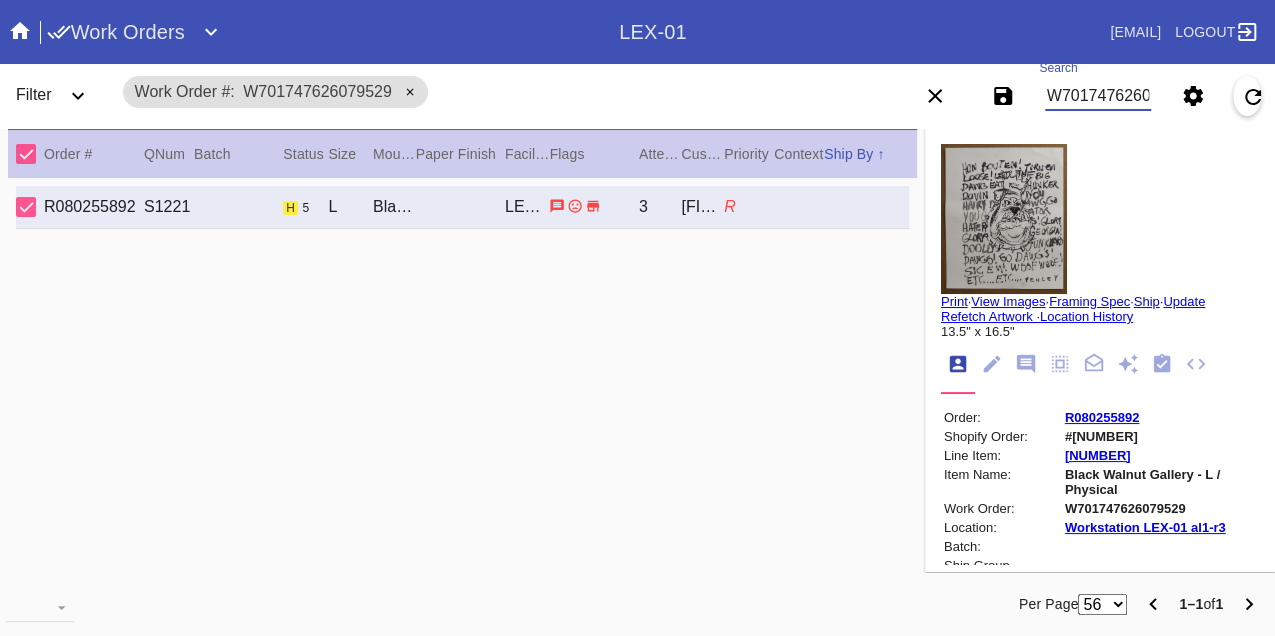 click on "W701747626079529" at bounding box center (1098, 96) 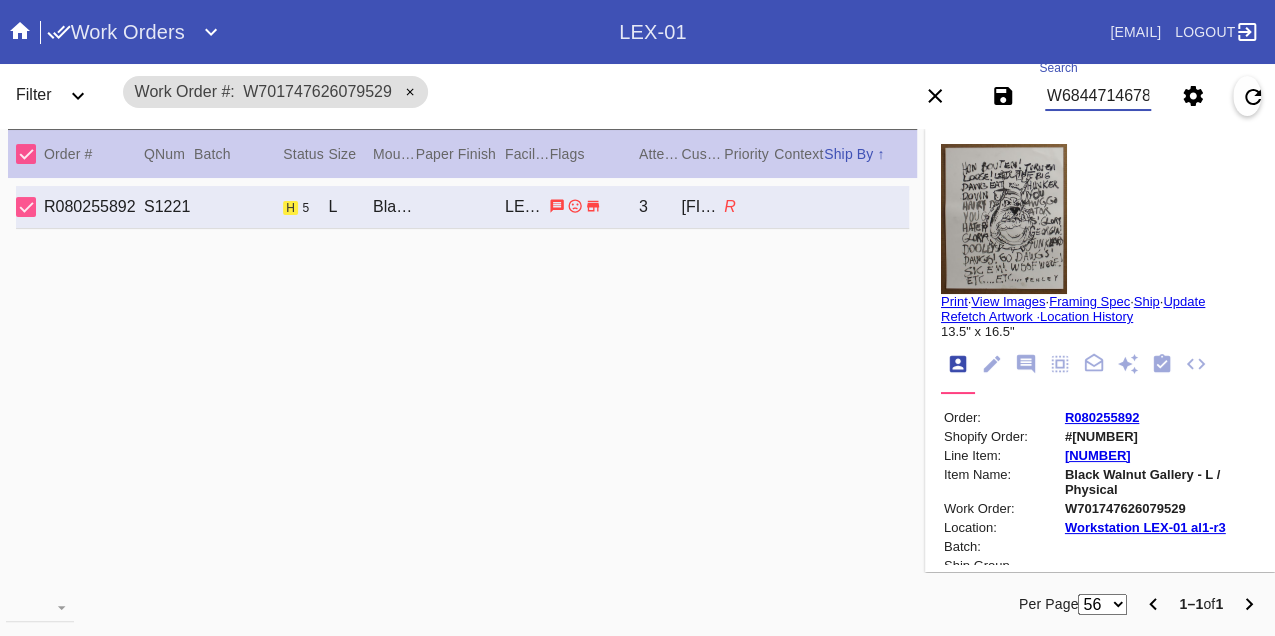 type on "W684471467870875" 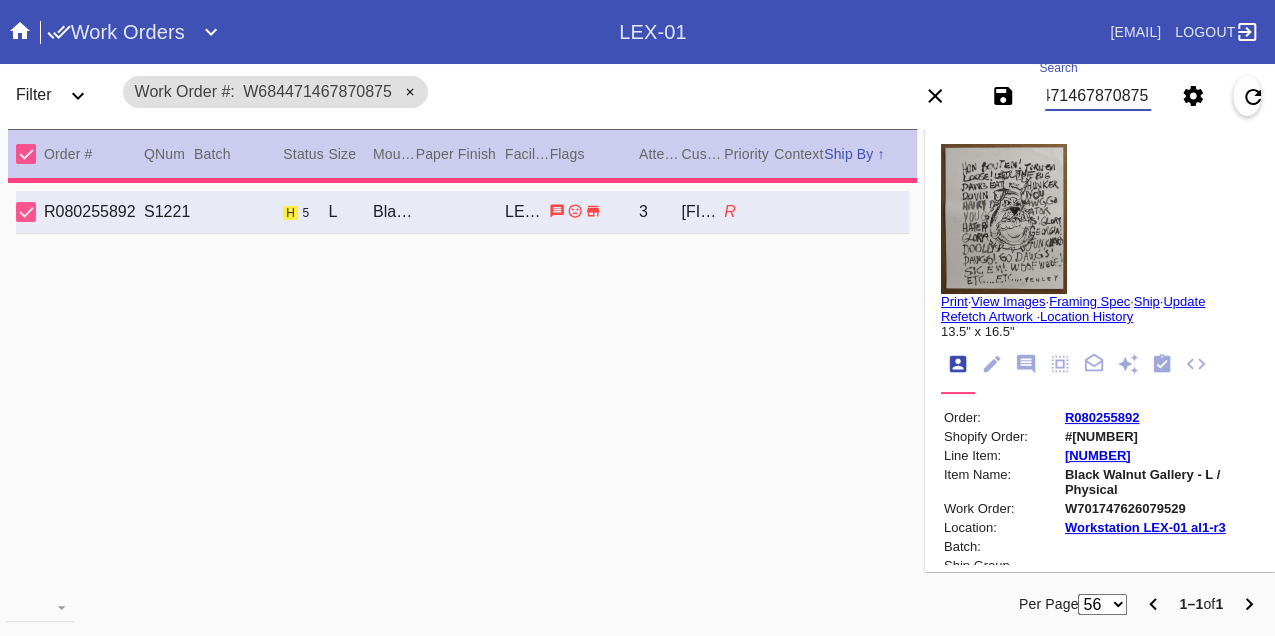 type on "40.0" 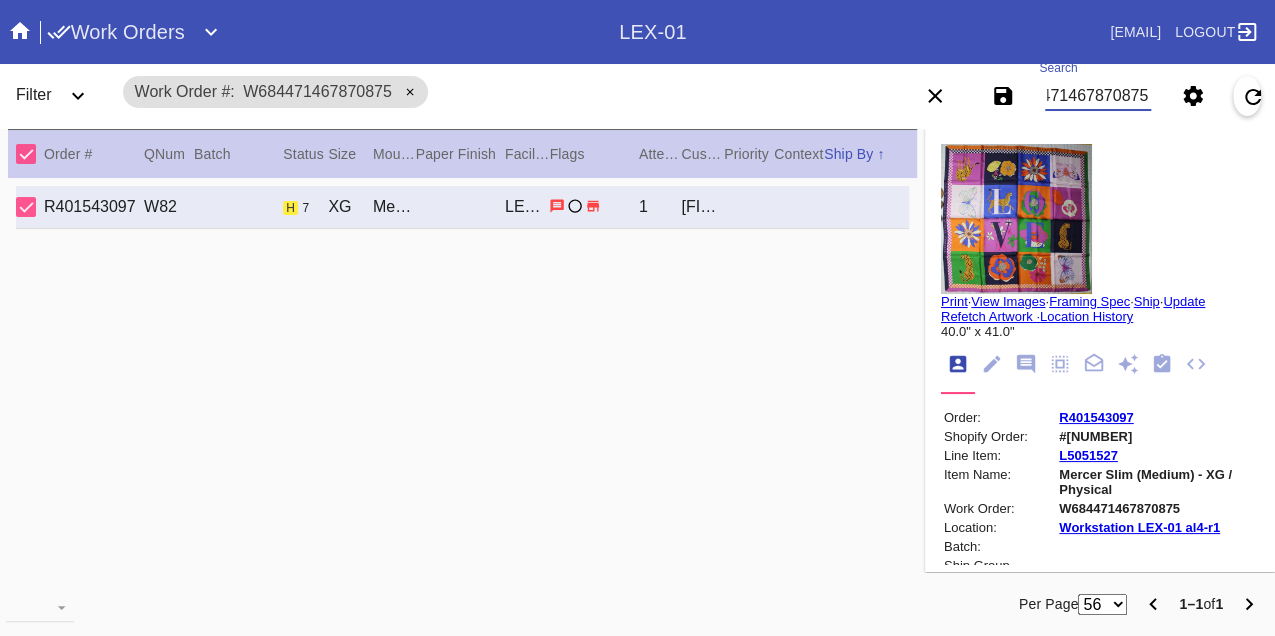 scroll, scrollTop: 0, scrollLeft: 0, axis: both 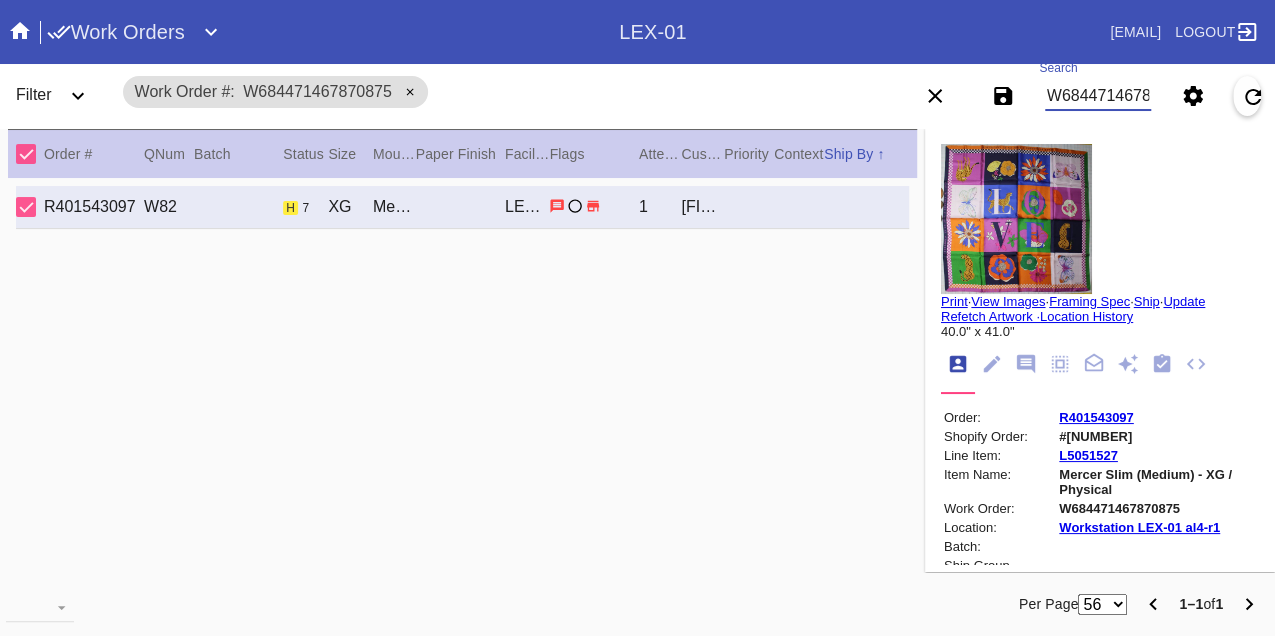click on "W684471467870875" at bounding box center (1098, 96) 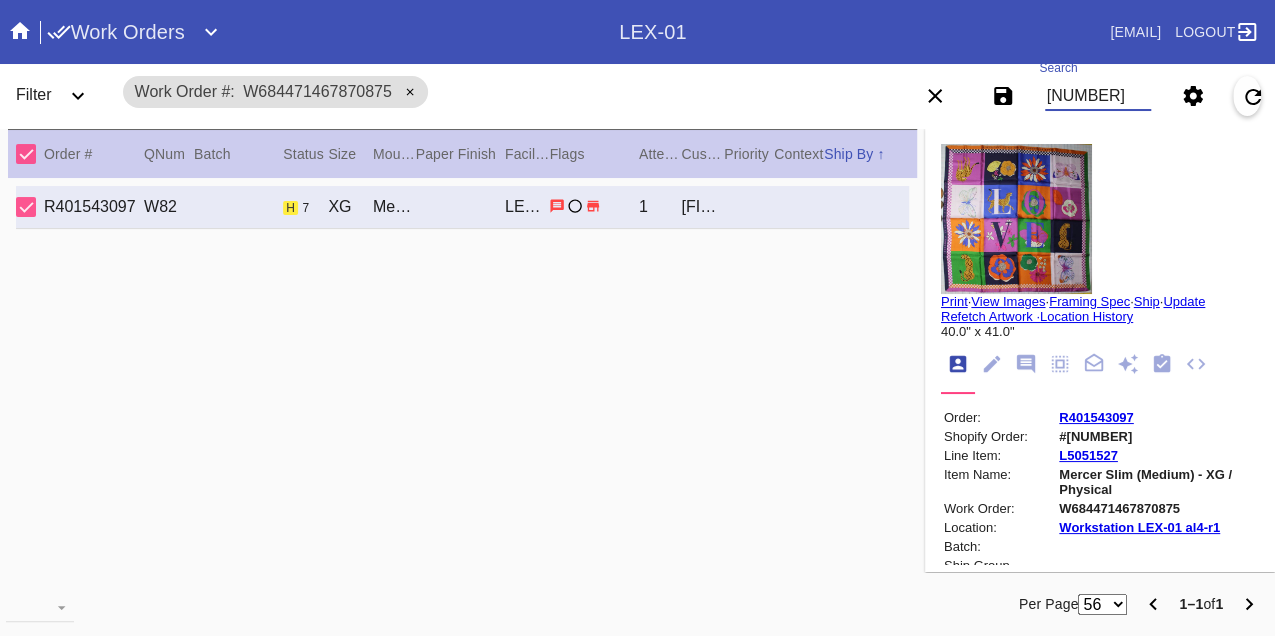 type on "W981688731540041" 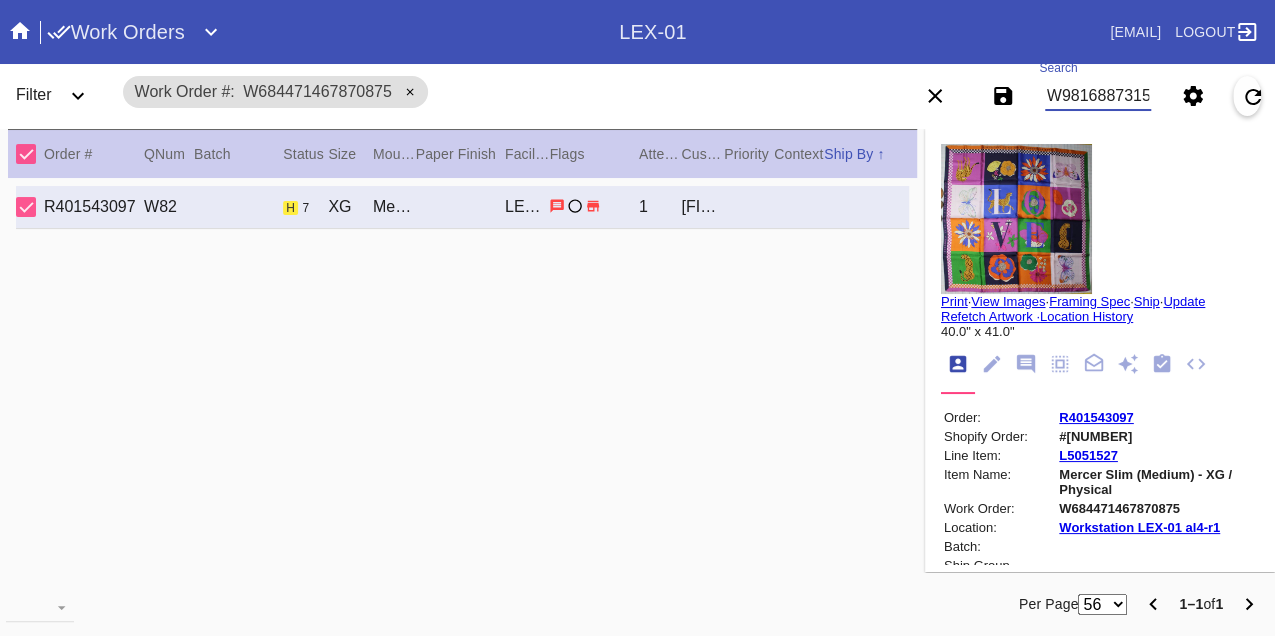 scroll, scrollTop: 0, scrollLeft: 48, axis: horizontal 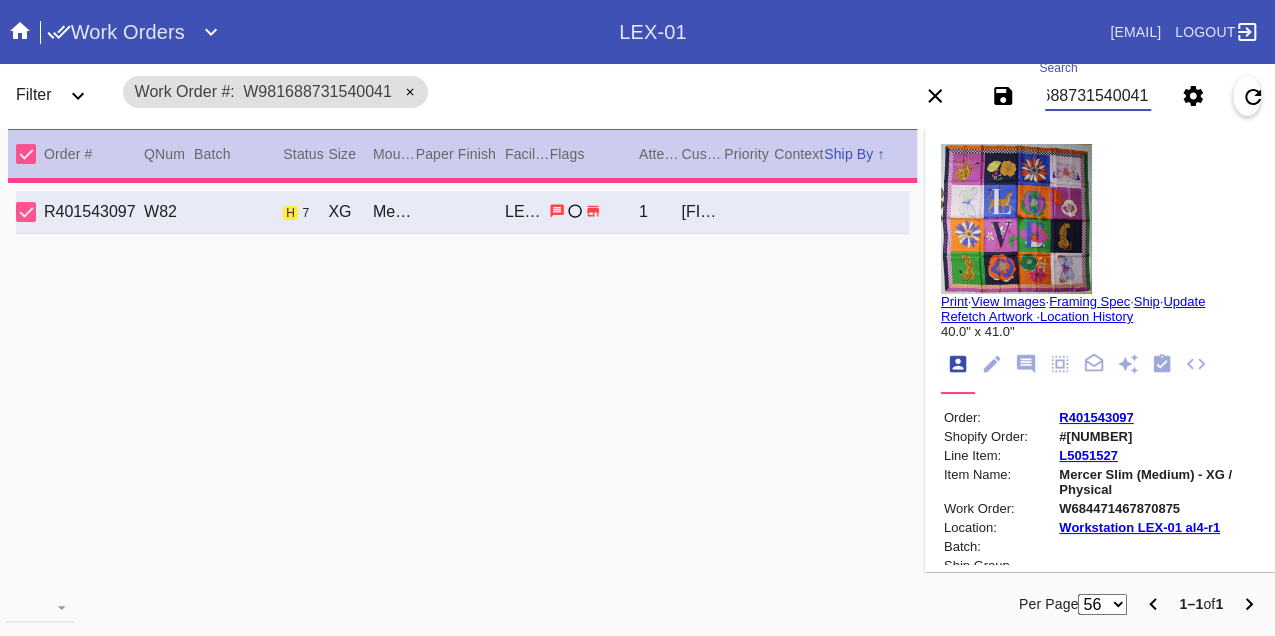 type on "1.5" 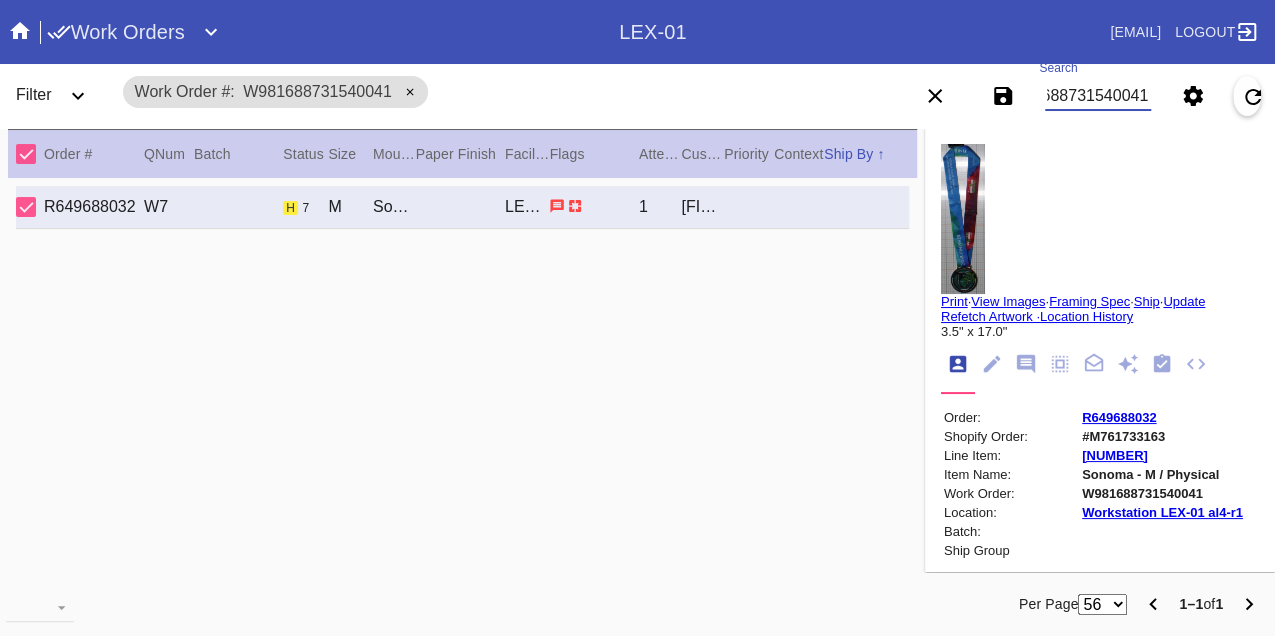 scroll, scrollTop: 0, scrollLeft: 0, axis: both 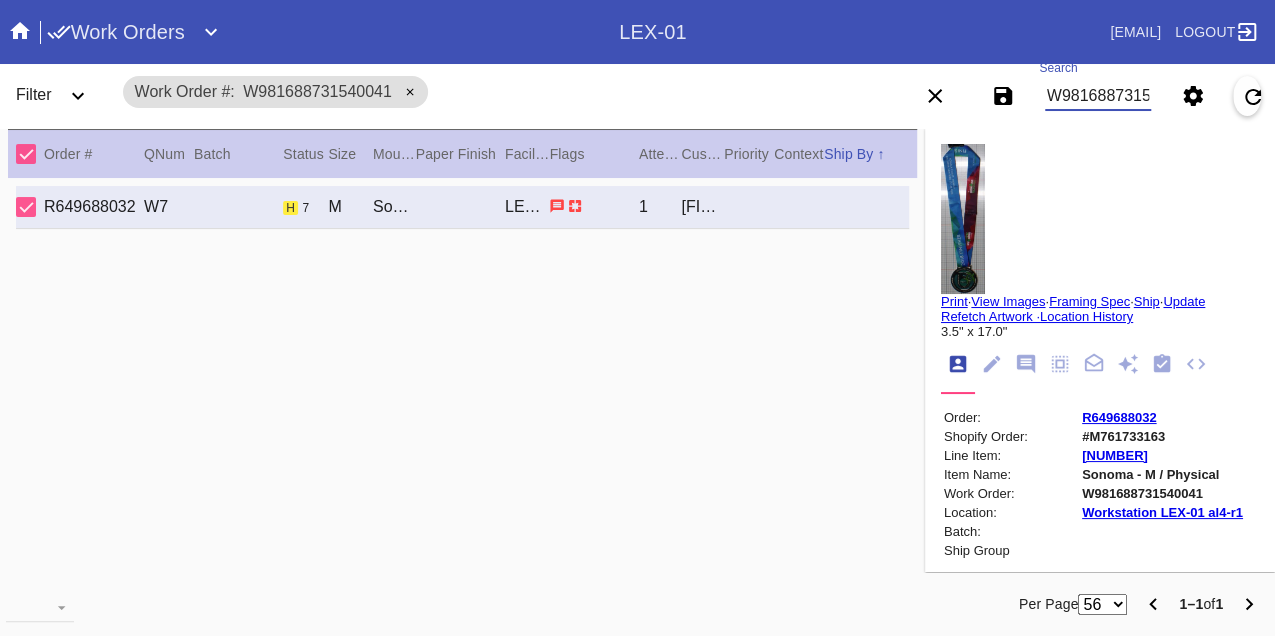click on "W981688731540041" at bounding box center (1098, 96) 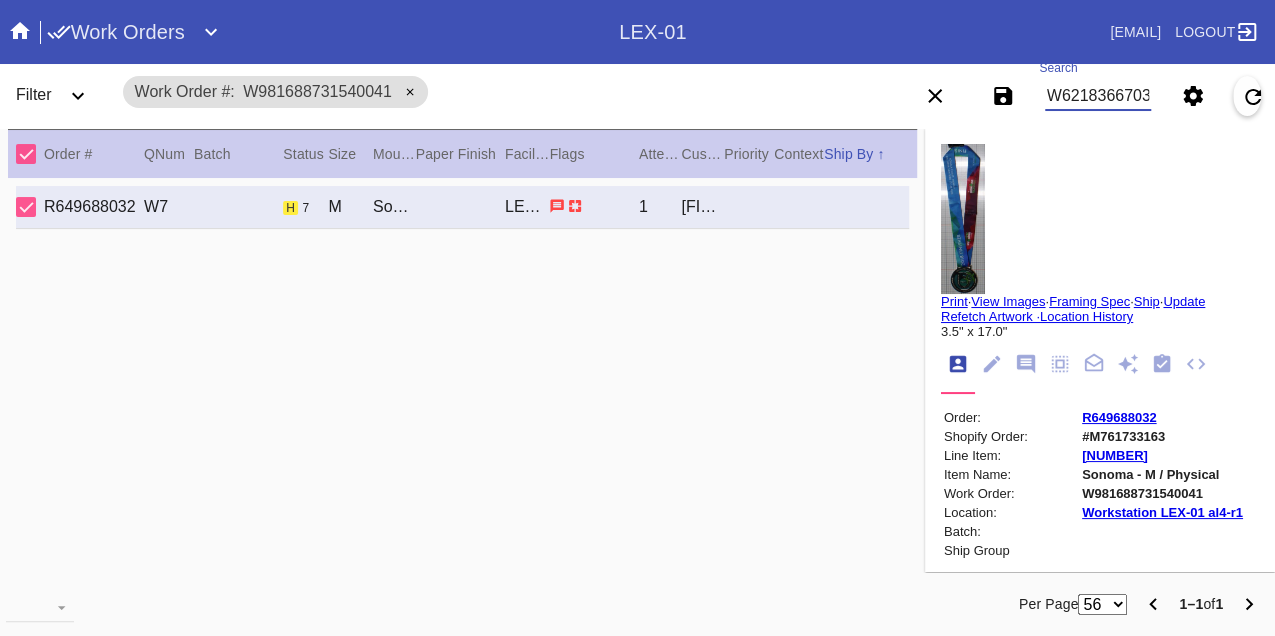 type on "W621836670310818" 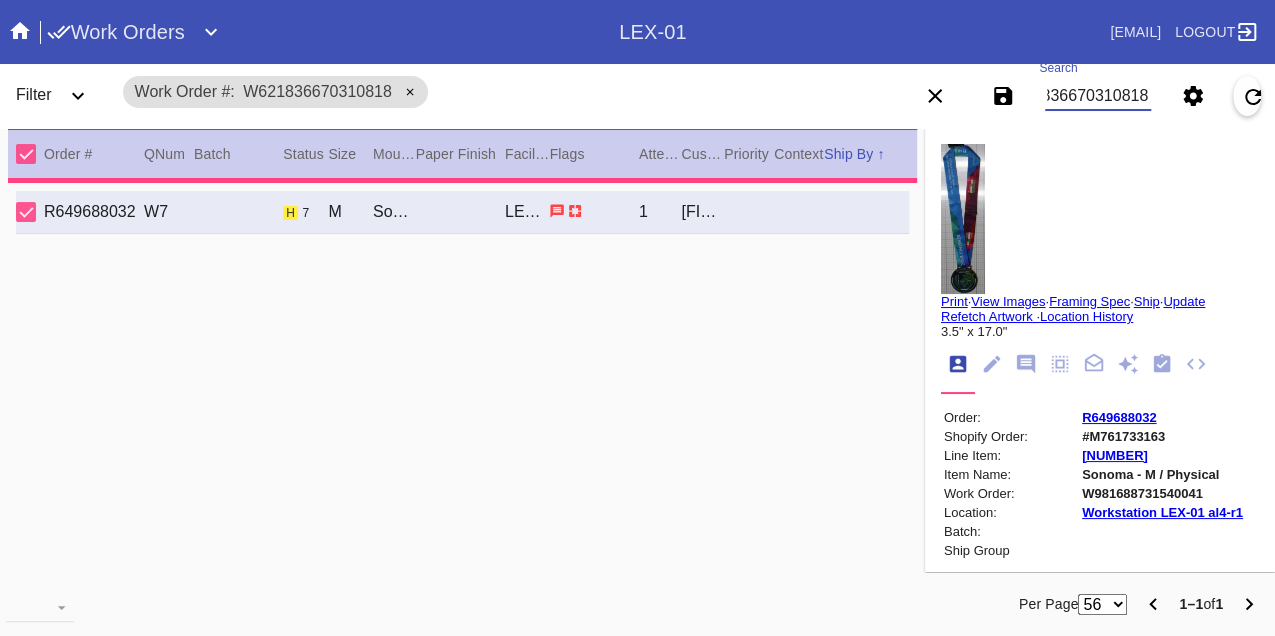 type on "3.5" 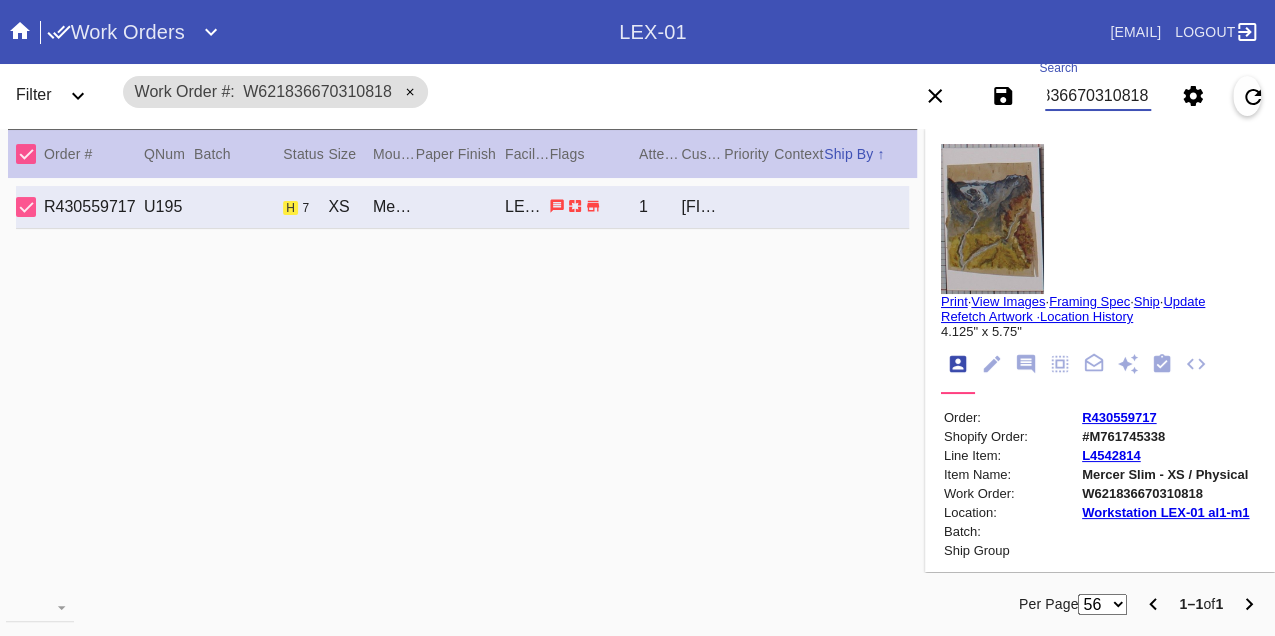 scroll, scrollTop: 0, scrollLeft: 0, axis: both 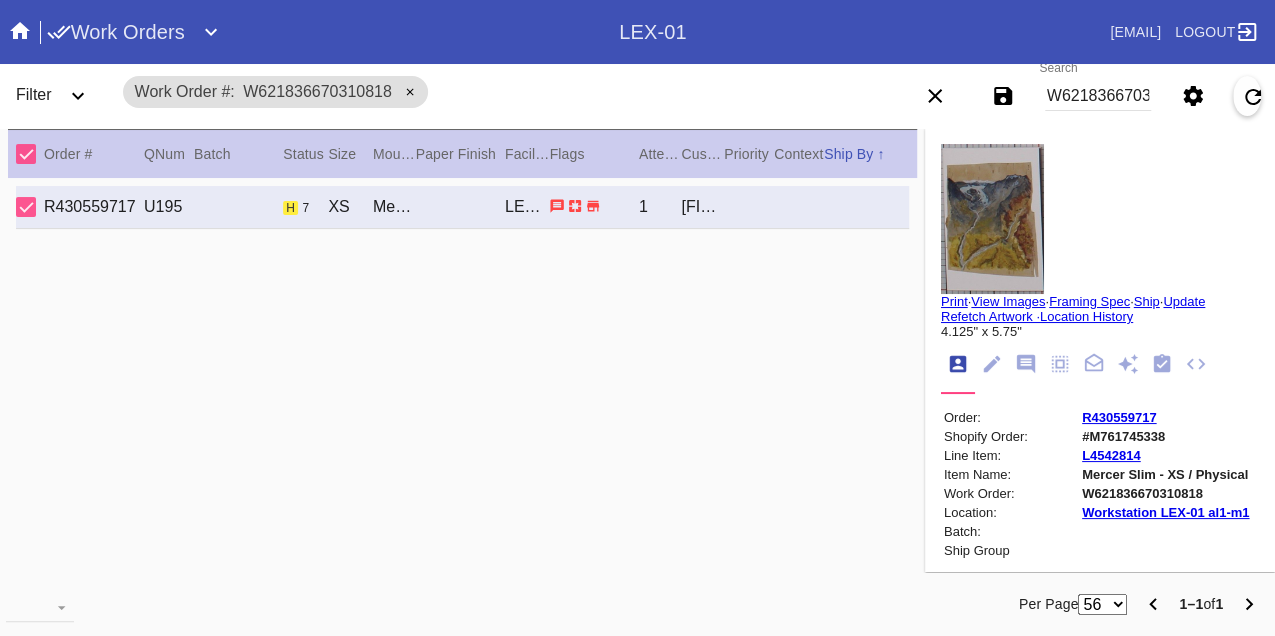 click on "W621836670310818" at bounding box center (1098, 96) 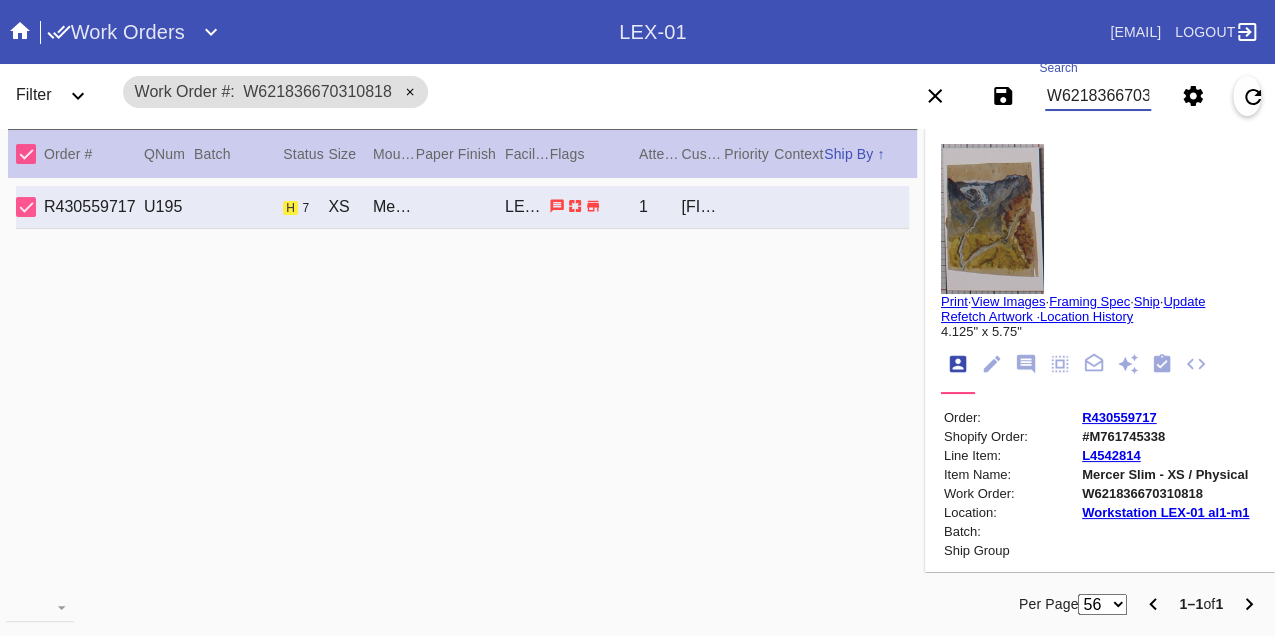 click on "W621836670310818" at bounding box center (1098, 96) 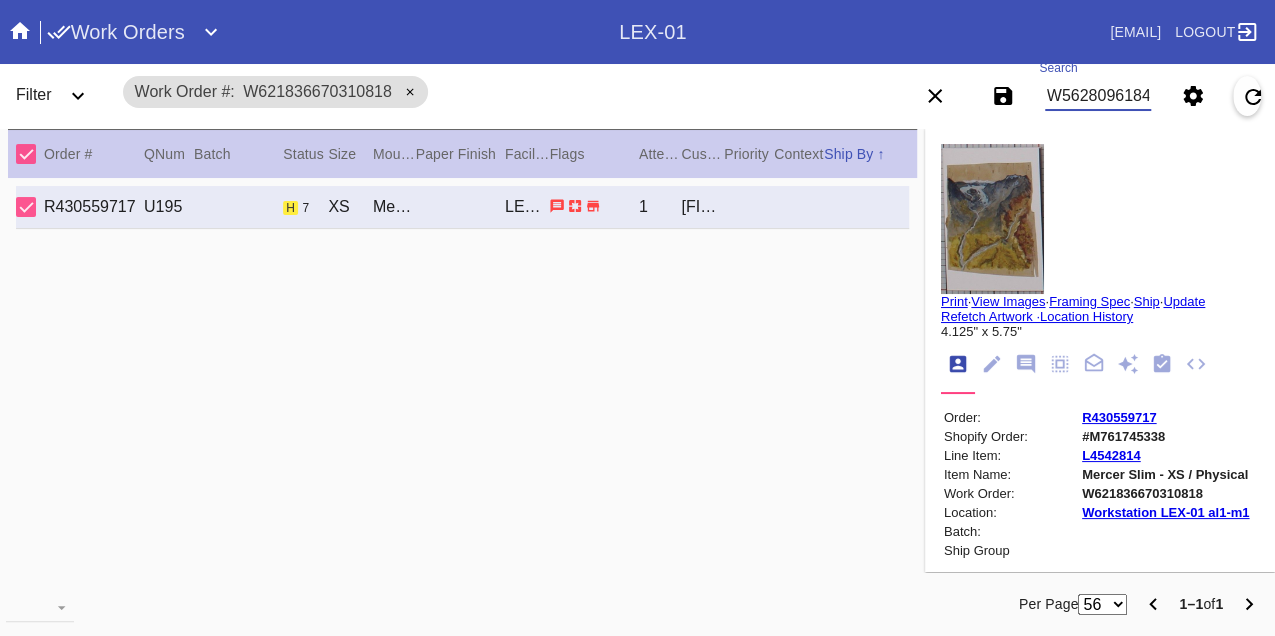 type on "W562809618466204" 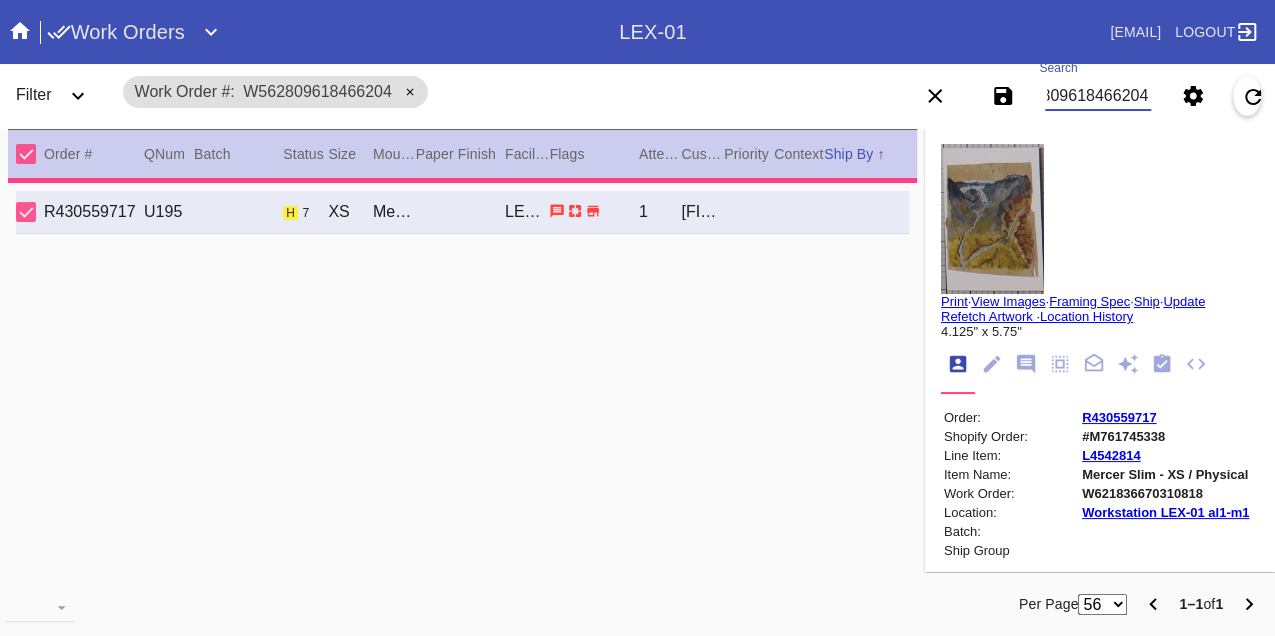 type on "2.5" 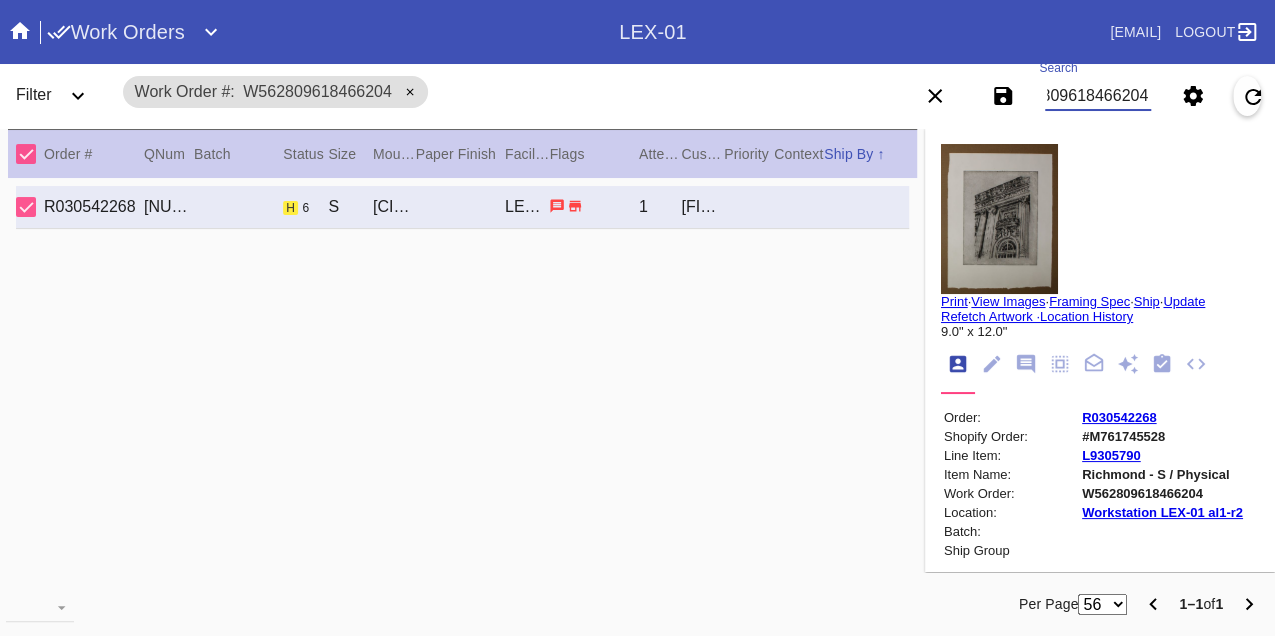 click on "W562809618466204" at bounding box center [1098, 96] 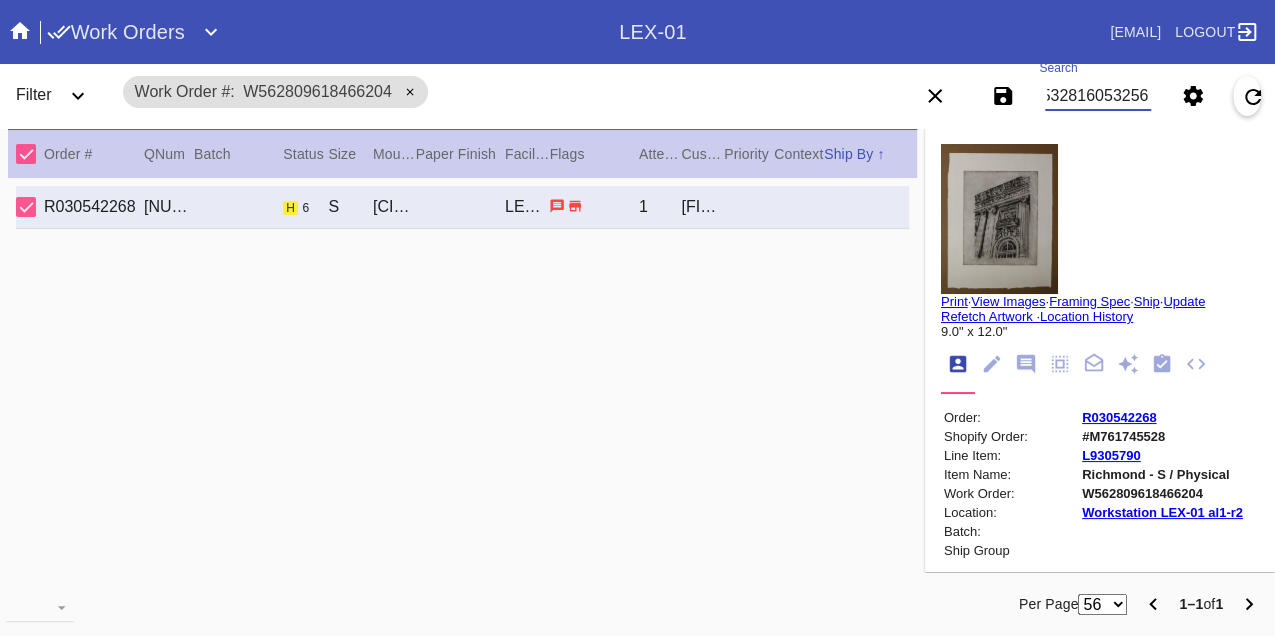 type on "W725328160532565" 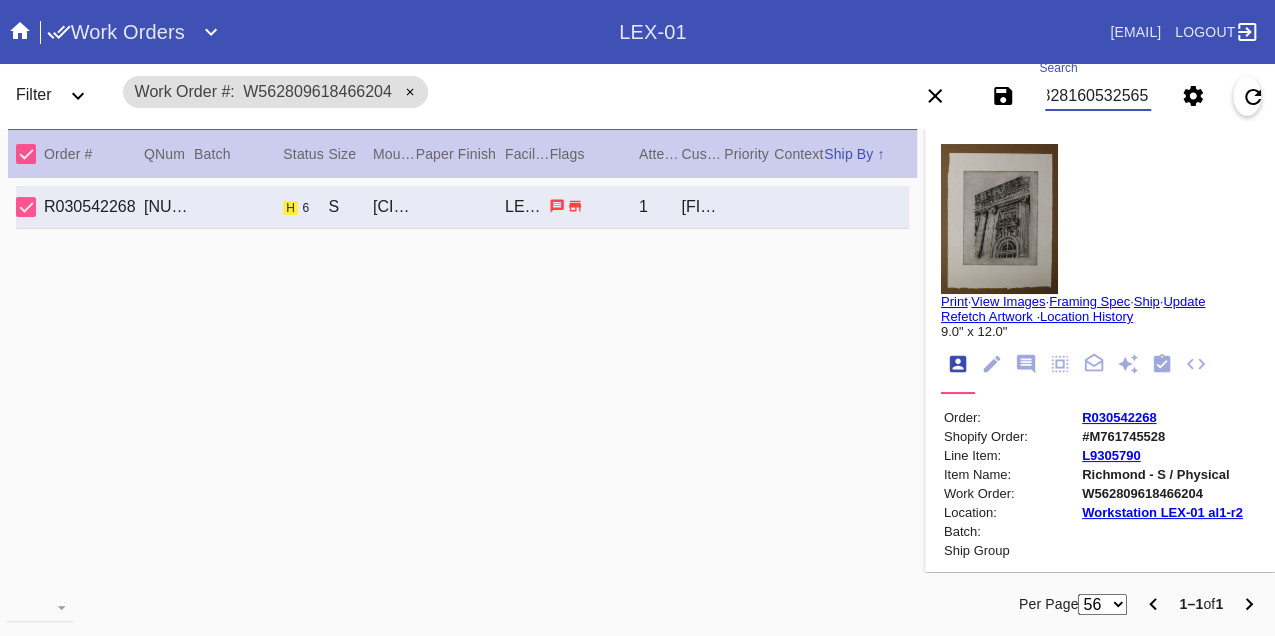 scroll, scrollTop: 0, scrollLeft: 48, axis: horizontal 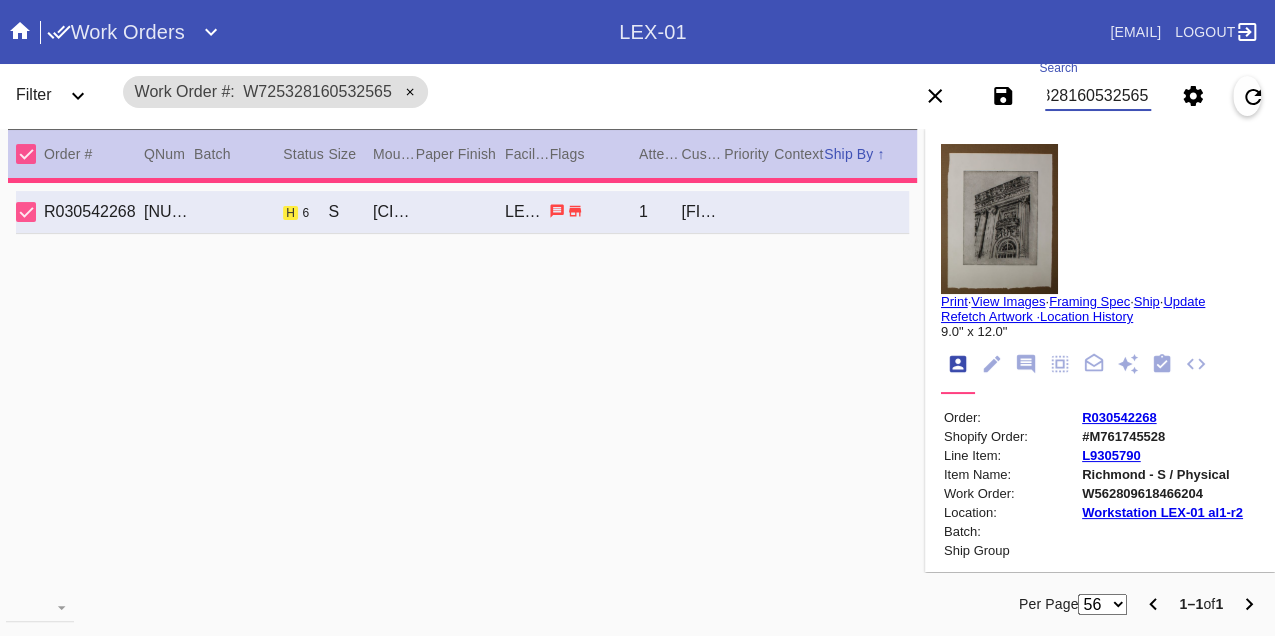 type on "1.5" 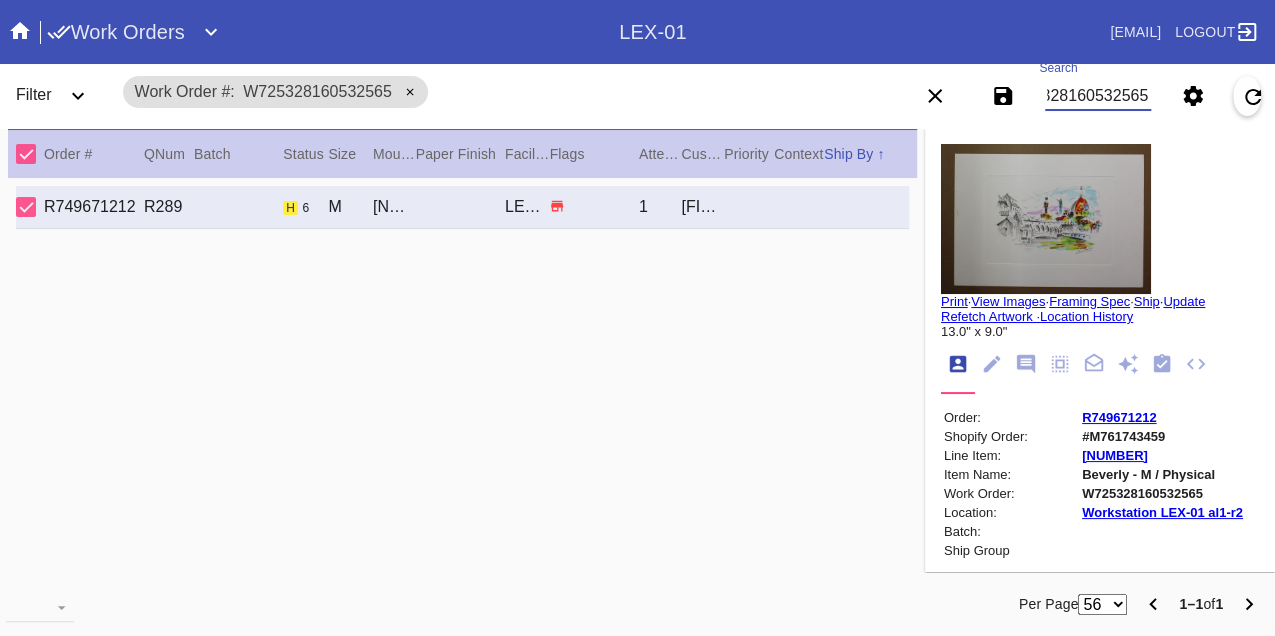 scroll, scrollTop: 0, scrollLeft: 0, axis: both 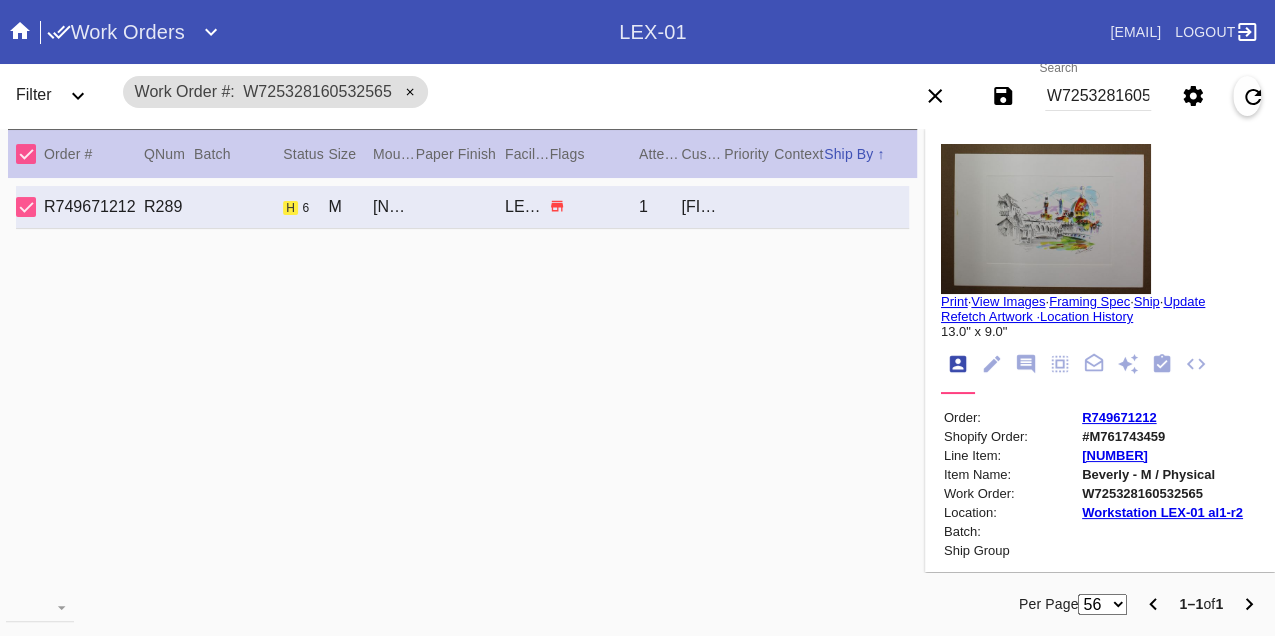click on "W725328160532565" at bounding box center [1098, 96] 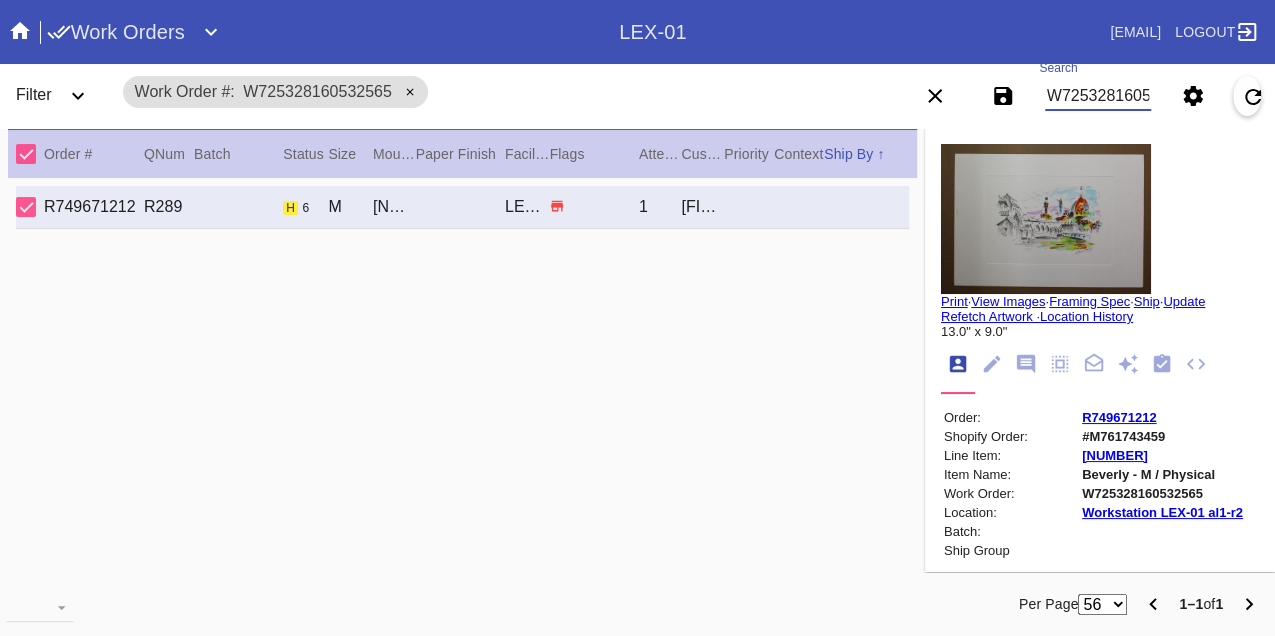 click on "W725328160532565" at bounding box center (1098, 96) 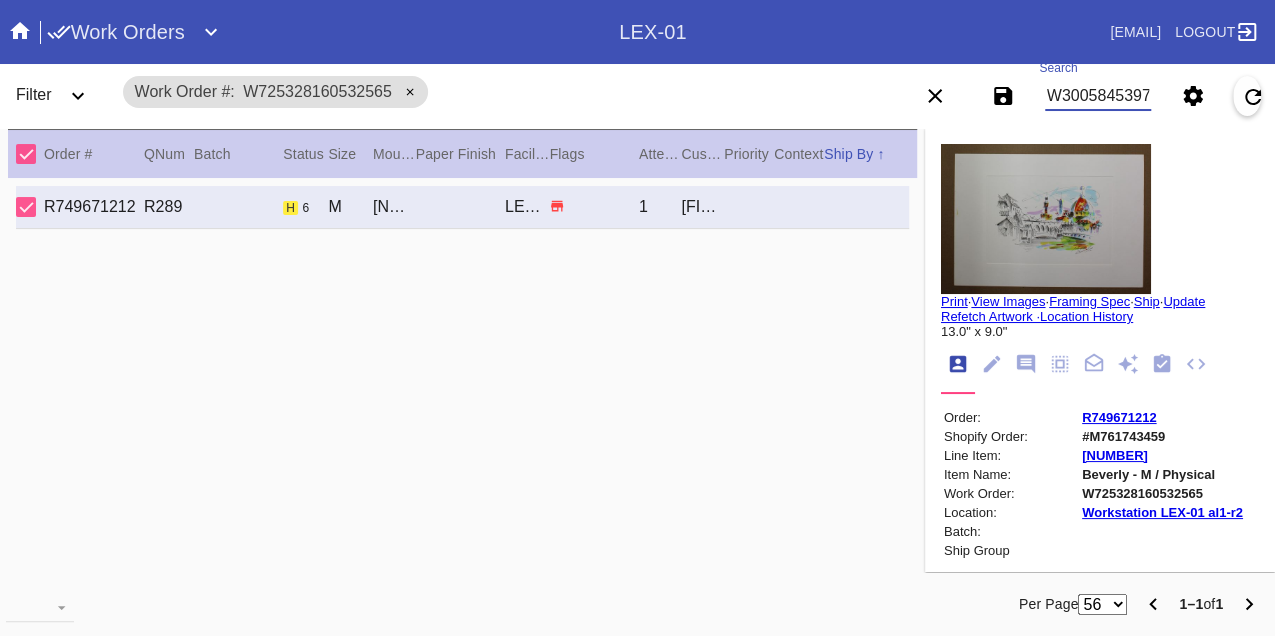 type on "W300584539757160" 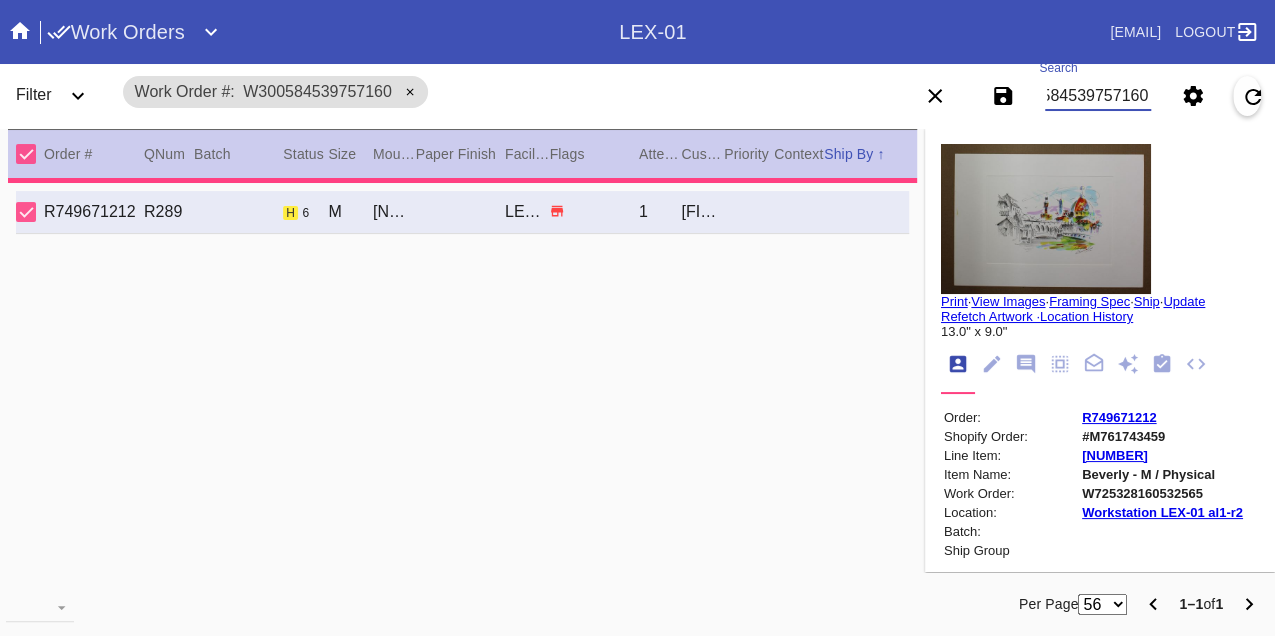 type on "3.0" 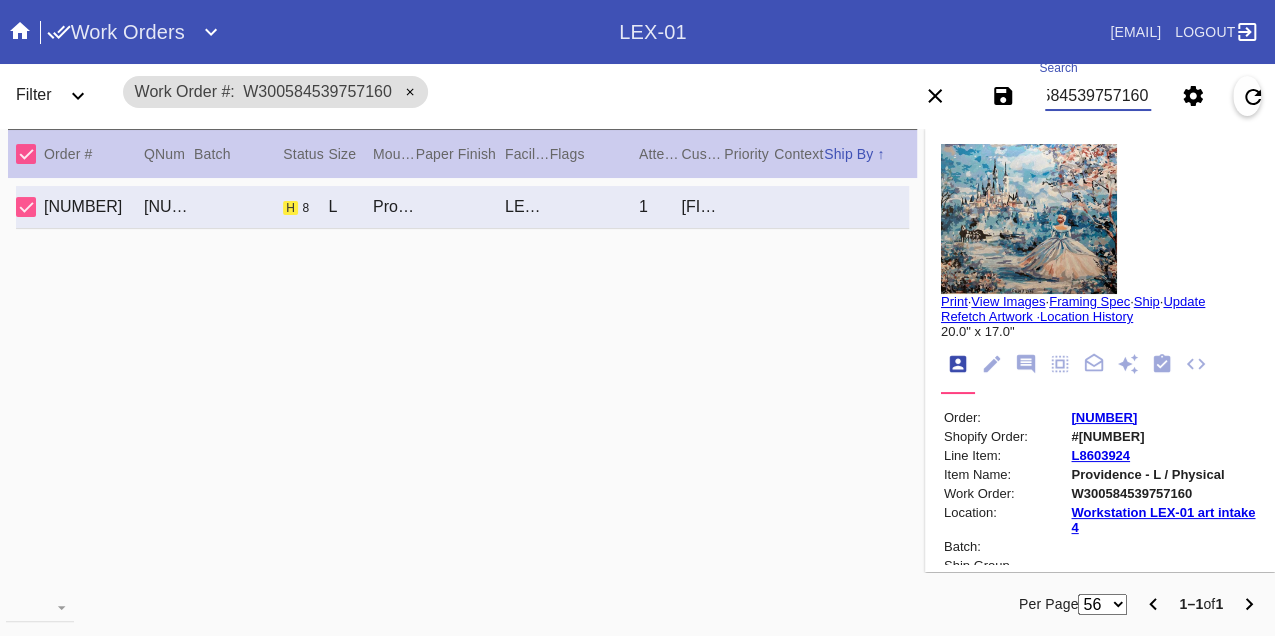 click on "W300584539757160" at bounding box center (1098, 96) 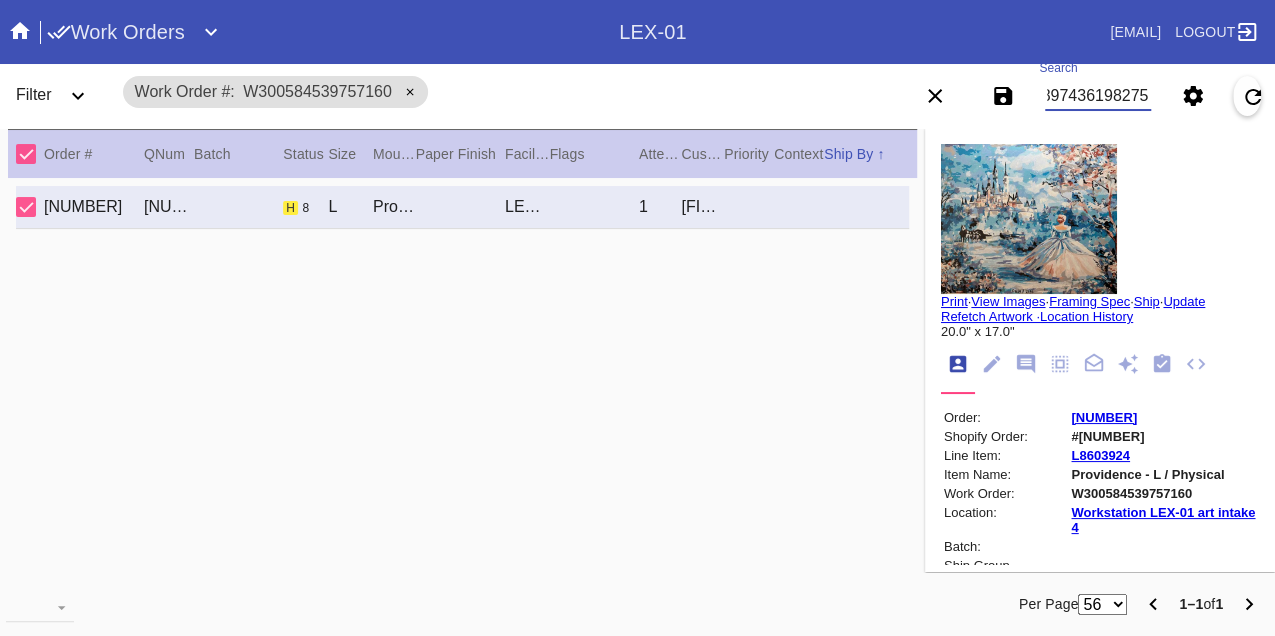 type on "W568974361982758" 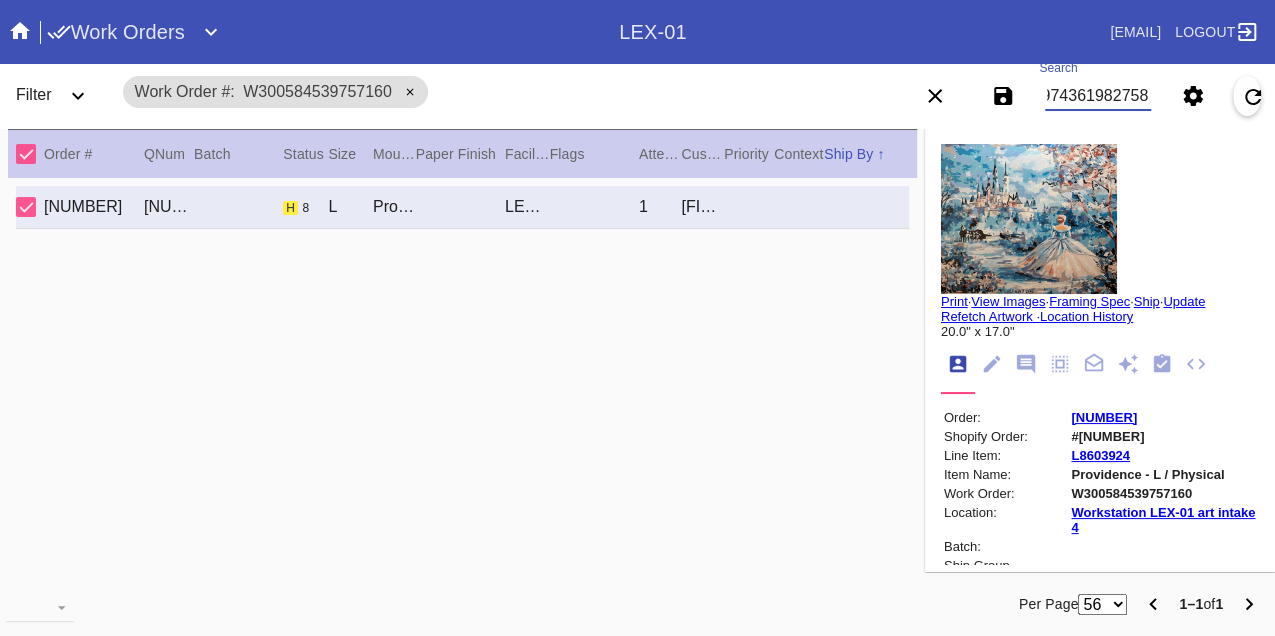 scroll, scrollTop: 0, scrollLeft: 48, axis: horizontal 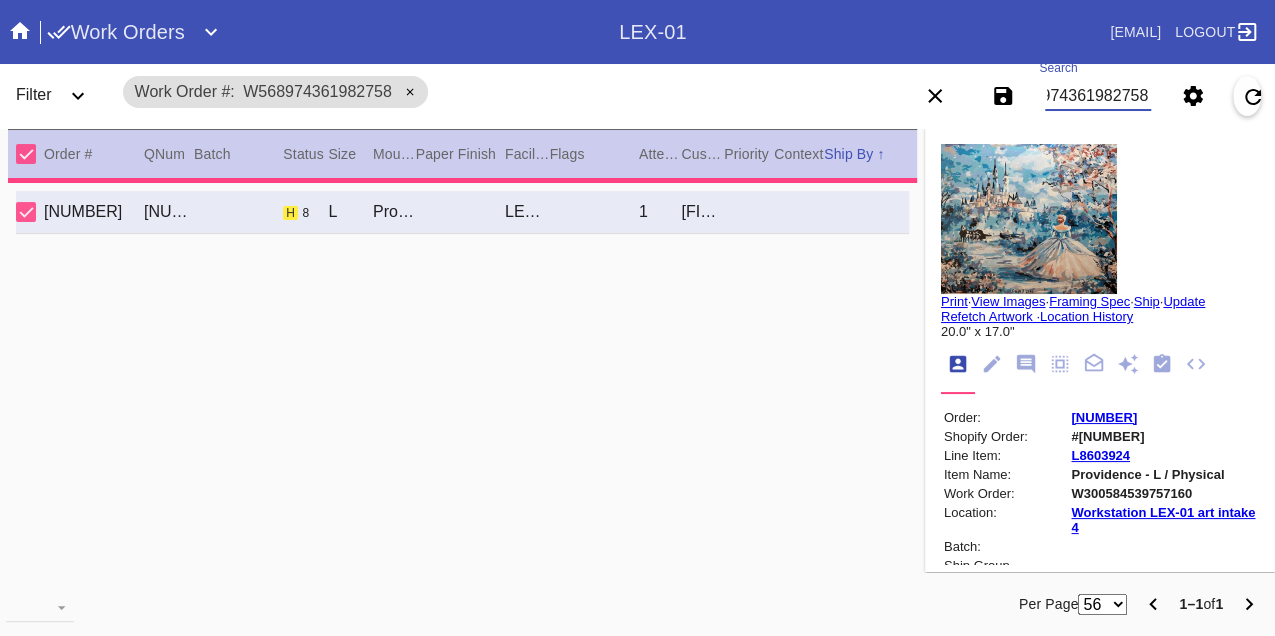 type on "18.0" 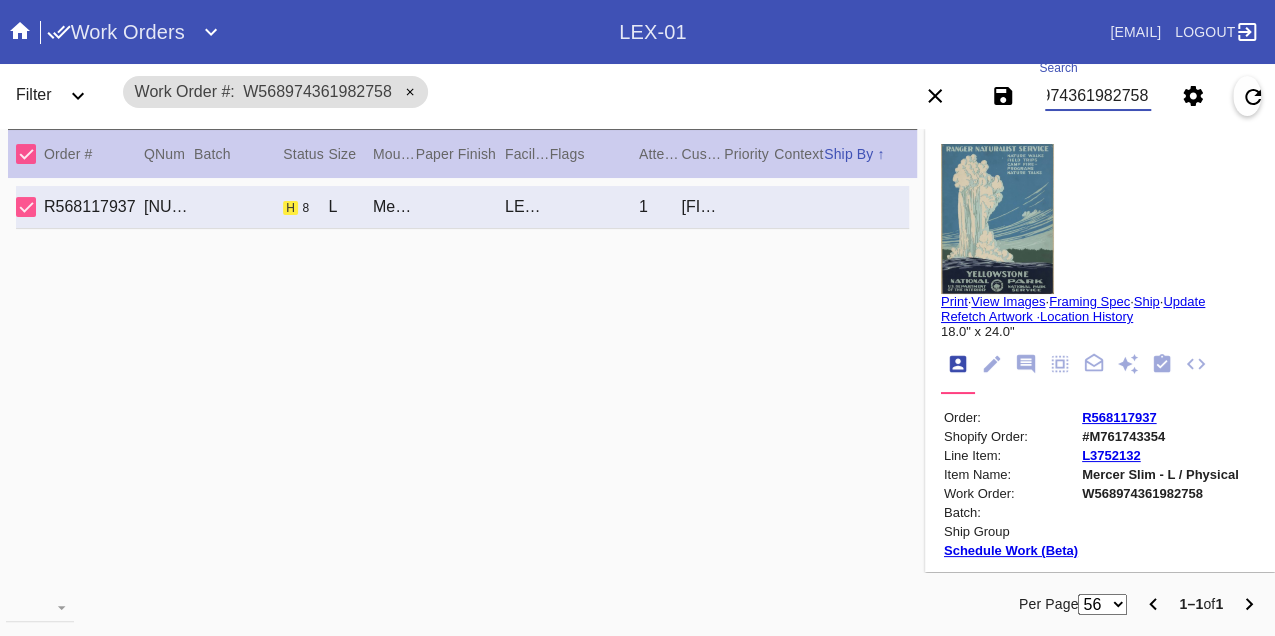 type on "W568974361982758" 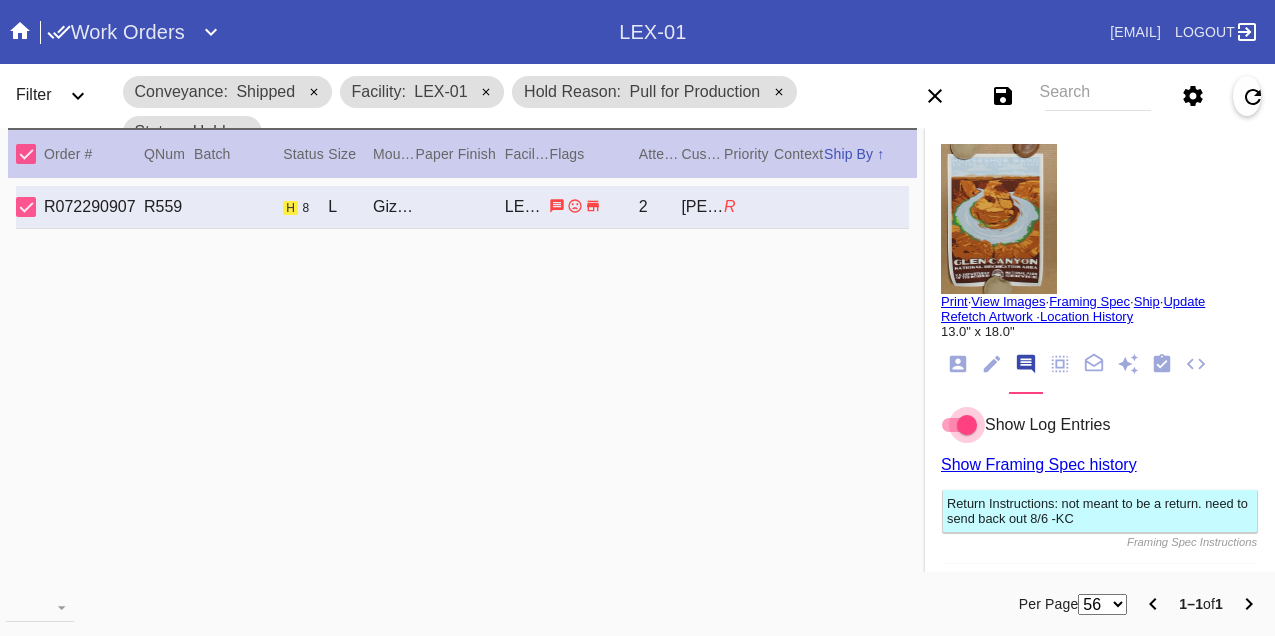 scroll, scrollTop: 0, scrollLeft: 0, axis: both 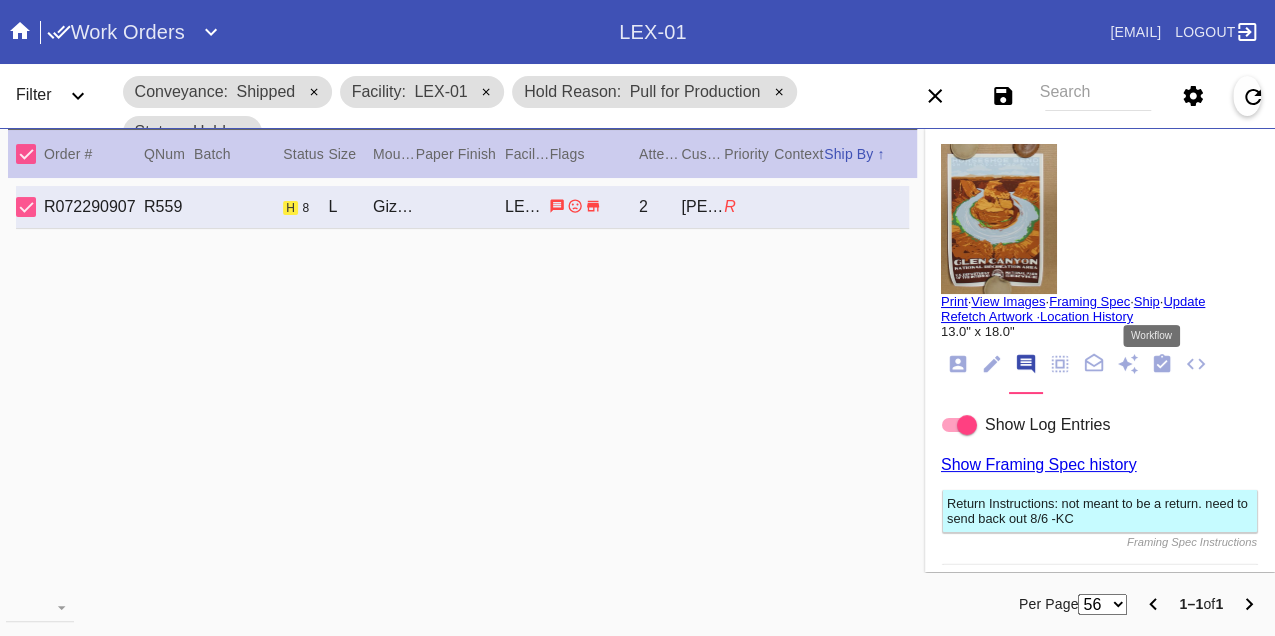 click 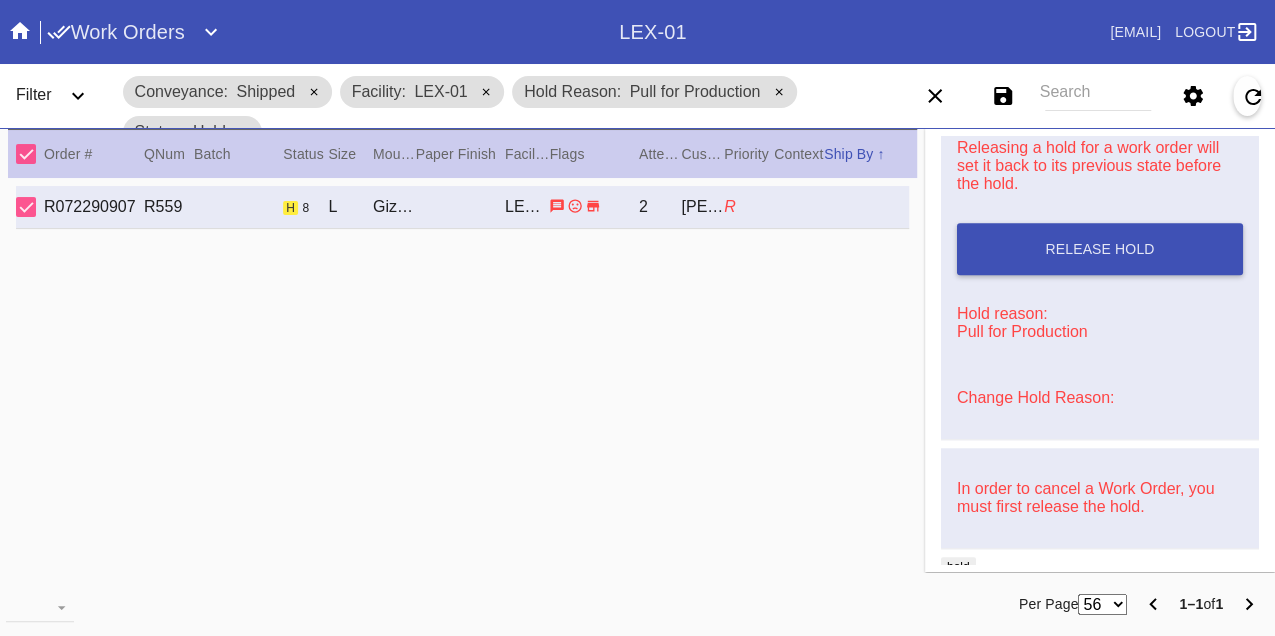 scroll, scrollTop: 829, scrollLeft: 0, axis: vertical 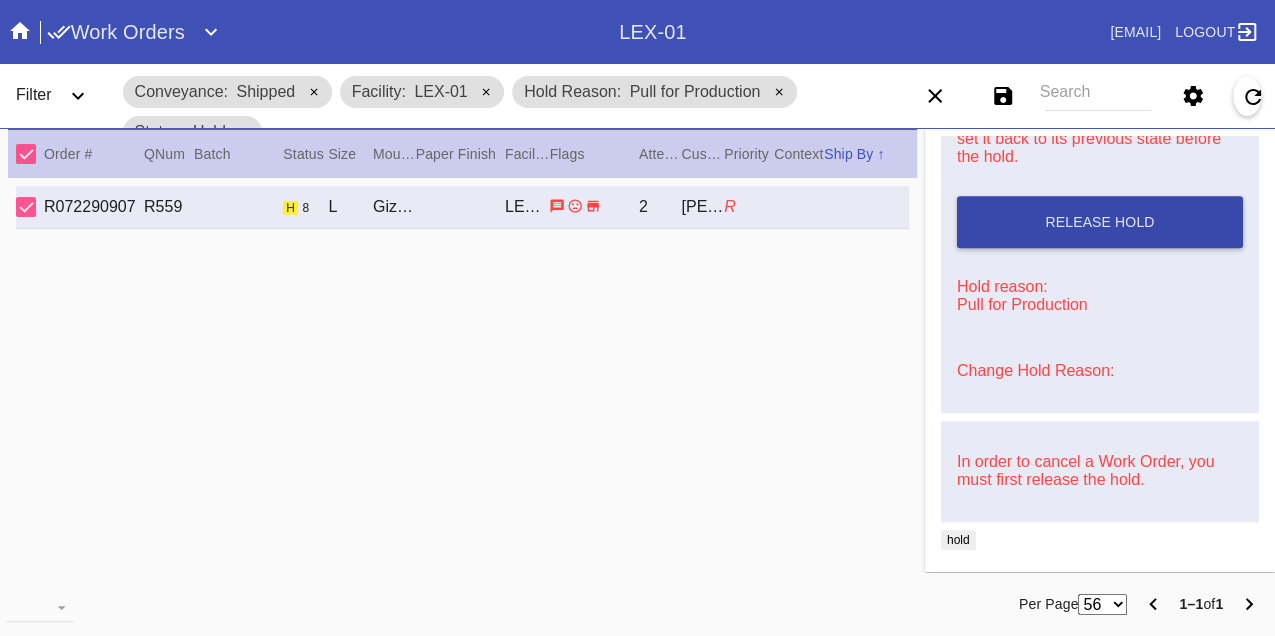 click on "Release Hold" at bounding box center [1100, 222] 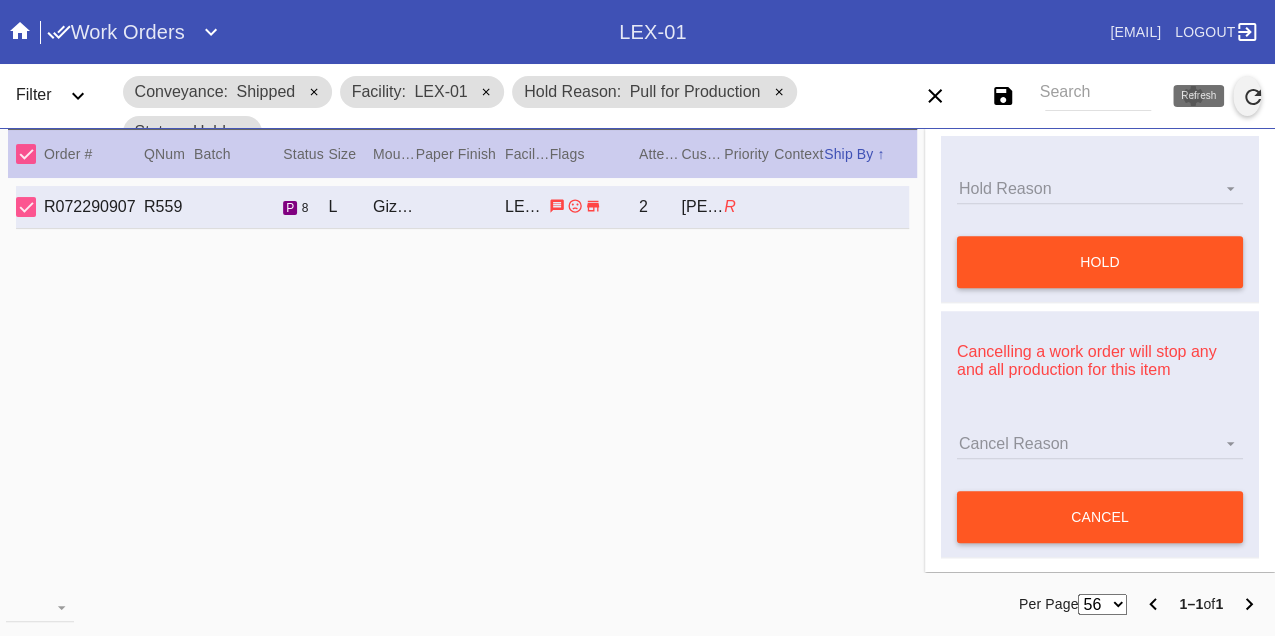 click 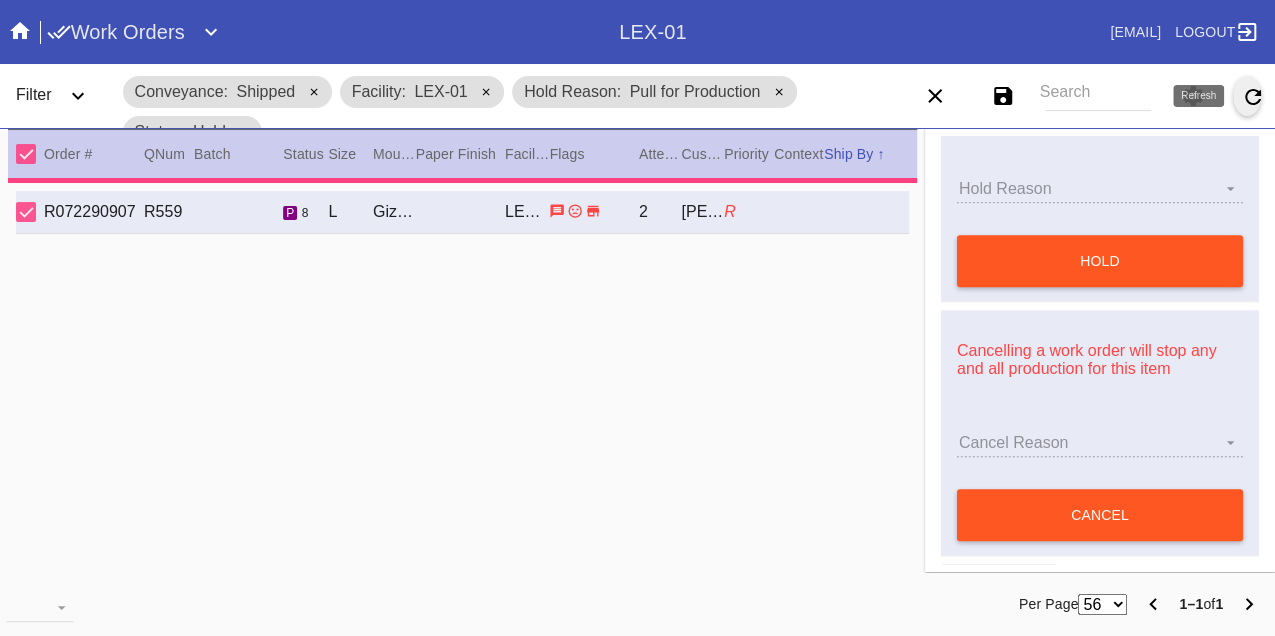 type 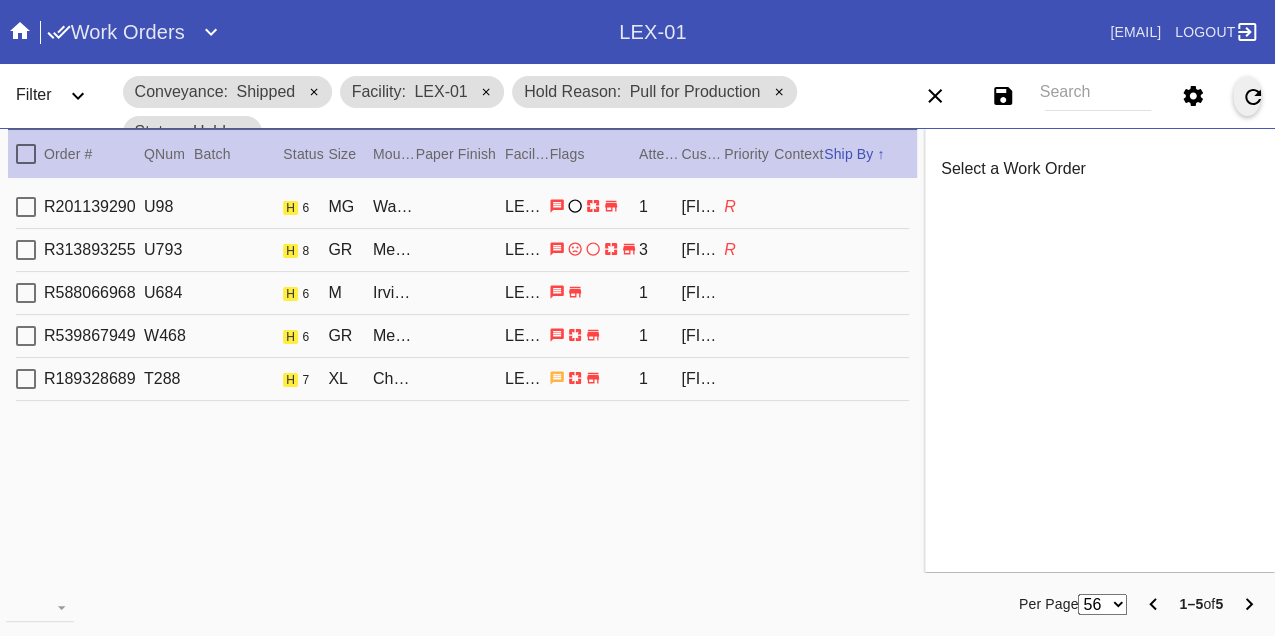 scroll, scrollTop: 0, scrollLeft: 0, axis: both 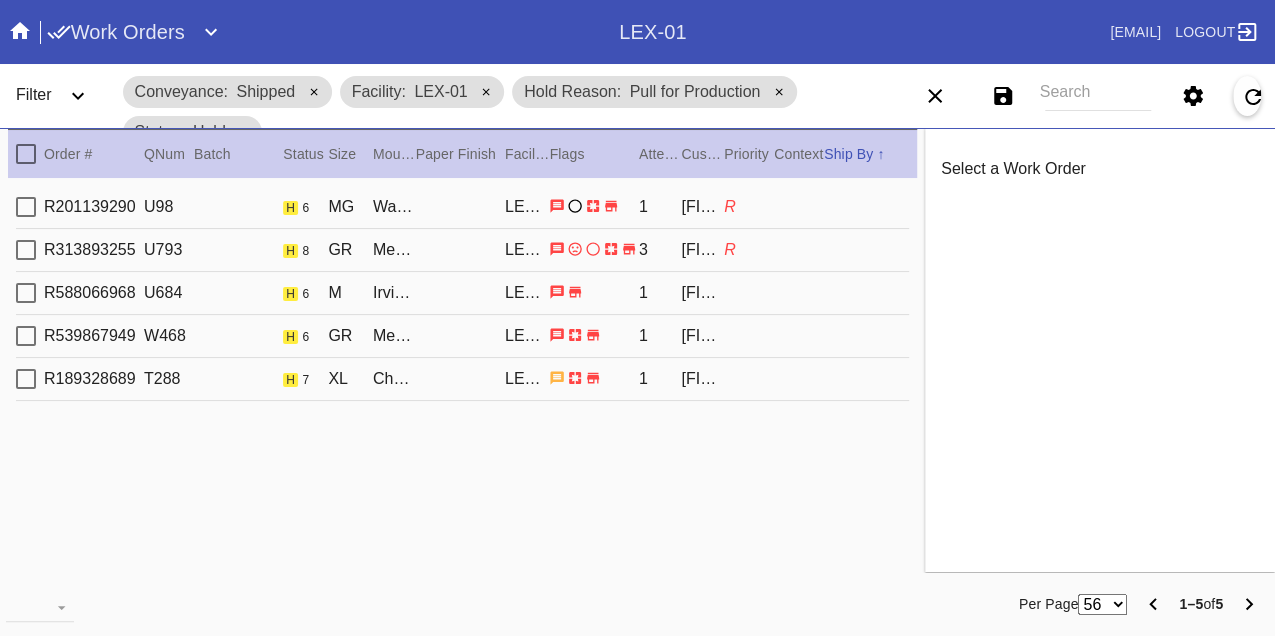 click on "R" at bounding box center [749, 207] 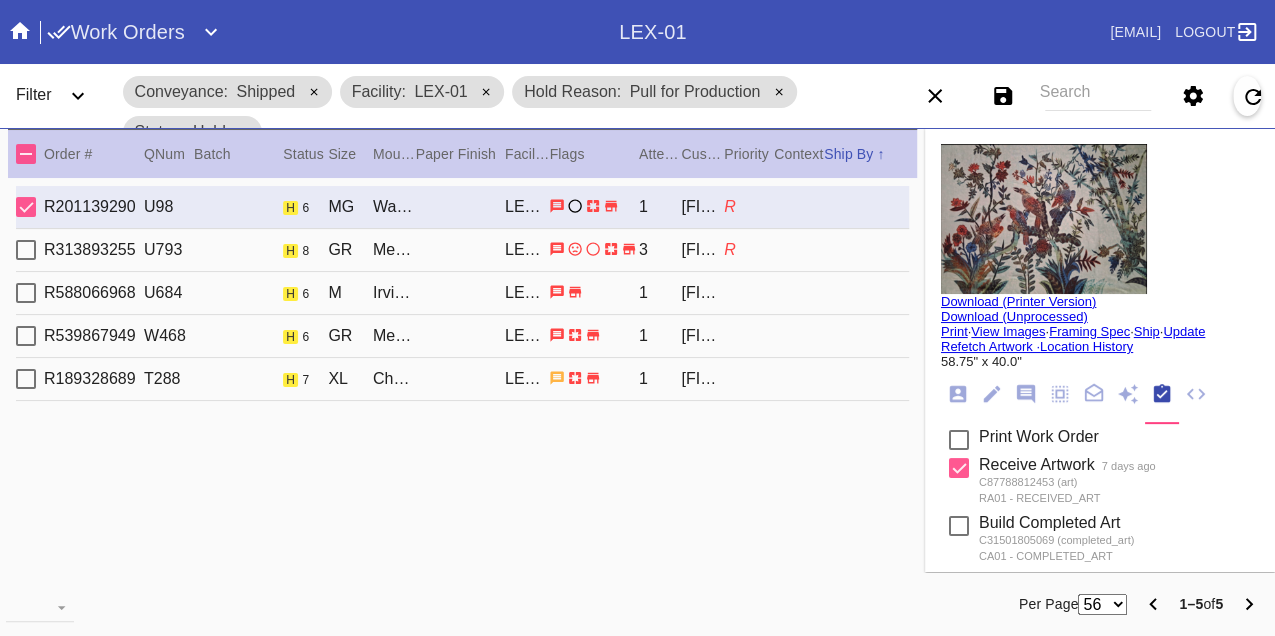 click on "R" at bounding box center (749, 250) 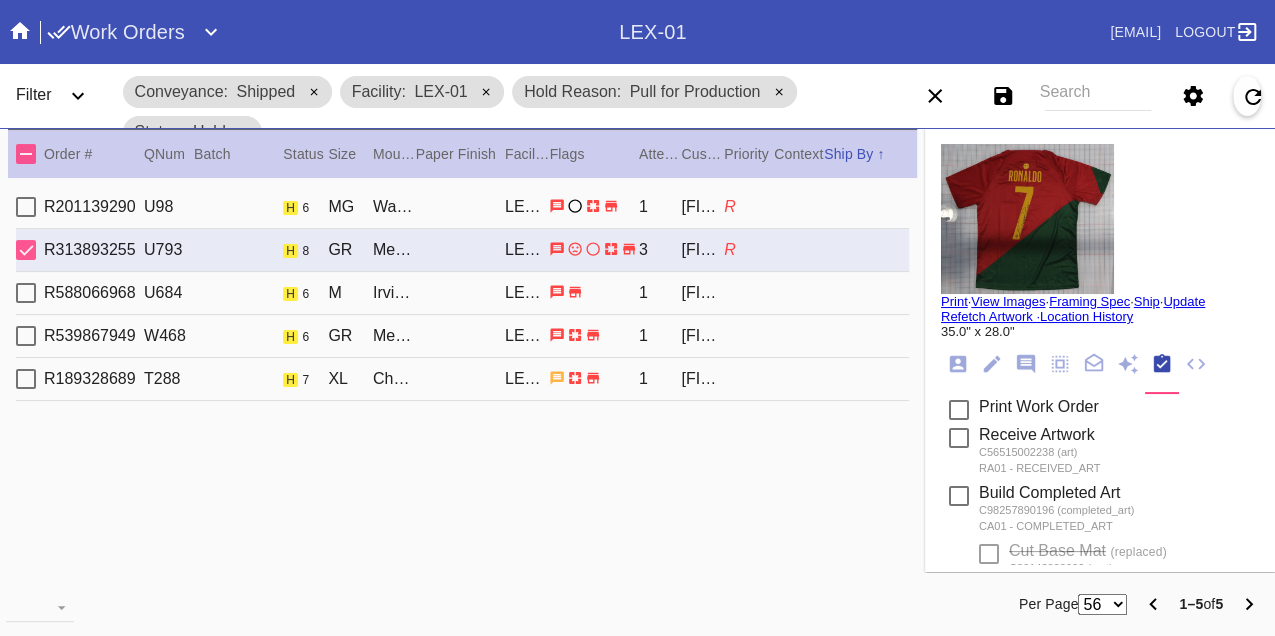 click on "R588066968 U684 h   6 M Irvine Slim / No Mat LEX-01 1 Walker Ryan" at bounding box center (462, 293) 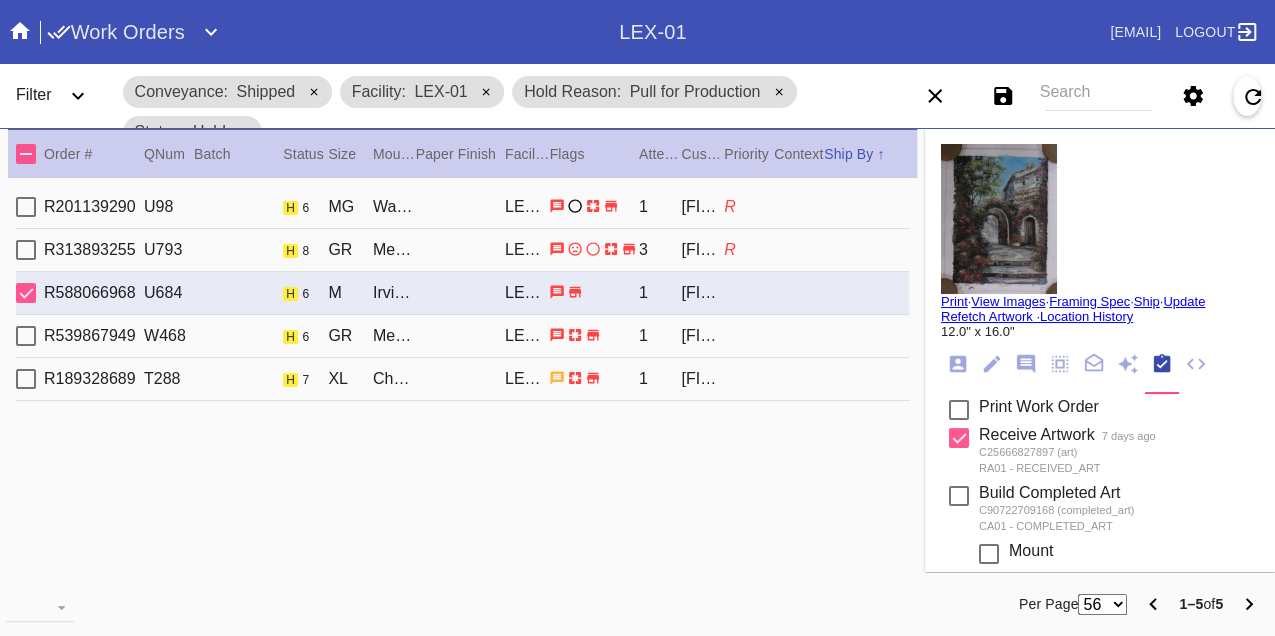 click on "R539867949 W468 h   6 GR Mercer / White LEX-01 1 Caroline Baird" at bounding box center [462, 336] 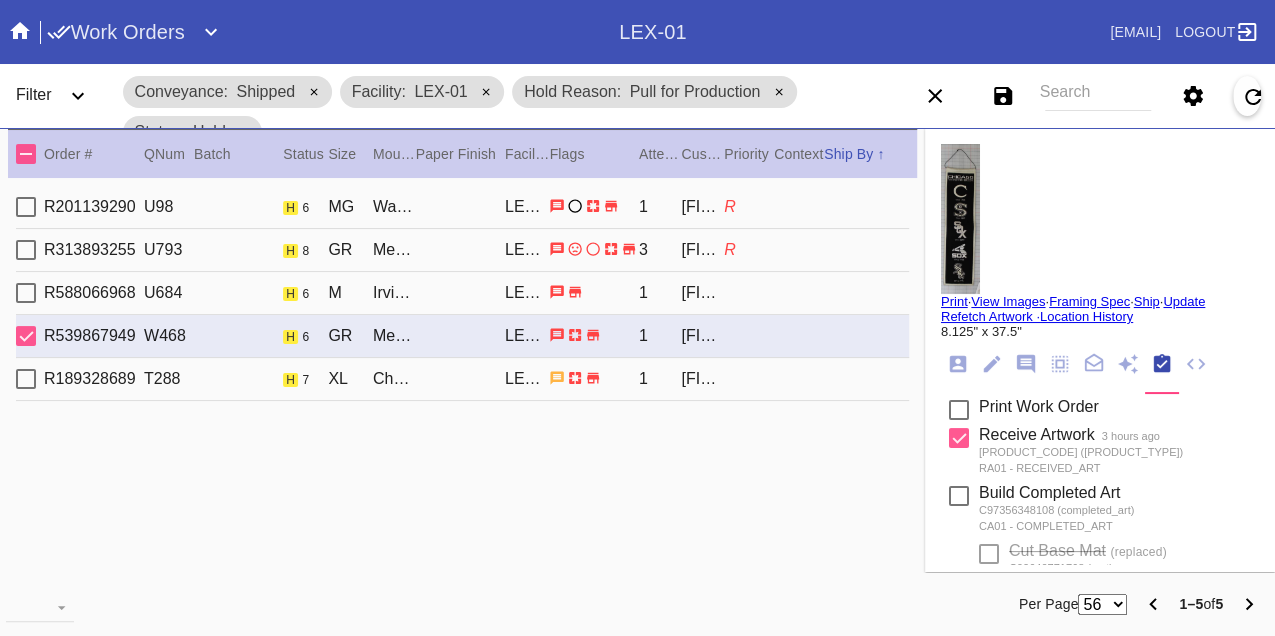 click on "R189328689 T288 h   7 XL Cherry (Gallery) / White LEX-01 1 Natalie Reichman" at bounding box center (462, 379) 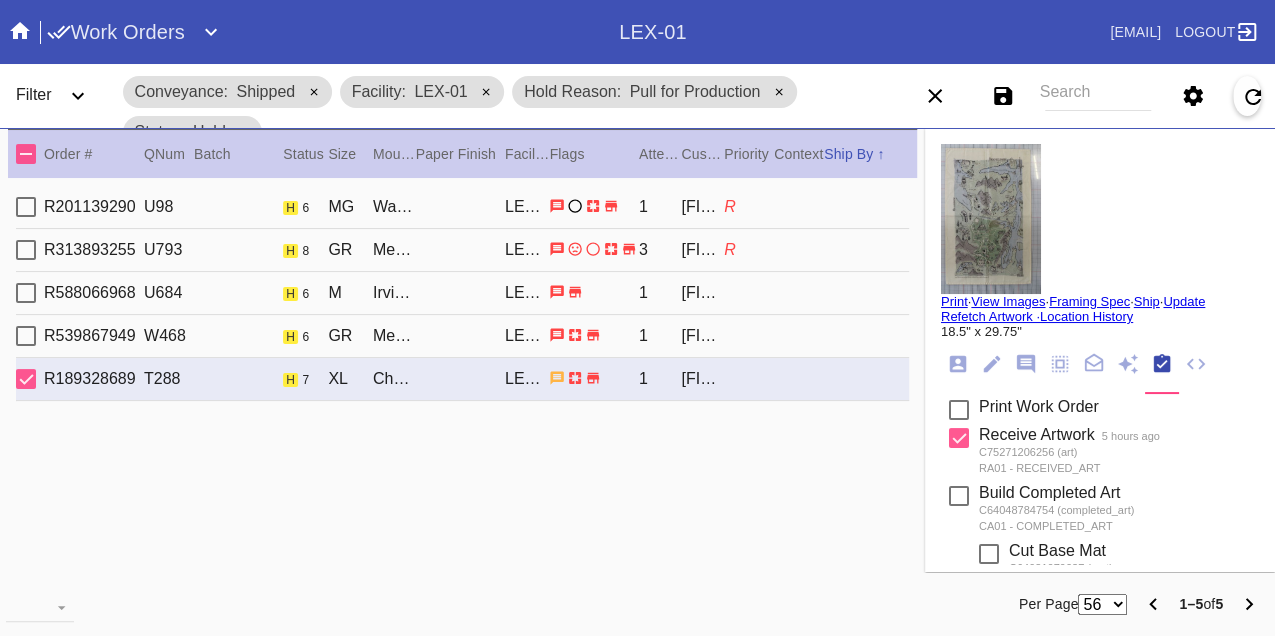 click on "R201139290 U98 h   6 MG Walnut (Wide) / No Mat LEX-01 1 Brandon Feil
R" at bounding box center (462, 207) 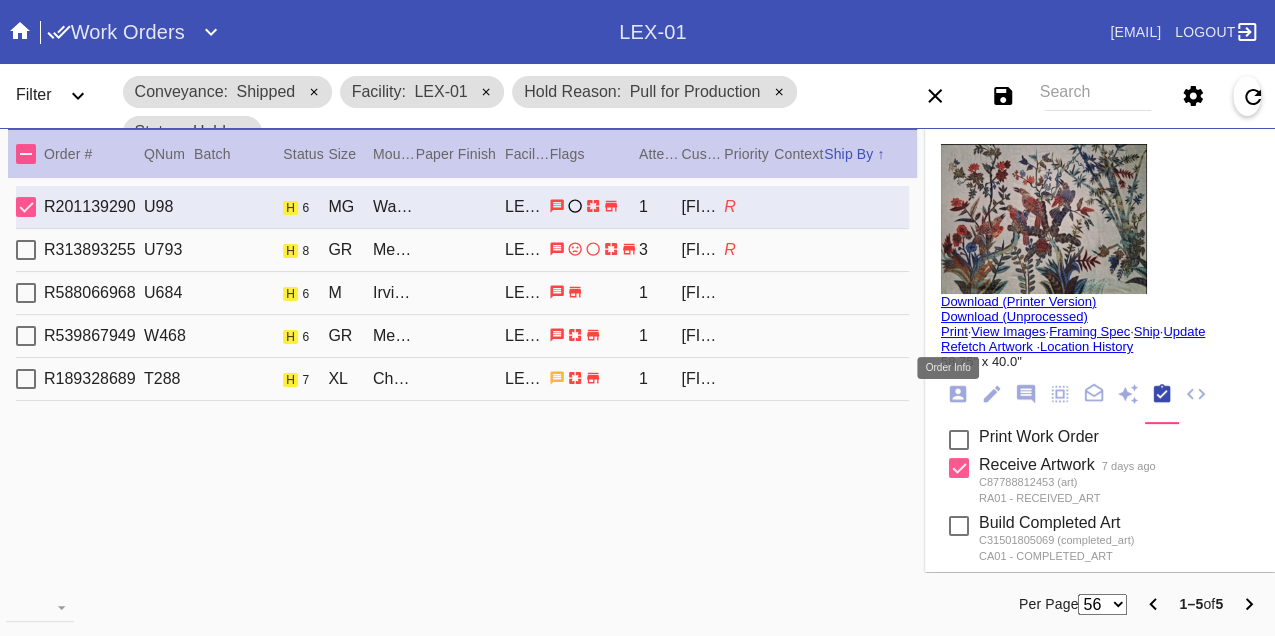 click 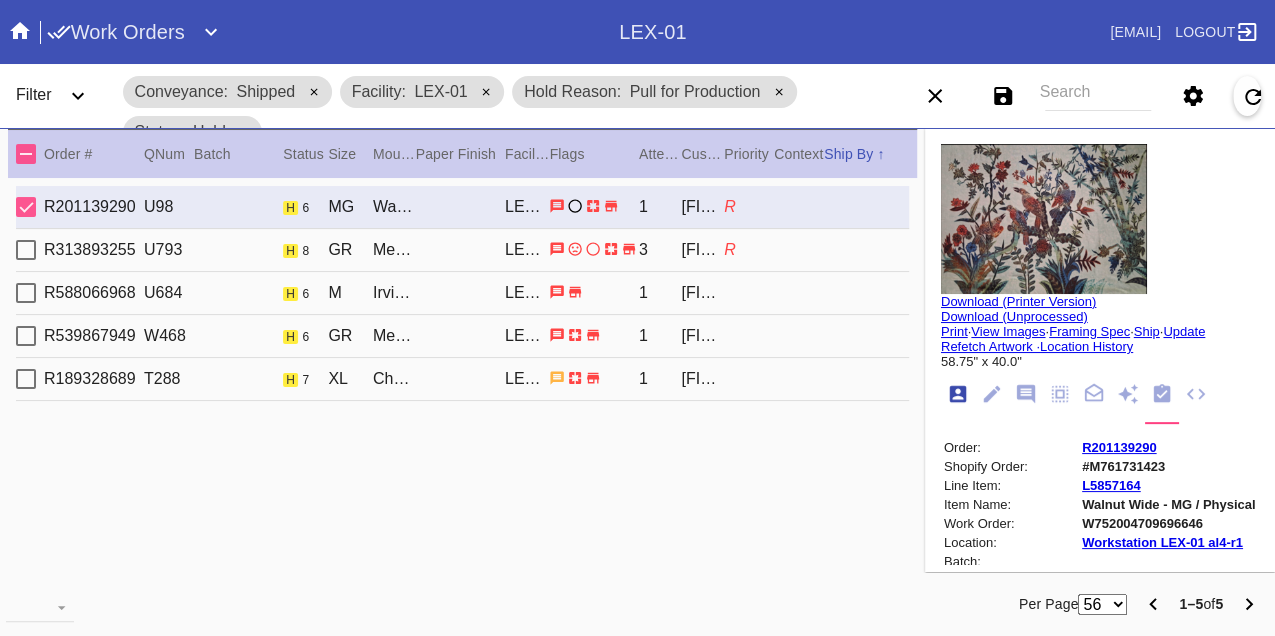 scroll, scrollTop: 24, scrollLeft: 0, axis: vertical 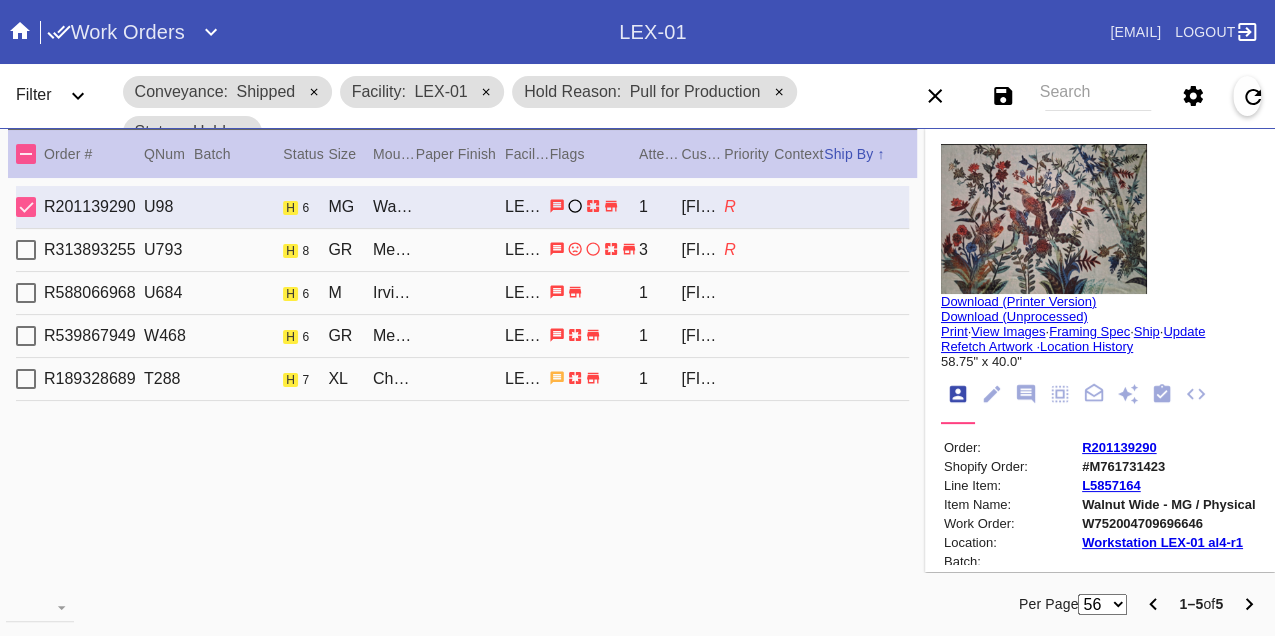 click on "W752004709696646" at bounding box center (1168, 523) 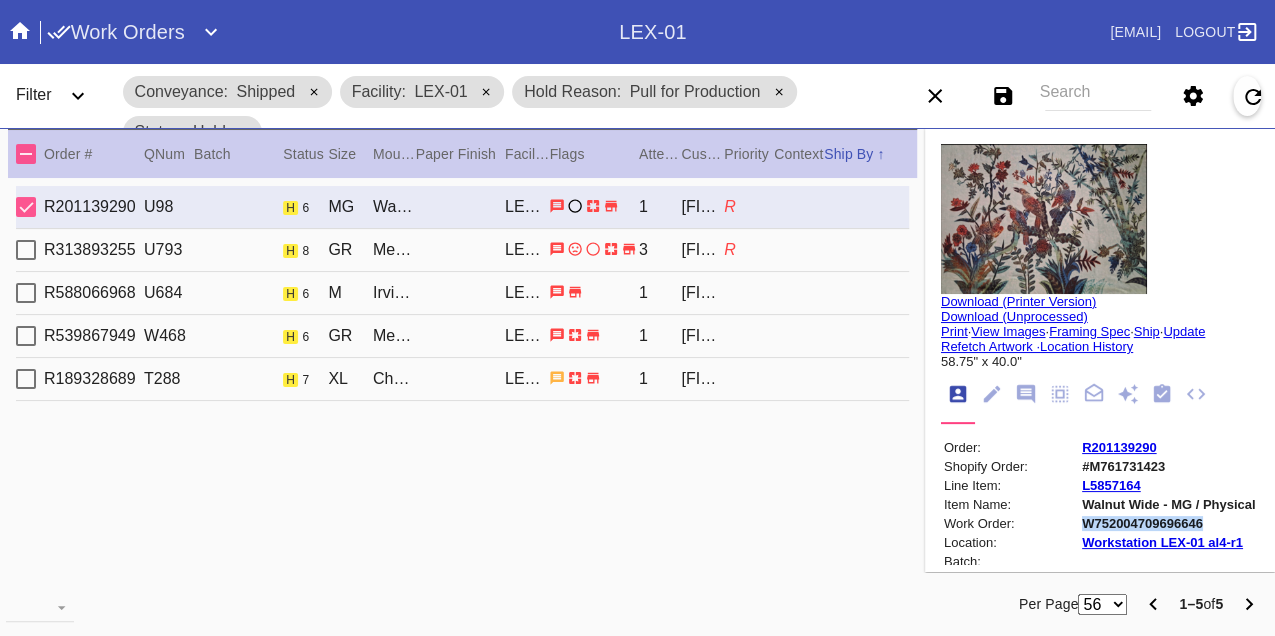 click on "W752004709696646" at bounding box center (1168, 523) 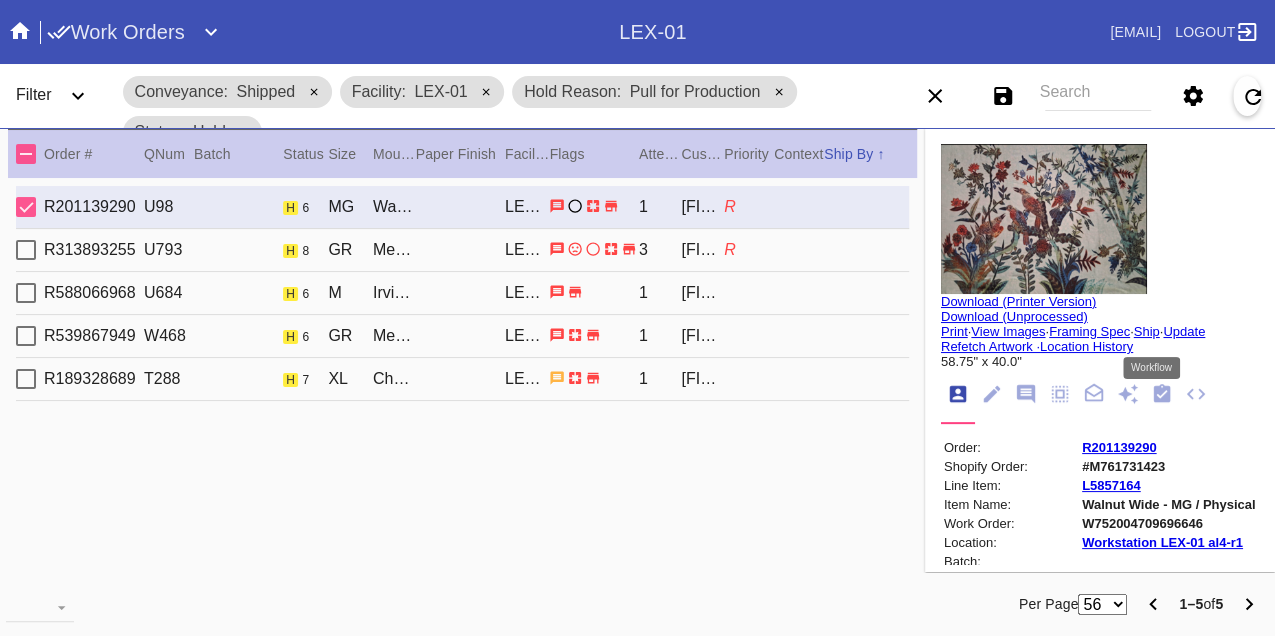 drag, startPoint x: 1154, startPoint y: 395, endPoint x: 1088, endPoint y: 427, distance: 73.34848 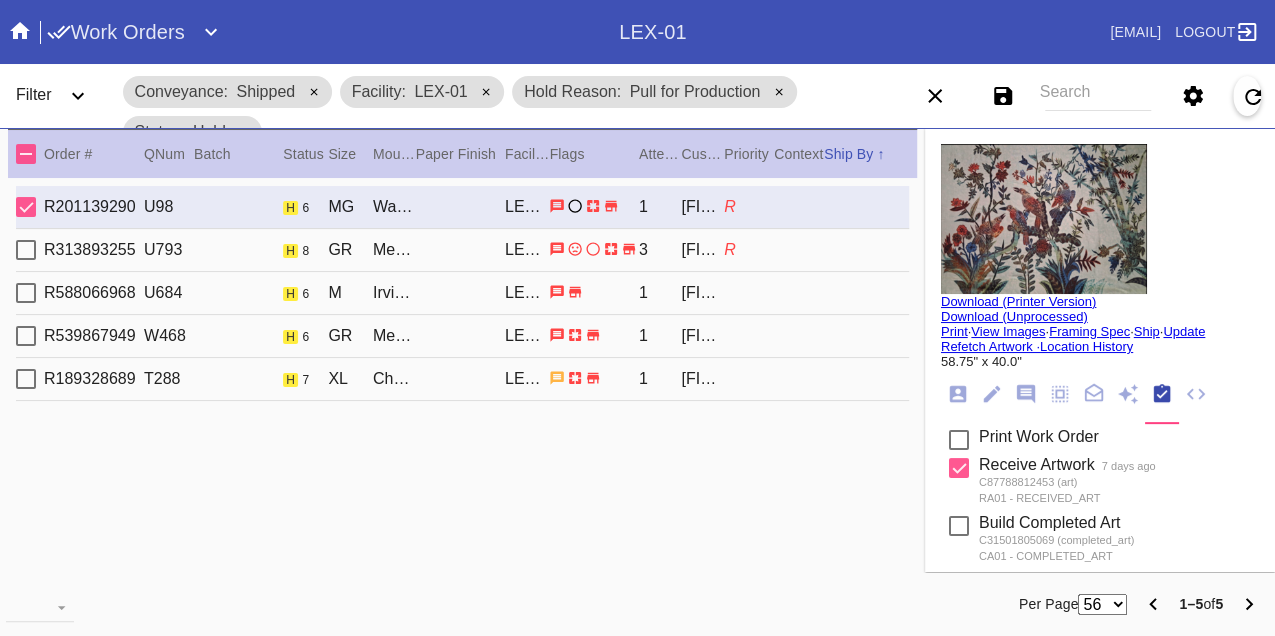 scroll, scrollTop: 318, scrollLeft: 0, axis: vertical 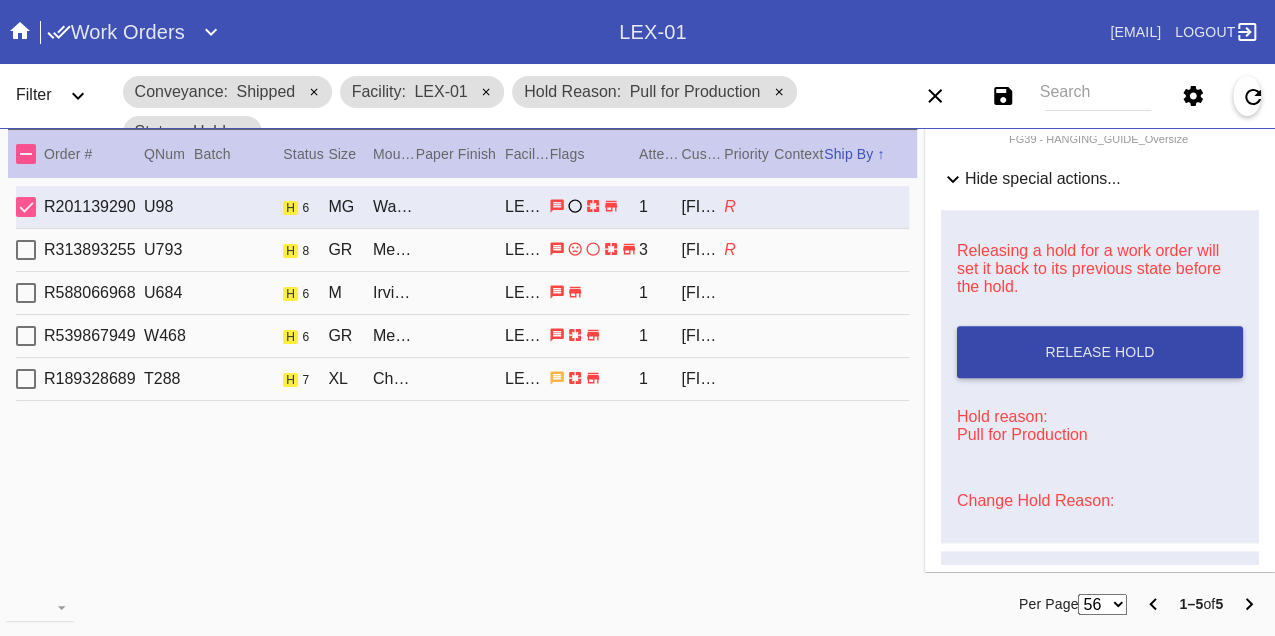 click on "Release Hold" at bounding box center (1099, 352) 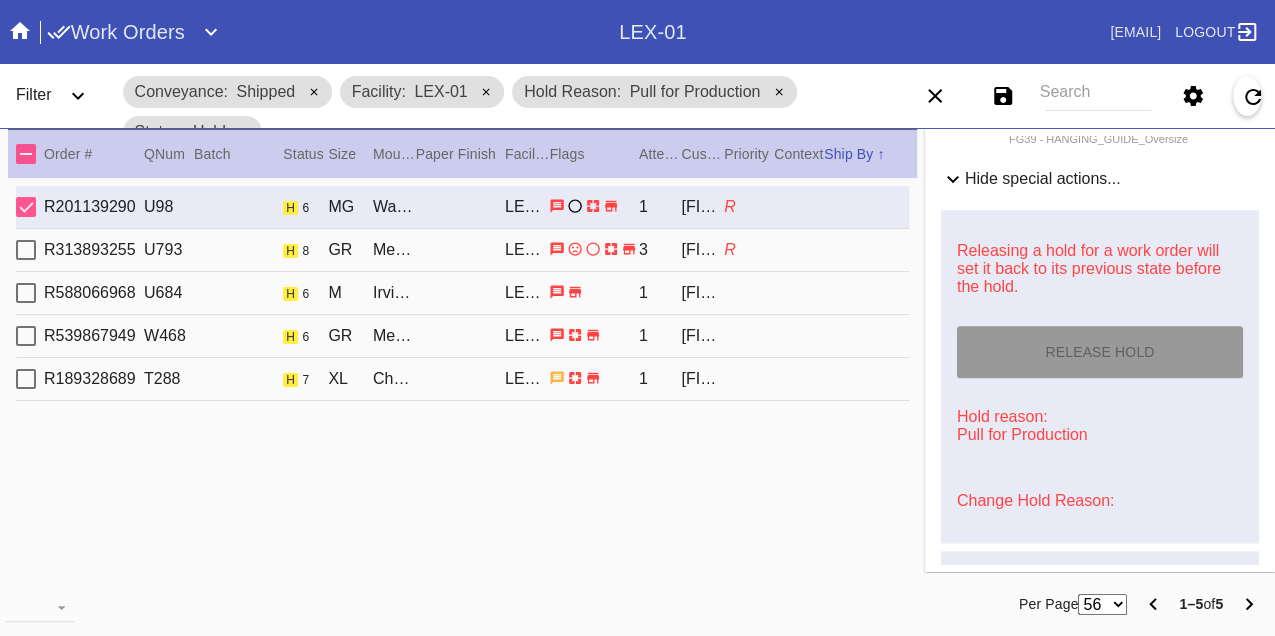 type on "8/8/2025" 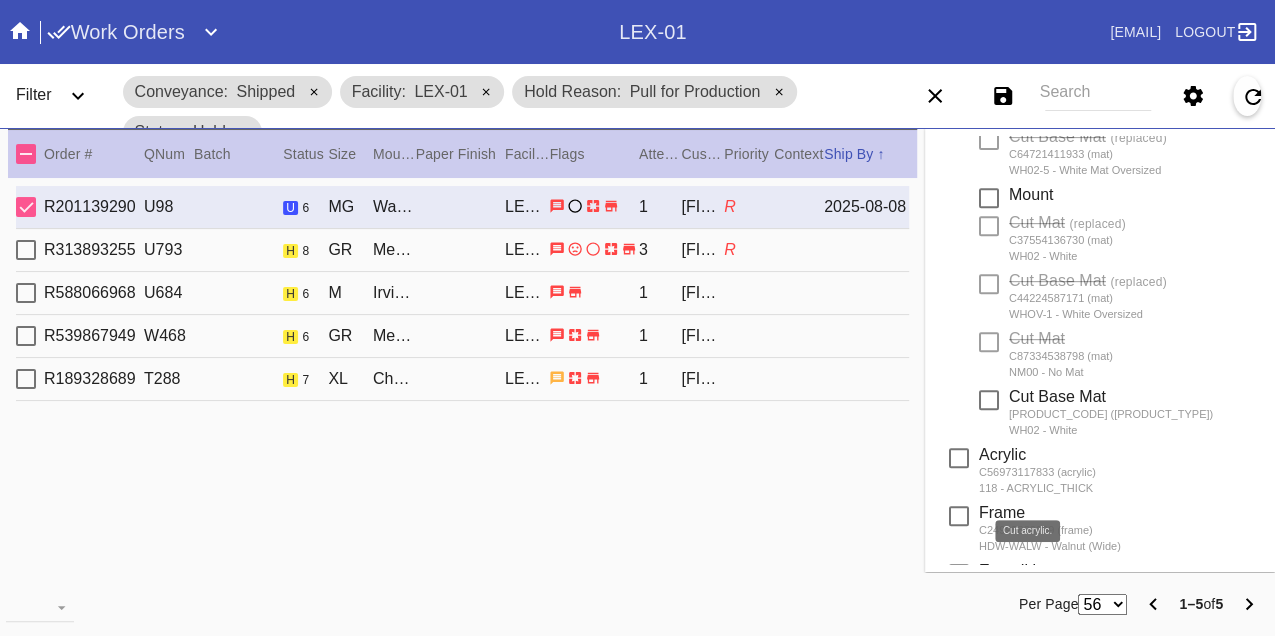 scroll, scrollTop: 0, scrollLeft: 0, axis: both 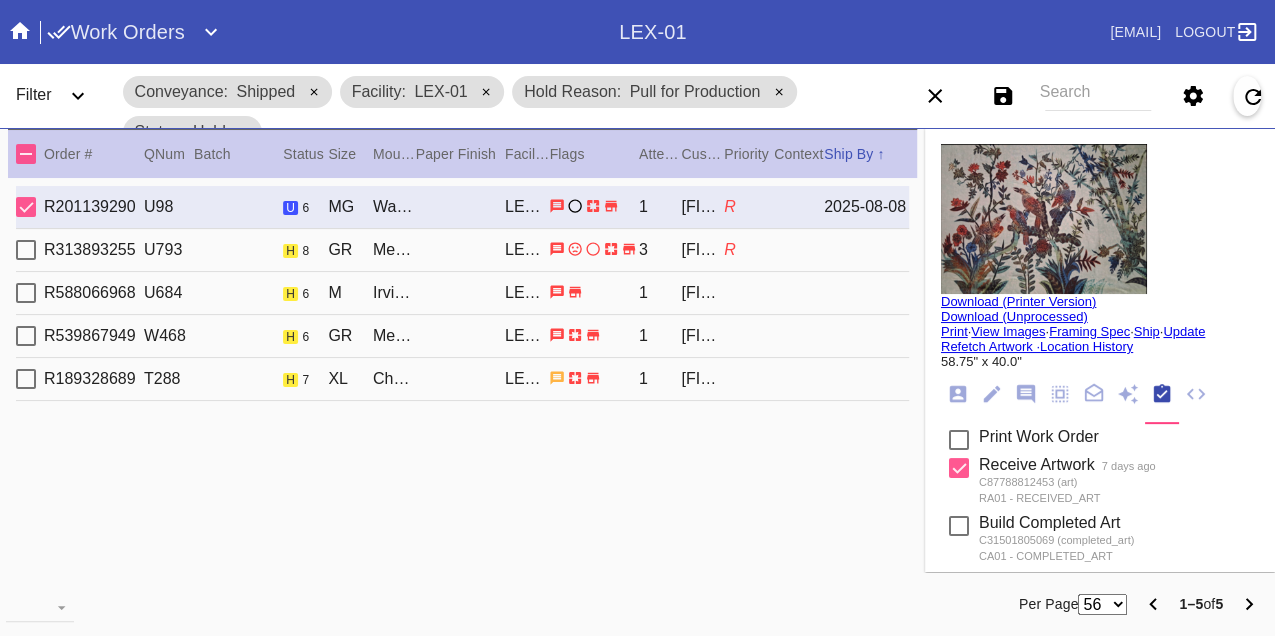click on "Print" at bounding box center (954, 331) 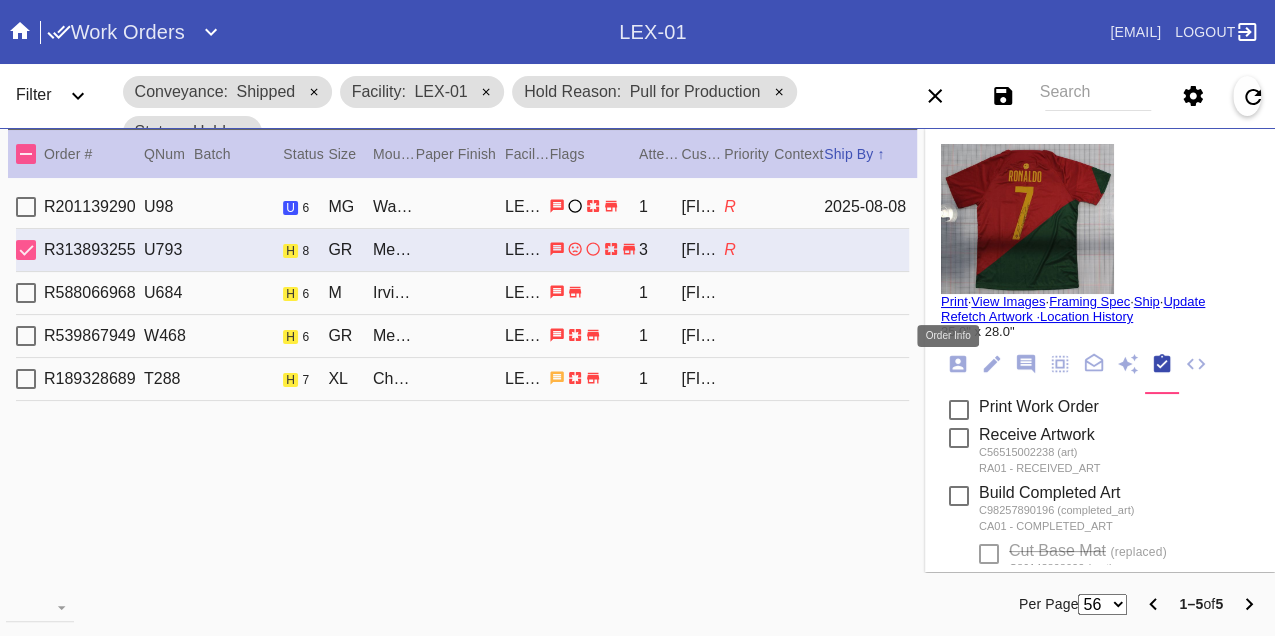 click 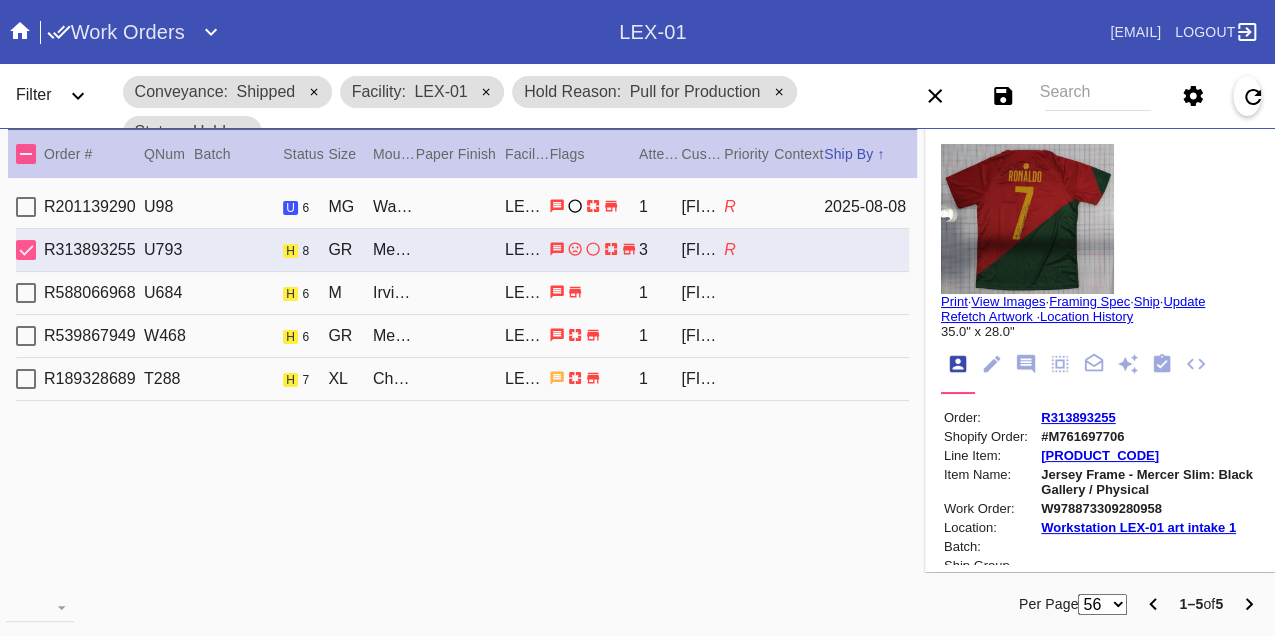 click on "W978873309280958" at bounding box center (1148, 508) 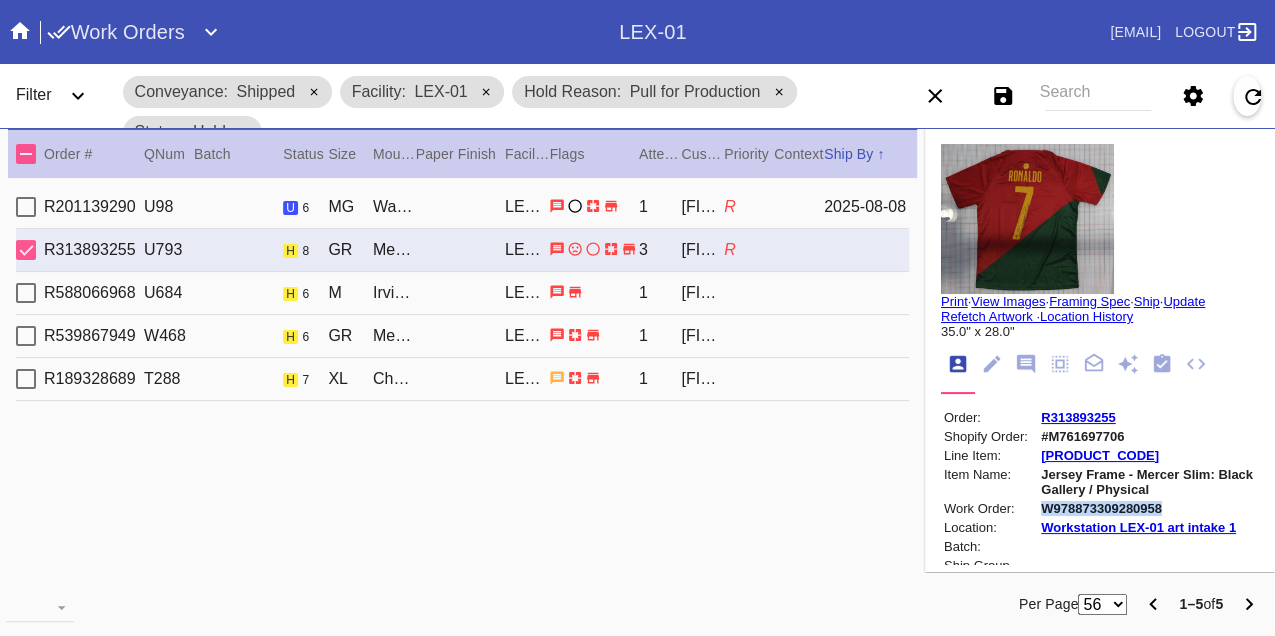 click on "W978873309280958" at bounding box center [1148, 508] 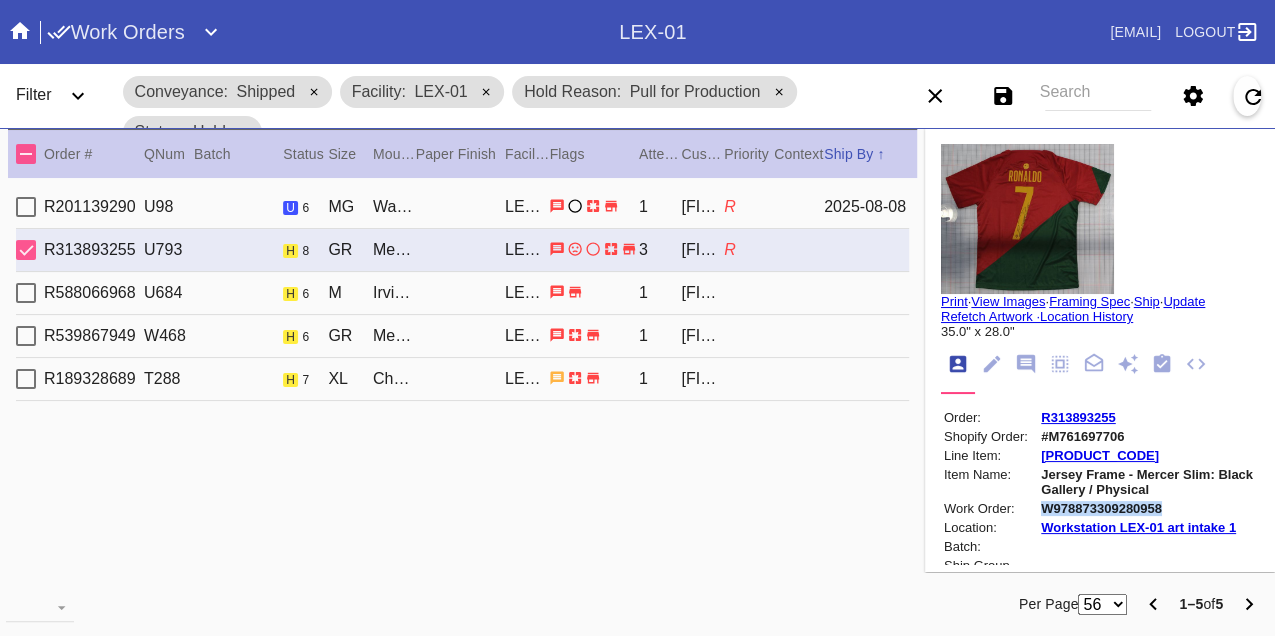 copy on "W978873309280958" 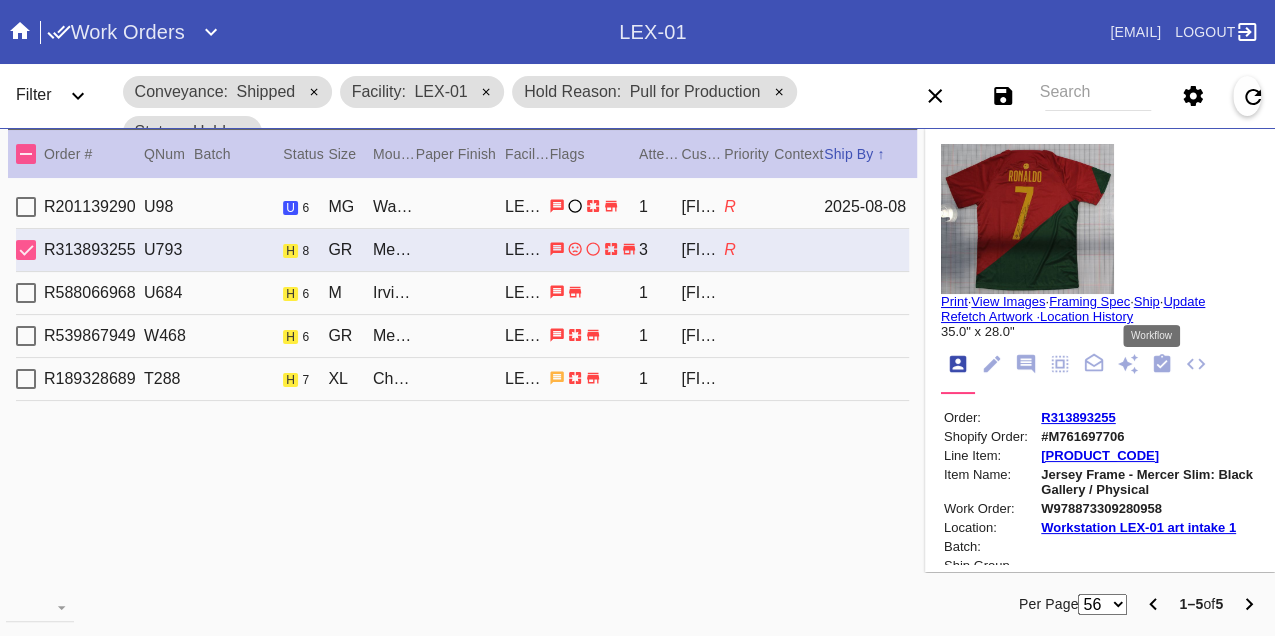 drag, startPoint x: 1149, startPoint y: 364, endPoint x: 1106, endPoint y: 378, distance: 45.221676 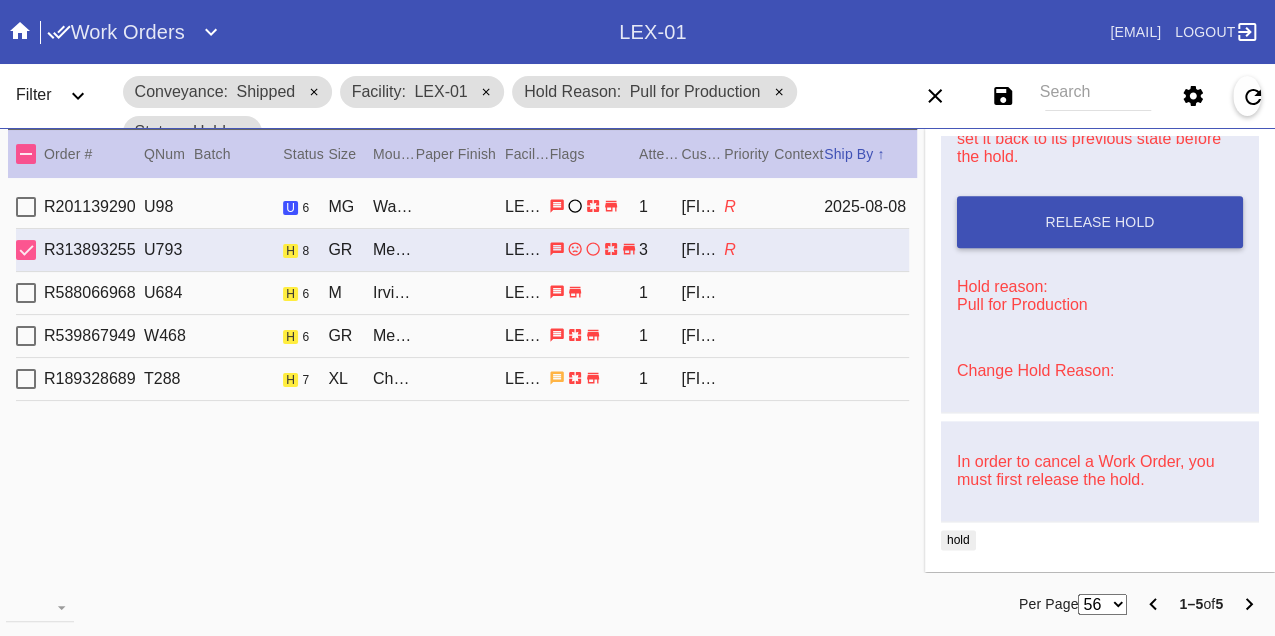 scroll, scrollTop: 1185, scrollLeft: 0, axis: vertical 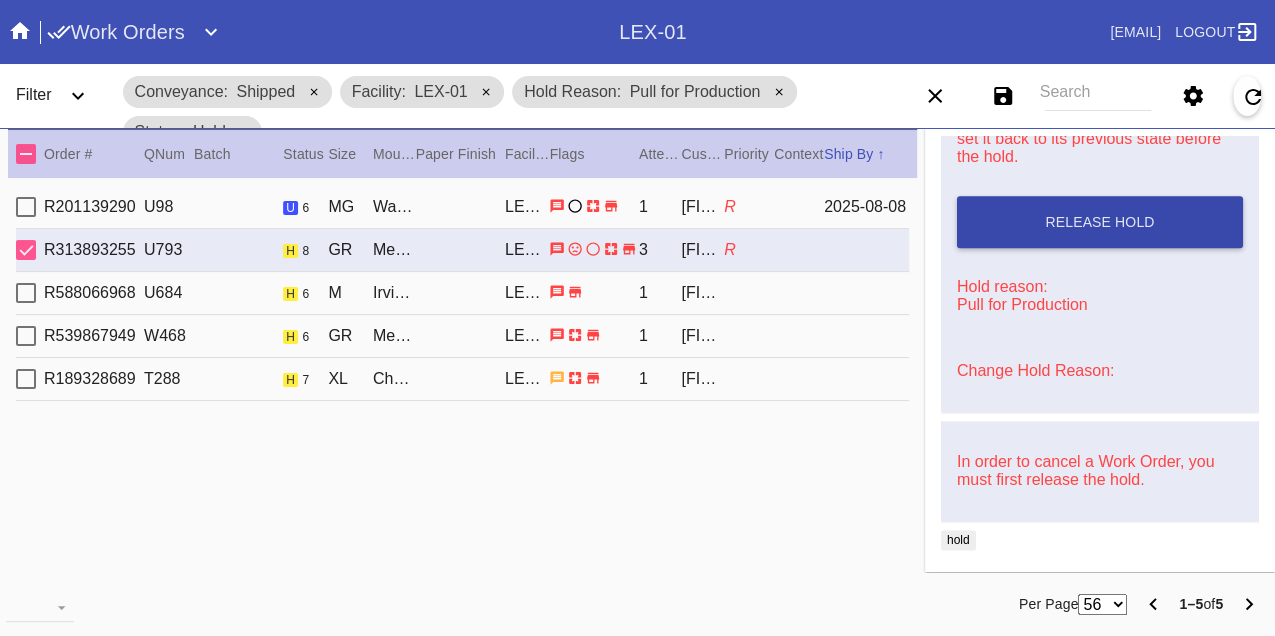 click on "Release Hold" at bounding box center [1100, 222] 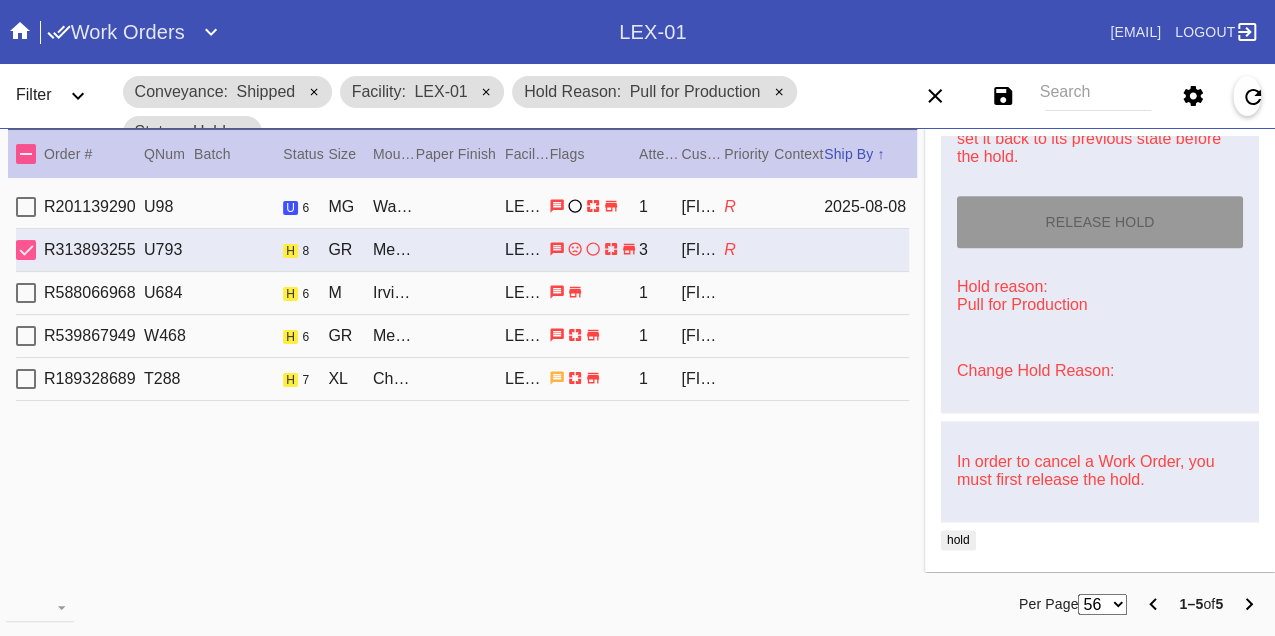 type on "8/8/2025" 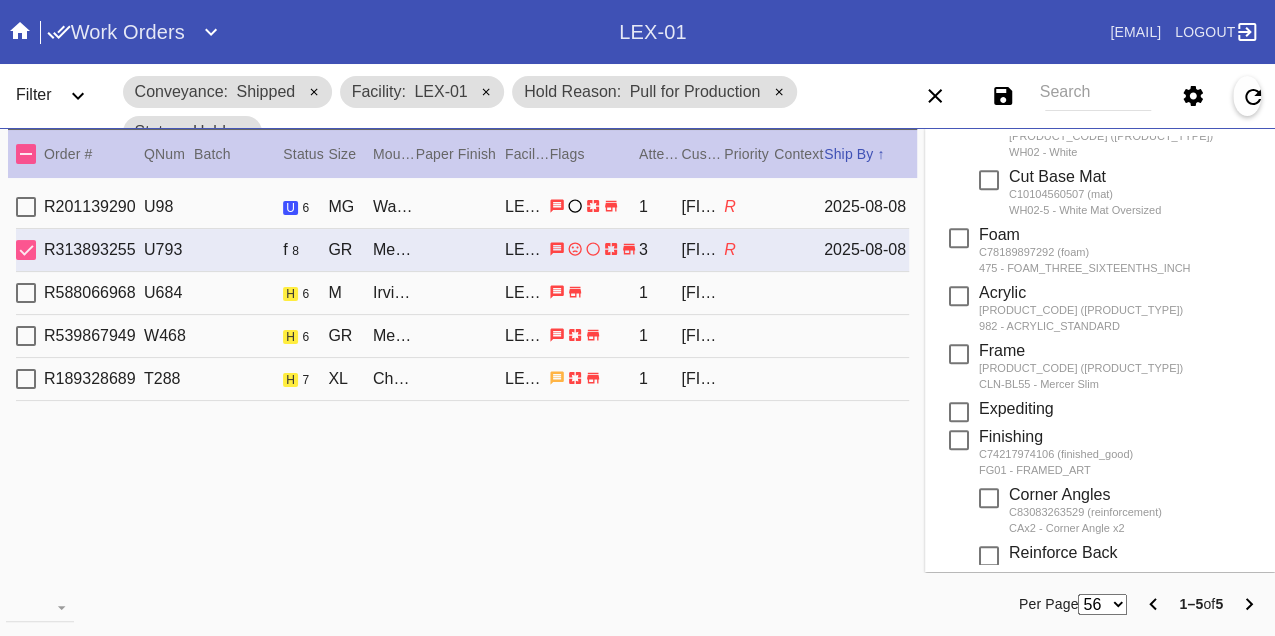 scroll, scrollTop: 0, scrollLeft: 0, axis: both 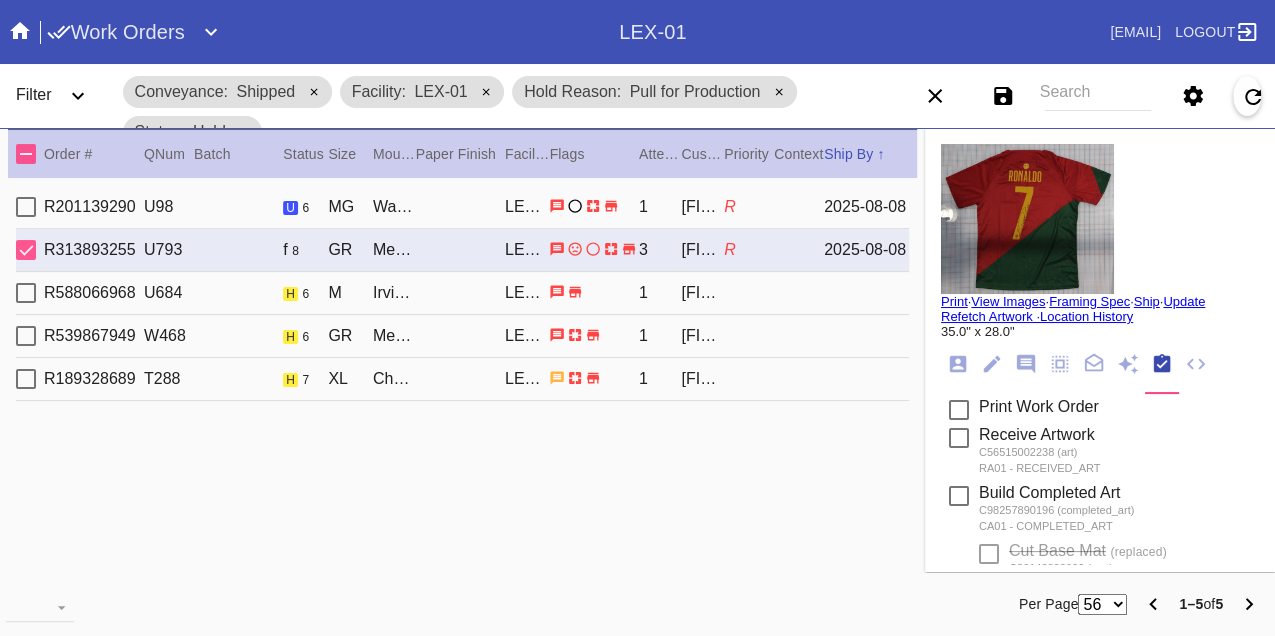click on "Print" at bounding box center [954, 301] 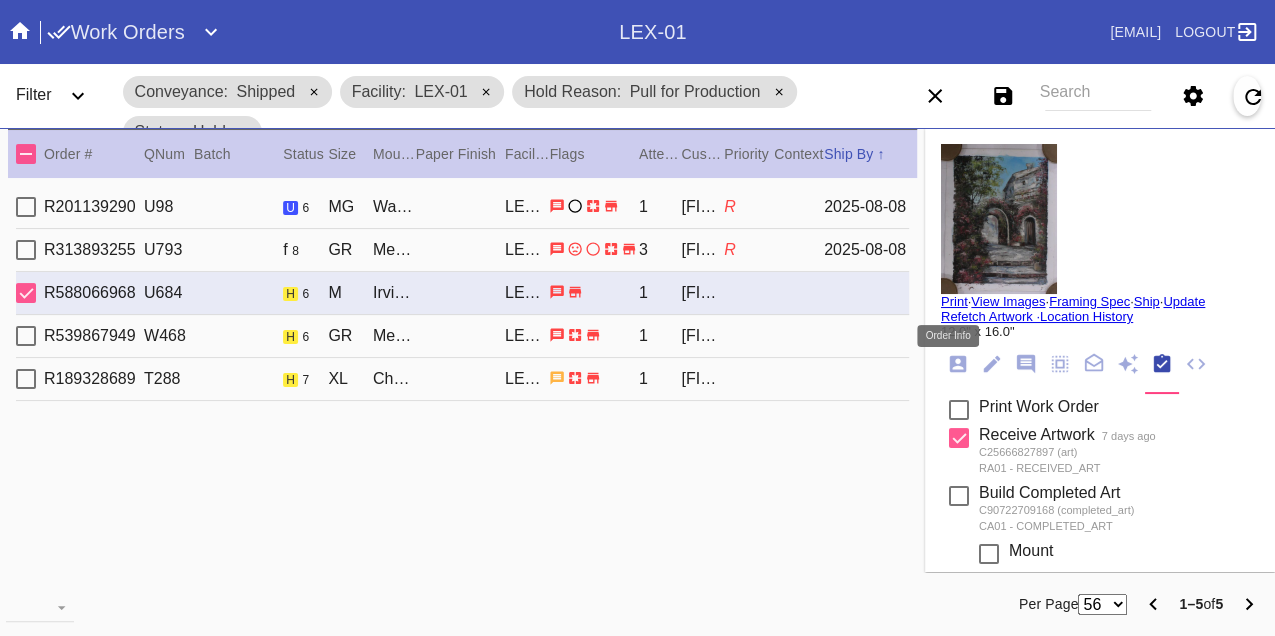 click 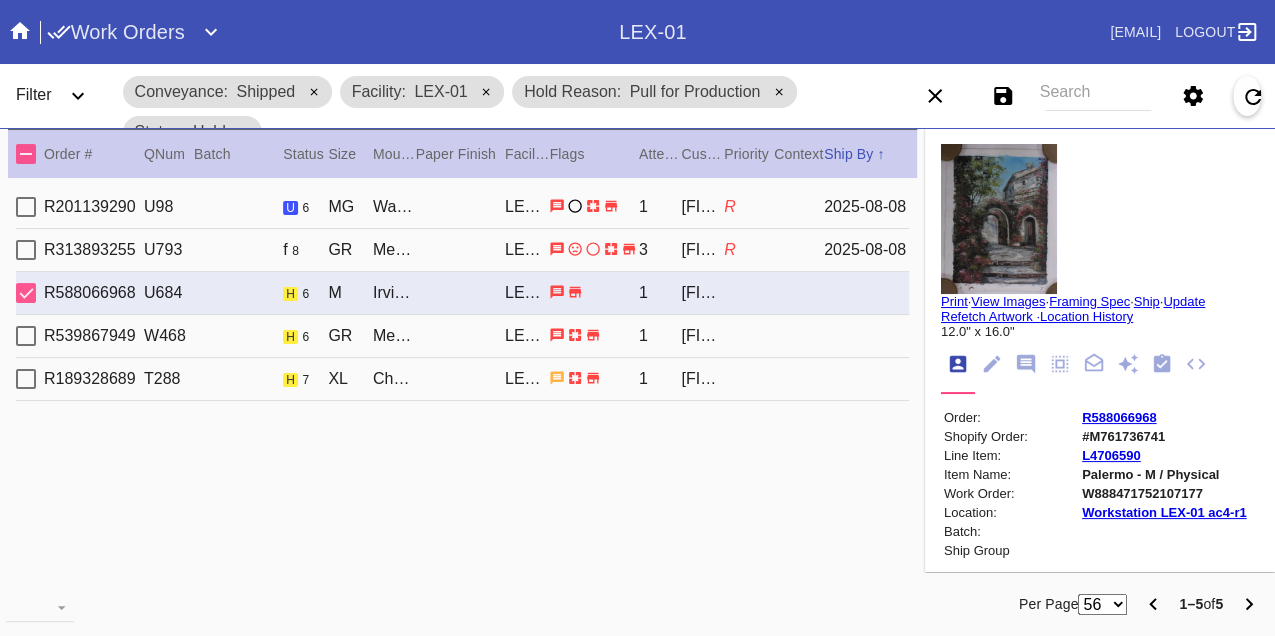 click on "W888471752107177" at bounding box center [1164, 493] 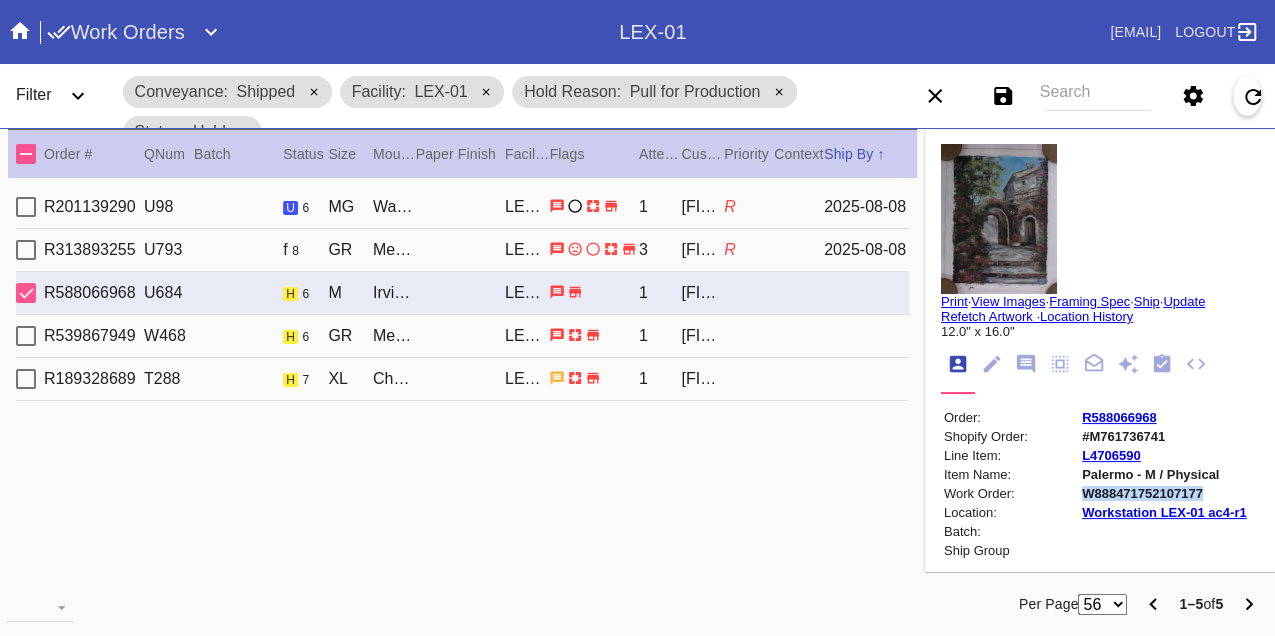 click on "W888471752107177" at bounding box center [1164, 493] 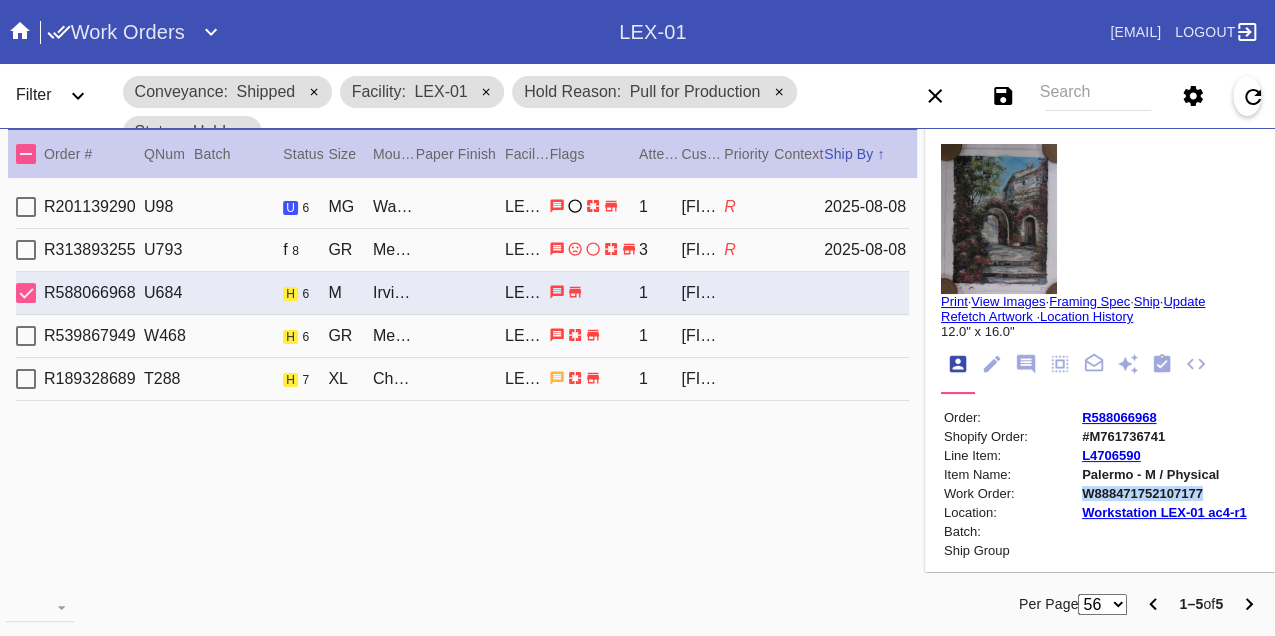 copy on "W888471752107177" 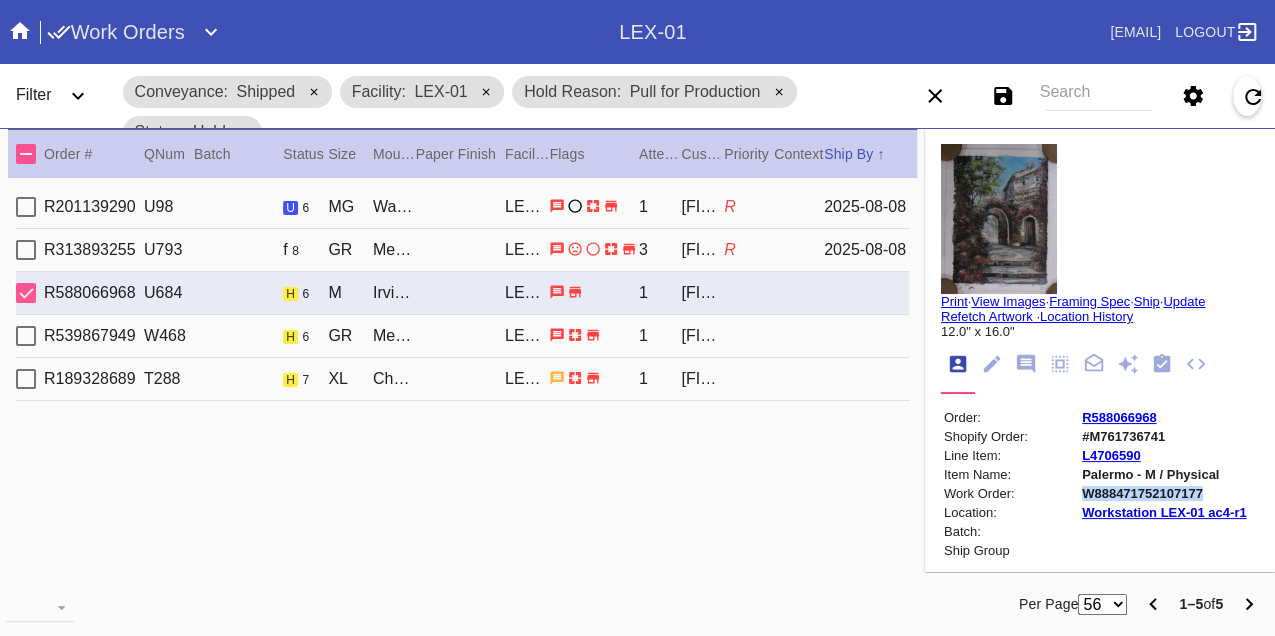 click on "Print" at bounding box center [954, 301] 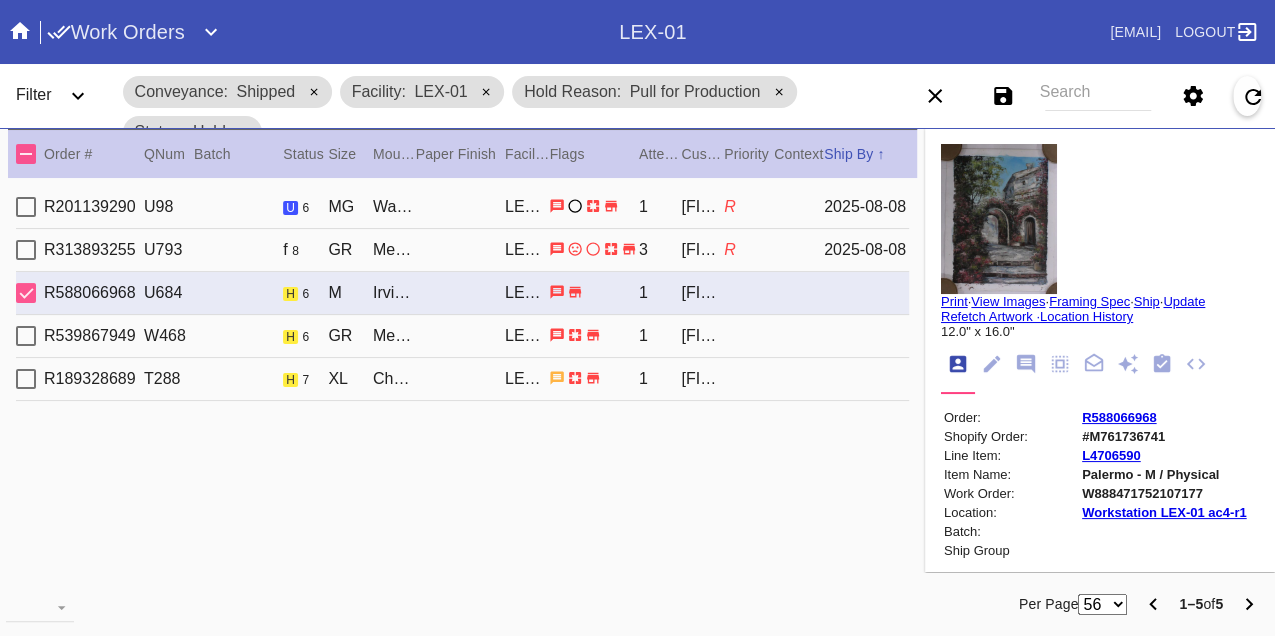 click on "R539867949 W468 h   6 GR Mercer / White LEX-01 1 Caroline Baird" at bounding box center (462, 336) 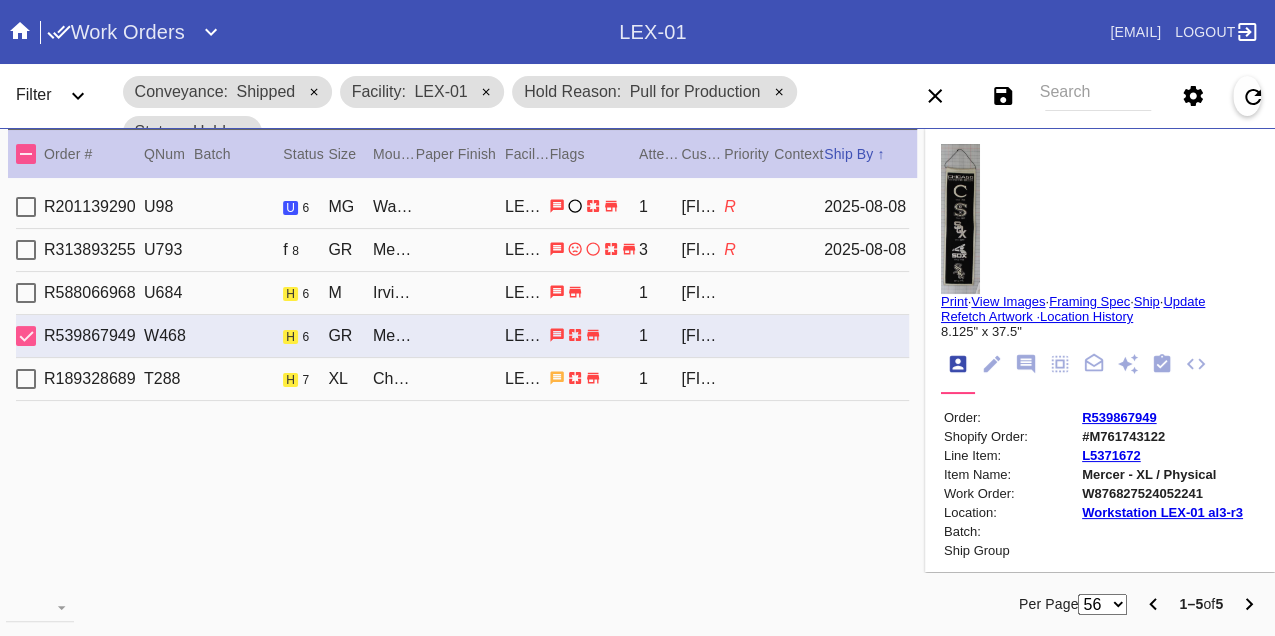 click on "W876827524052241" at bounding box center [1162, 493] 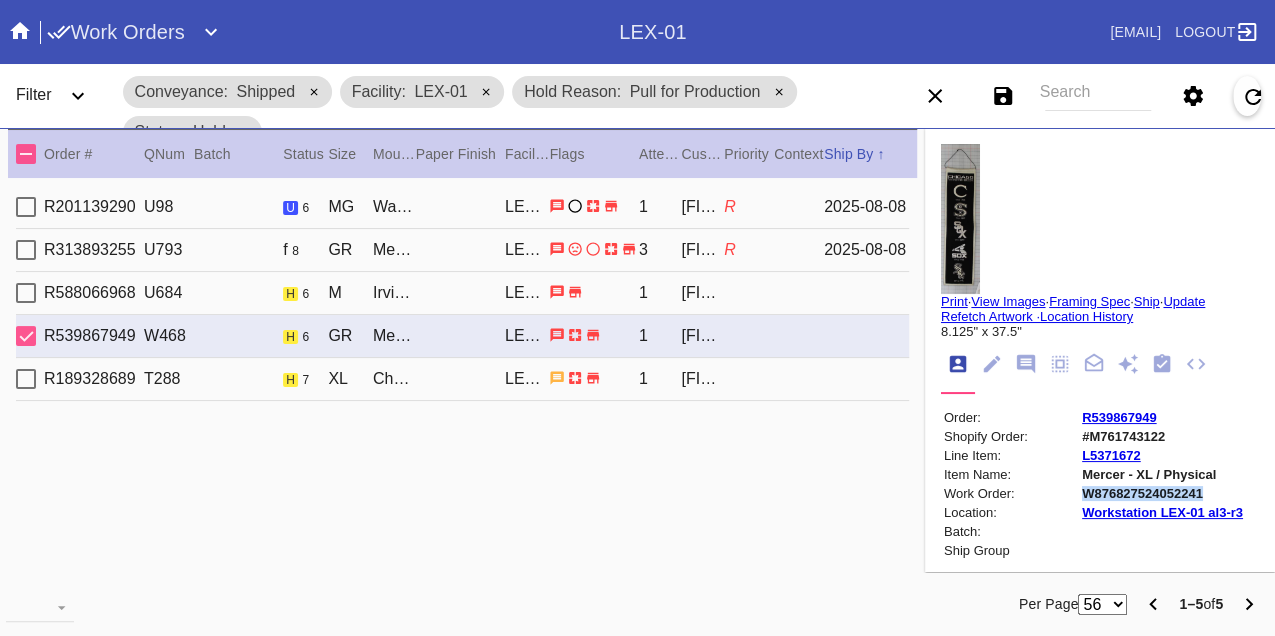 click on "W876827524052241" at bounding box center [1162, 493] 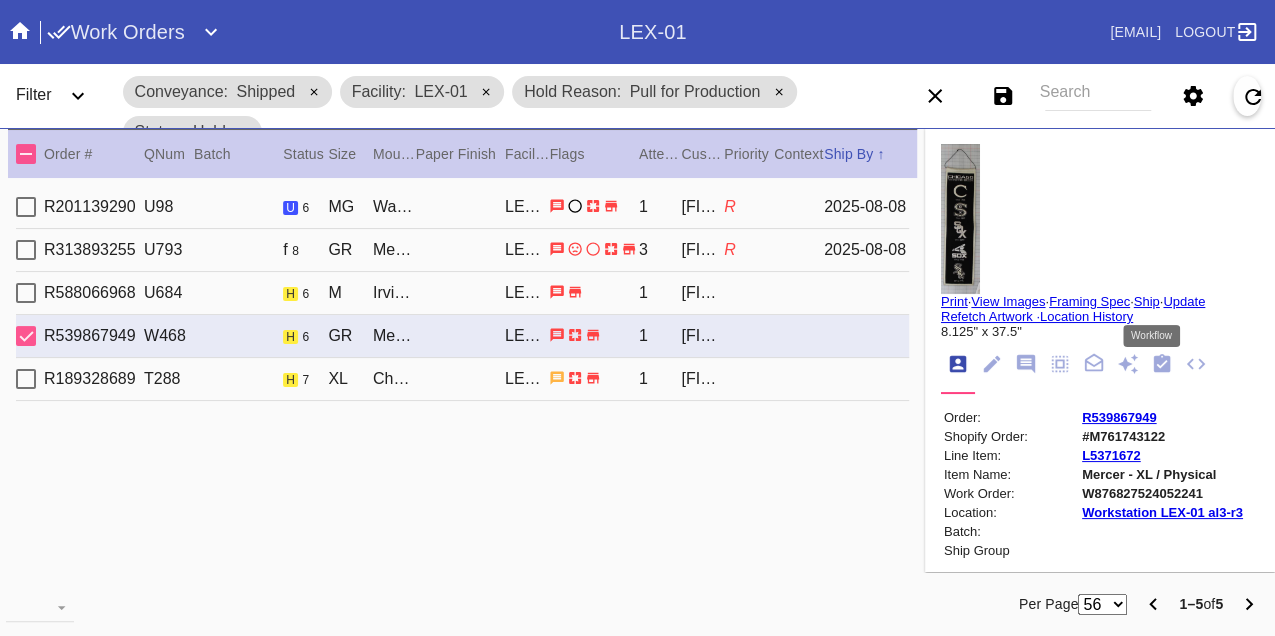 click 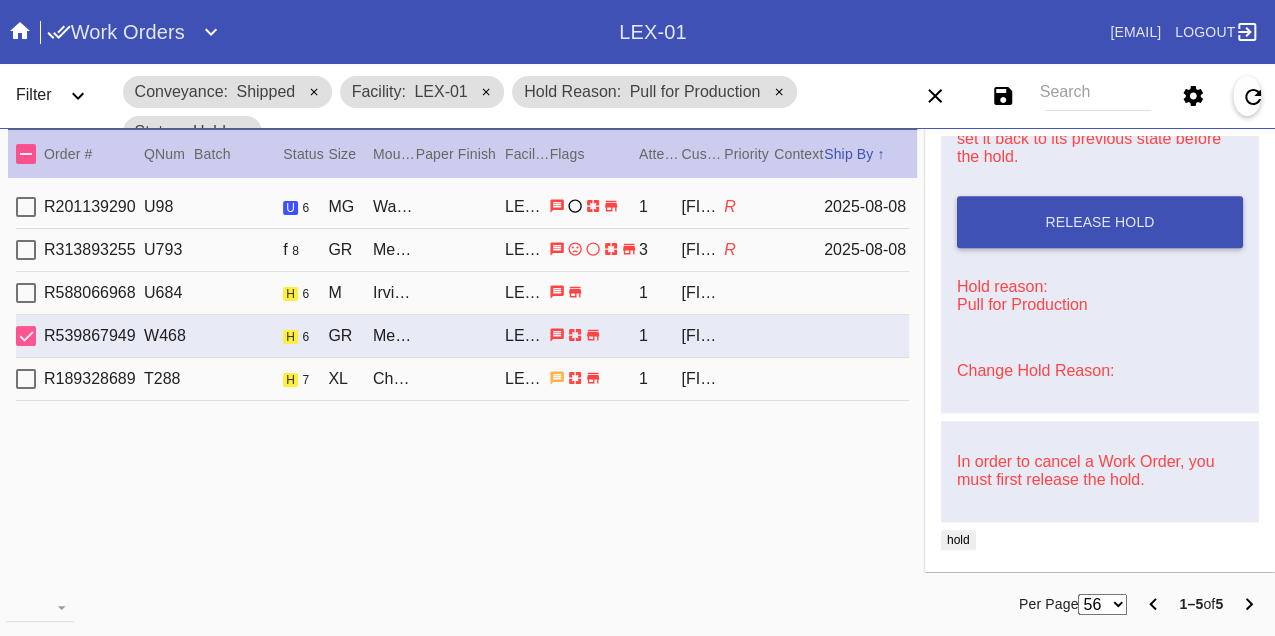 scroll, scrollTop: 1007, scrollLeft: 0, axis: vertical 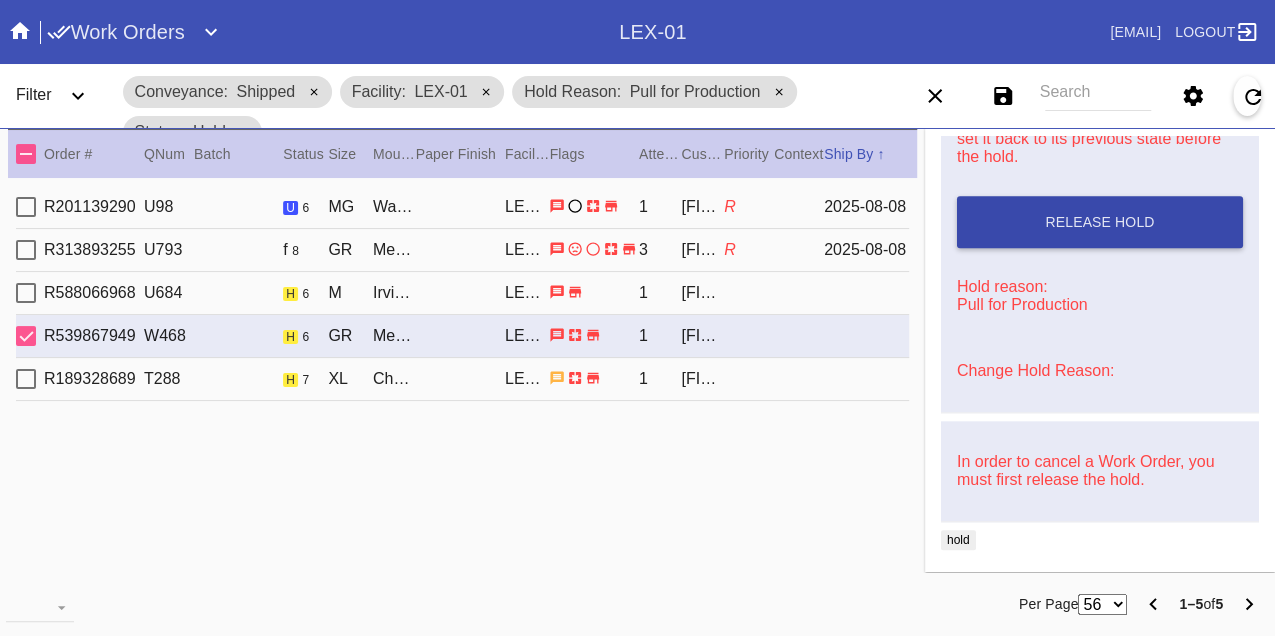 click on "Release Hold" at bounding box center (1100, 222) 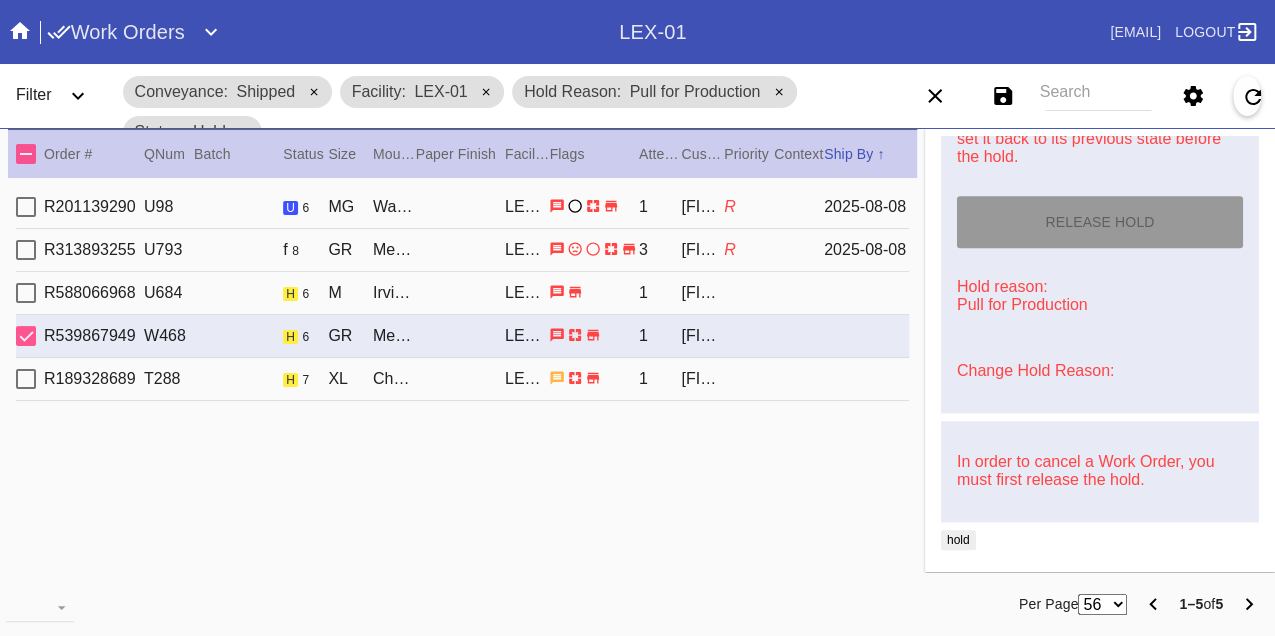 type on "8/8/2025" 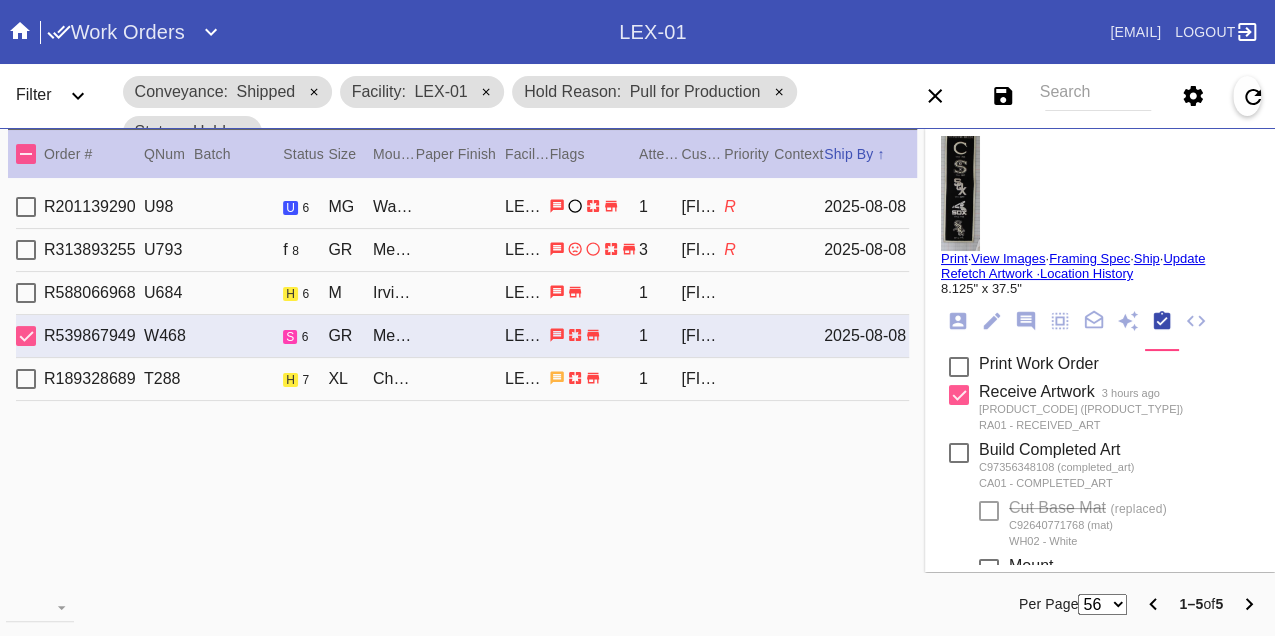 scroll, scrollTop: 0, scrollLeft: 0, axis: both 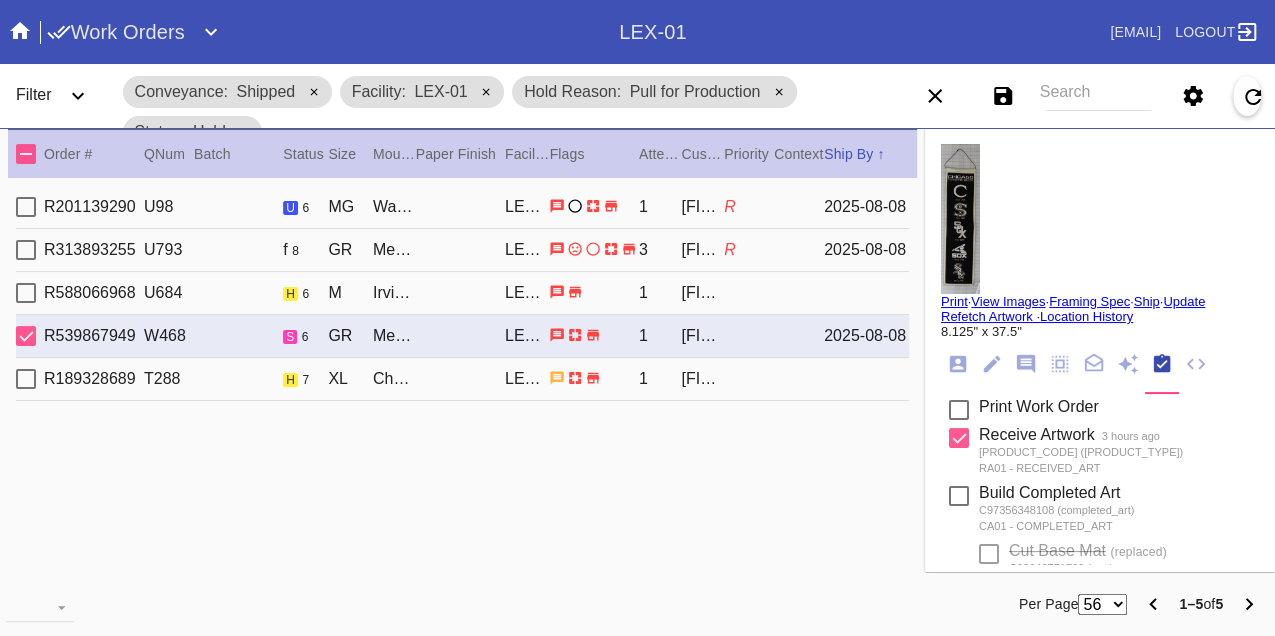 click on "Print" at bounding box center [954, 301] 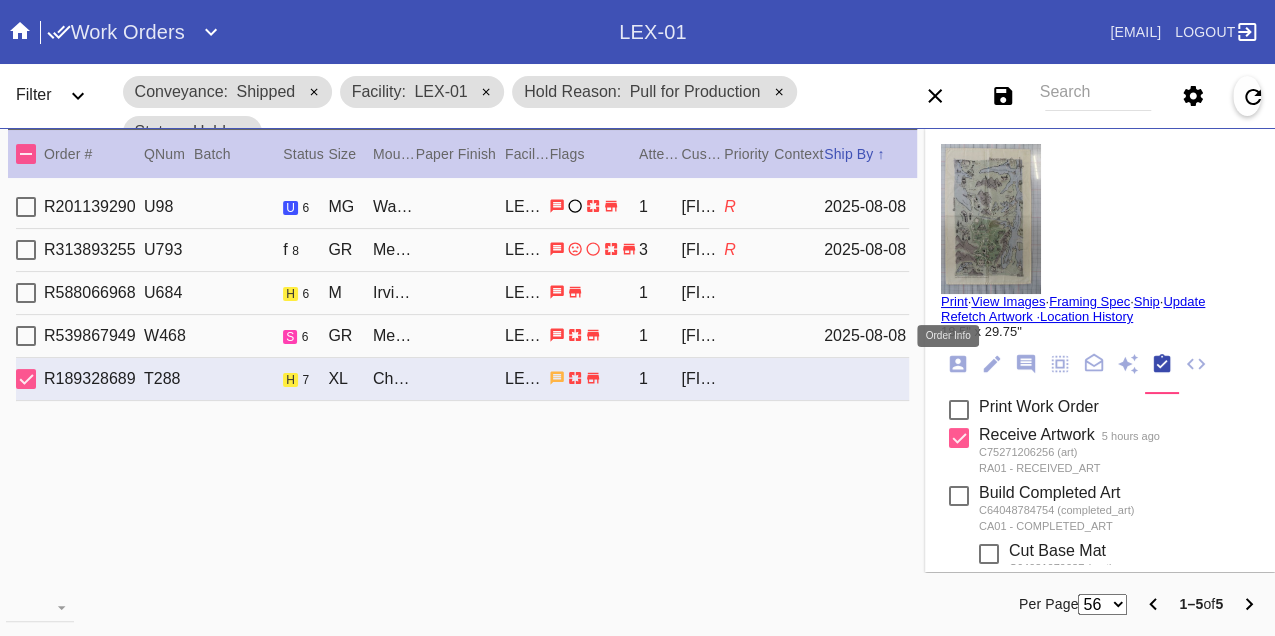 click 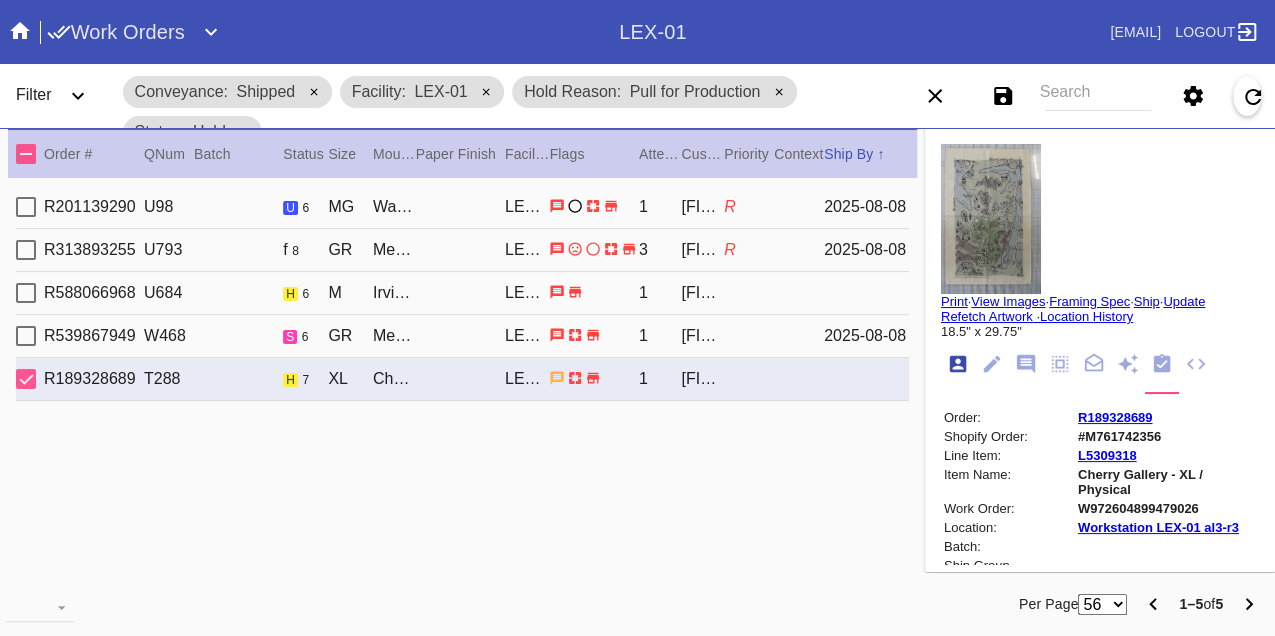 scroll, scrollTop: 24, scrollLeft: 0, axis: vertical 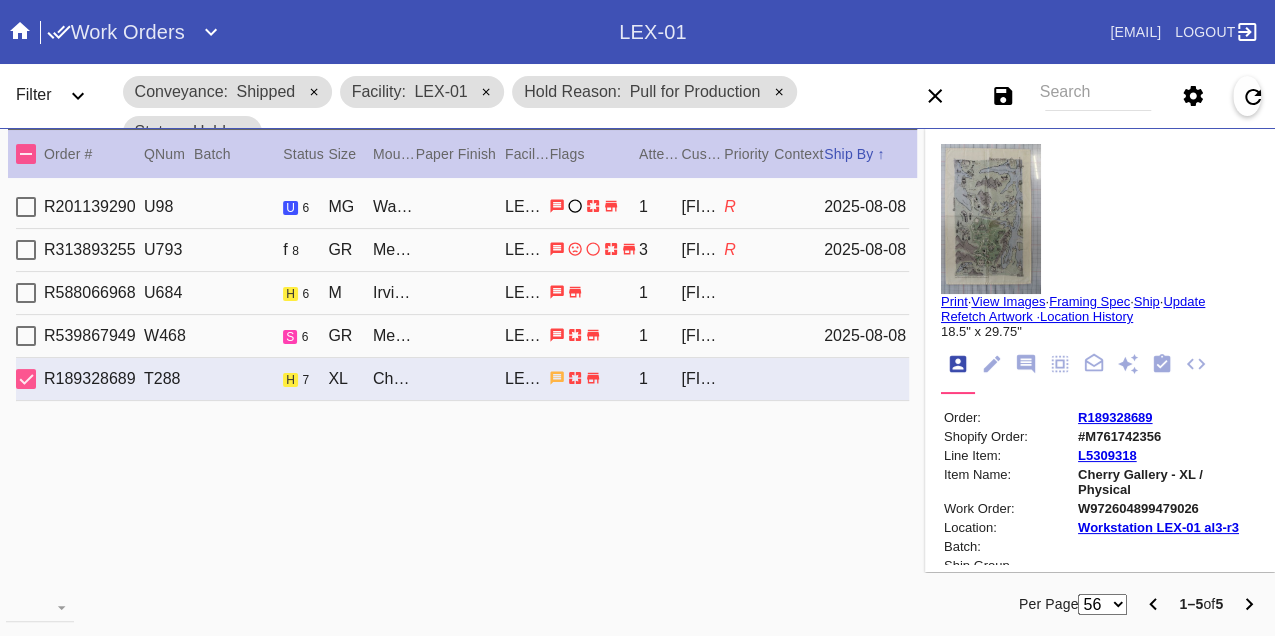 click on "W972604899479026" at bounding box center (1167, 508) 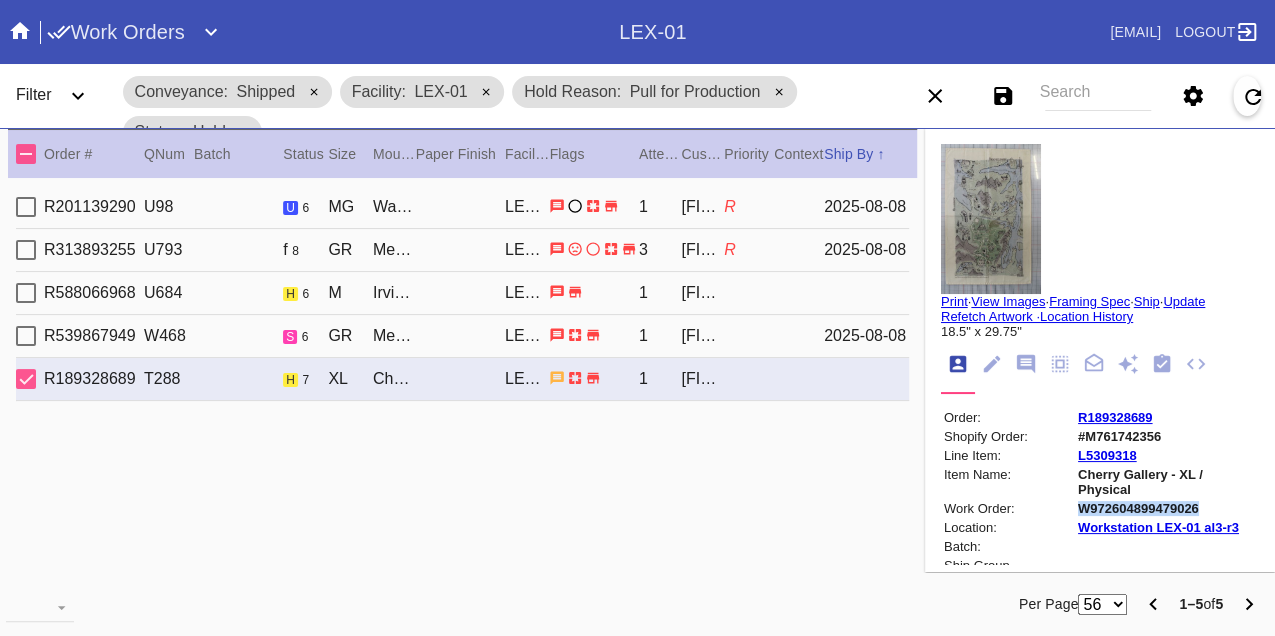 click on "W972604899479026" at bounding box center [1167, 508] 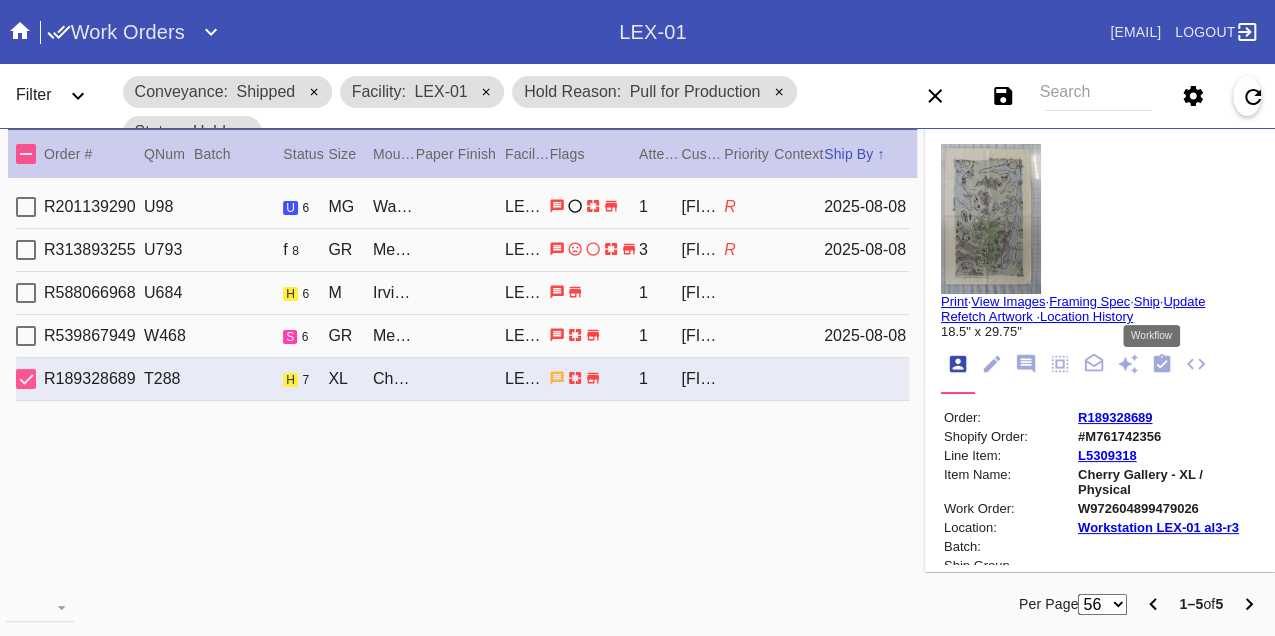 drag, startPoint x: 1152, startPoint y: 359, endPoint x: 1140, endPoint y: 372, distance: 17.691807 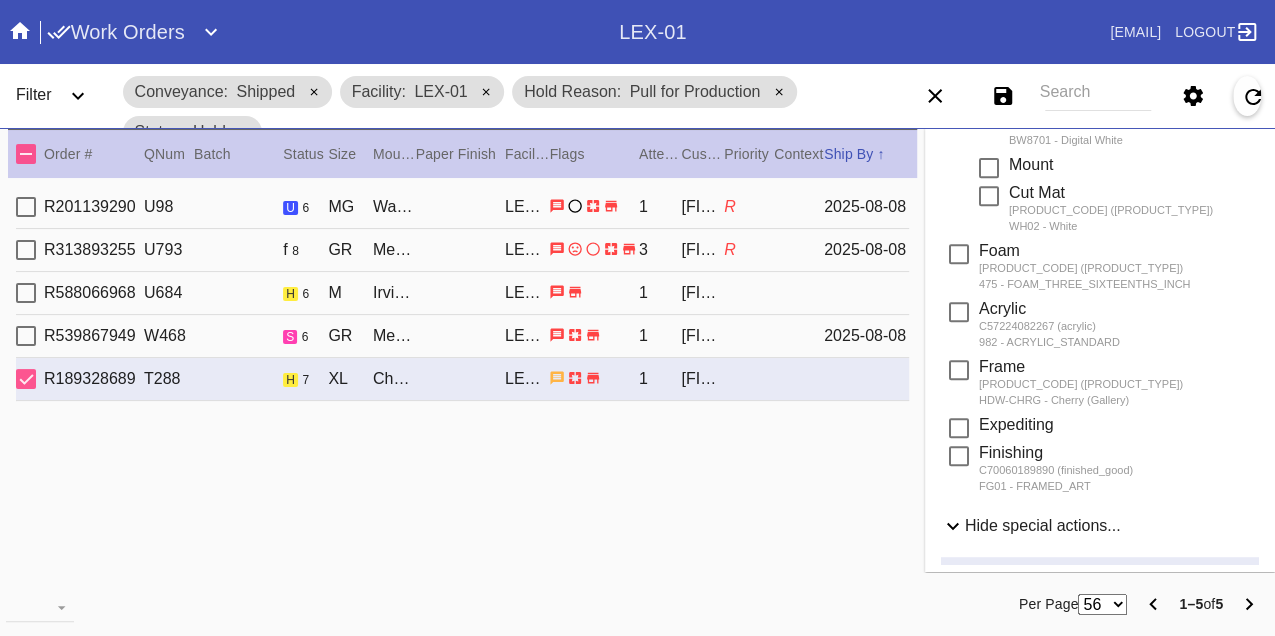 scroll, scrollTop: 948, scrollLeft: 0, axis: vertical 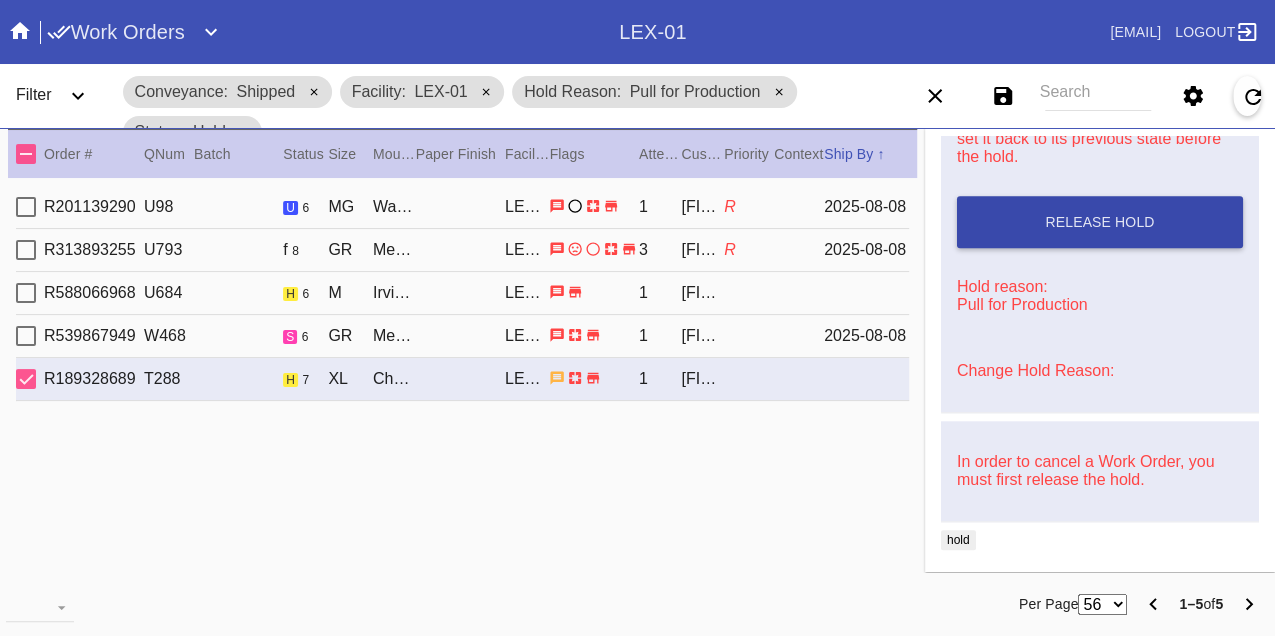 click on "Release Hold" at bounding box center (1100, 222) 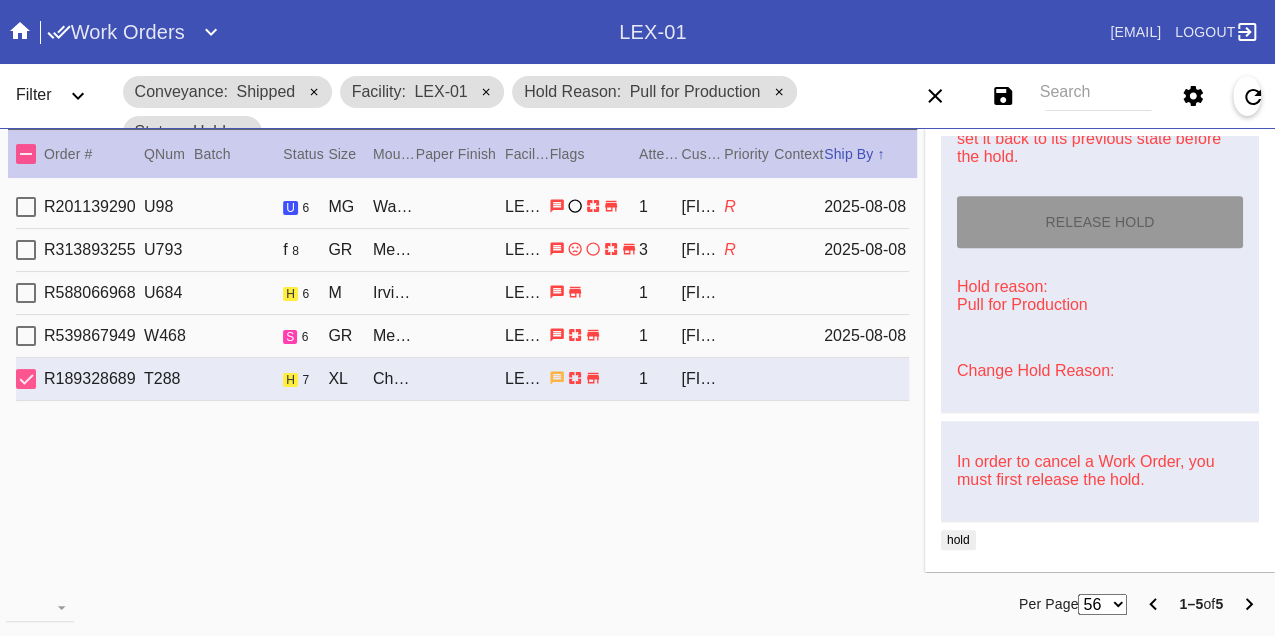 type on "8/8/2025" 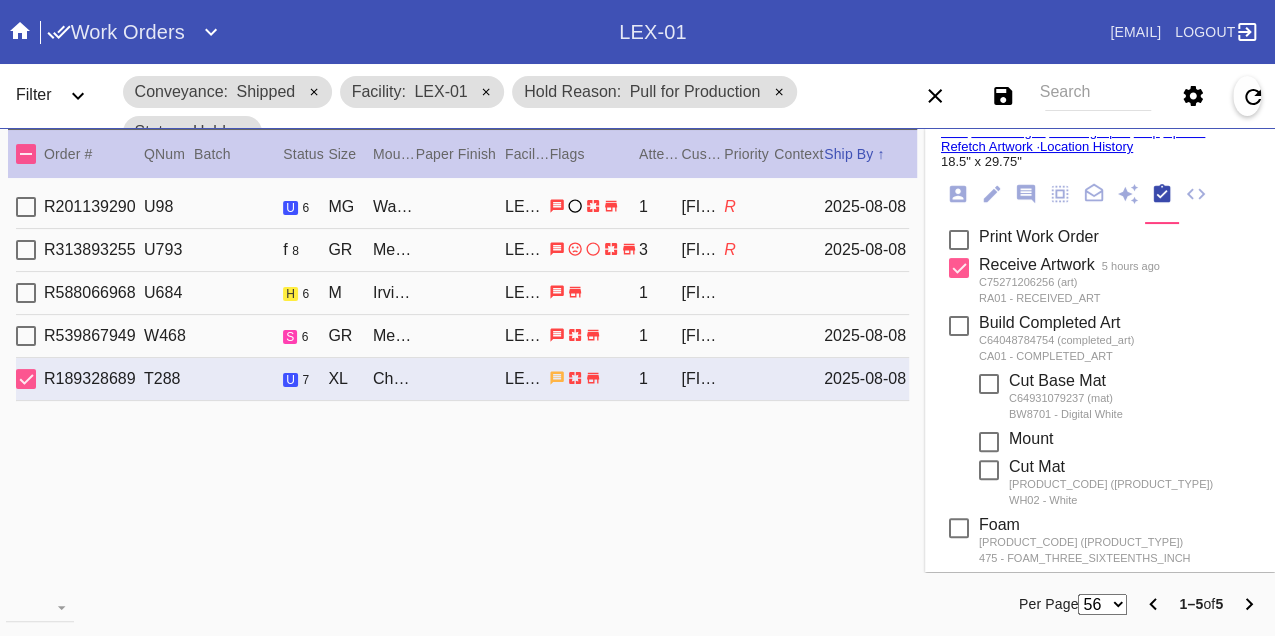 scroll, scrollTop: 0, scrollLeft: 0, axis: both 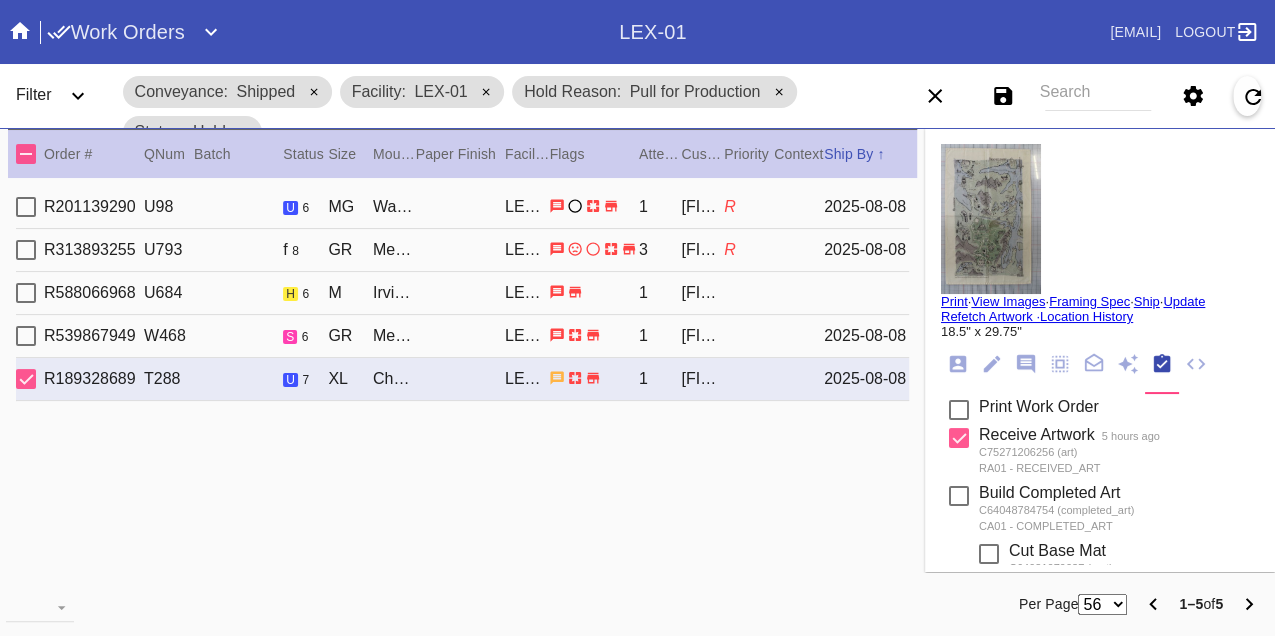 click on "Print" at bounding box center [954, 301] 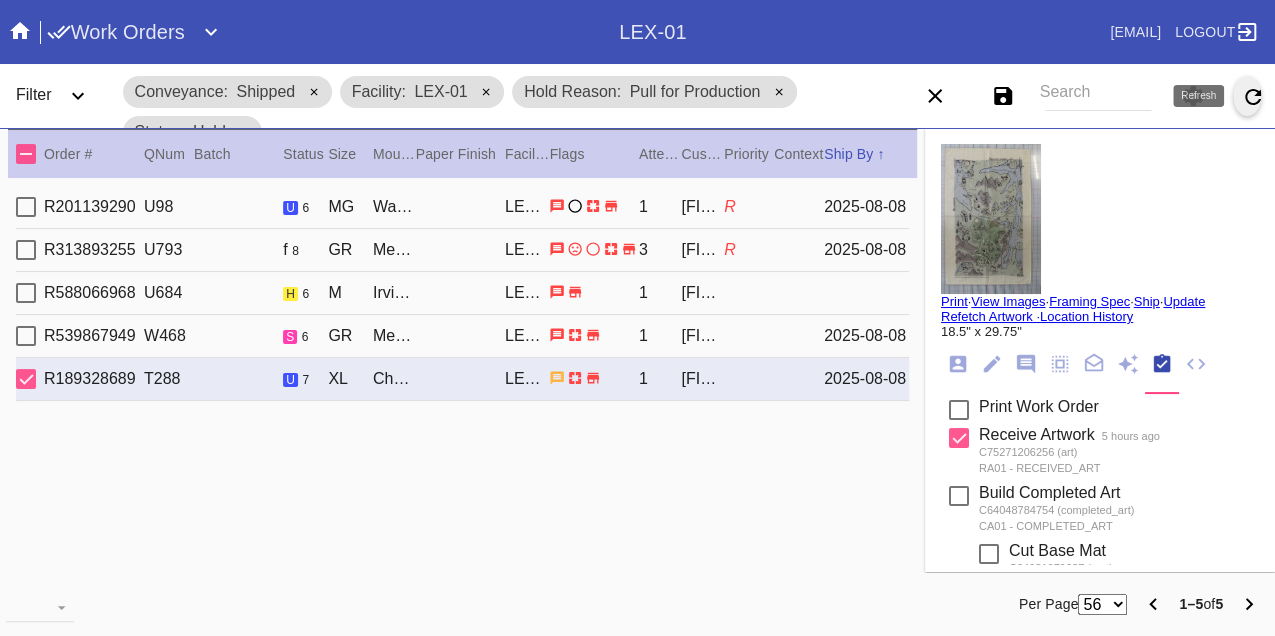 click 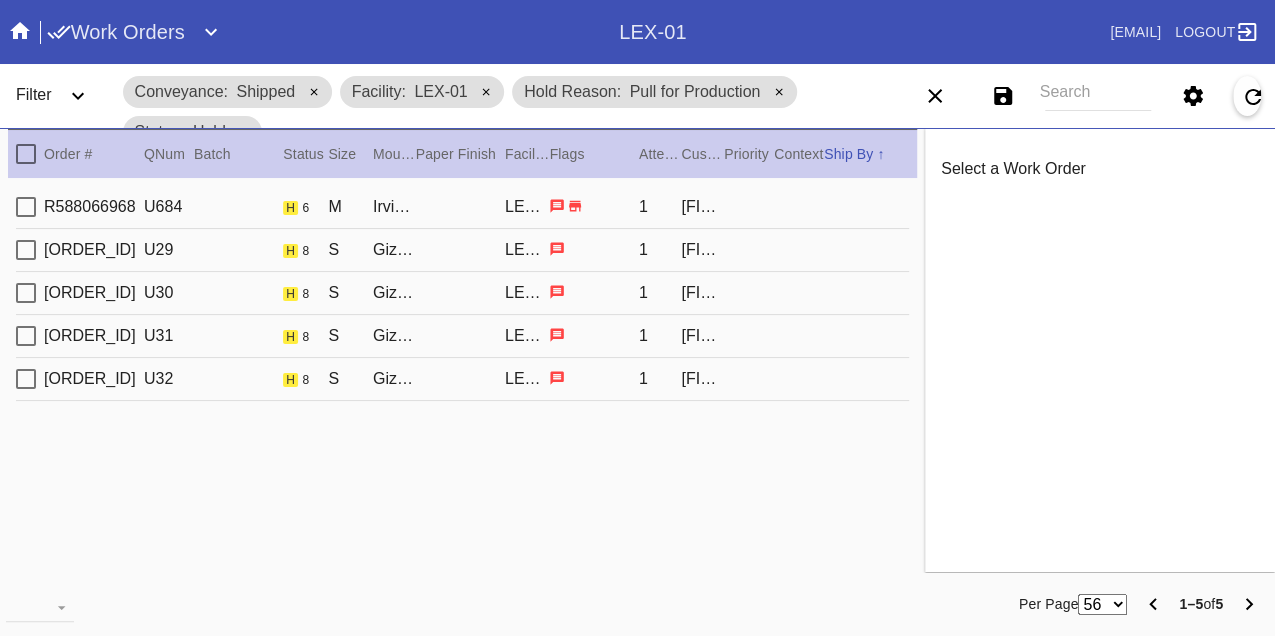 click on "R769248627 U29 h   8 S Giza / Dove White LEX-01 1 Jessica Lightle" at bounding box center (462, 250) 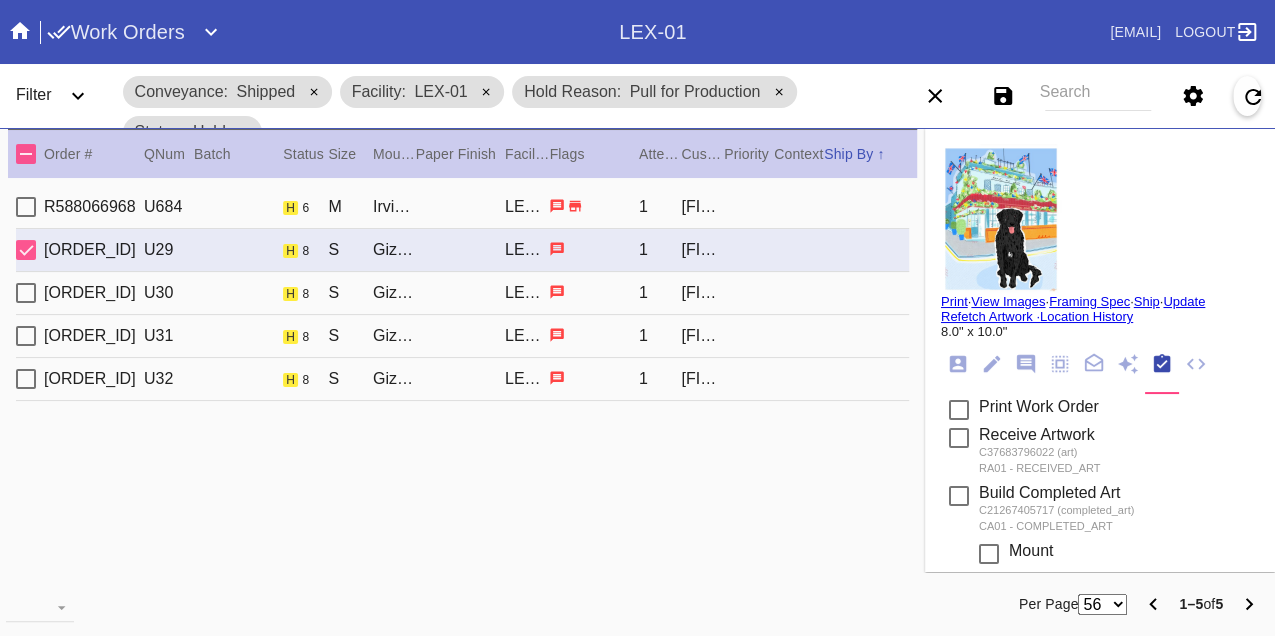click on "R769248627 U30 h   8 S Giza / Dove White LEX-01 1 Jessica Lightle" at bounding box center (462, 293) 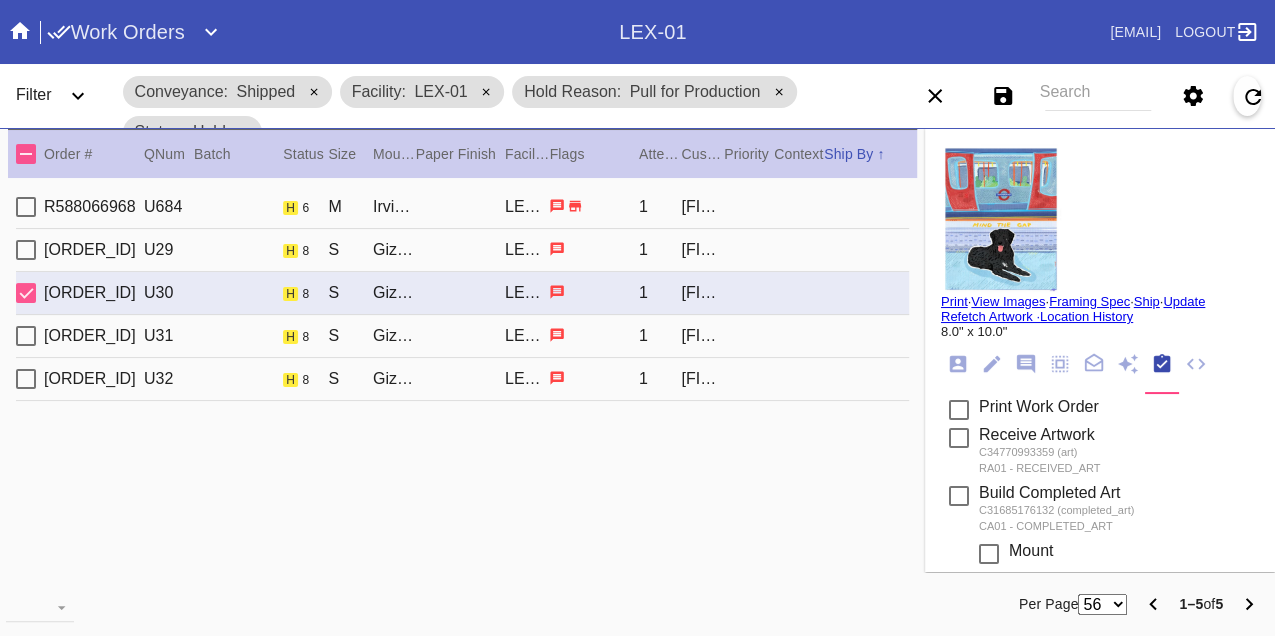 click on "R769248627 U31 h   8 S Giza / Dove White LEX-01 1 Jessica Lightle" at bounding box center [462, 336] 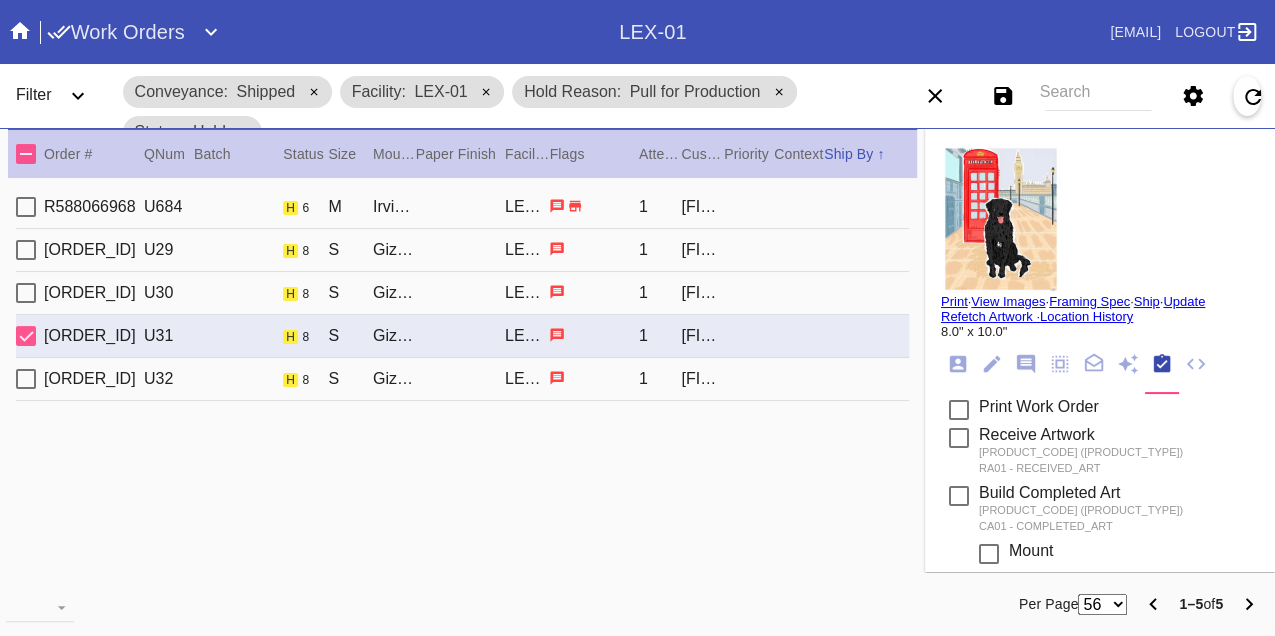 click on "R769248627 U32 h   8 S Giza / Dove White LEX-01 1 Jessica Lightle" at bounding box center (462, 379) 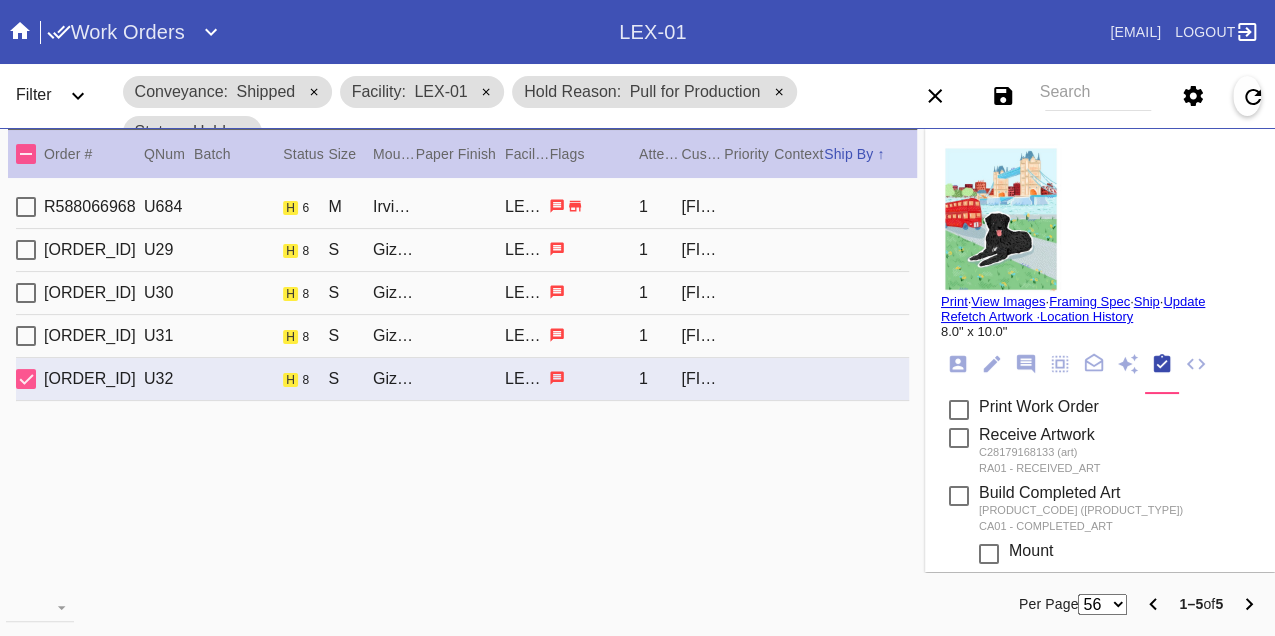click on "R769248627 U29 h   8 S Giza / Dove White LEX-01 1 Jessica Lightle" at bounding box center [462, 250] 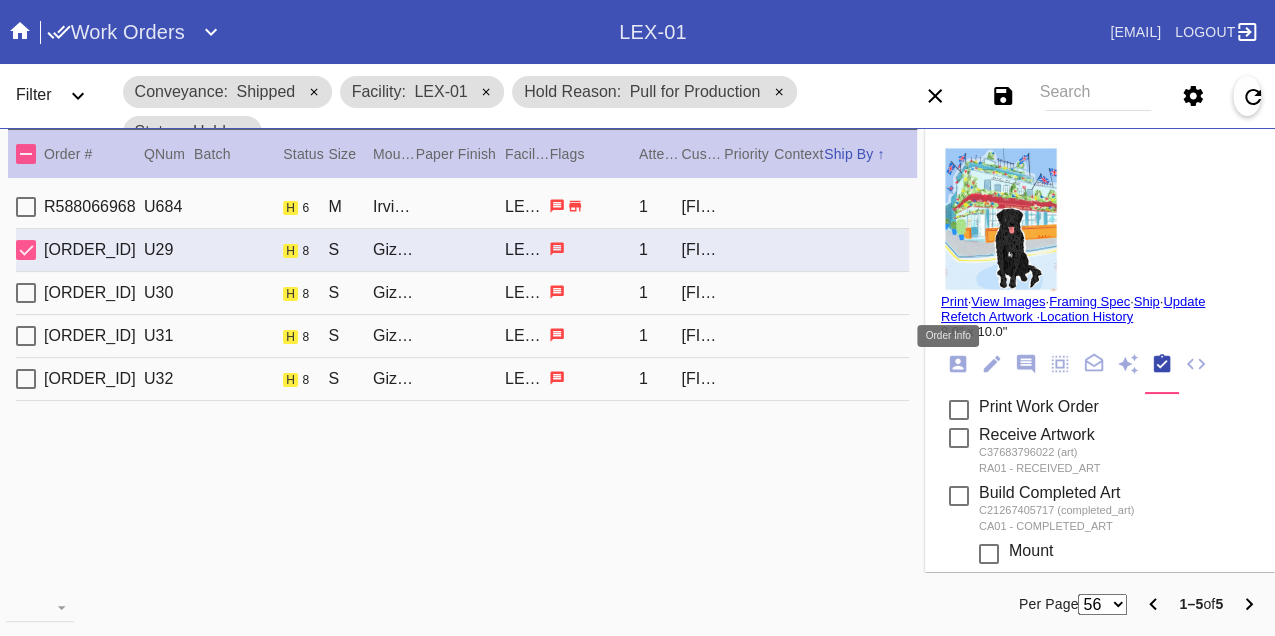 click 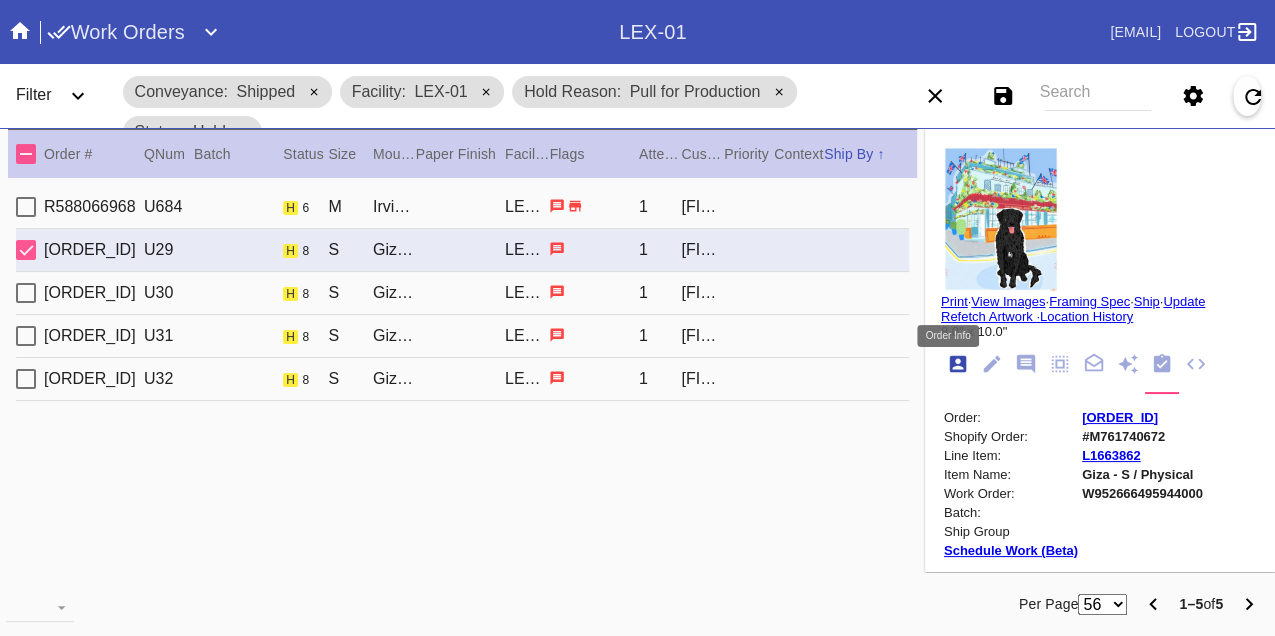 scroll, scrollTop: 24, scrollLeft: 0, axis: vertical 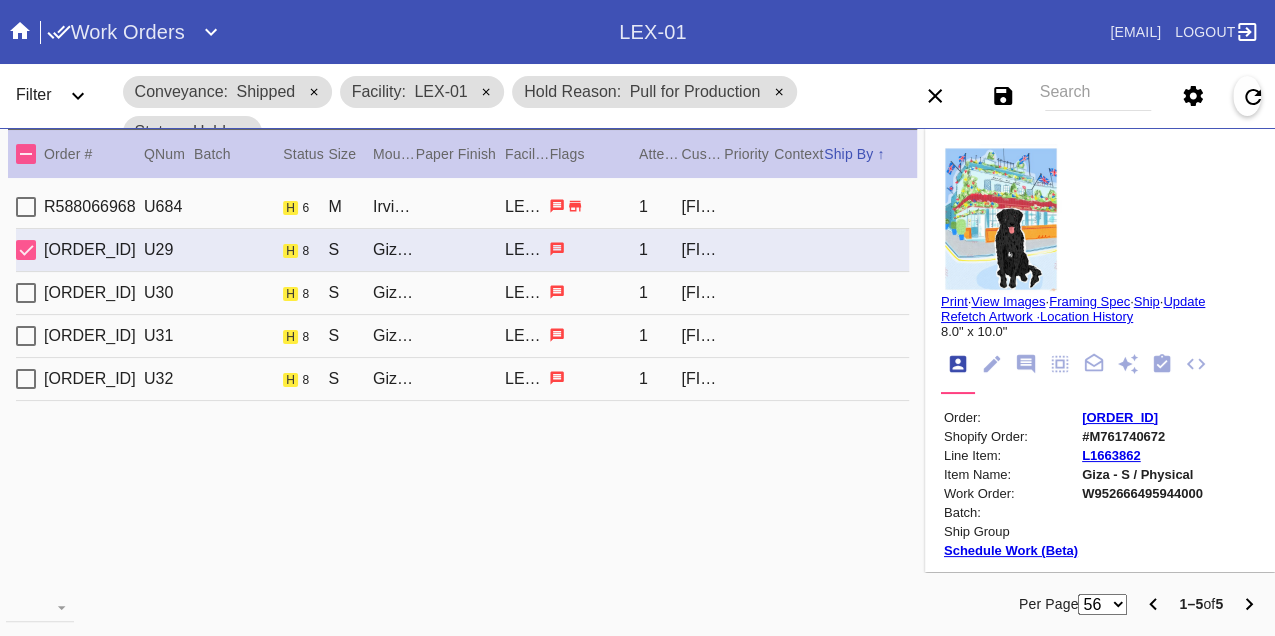 click on "W952666495944000" at bounding box center (1142, 493) 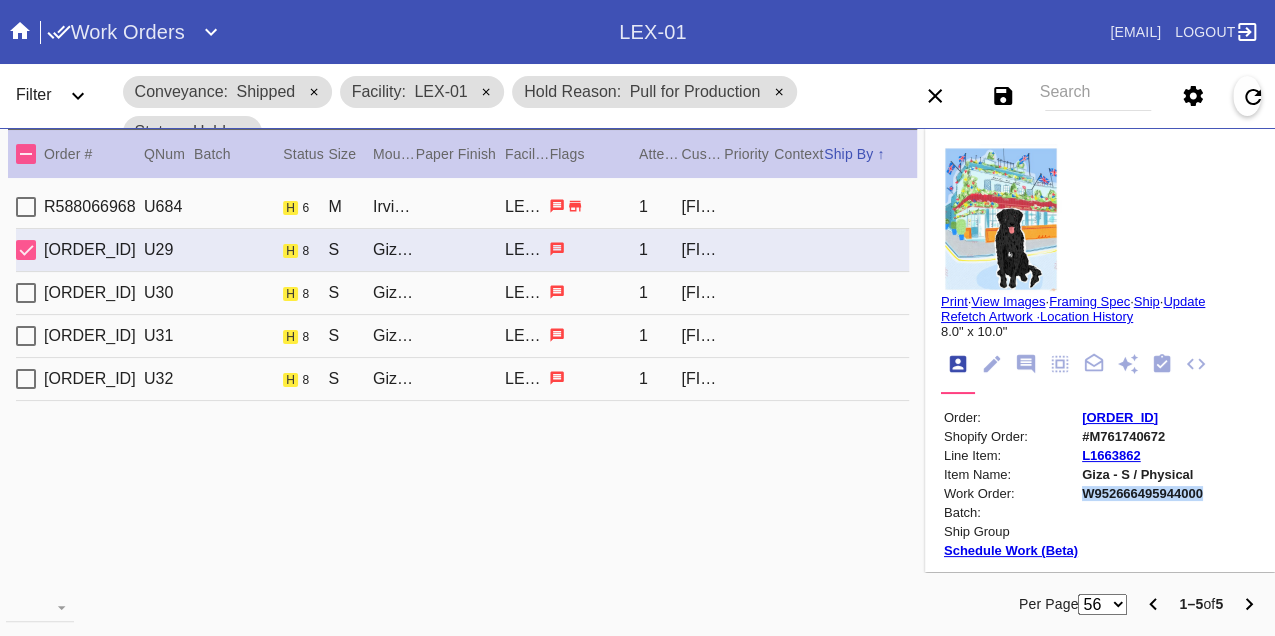 click on "W952666495944000" at bounding box center (1142, 493) 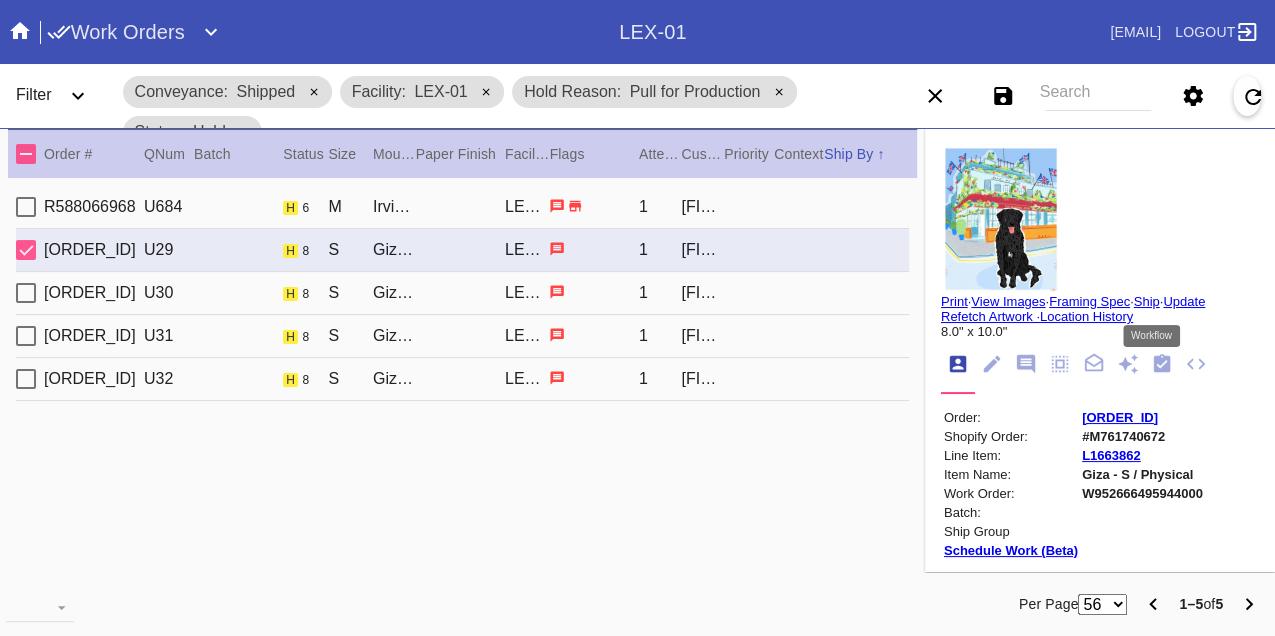 click 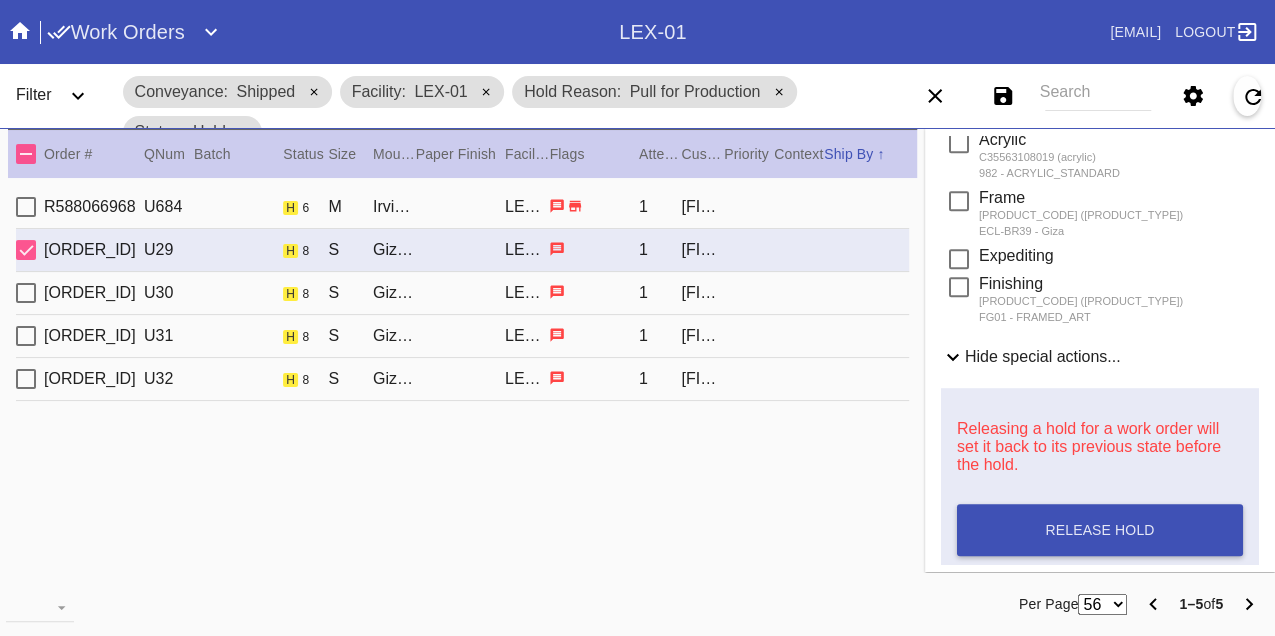 scroll, scrollTop: 888, scrollLeft: 0, axis: vertical 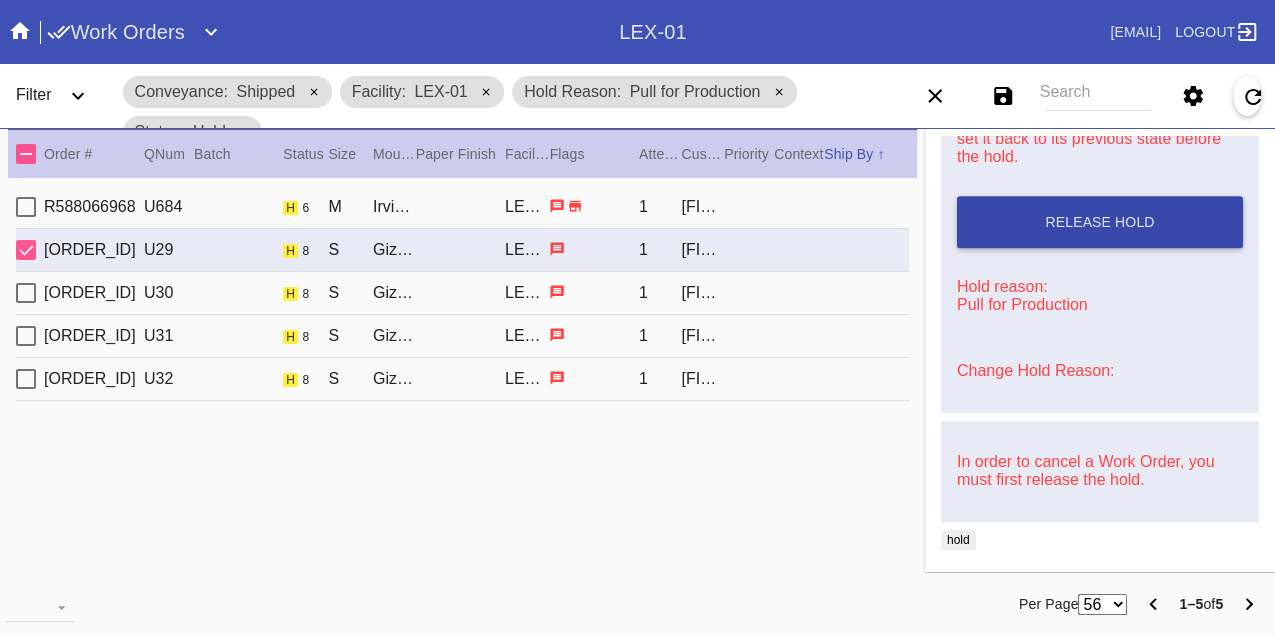 click on "Release Hold" at bounding box center [1100, 222] 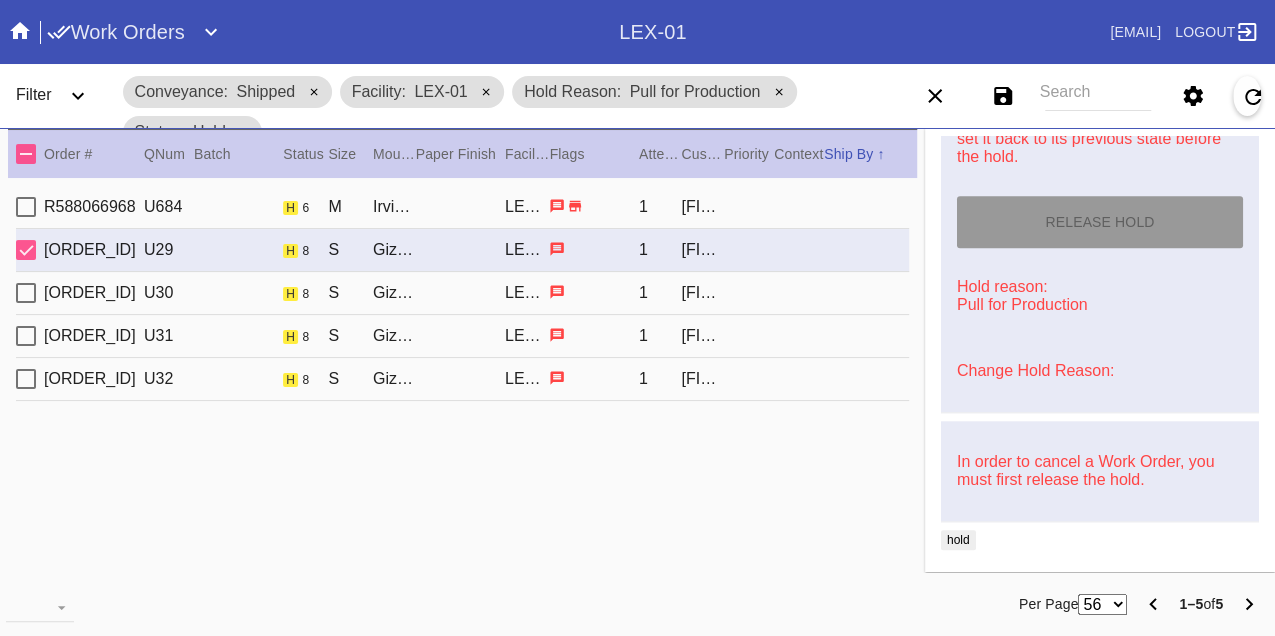 type on "8/8/2025" 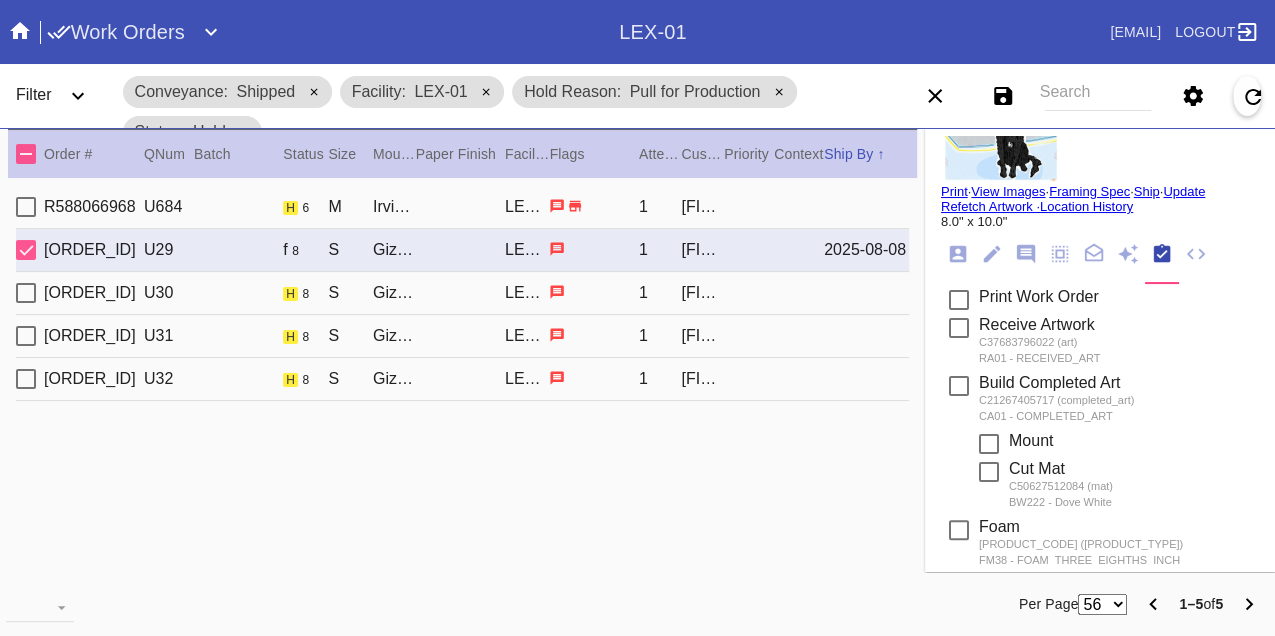 scroll, scrollTop: 0, scrollLeft: 0, axis: both 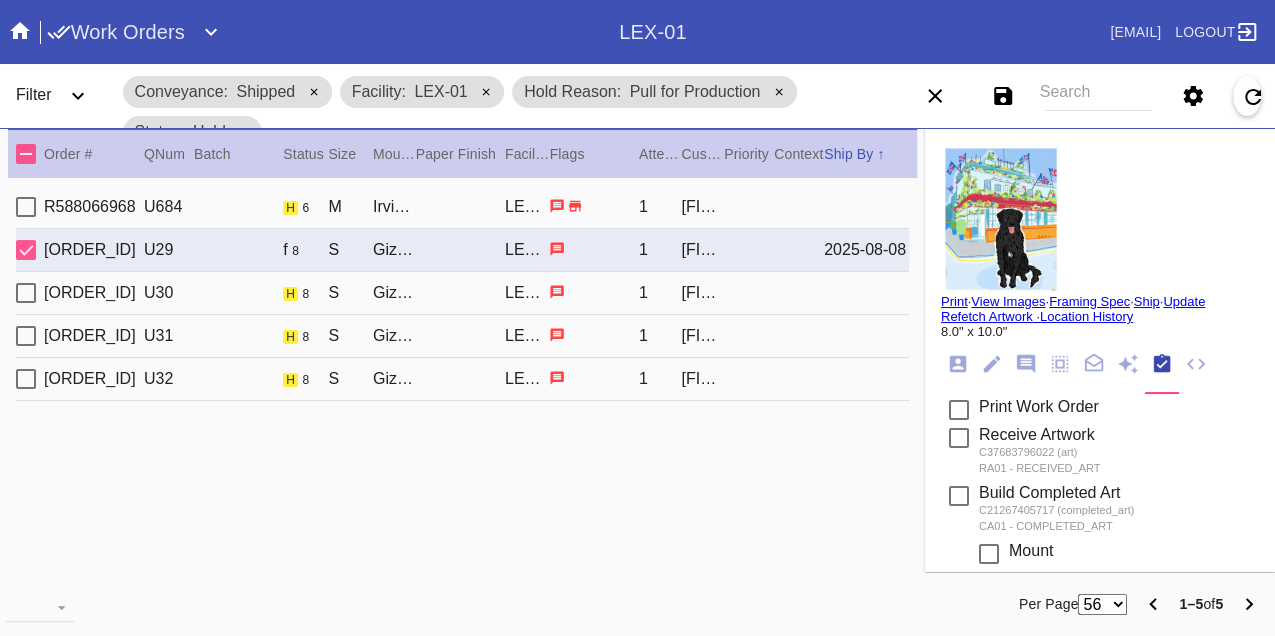 click on "Print" at bounding box center [954, 301] 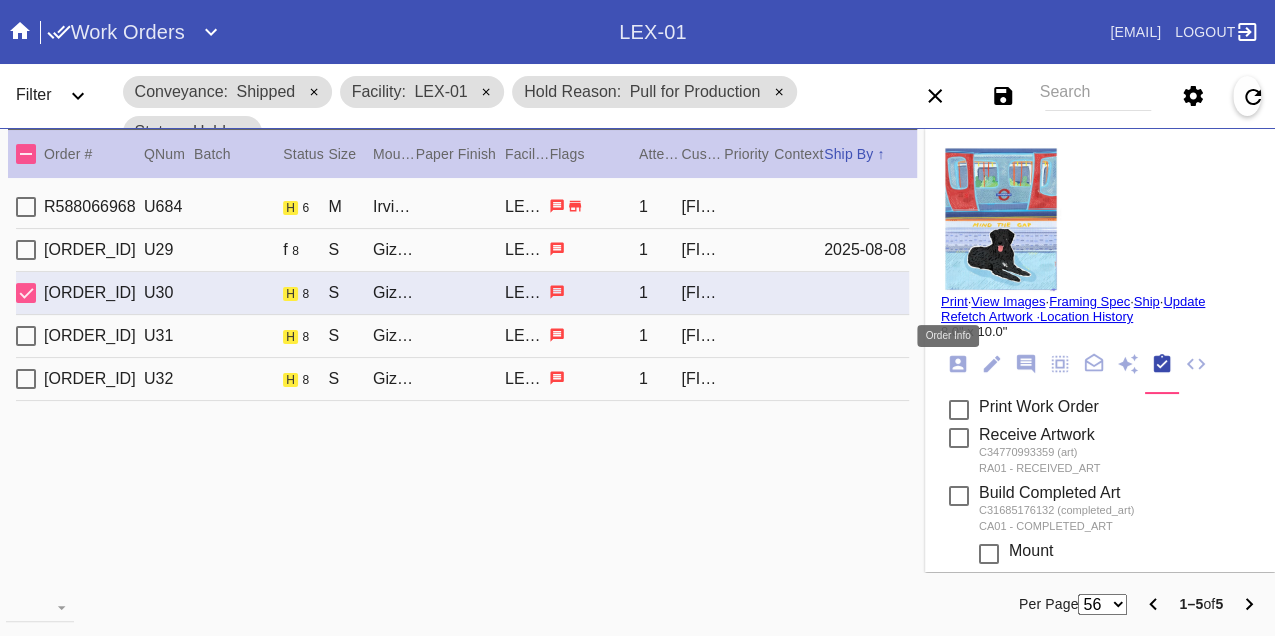 click 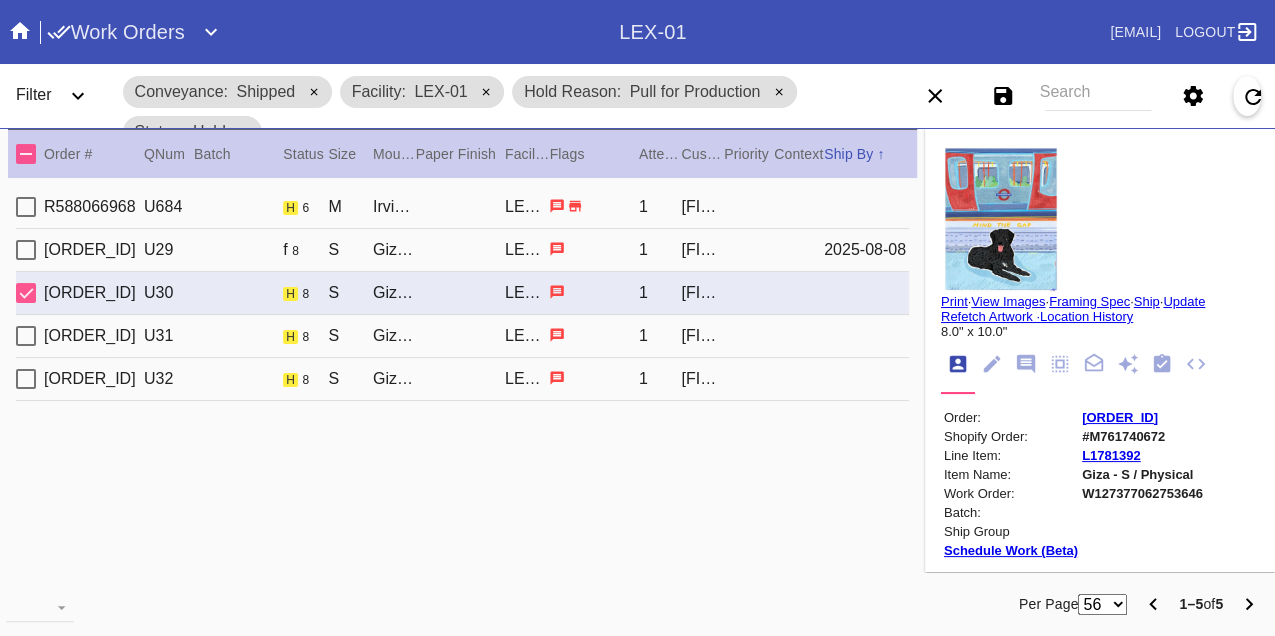 click on "W127377062753646" at bounding box center (1142, 493) 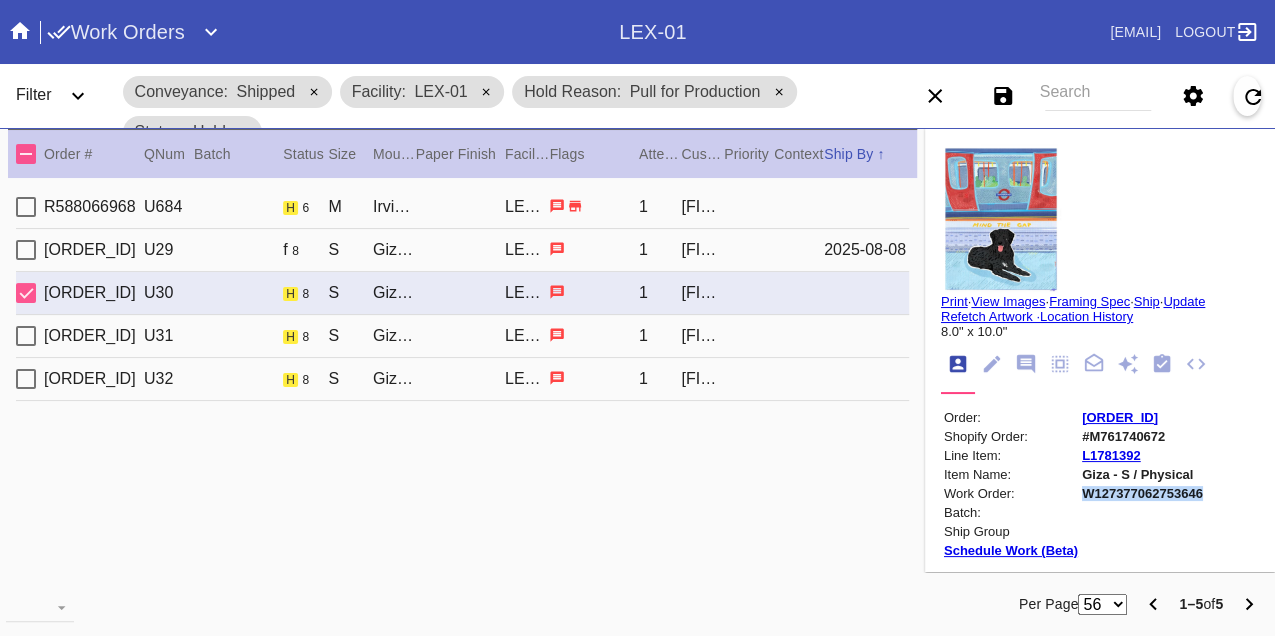 click on "W127377062753646" at bounding box center (1142, 493) 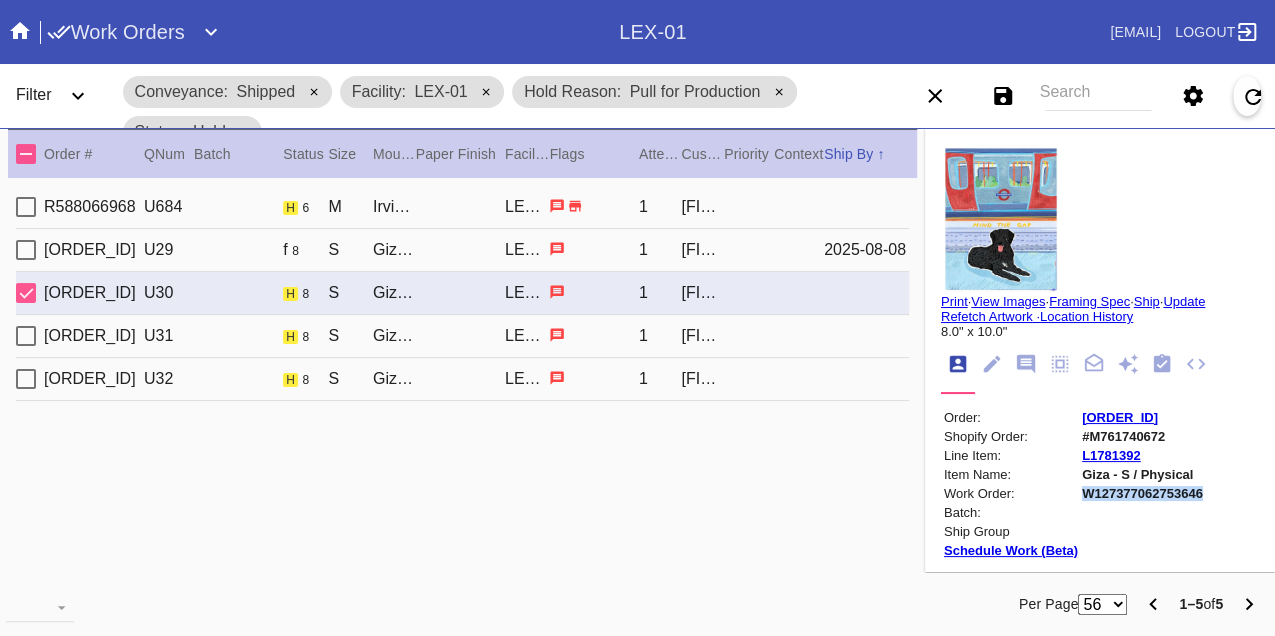 copy on "W127377062753646" 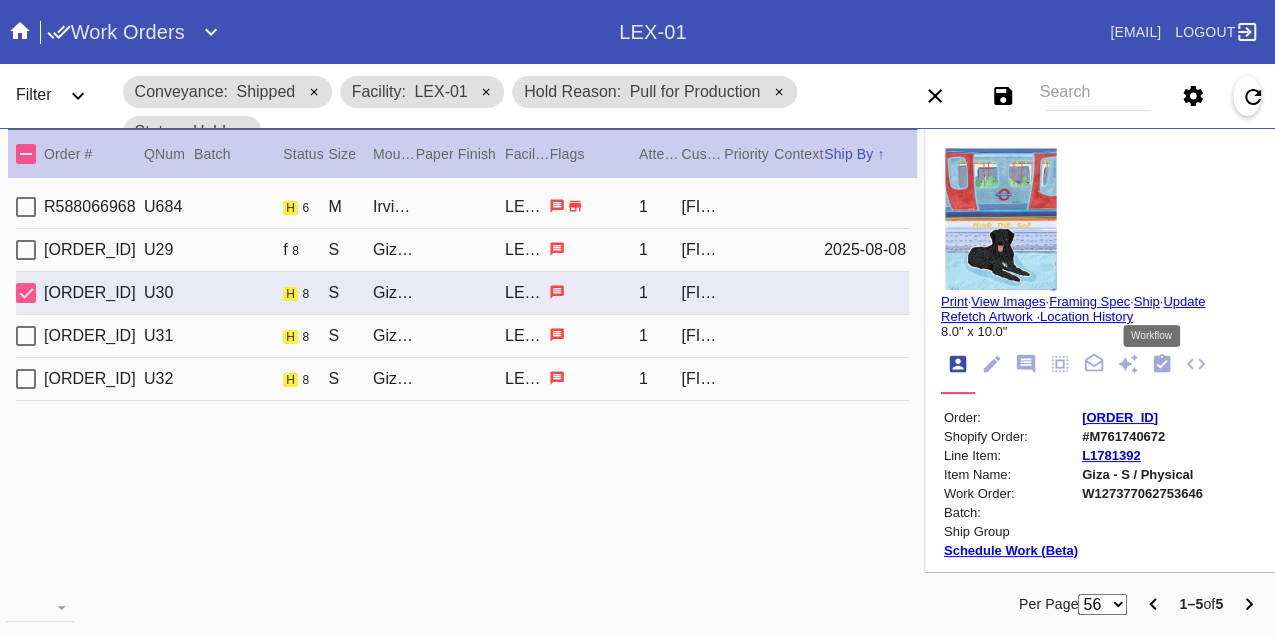 click 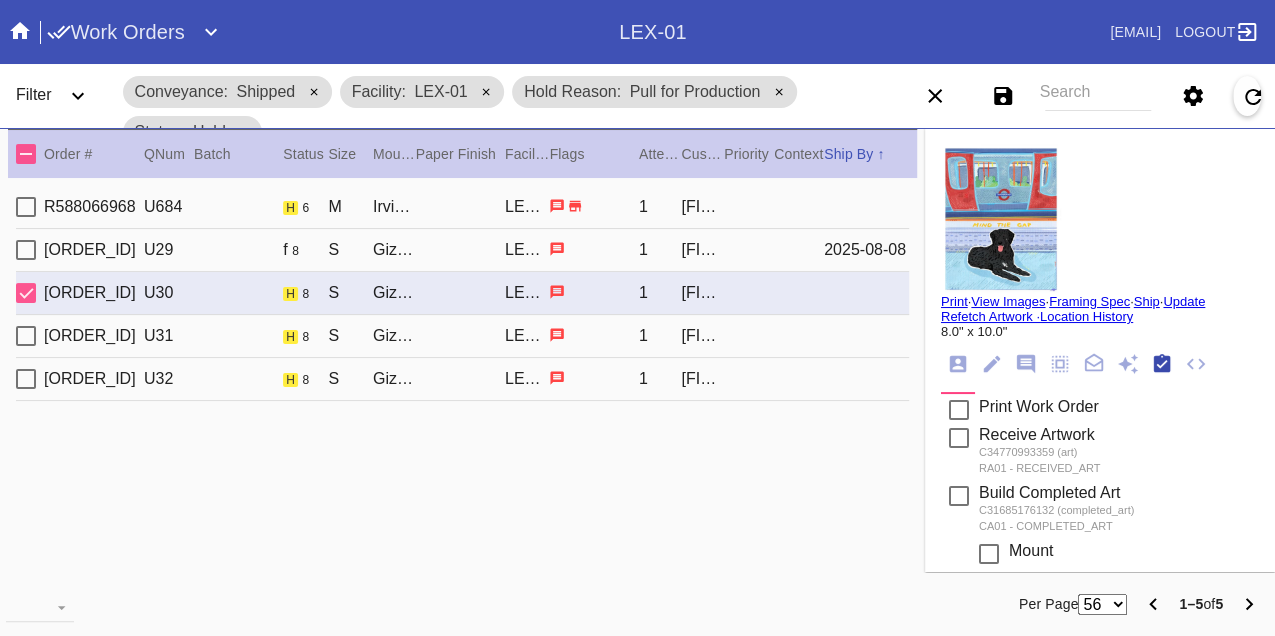 scroll, scrollTop: 318, scrollLeft: 0, axis: vertical 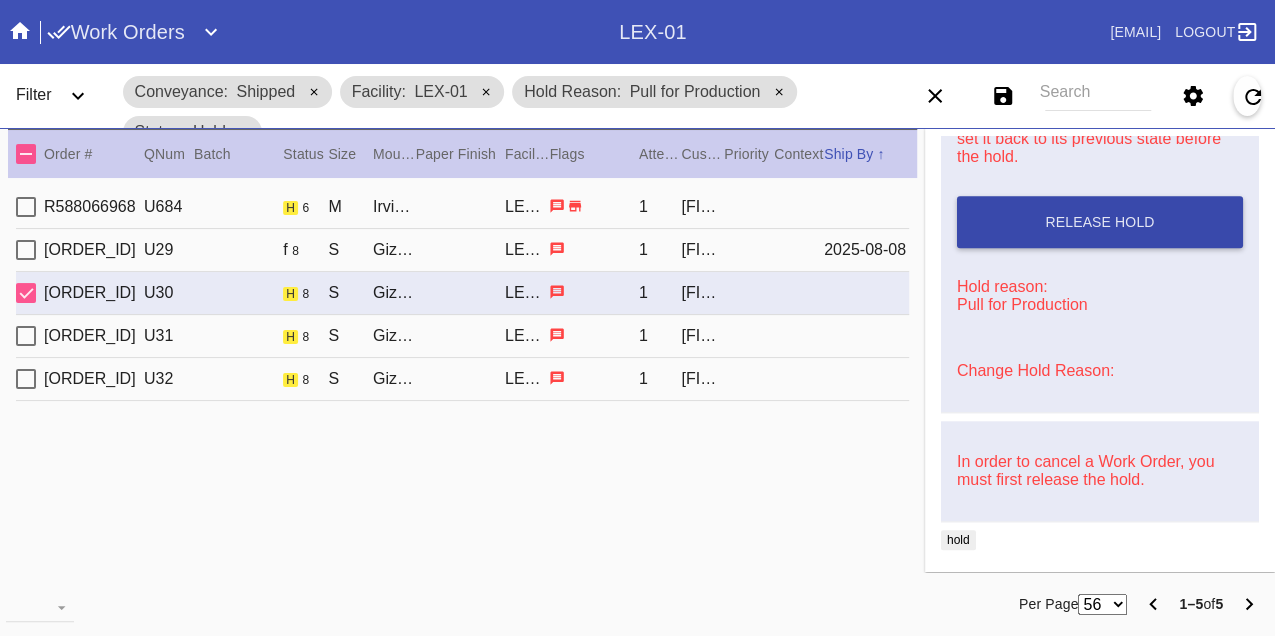 click on "Release Hold" at bounding box center (1099, 222) 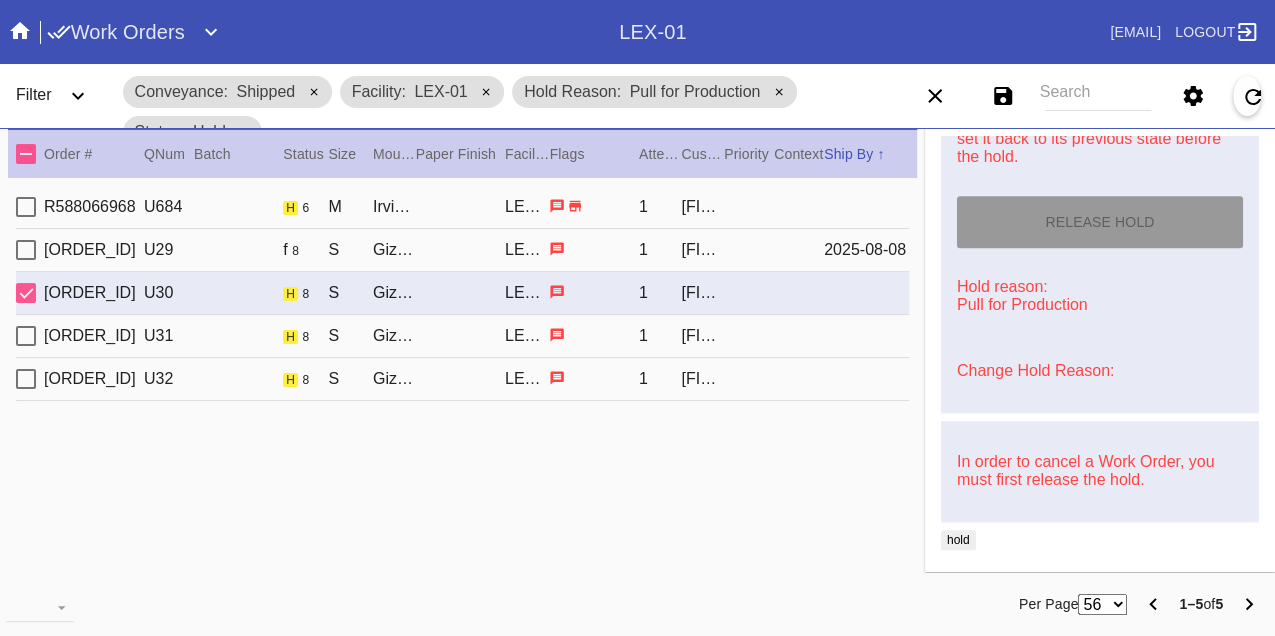 type on "8/8/2025" 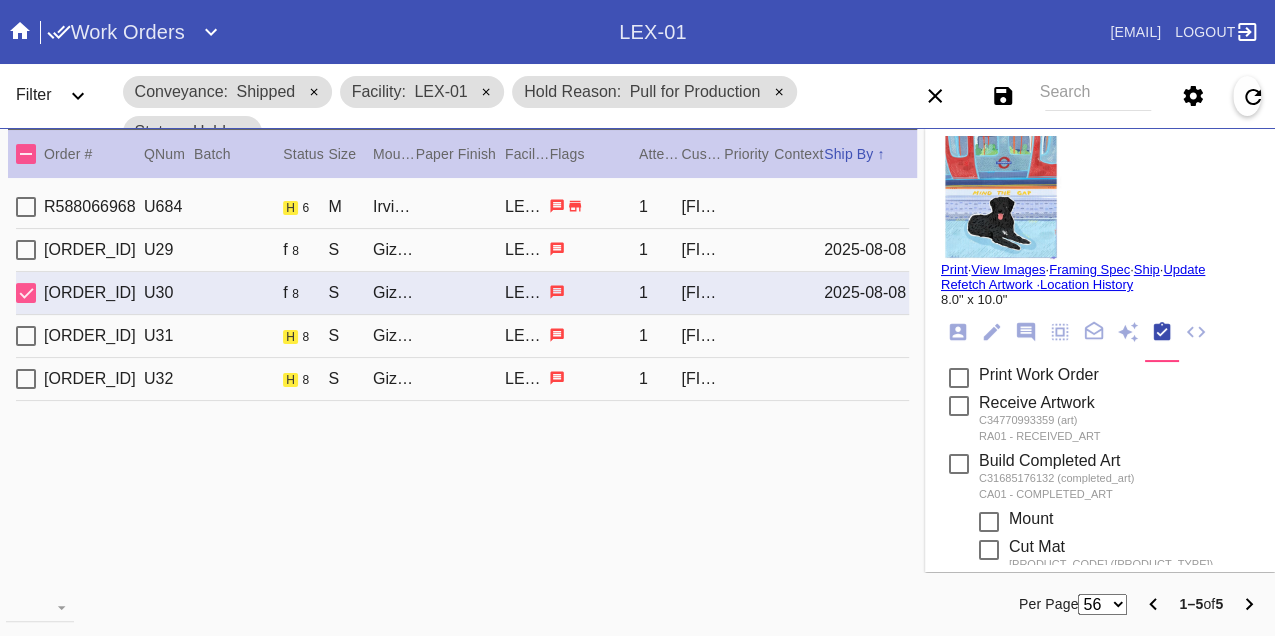 scroll, scrollTop: 0, scrollLeft: 0, axis: both 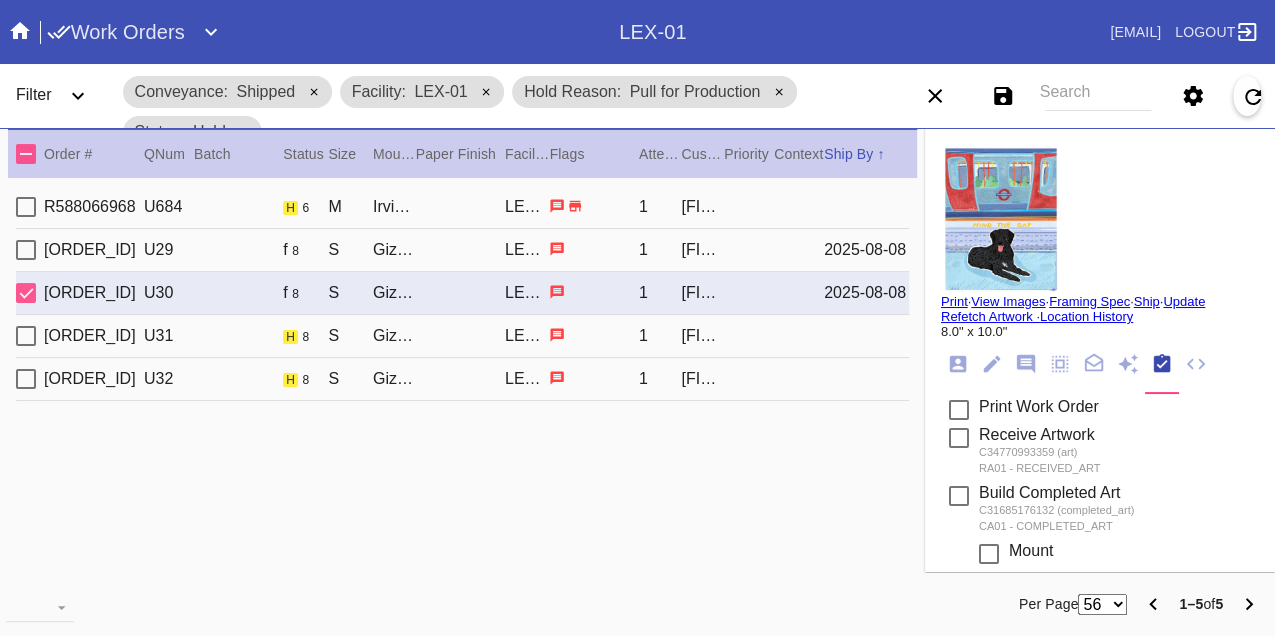 click on "Print" at bounding box center [954, 301] 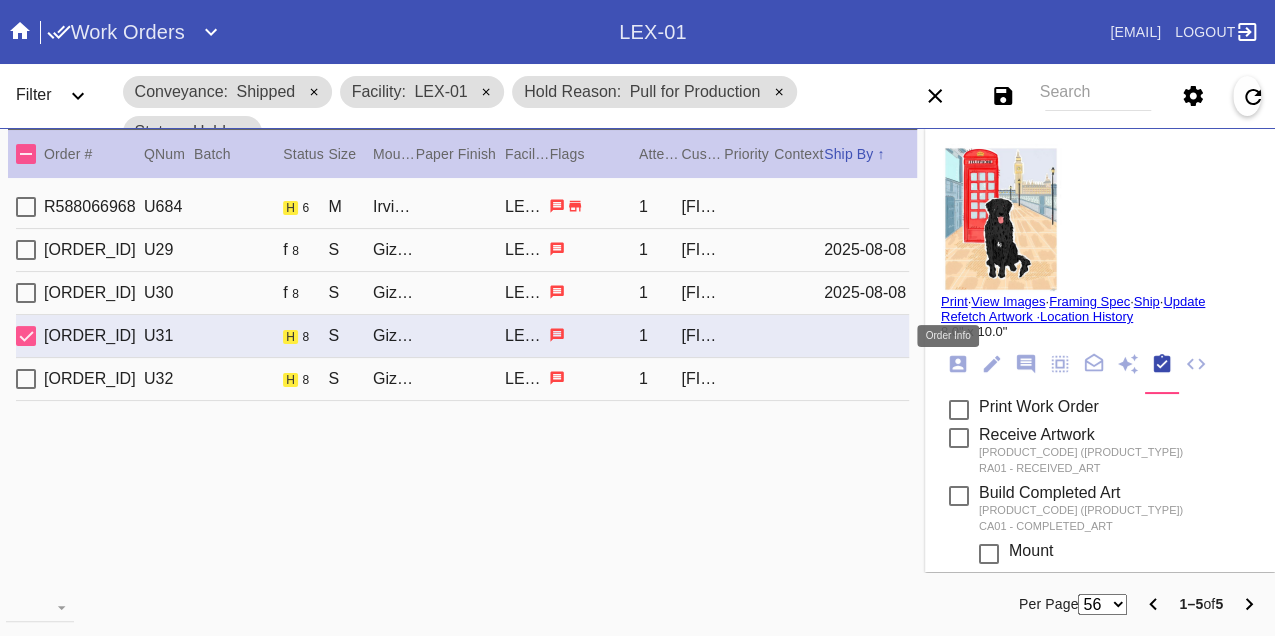 click 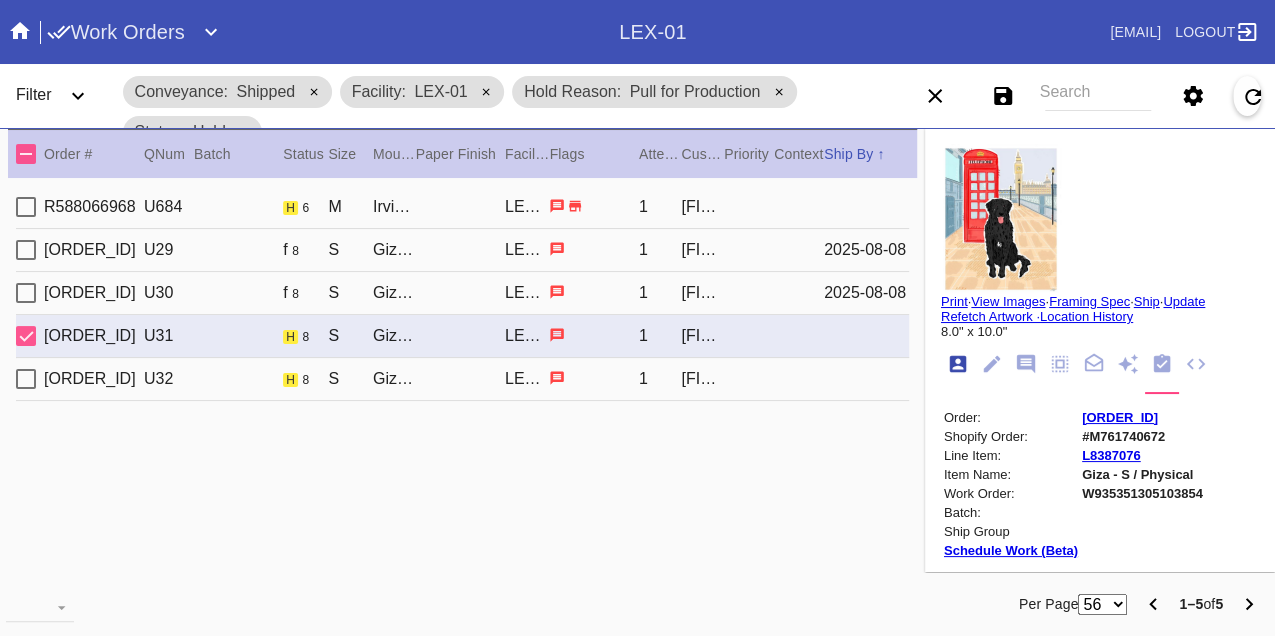 scroll, scrollTop: 24, scrollLeft: 0, axis: vertical 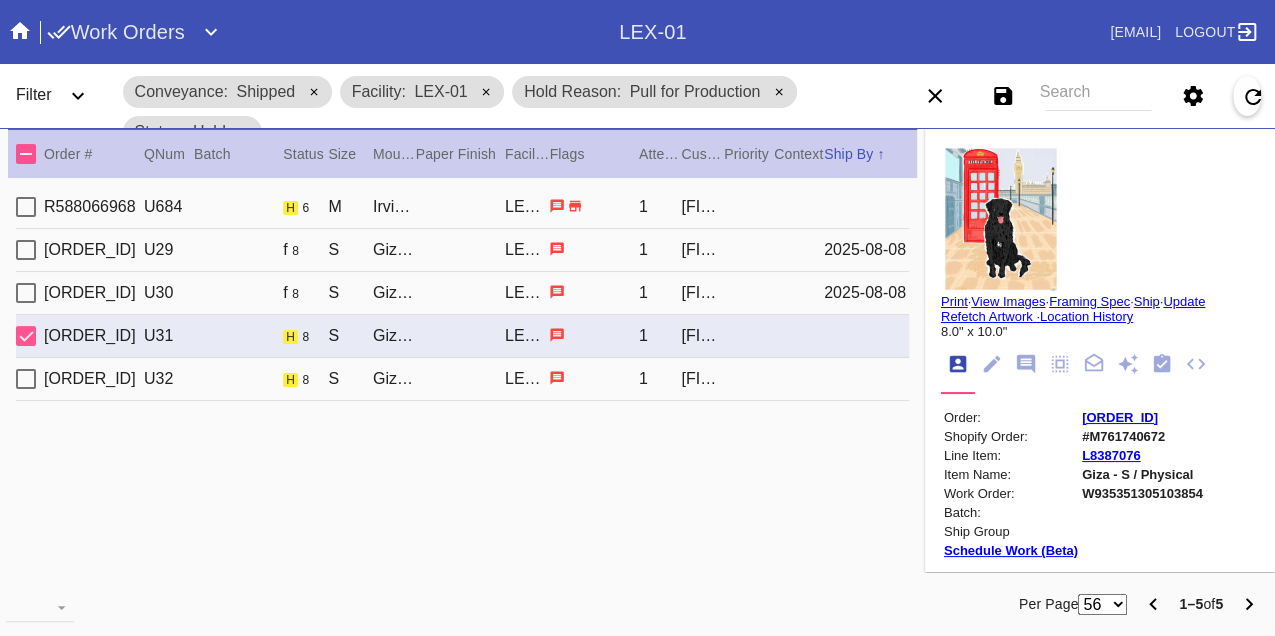 click on "W935351305103854" at bounding box center (1142, 493) 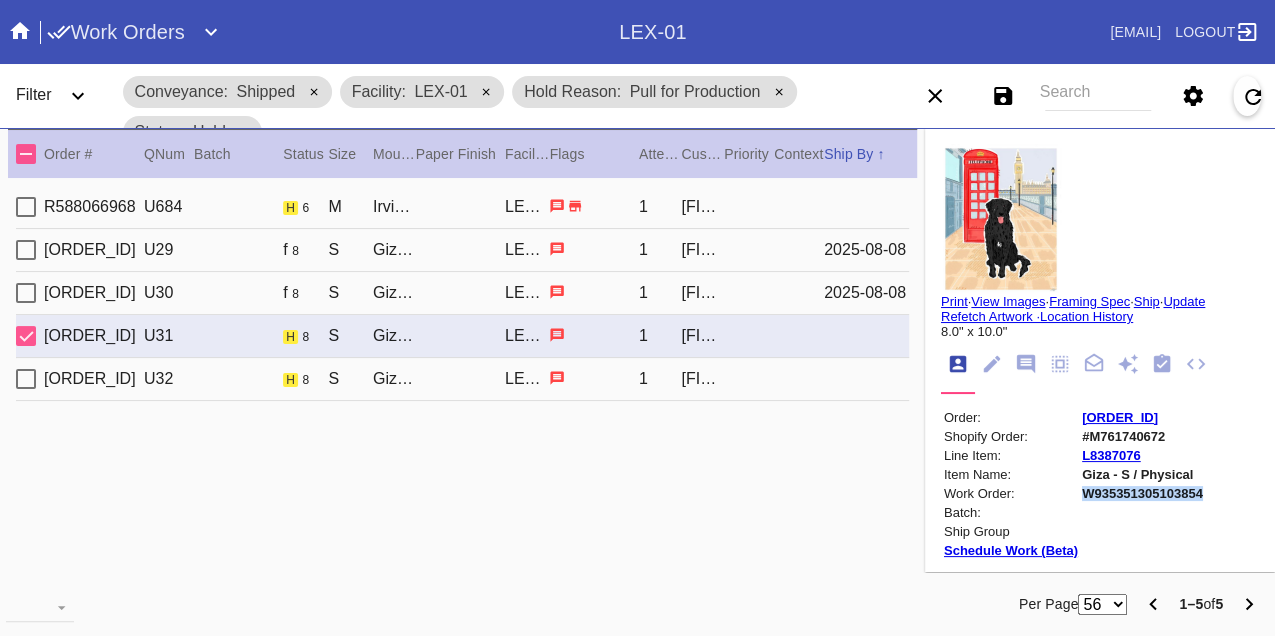click on "W935351305103854" at bounding box center (1142, 493) 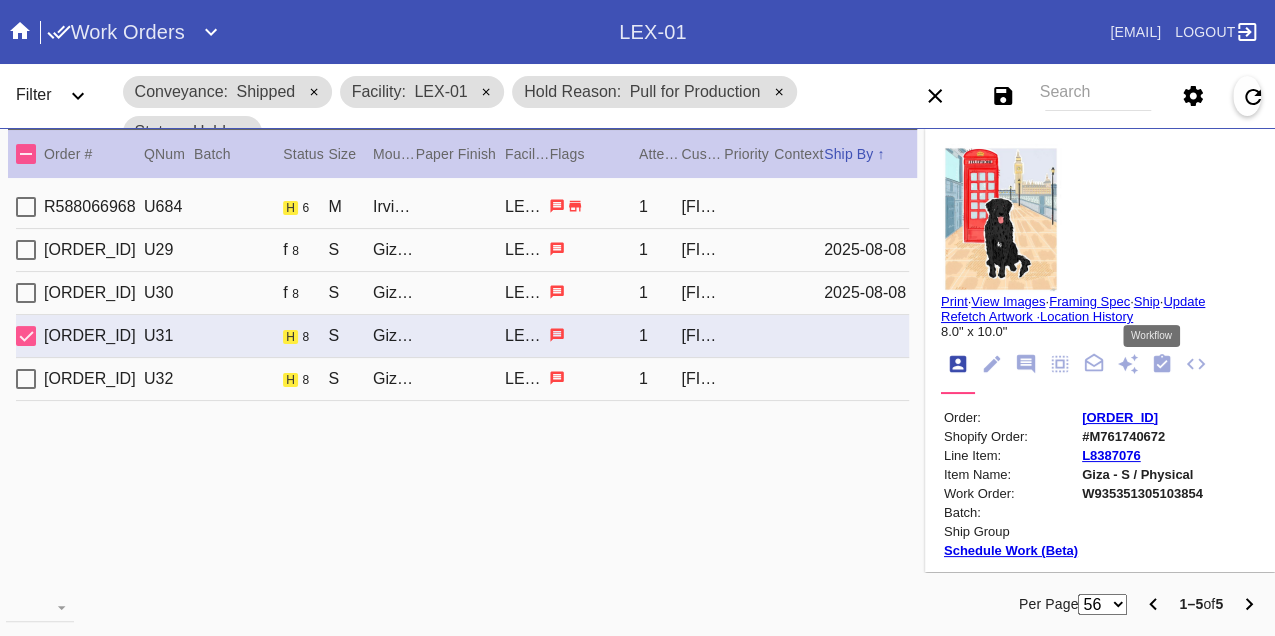 click 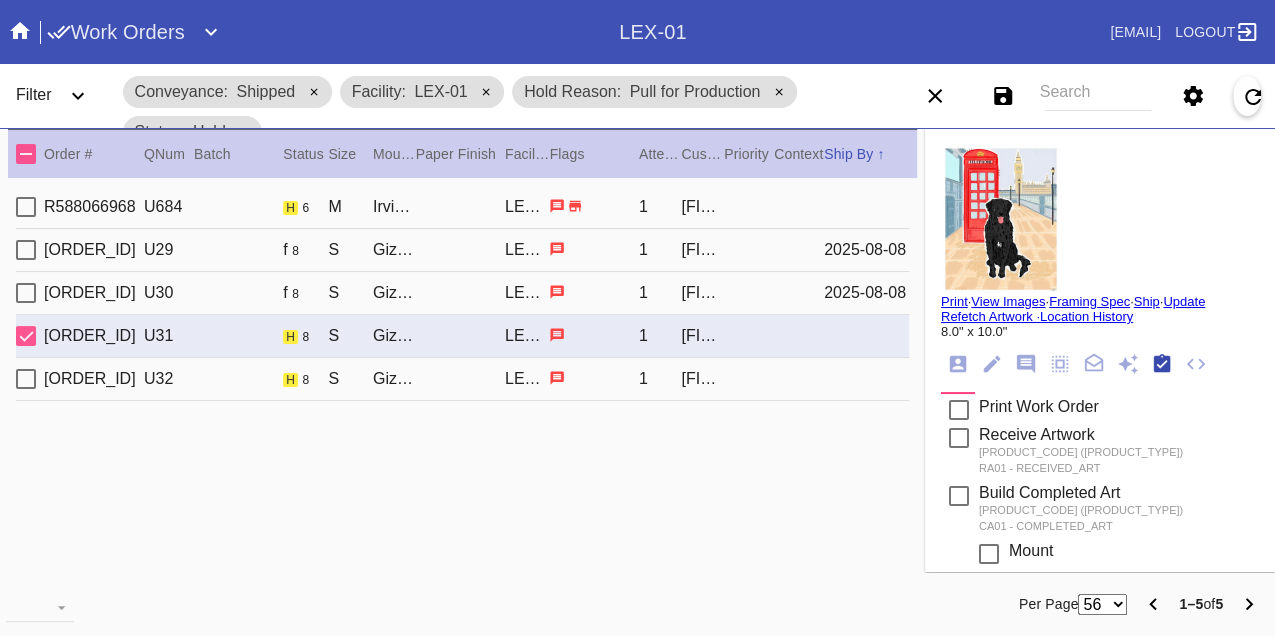 scroll, scrollTop: 318, scrollLeft: 0, axis: vertical 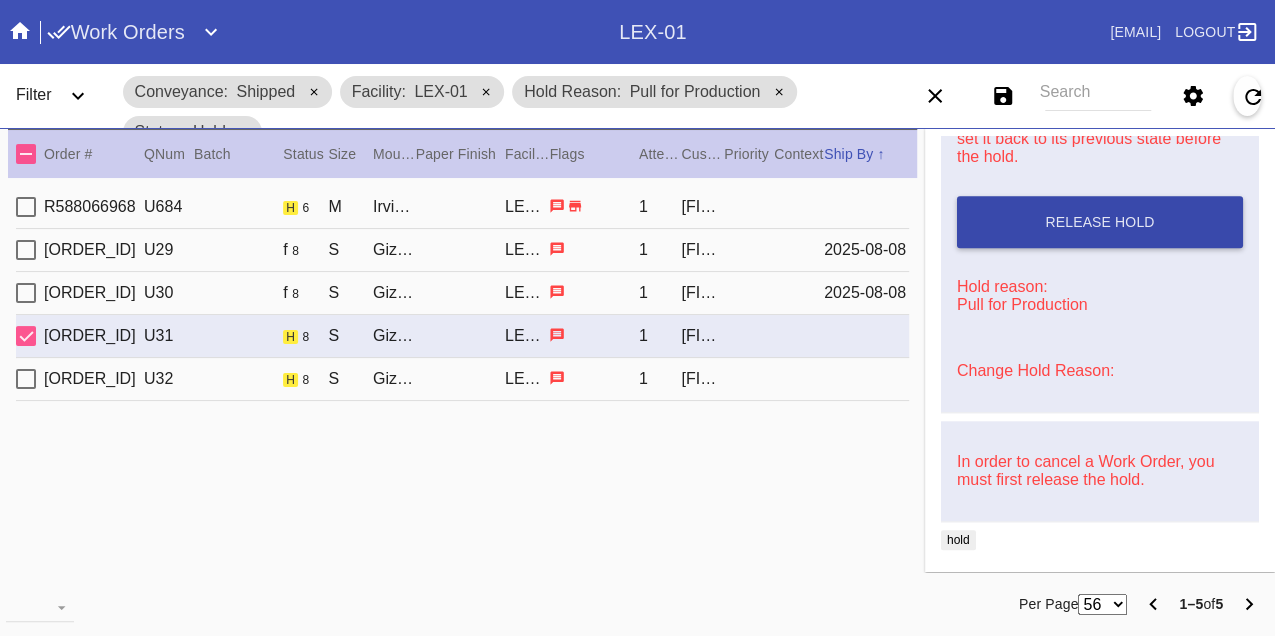 click on "Release Hold" at bounding box center (1100, 222) 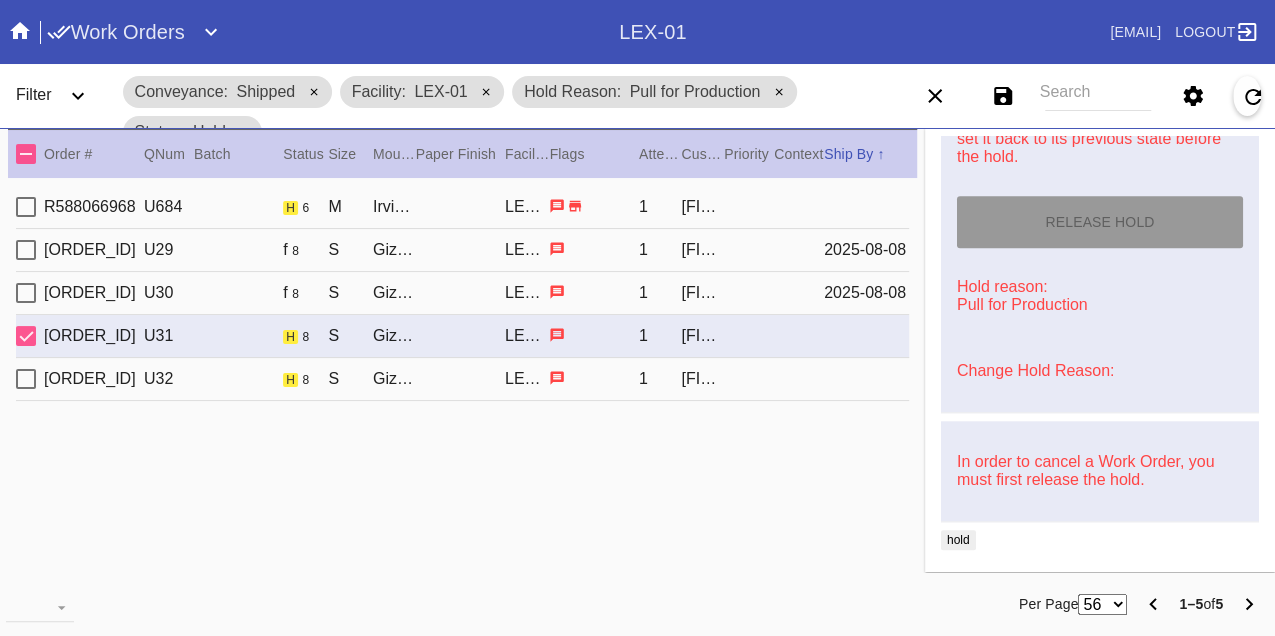 type on "8/8/2025" 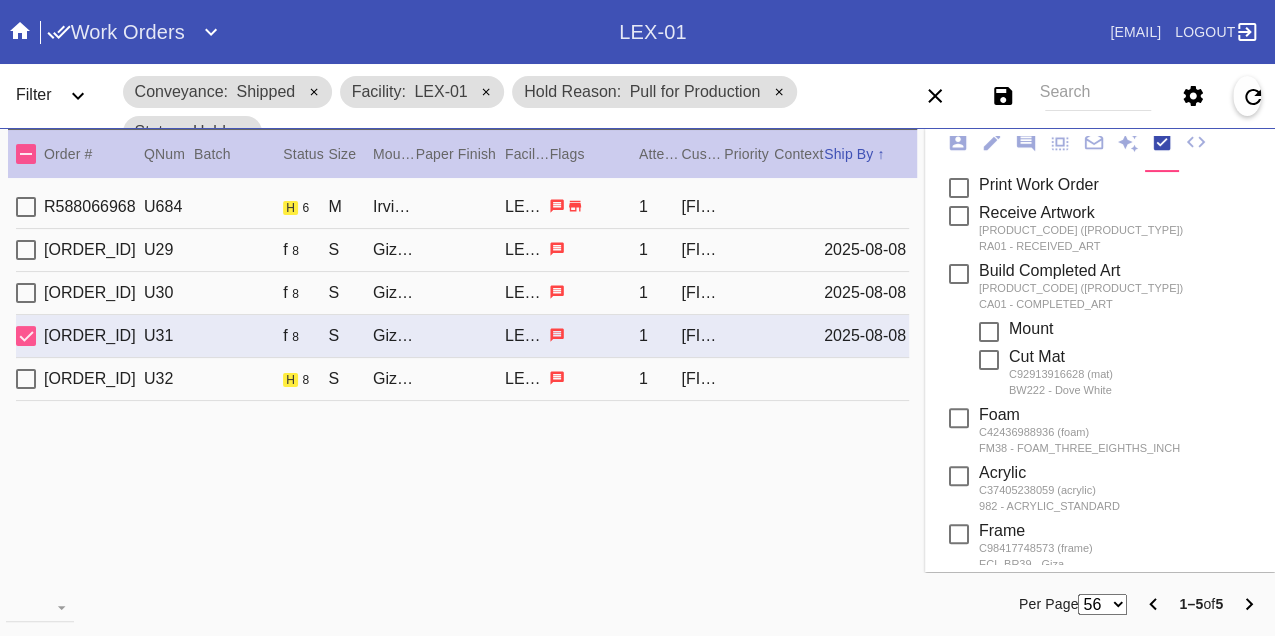 scroll, scrollTop: 0, scrollLeft: 0, axis: both 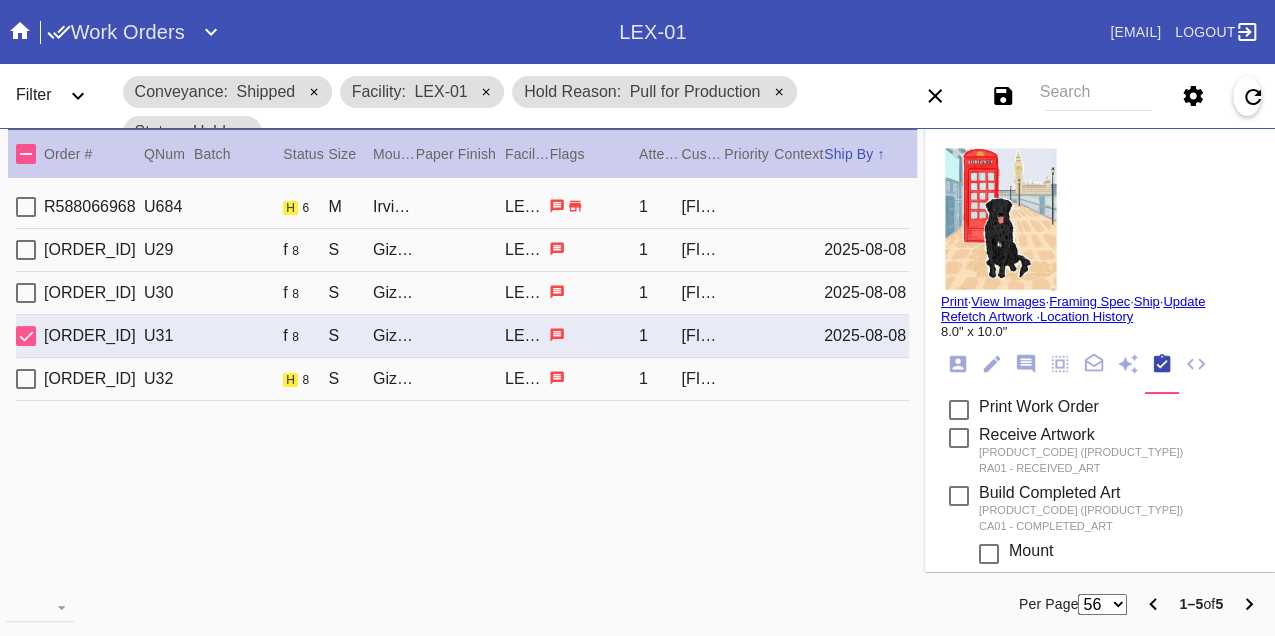 click on "Print" at bounding box center [954, 301] 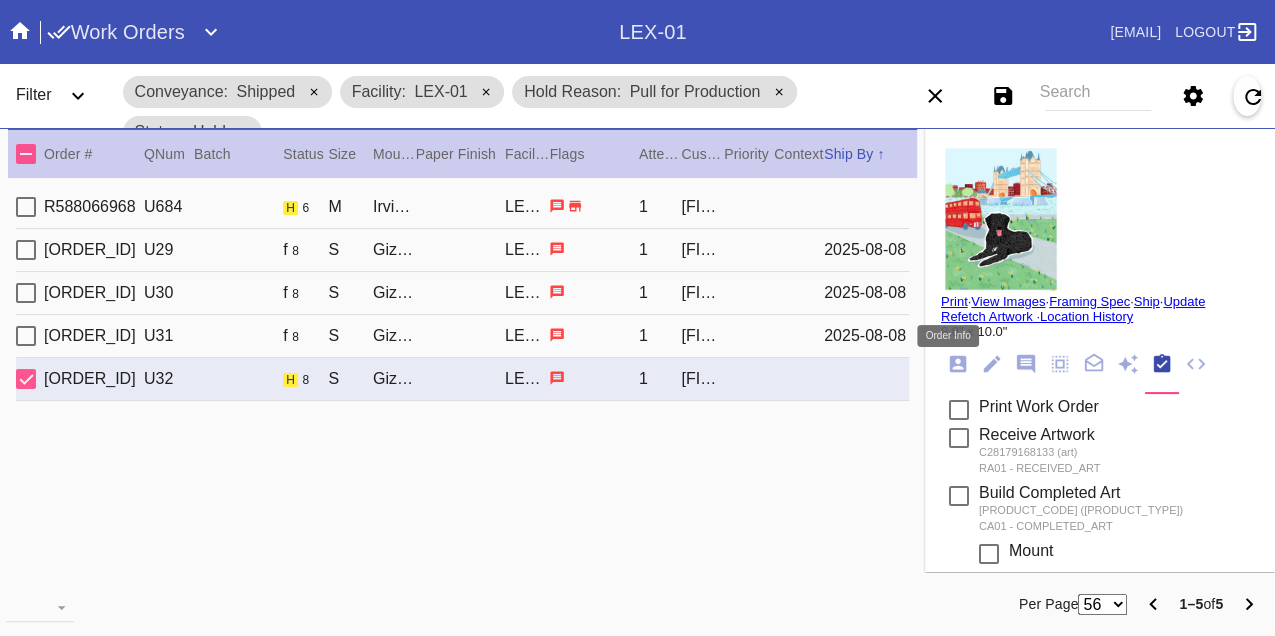 click 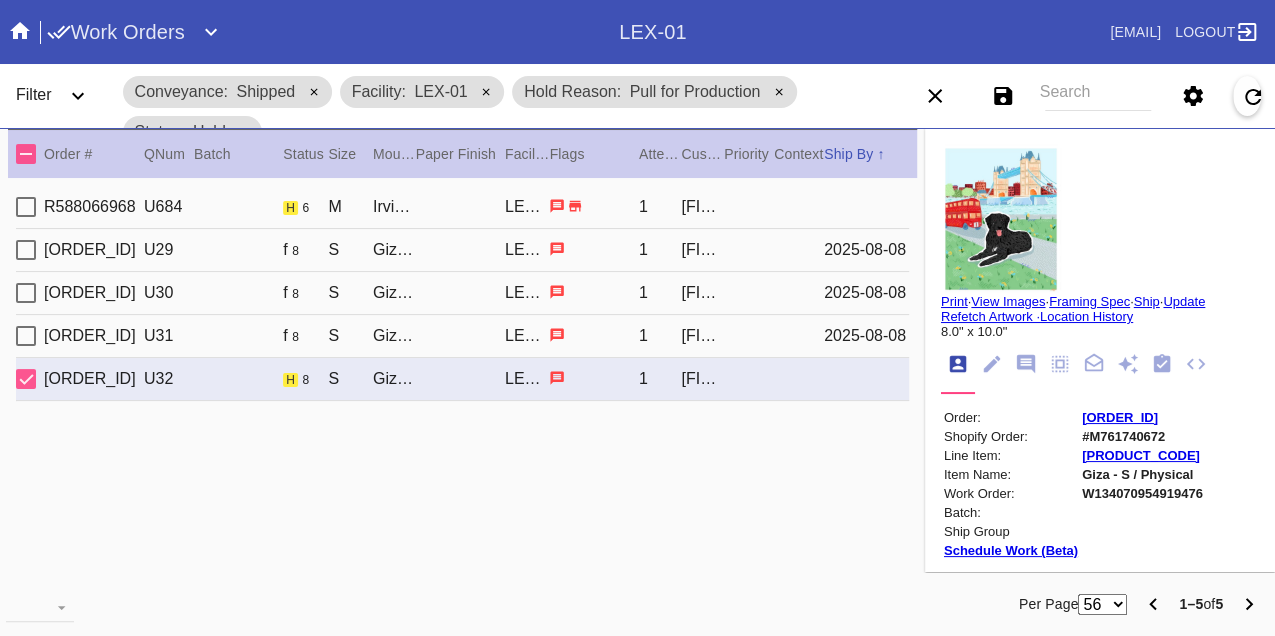 click on "W134070954919476" at bounding box center [1142, 493] 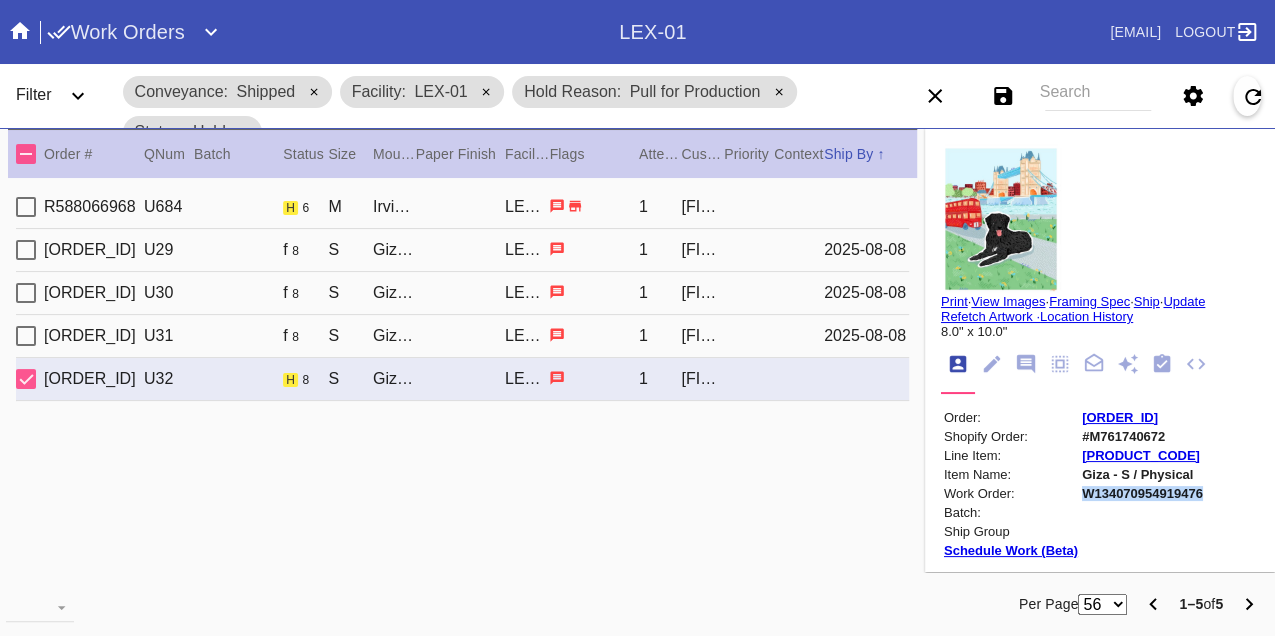 click on "W134070954919476" at bounding box center [1142, 493] 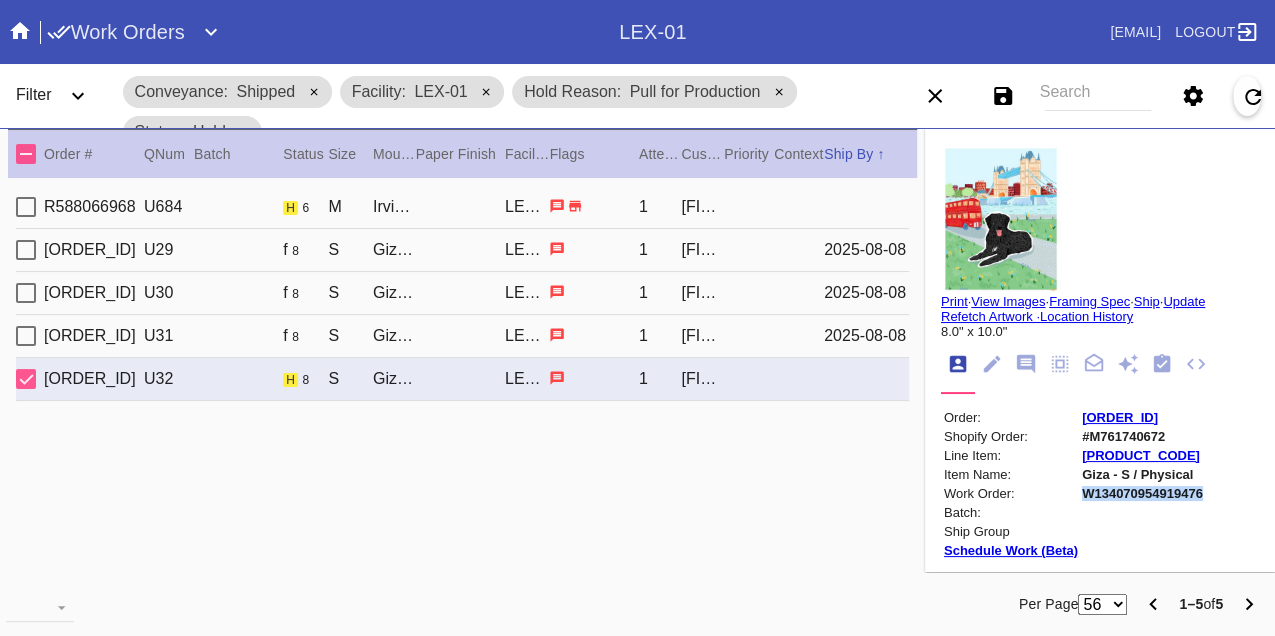 copy on "W134070954919476" 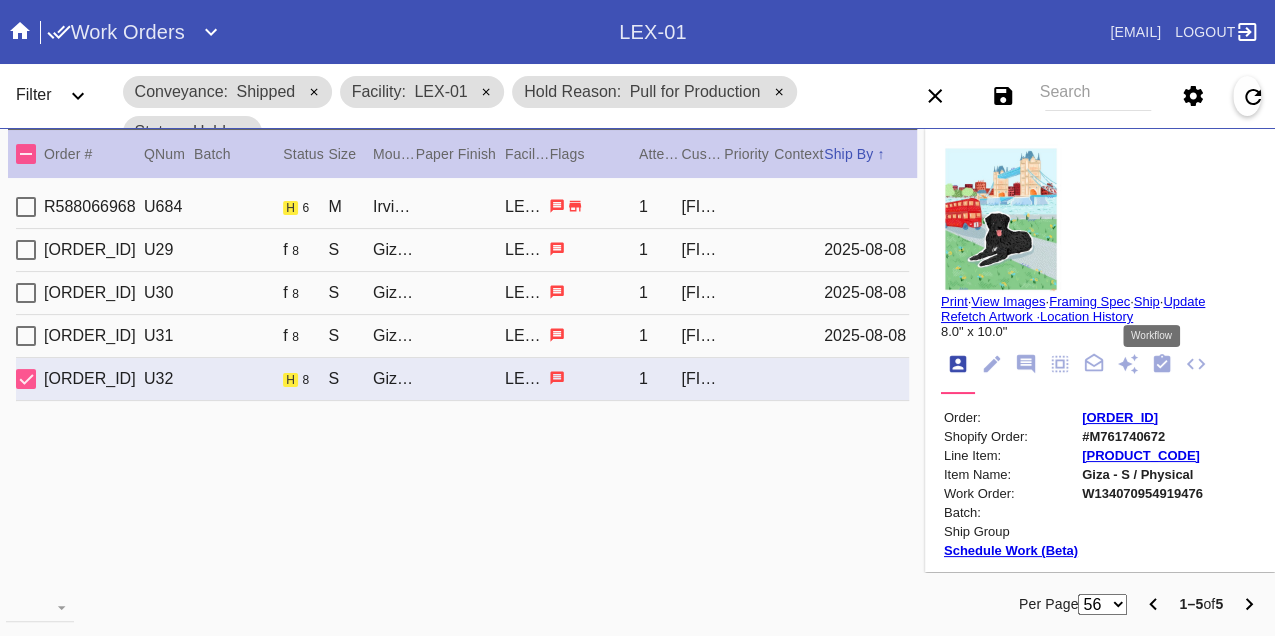 click 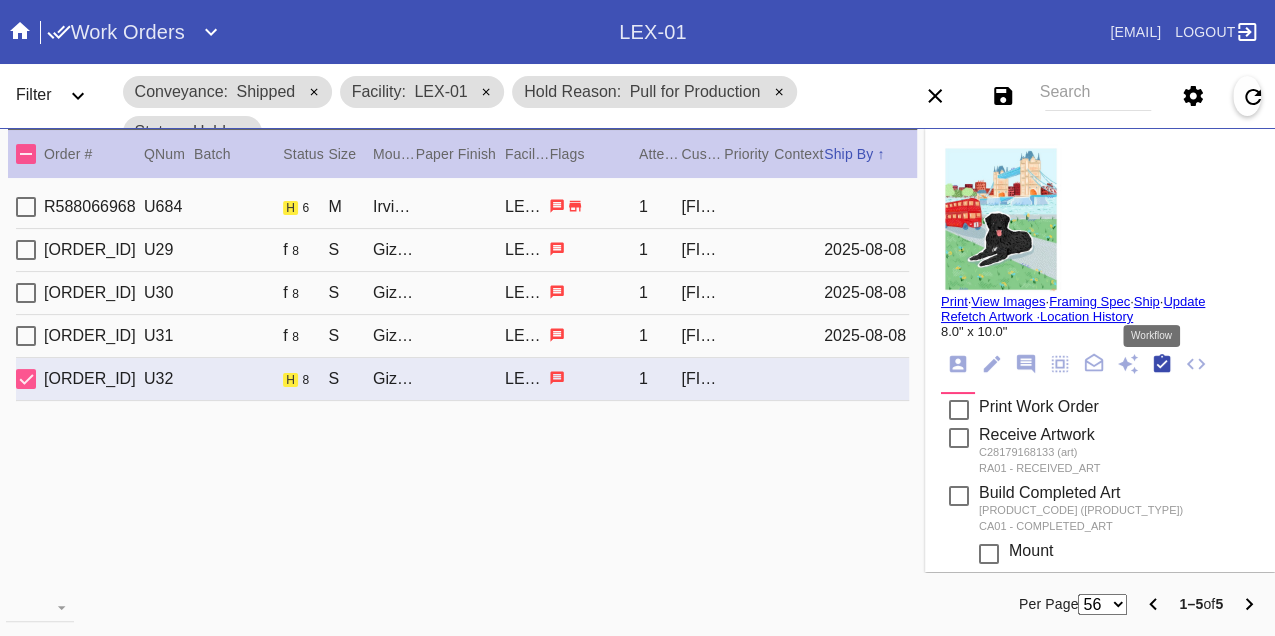 scroll, scrollTop: 318, scrollLeft: 0, axis: vertical 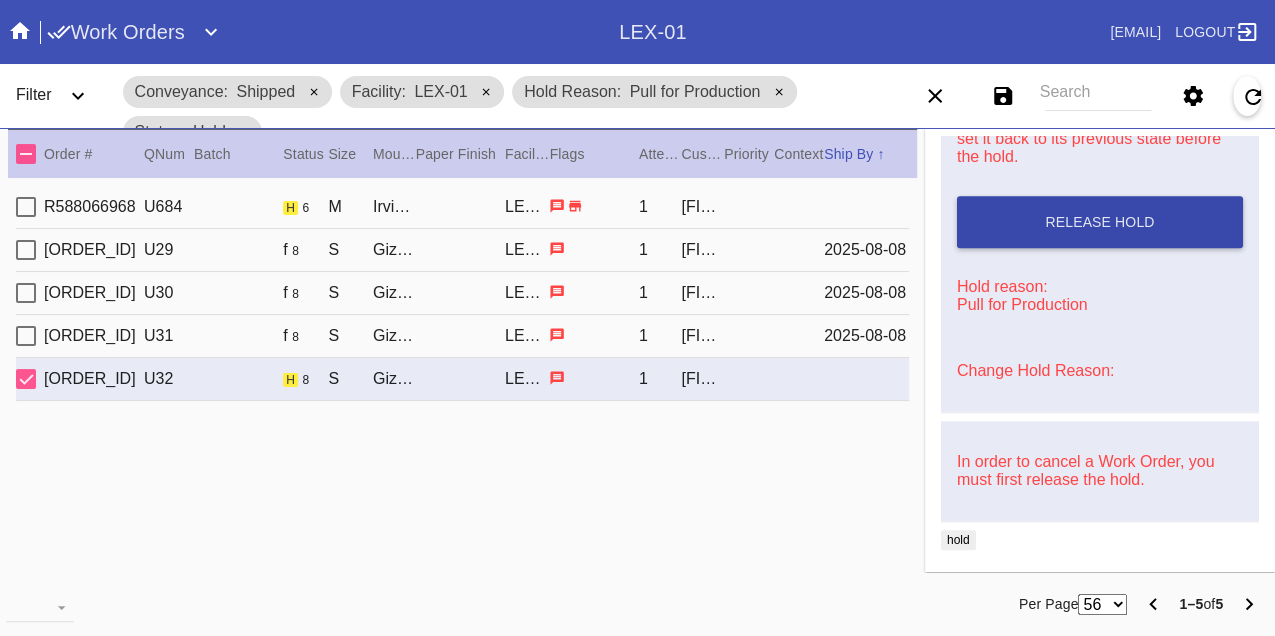 click on "Release Hold" at bounding box center [1100, 222] 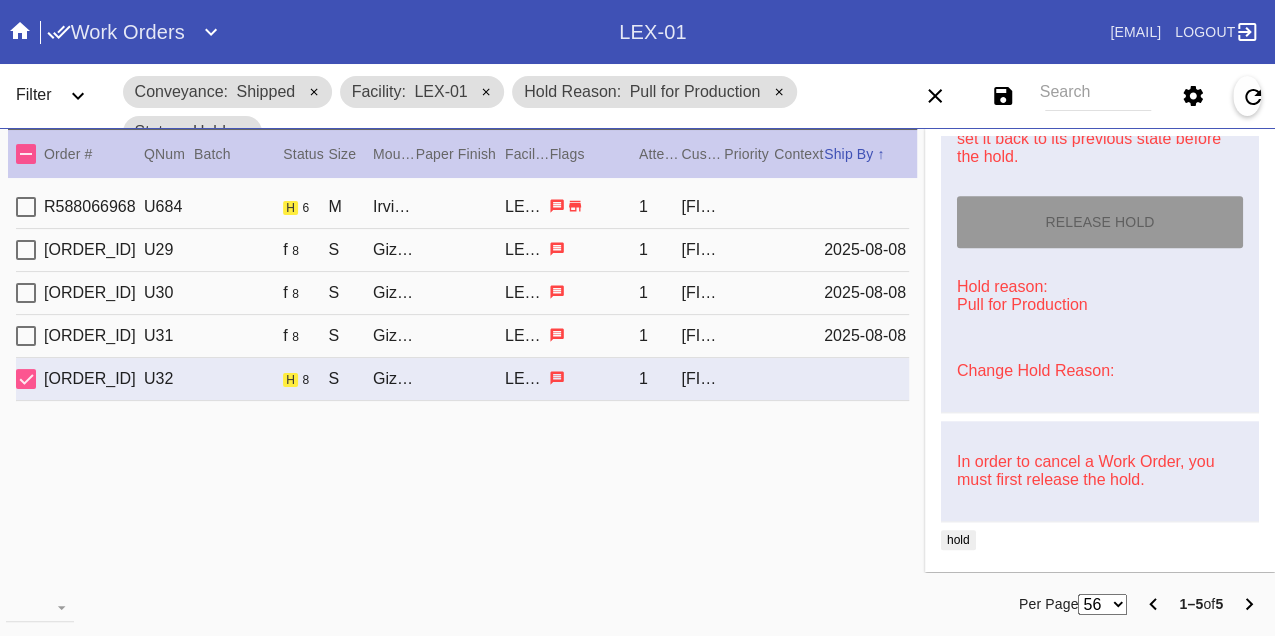 type on "8/8/2025" 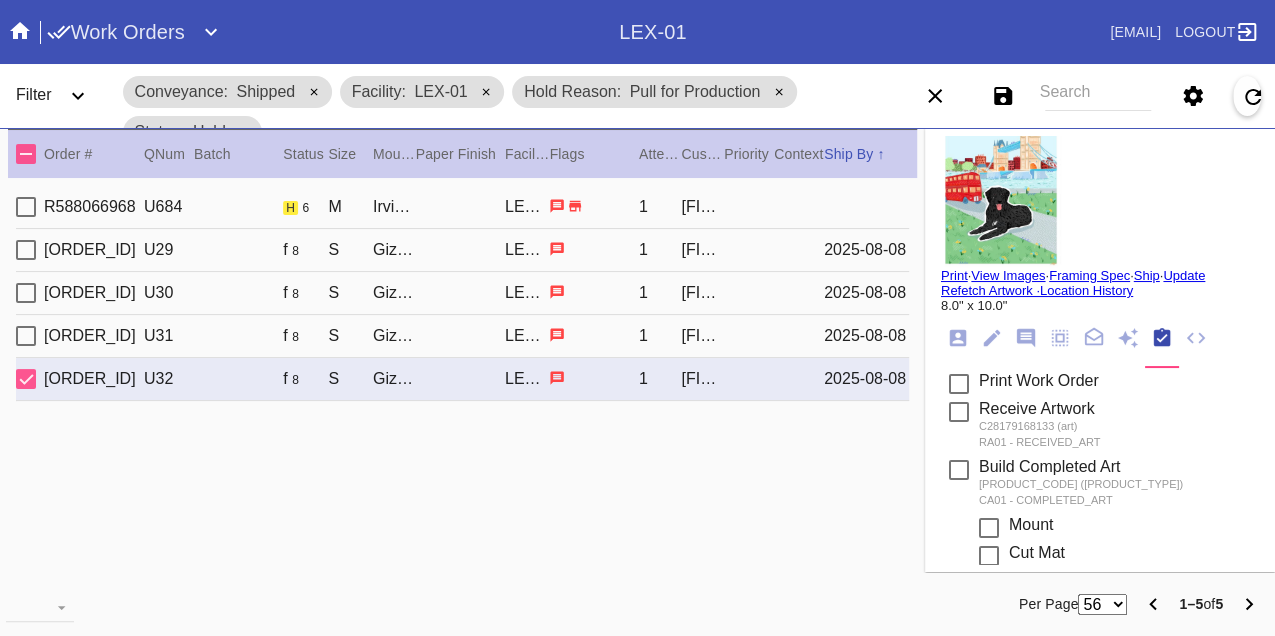 scroll, scrollTop: 0, scrollLeft: 0, axis: both 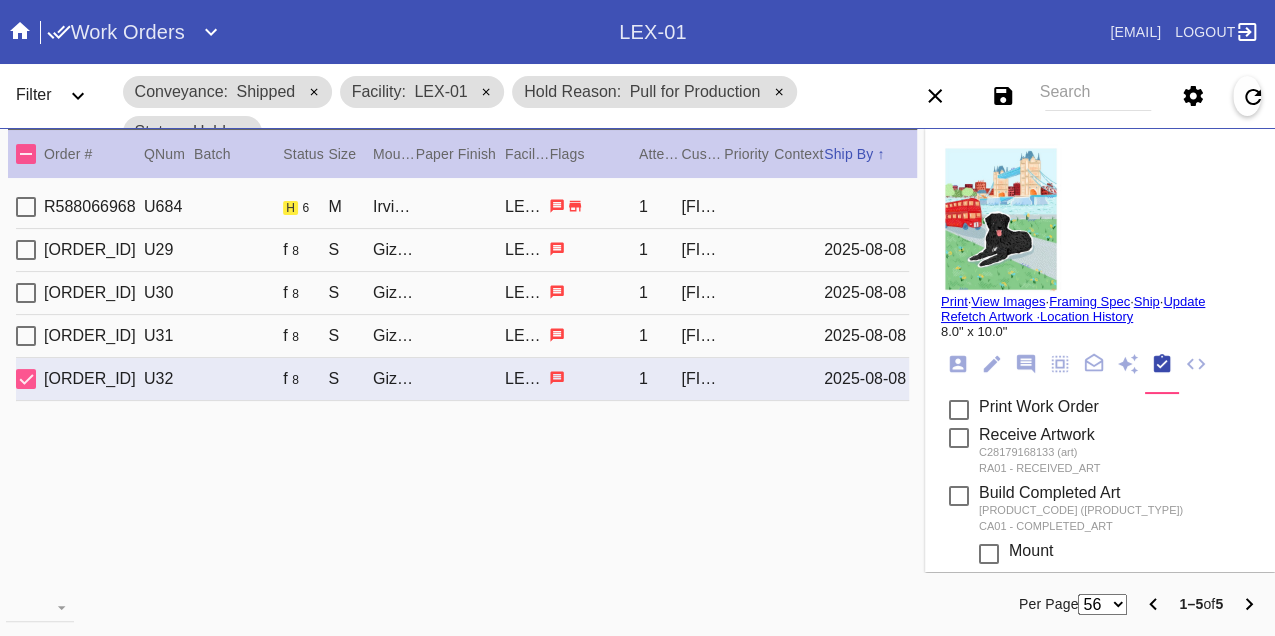 click on "Print" at bounding box center [954, 301] 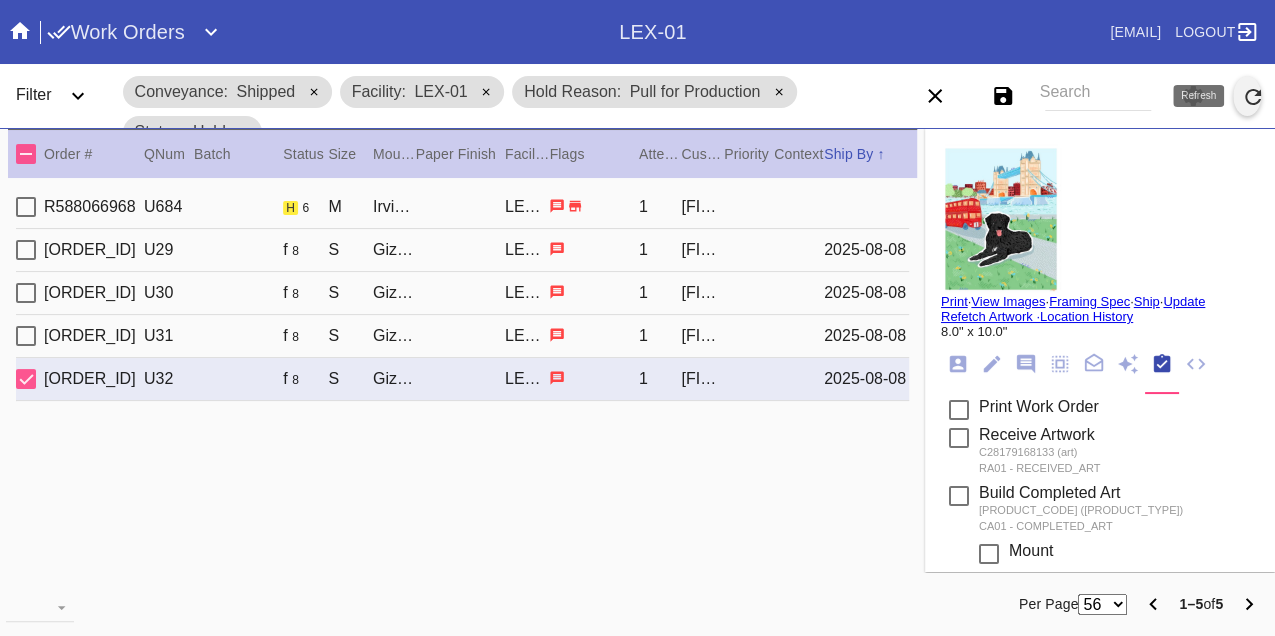 click 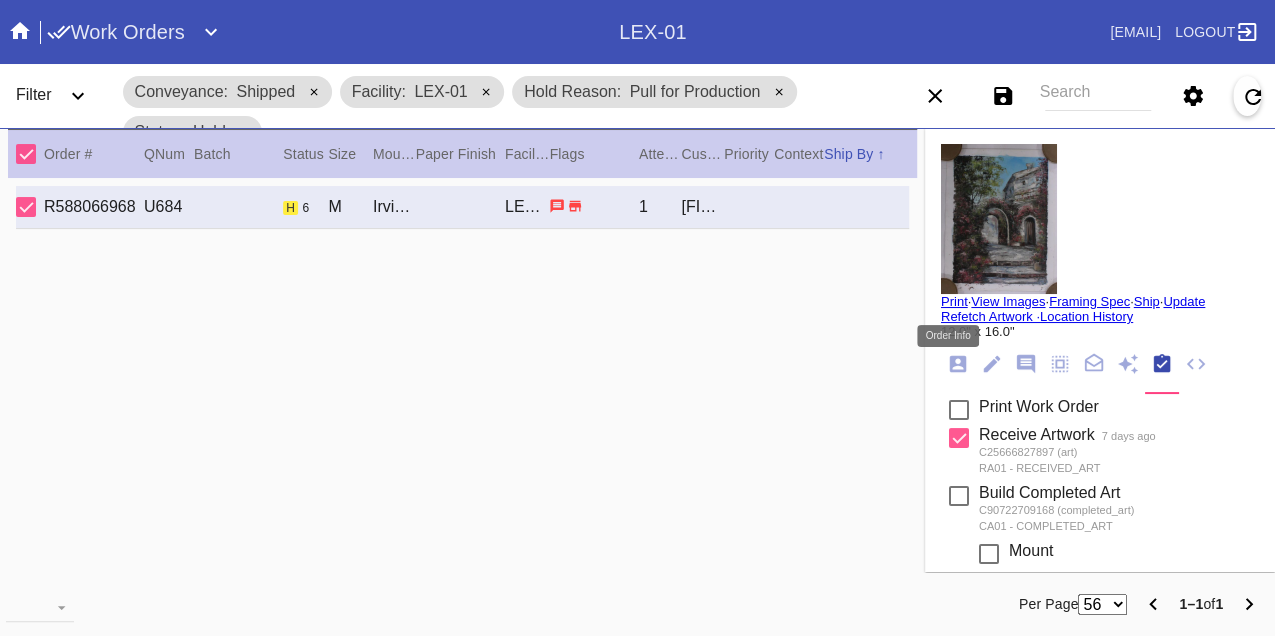 click 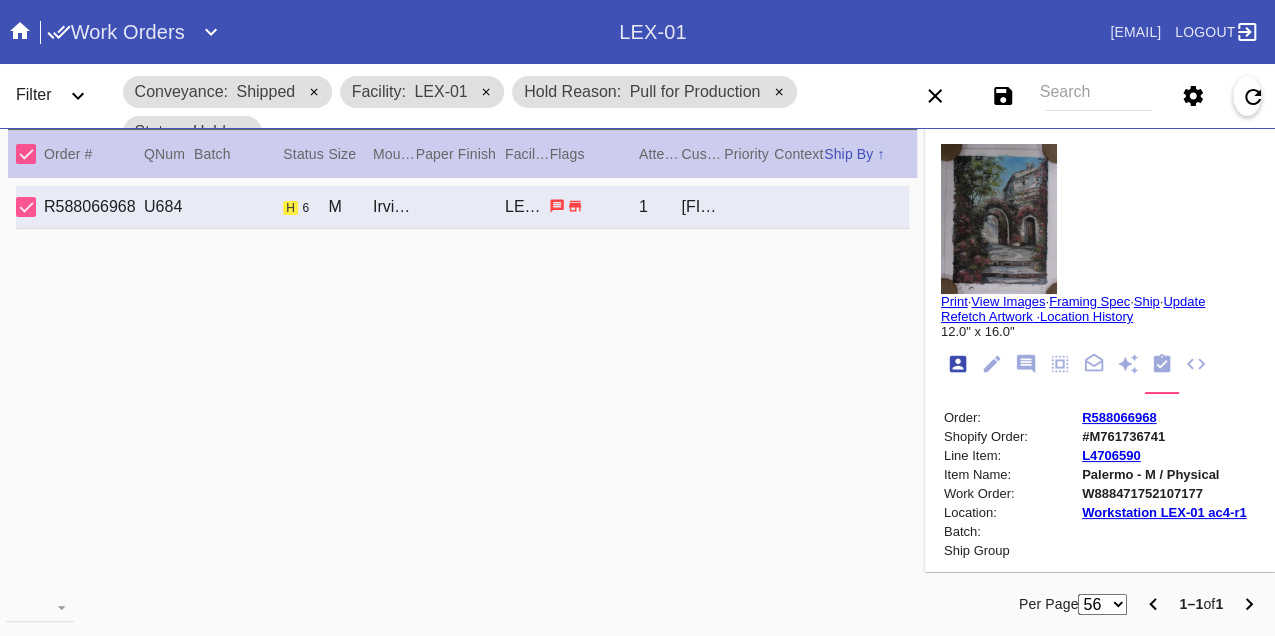scroll, scrollTop: 24, scrollLeft: 0, axis: vertical 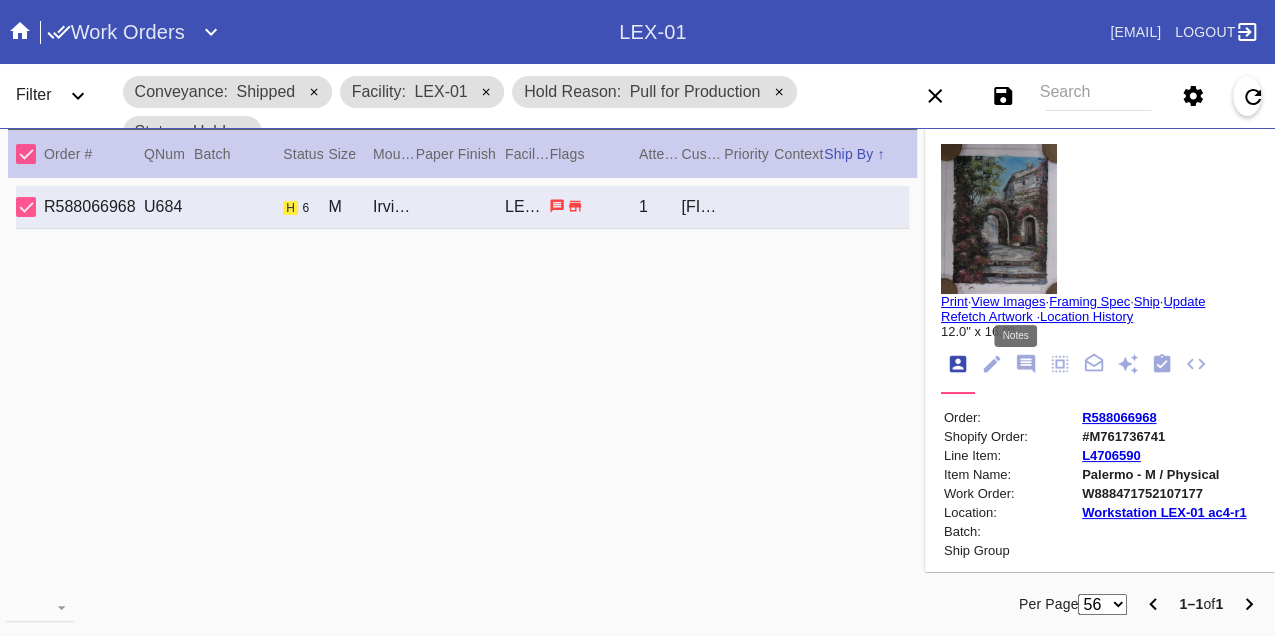 click 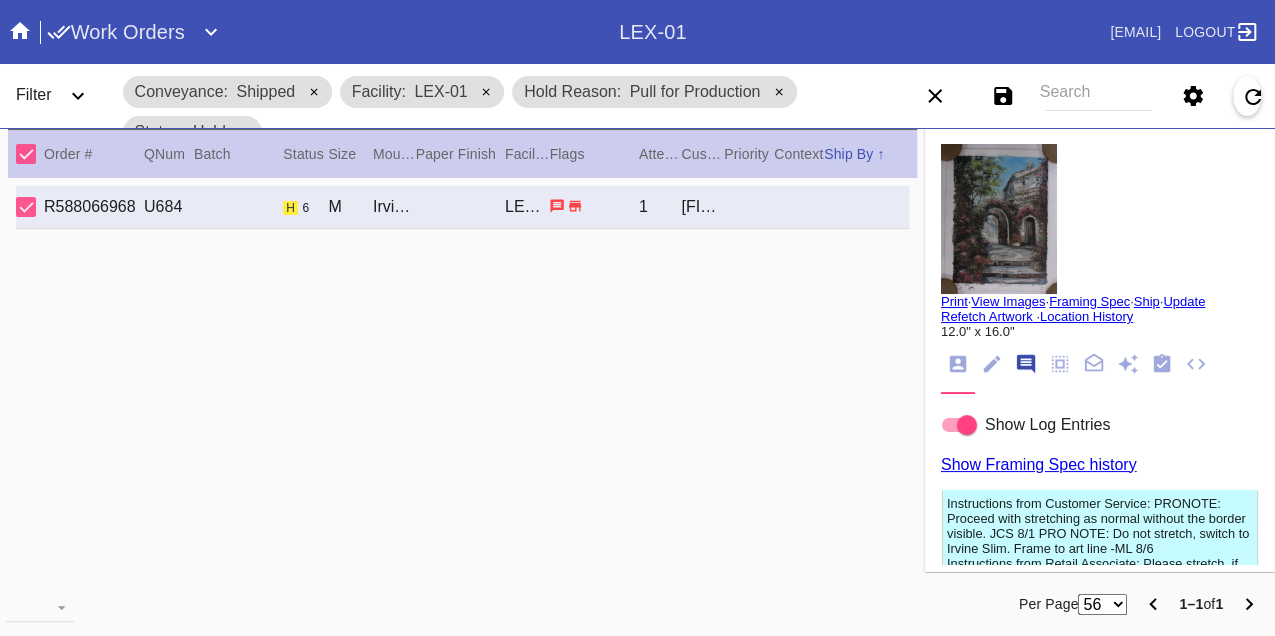 scroll, scrollTop: 122, scrollLeft: 0, axis: vertical 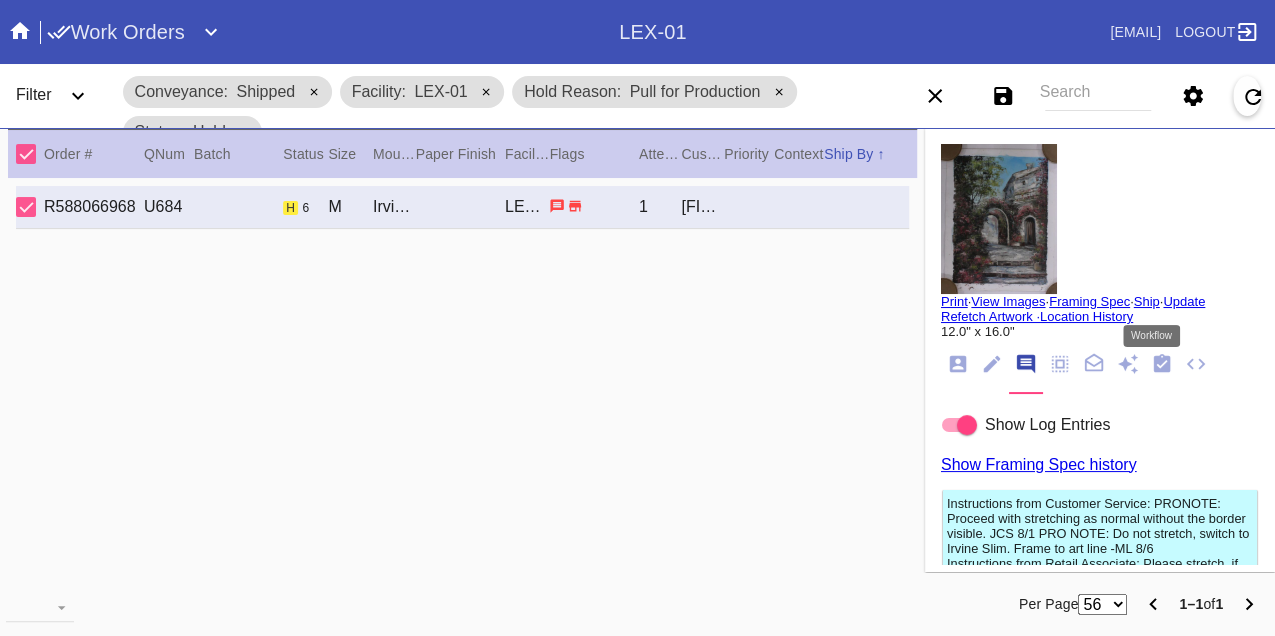 click 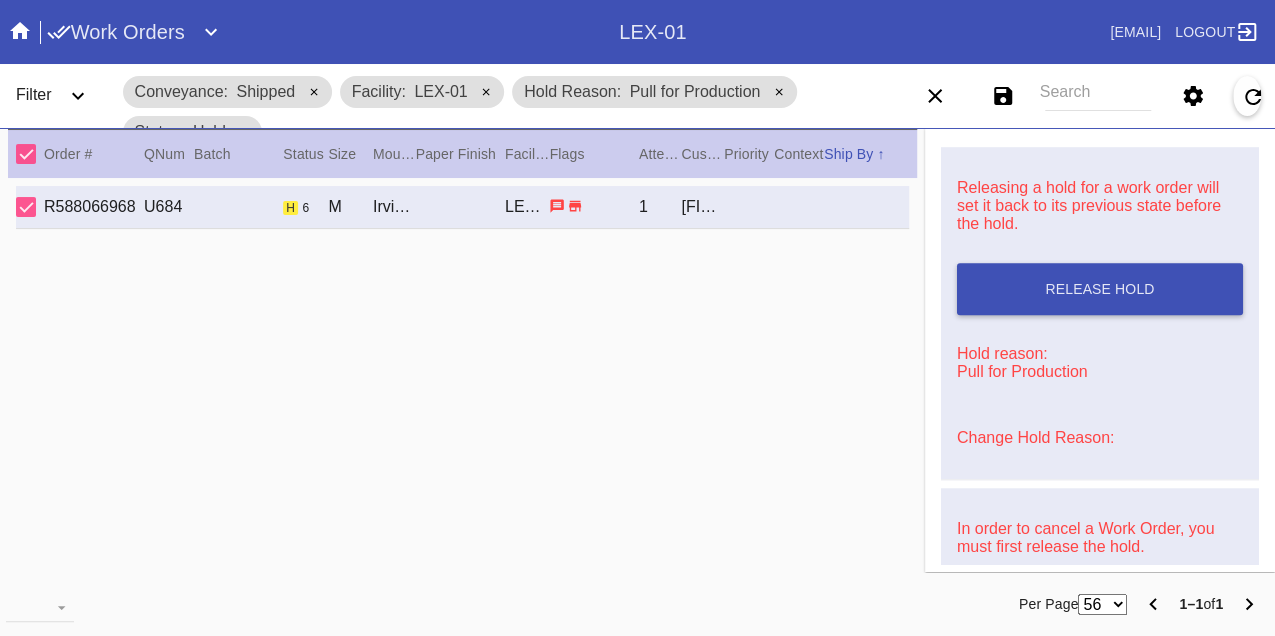 scroll, scrollTop: 829, scrollLeft: 0, axis: vertical 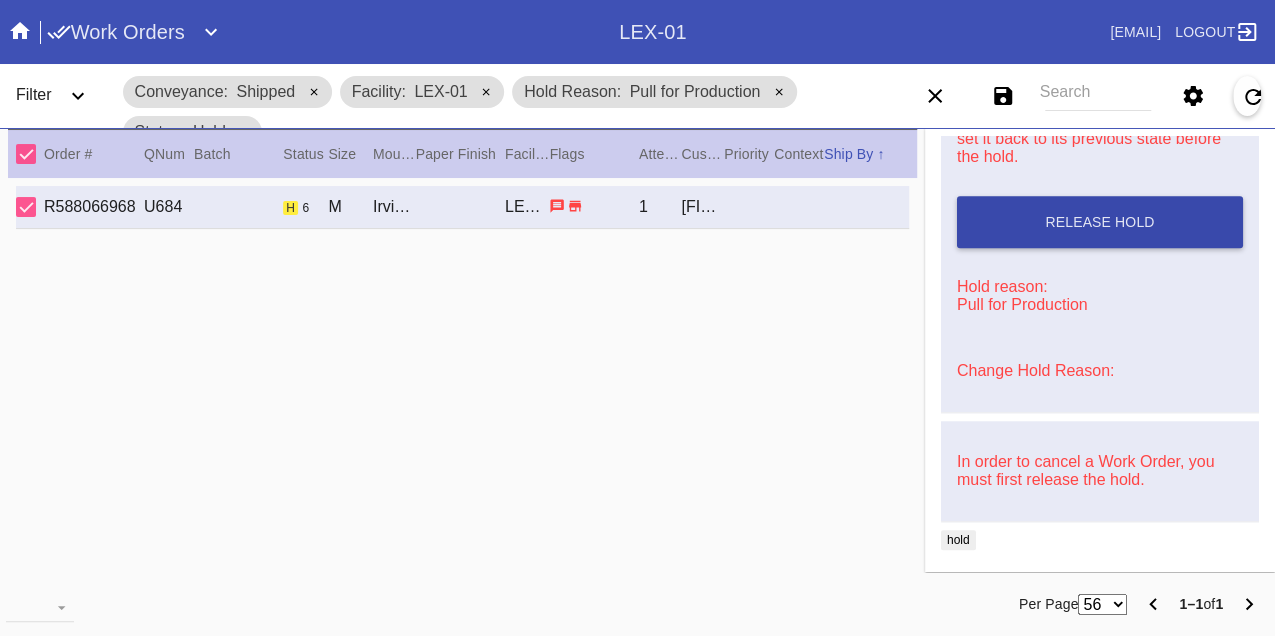 click on "Release Hold" at bounding box center (1100, 222) 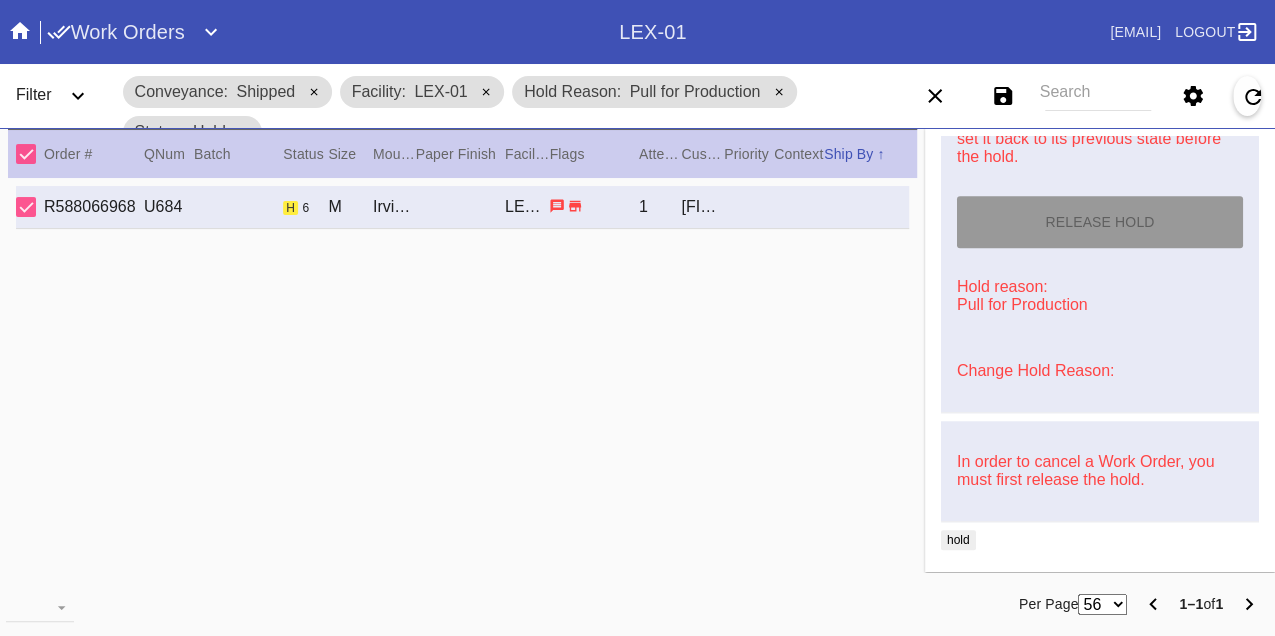 type on "8/8/2025" 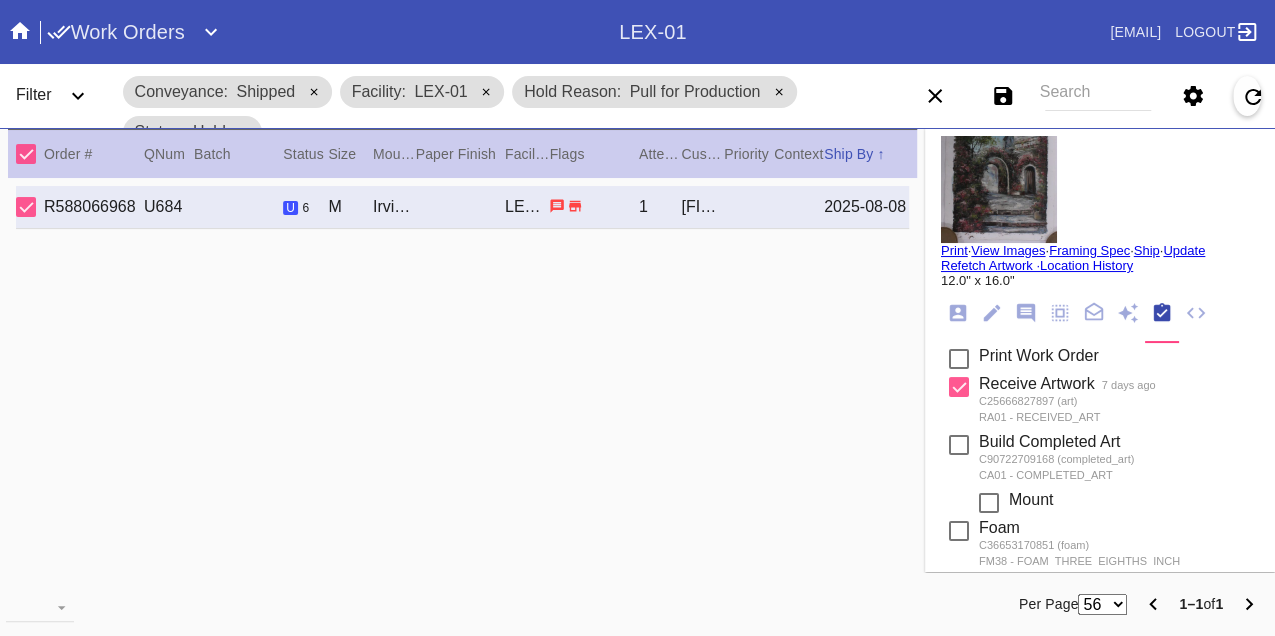 scroll, scrollTop: 0, scrollLeft: 0, axis: both 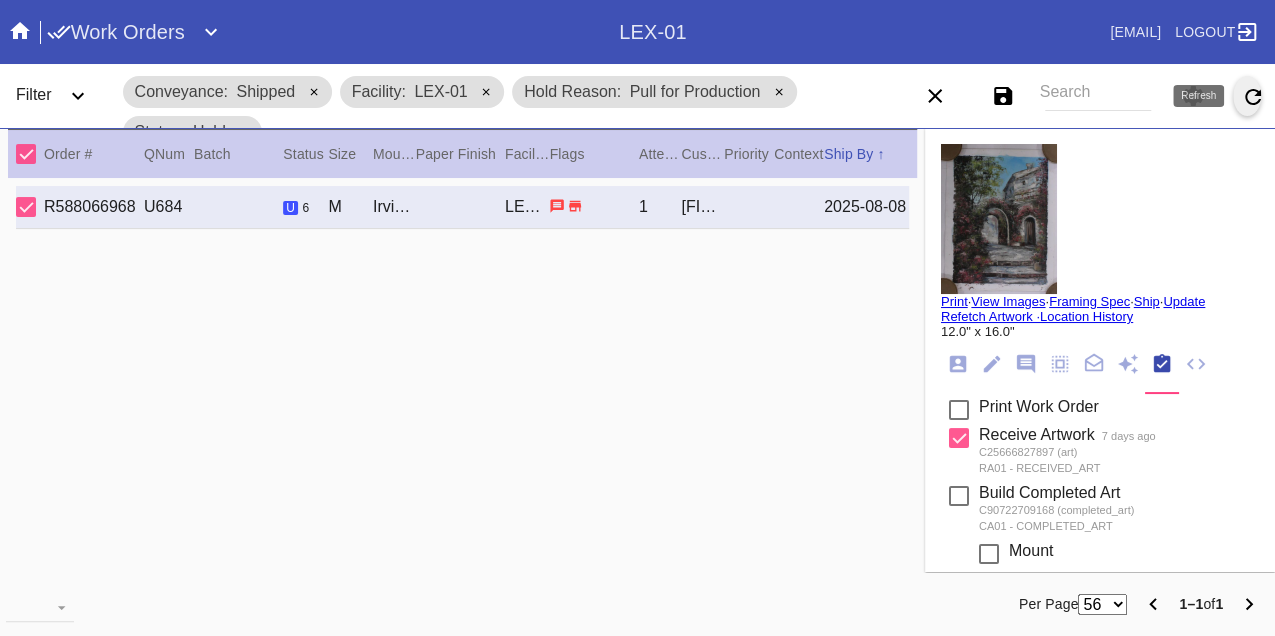 click 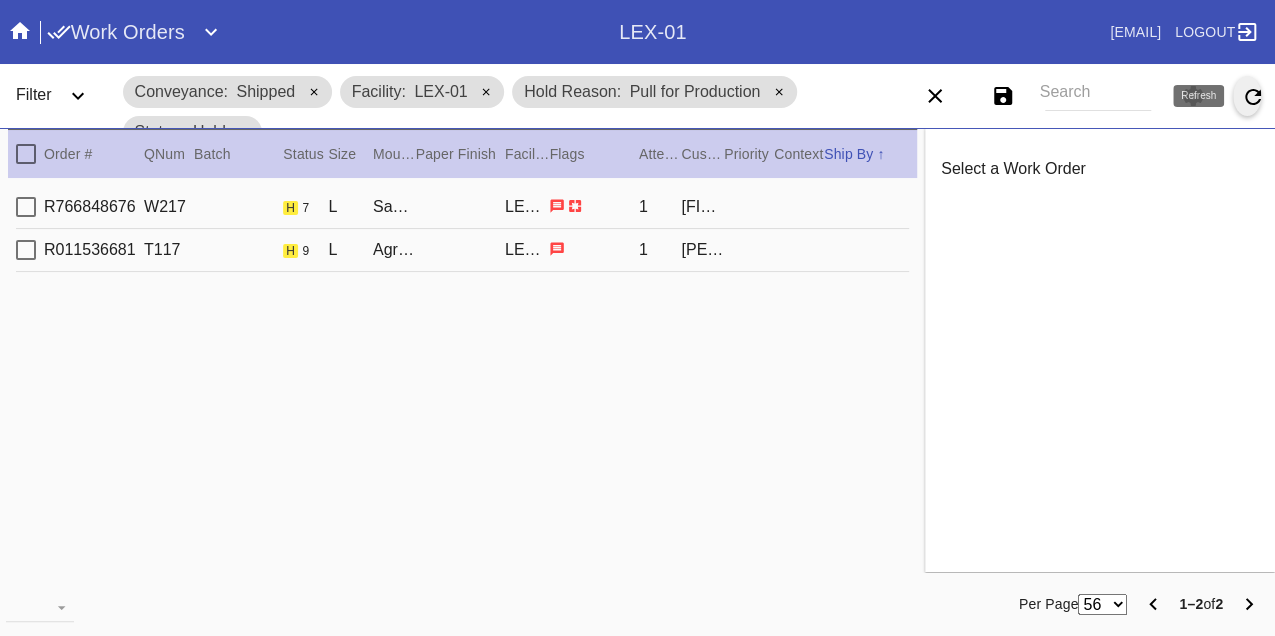 click 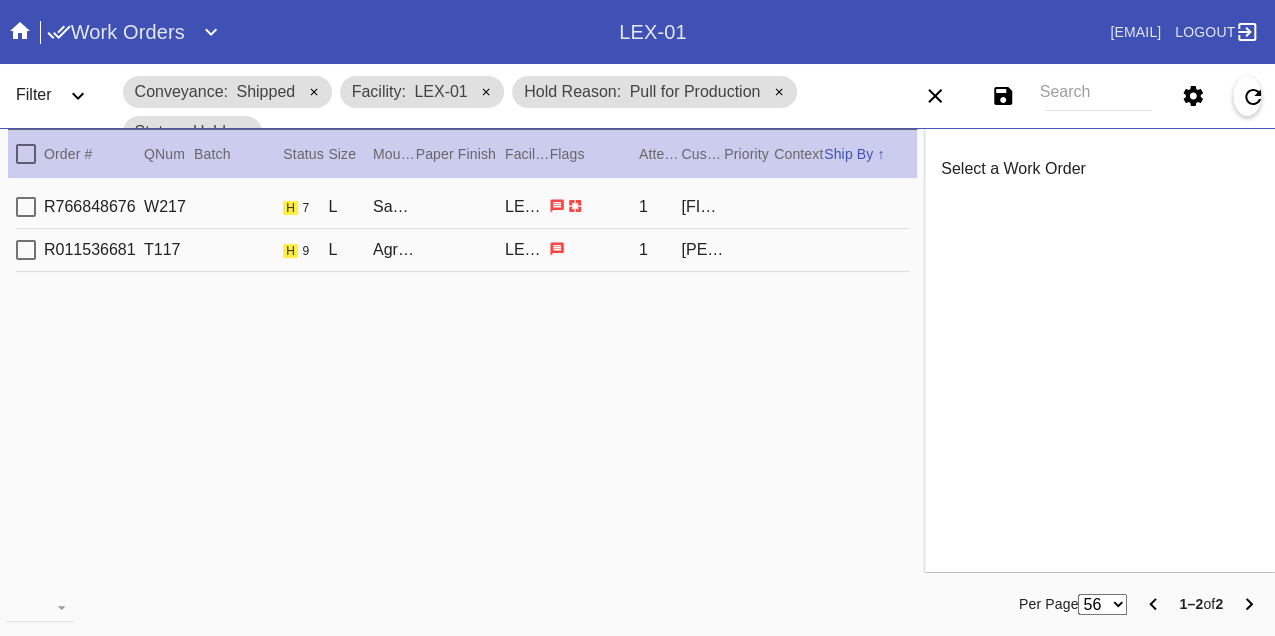 click on "R766848676 W217 h   7 L Santorini / White LEX-01 1 Katherine Ammirati" at bounding box center [462, 207] 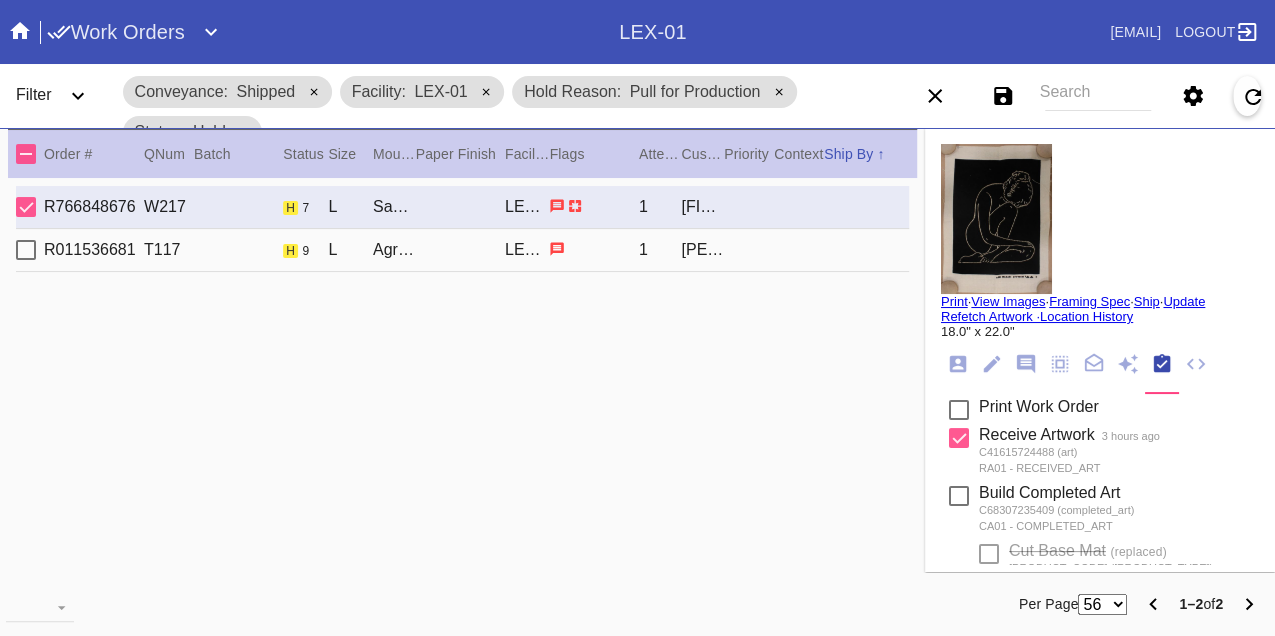 click on "R011536681 T117 h   9 L Agra / Dove White LEX-01 1 Kendall Drake" at bounding box center (462, 250) 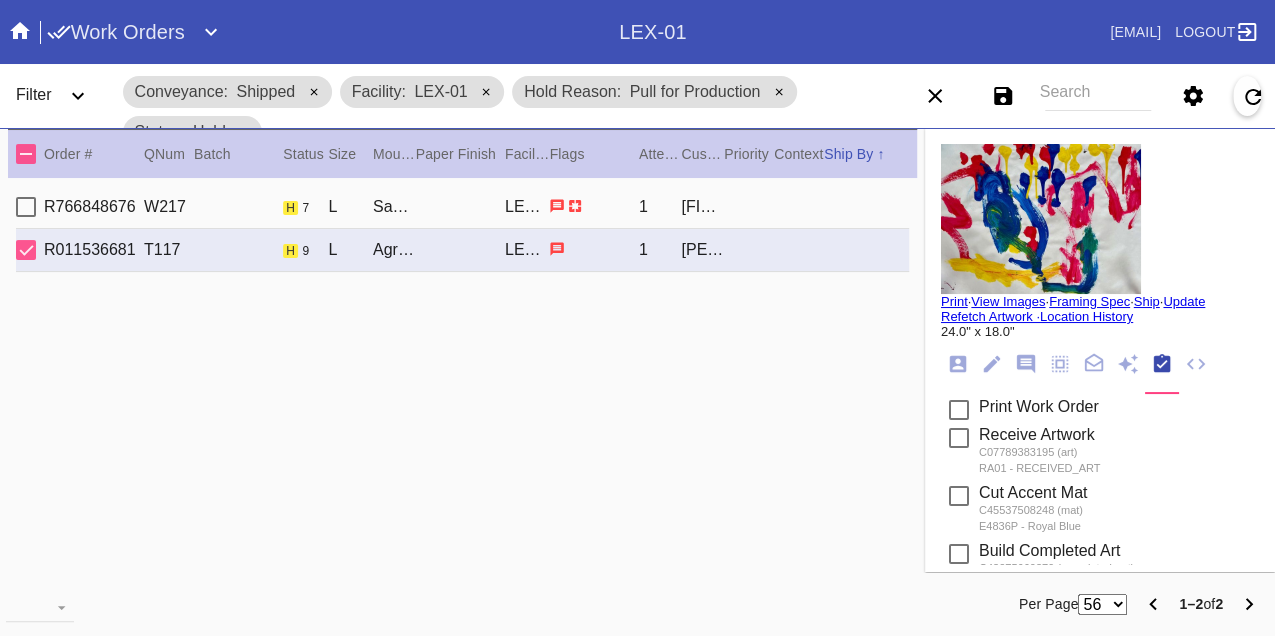 click on "R766848676 W217 h   7 L Santorini / White LEX-01 1 Katherine Ammirati" at bounding box center [462, 207] 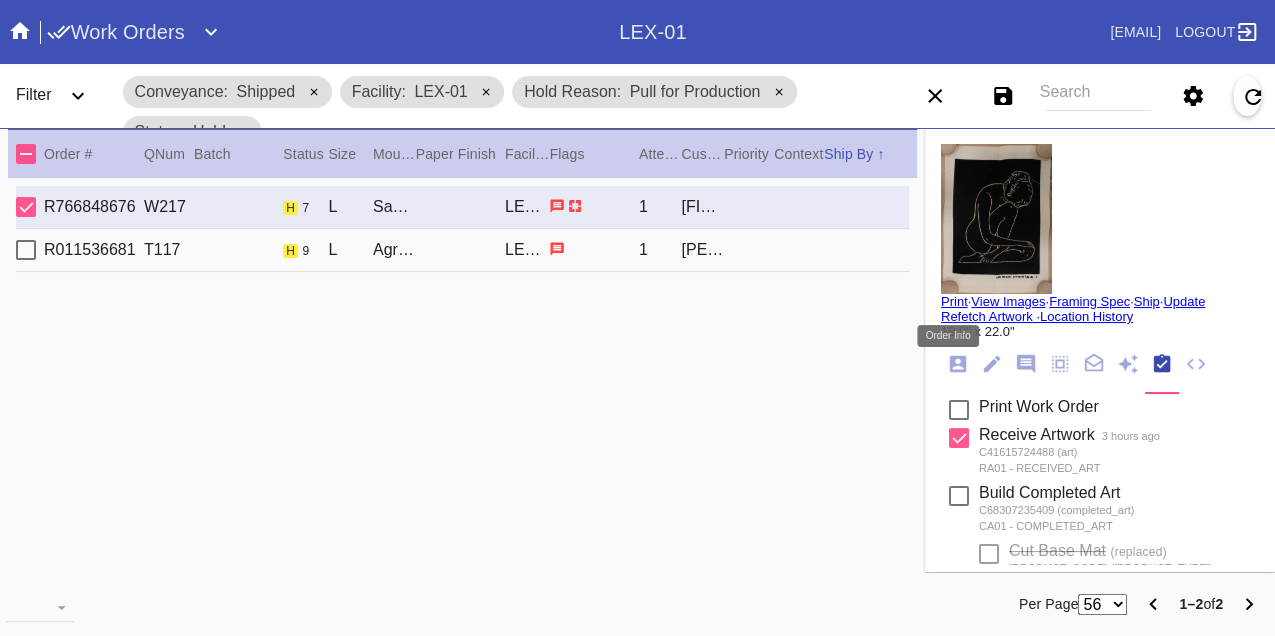click 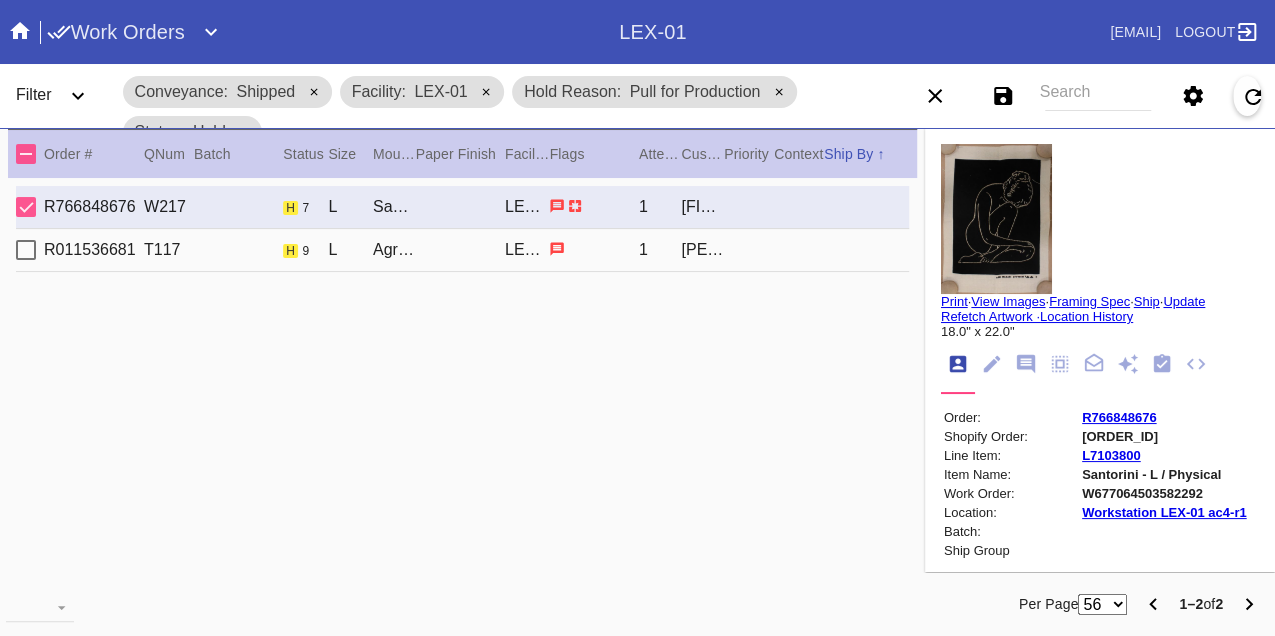 click on "W677064503582292" at bounding box center (1164, 493) 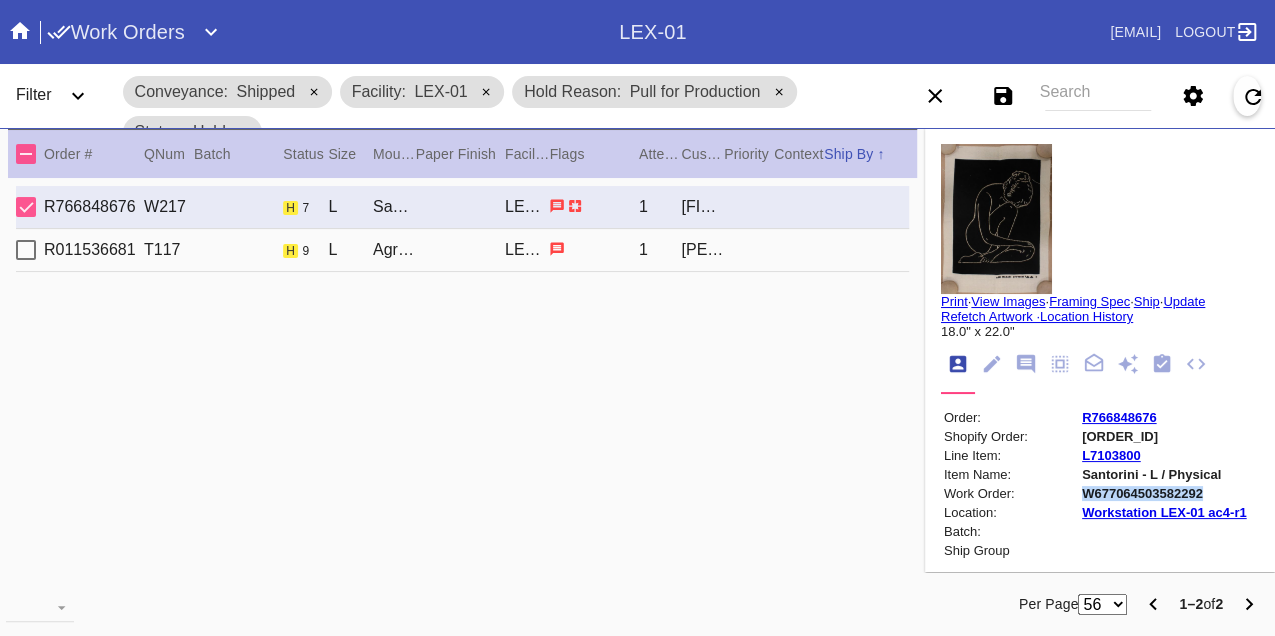 click on "W677064503582292" at bounding box center (1164, 493) 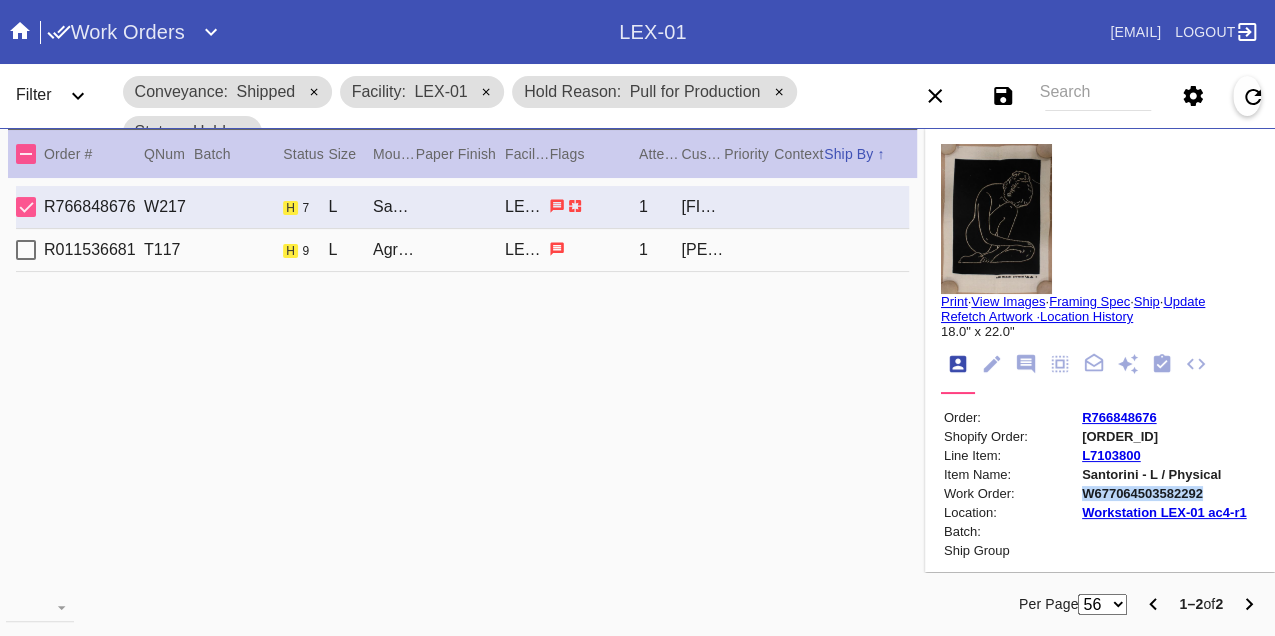 copy on "W677064503582292" 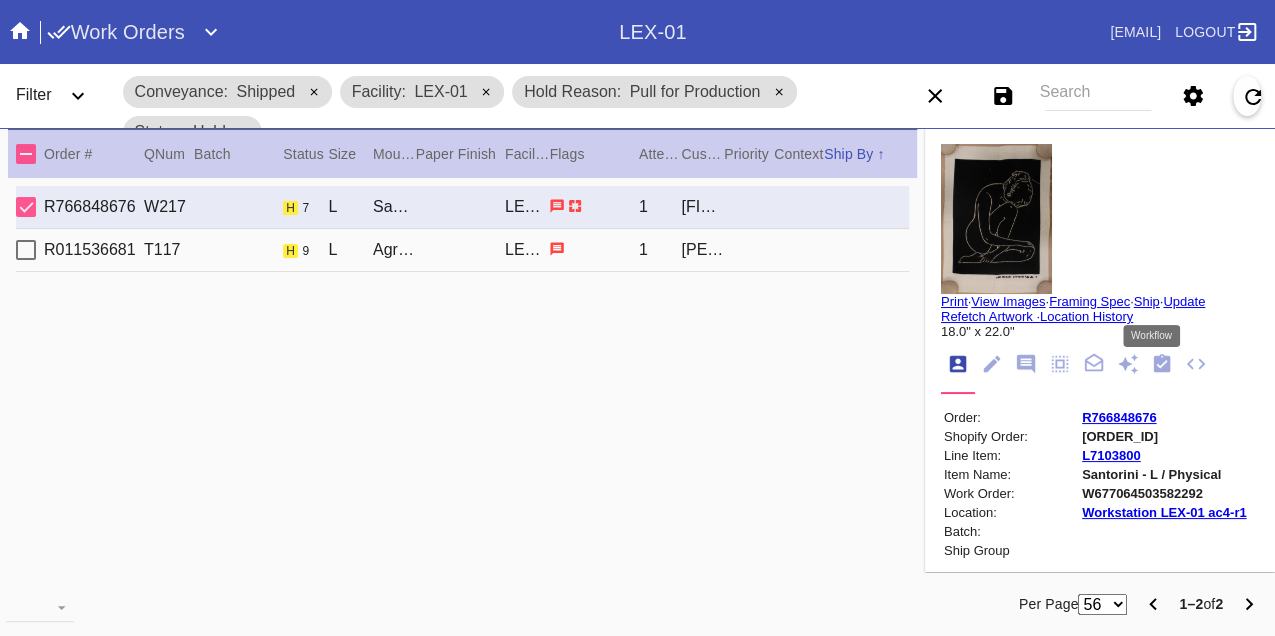 click 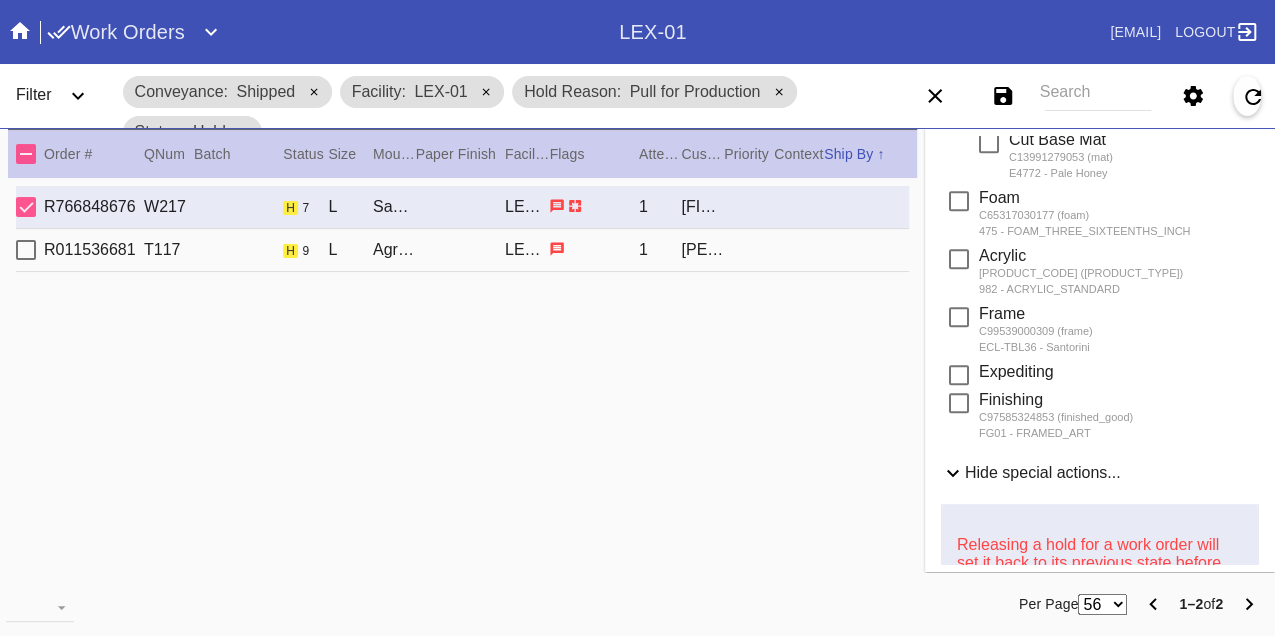 scroll, scrollTop: 1007, scrollLeft: 0, axis: vertical 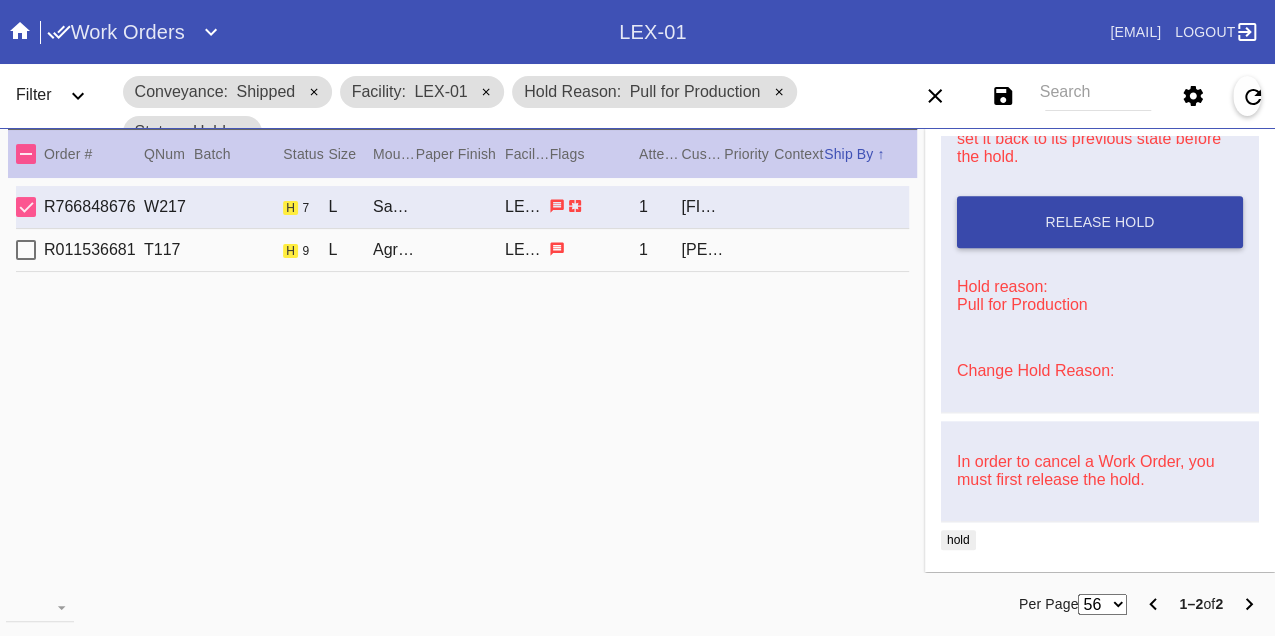 click on "Release Hold" at bounding box center (1100, 222) 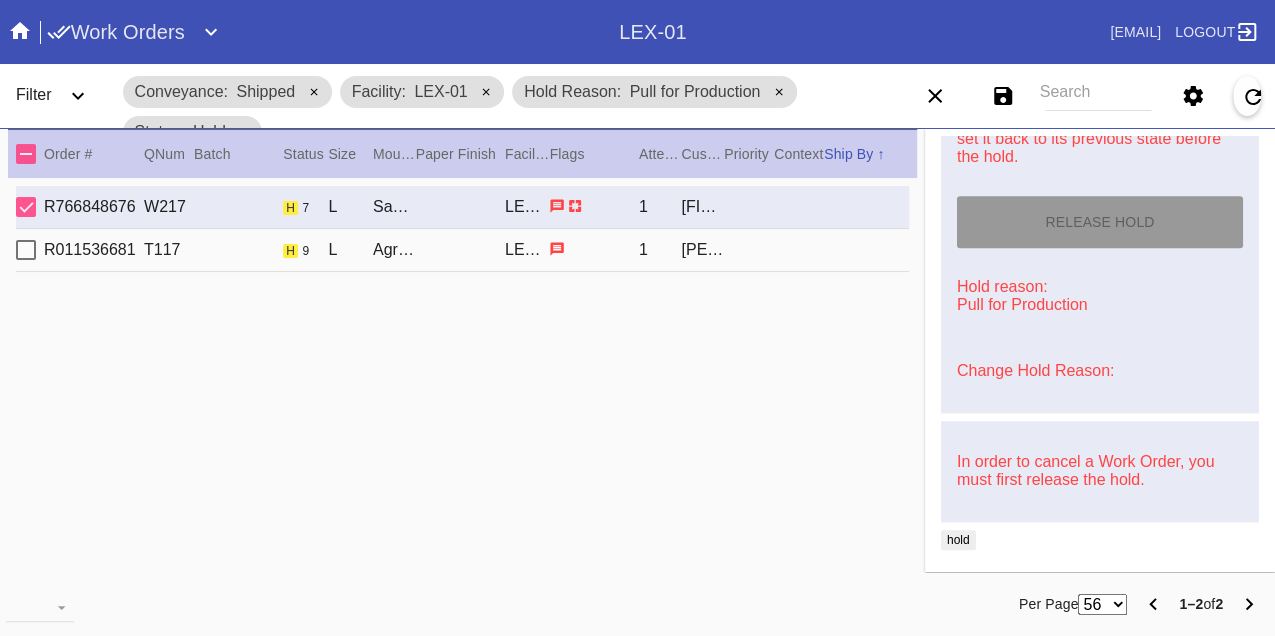 type on "8/8/2025" 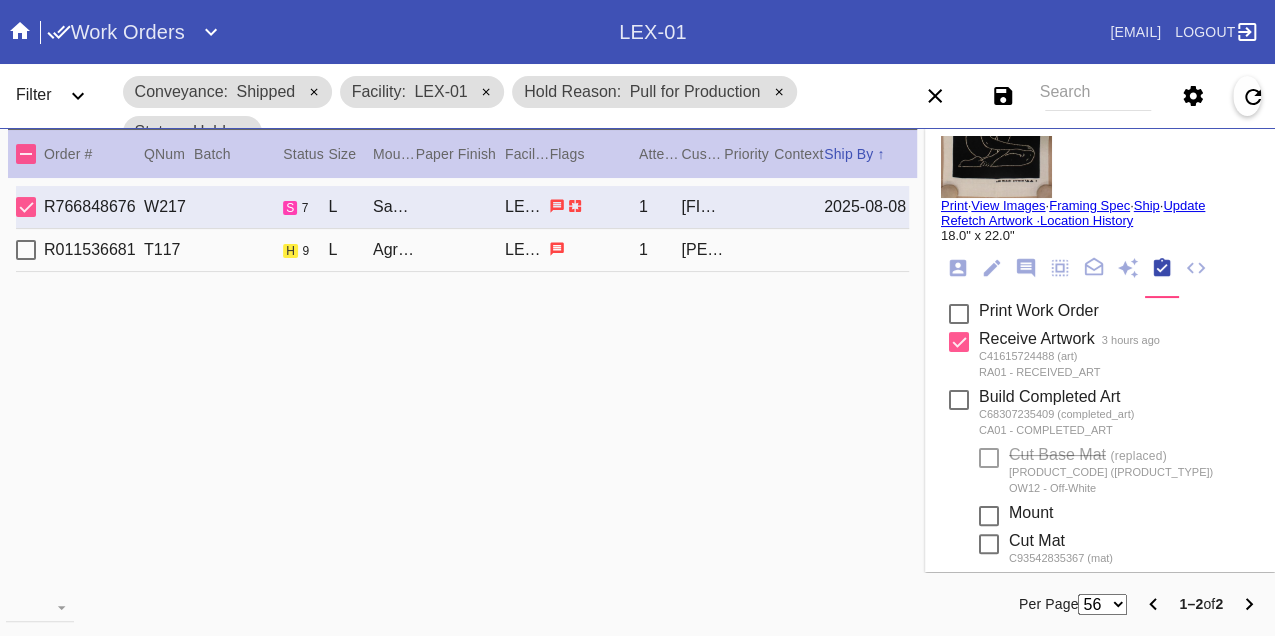 scroll, scrollTop: 0, scrollLeft: 0, axis: both 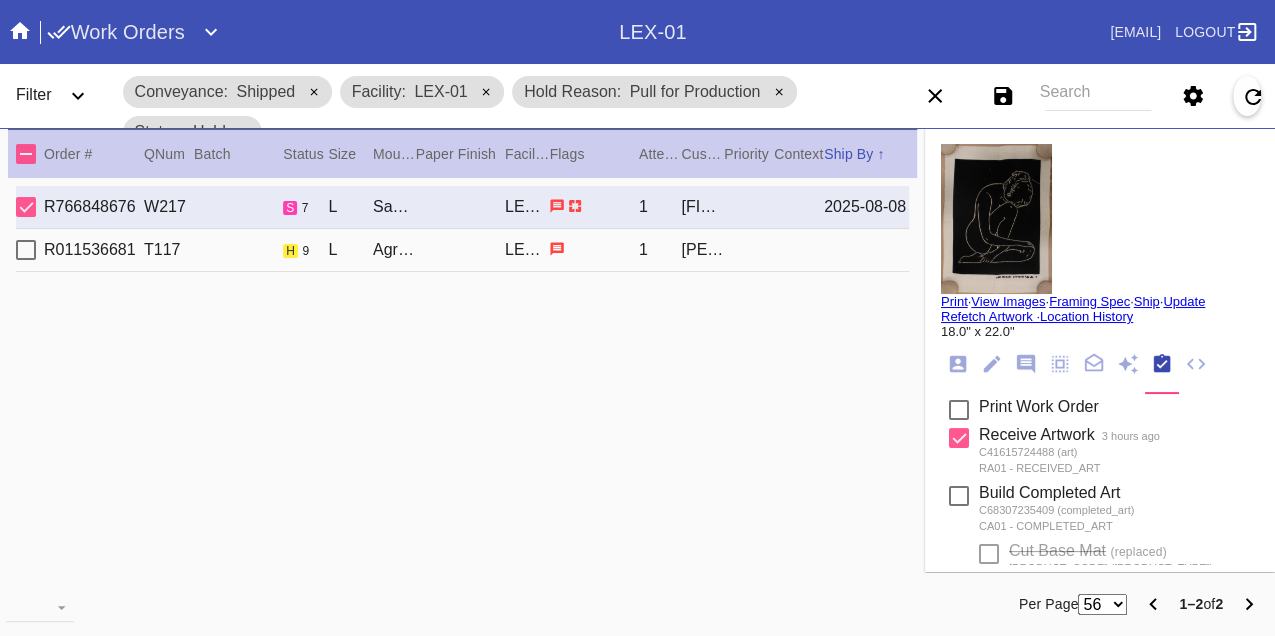 click on "Print" at bounding box center [954, 301] 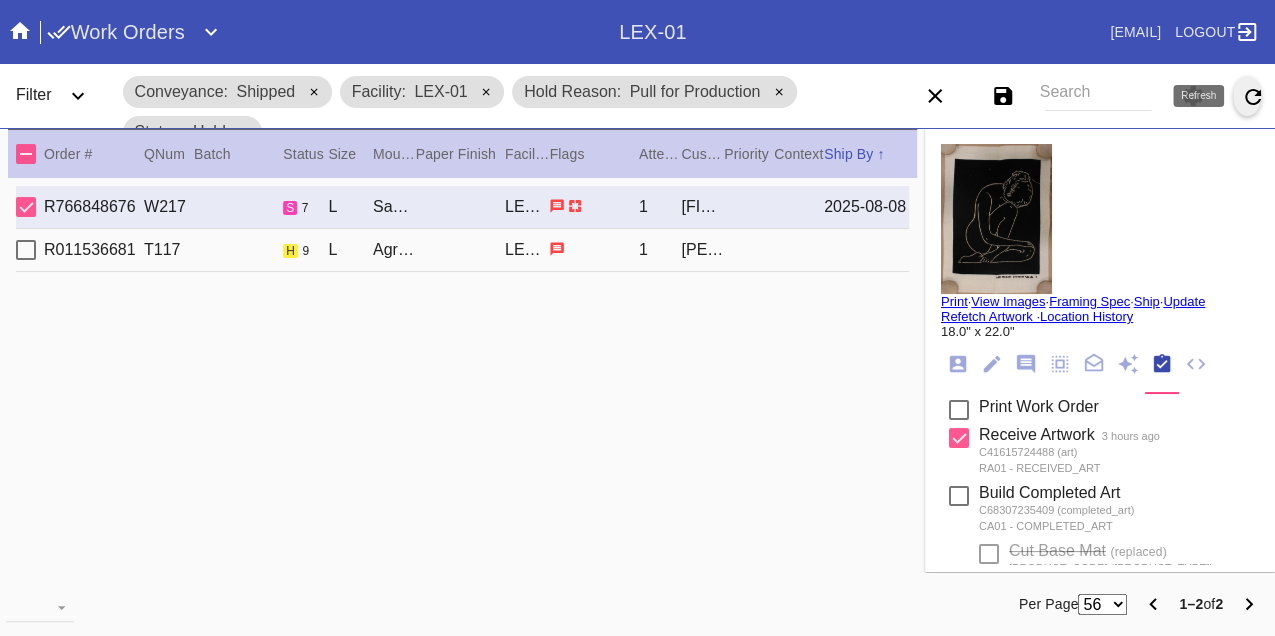 click 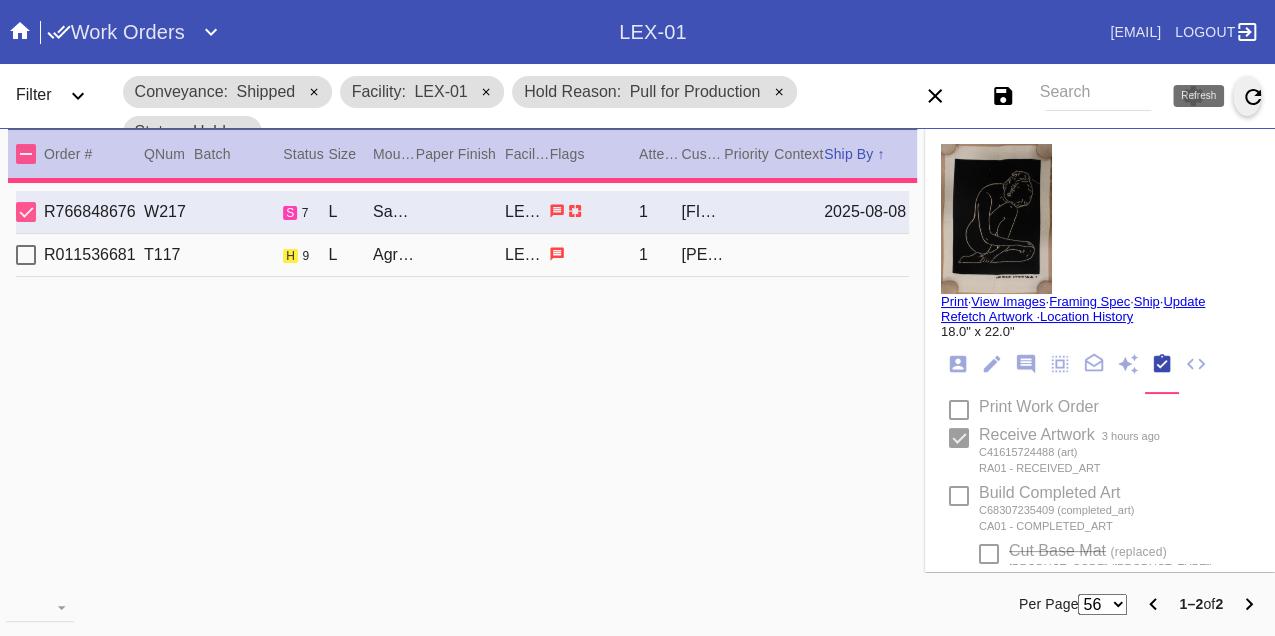 type on "24.0" 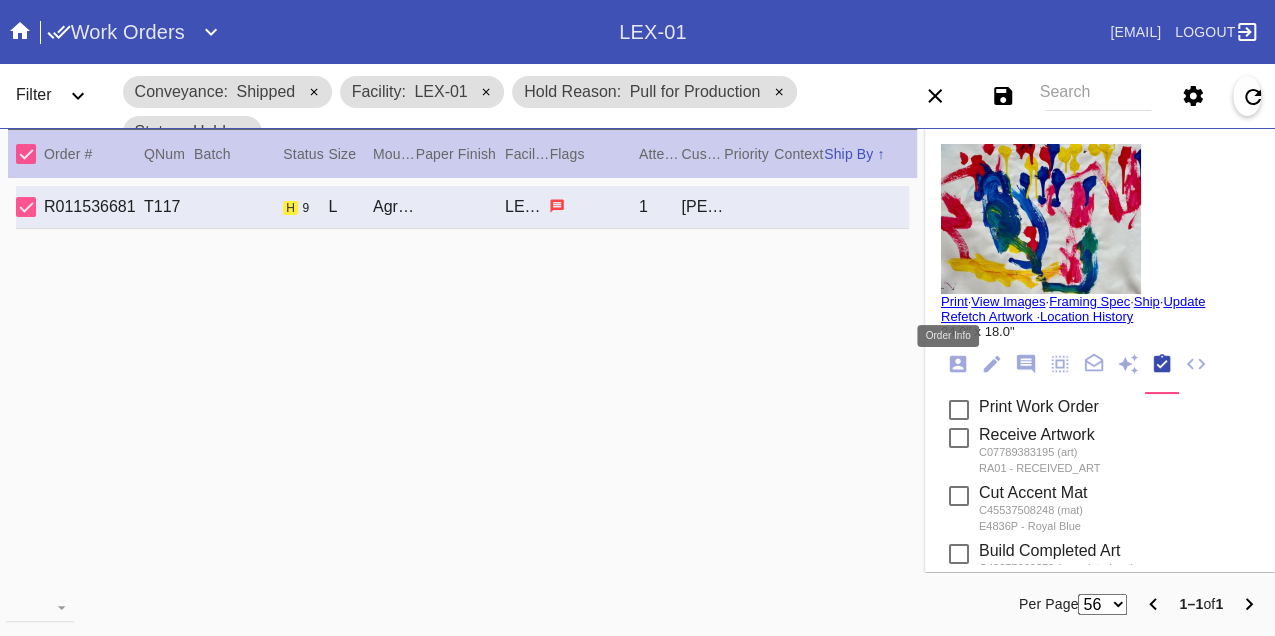 click 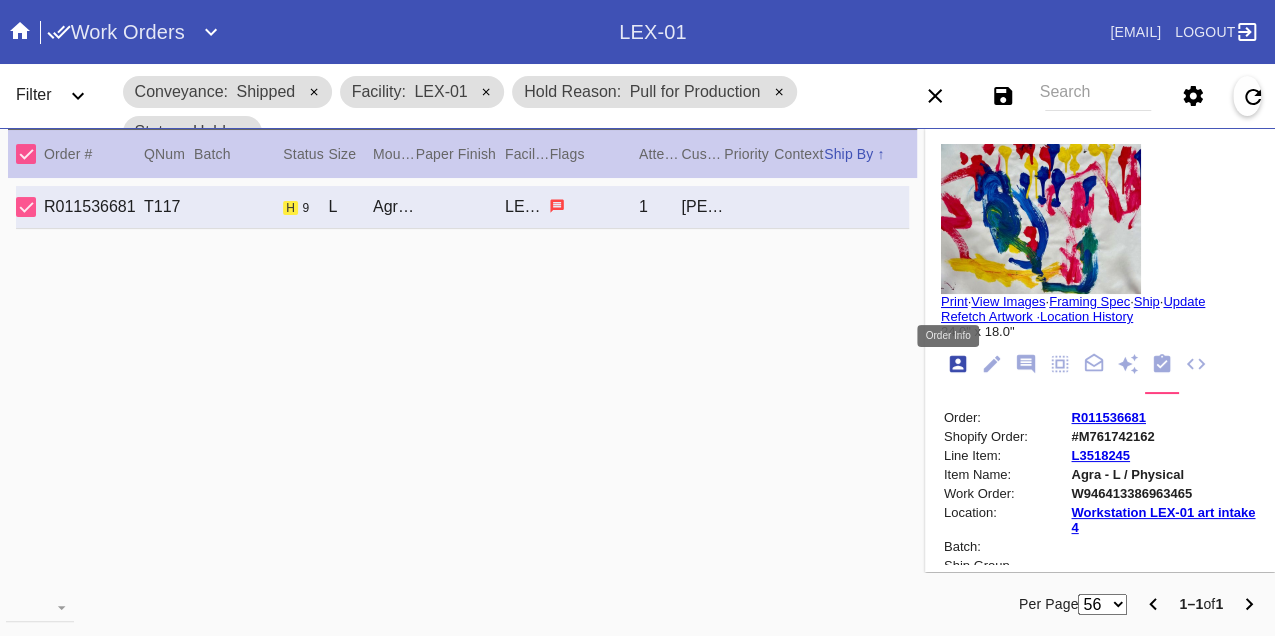 scroll, scrollTop: 24, scrollLeft: 0, axis: vertical 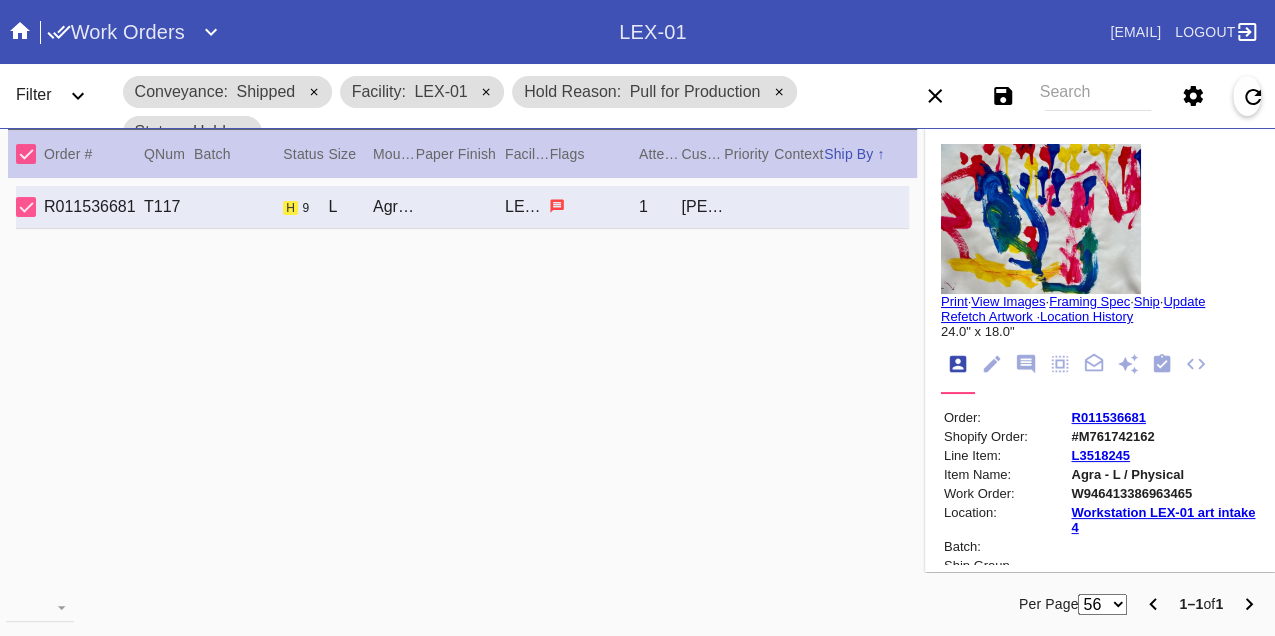 click on "W946413386963465" at bounding box center (1163, 493) 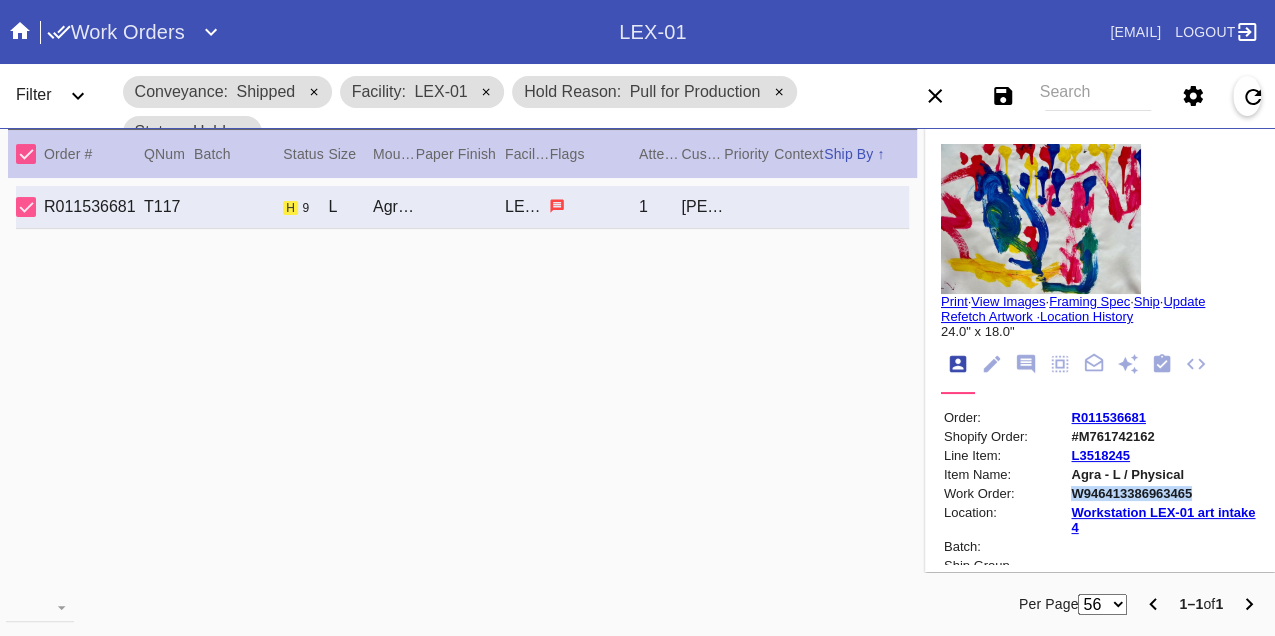 click on "W946413386963465" at bounding box center [1163, 493] 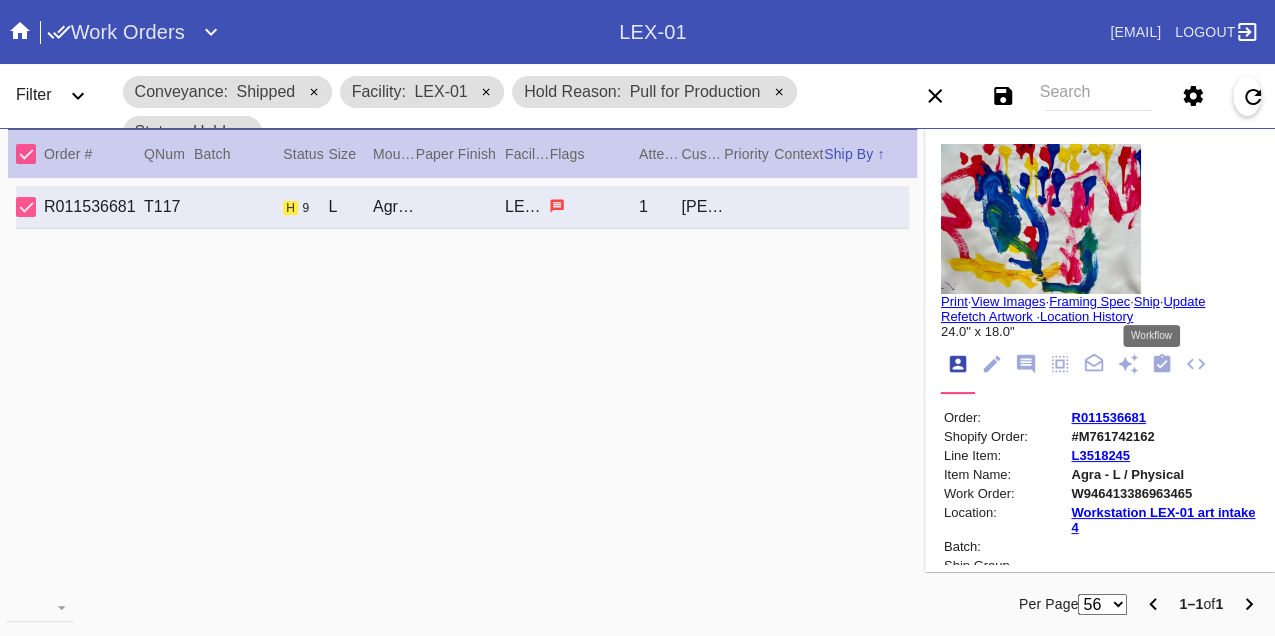 drag, startPoint x: 1153, startPoint y: 366, endPoint x: 1138, endPoint y: 376, distance: 18.027756 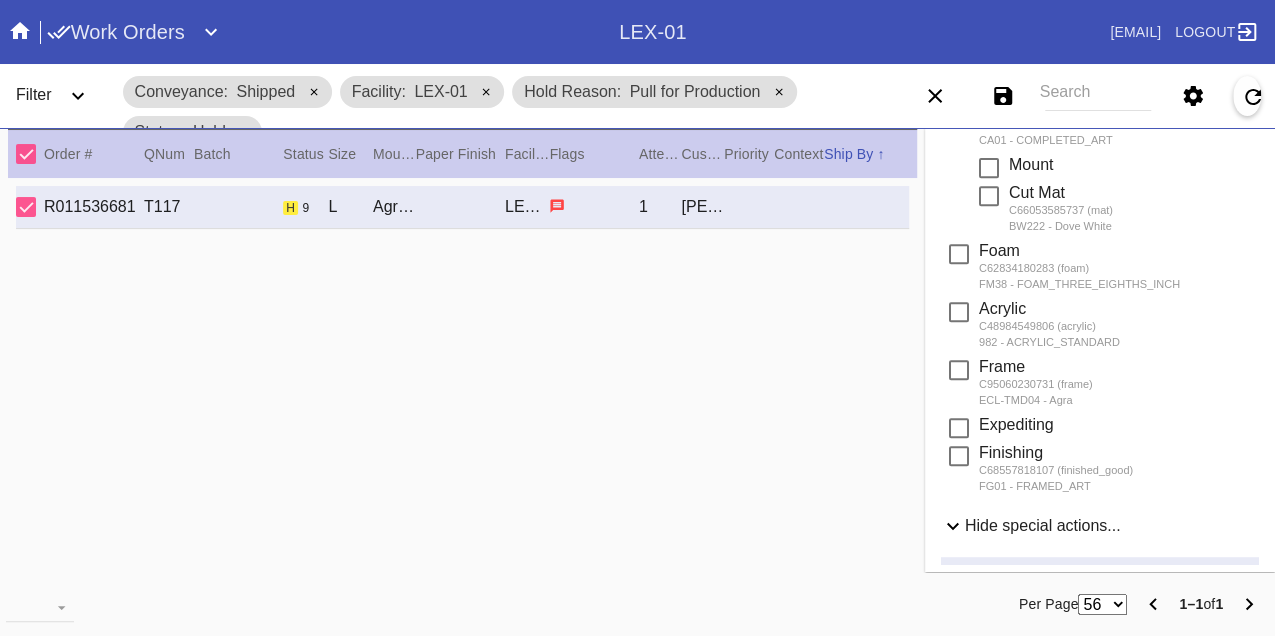 scroll, scrollTop: 948, scrollLeft: 0, axis: vertical 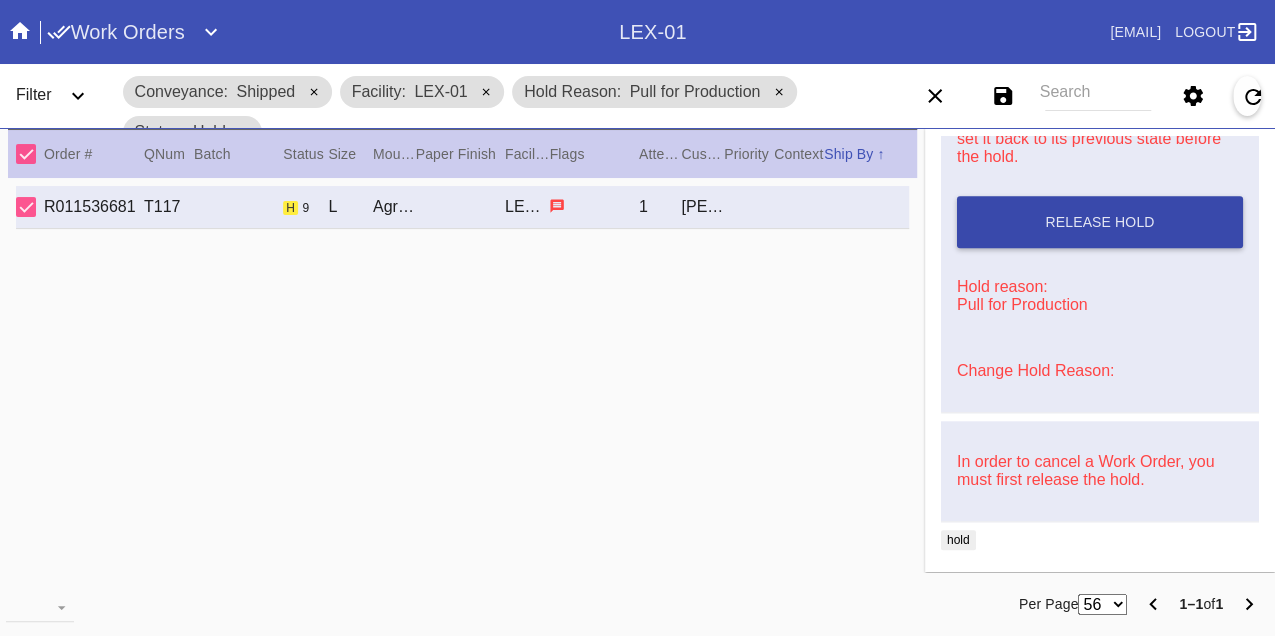 click on "Release Hold" at bounding box center (1100, 222) 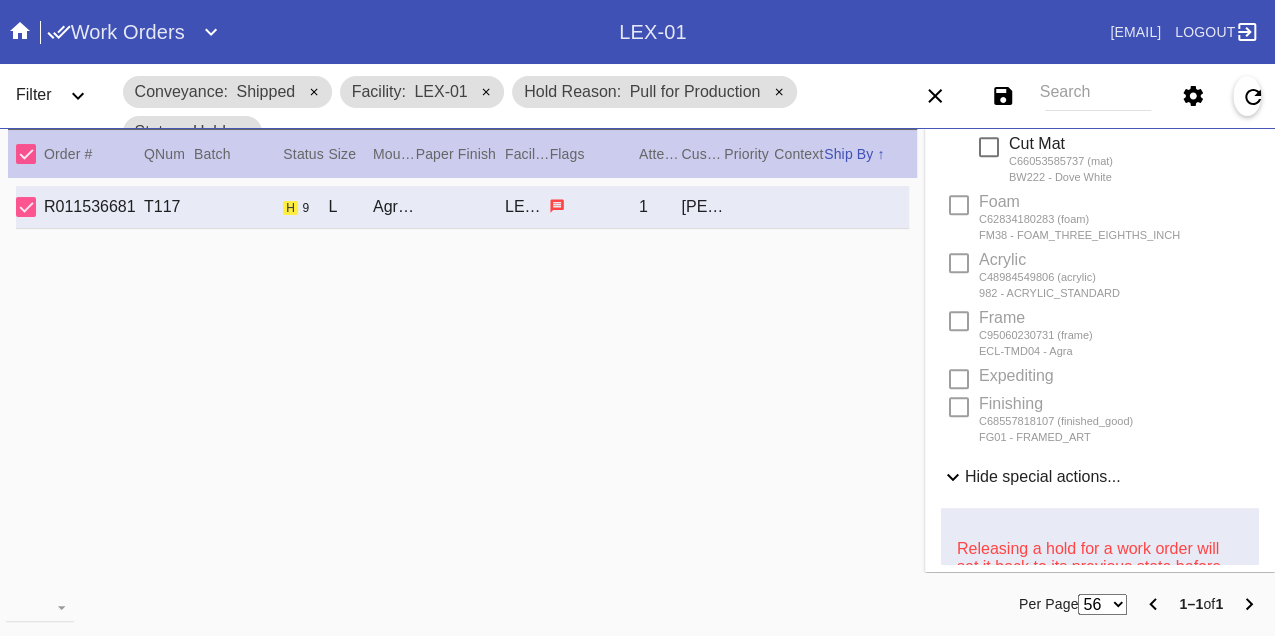 scroll, scrollTop: 281, scrollLeft: 0, axis: vertical 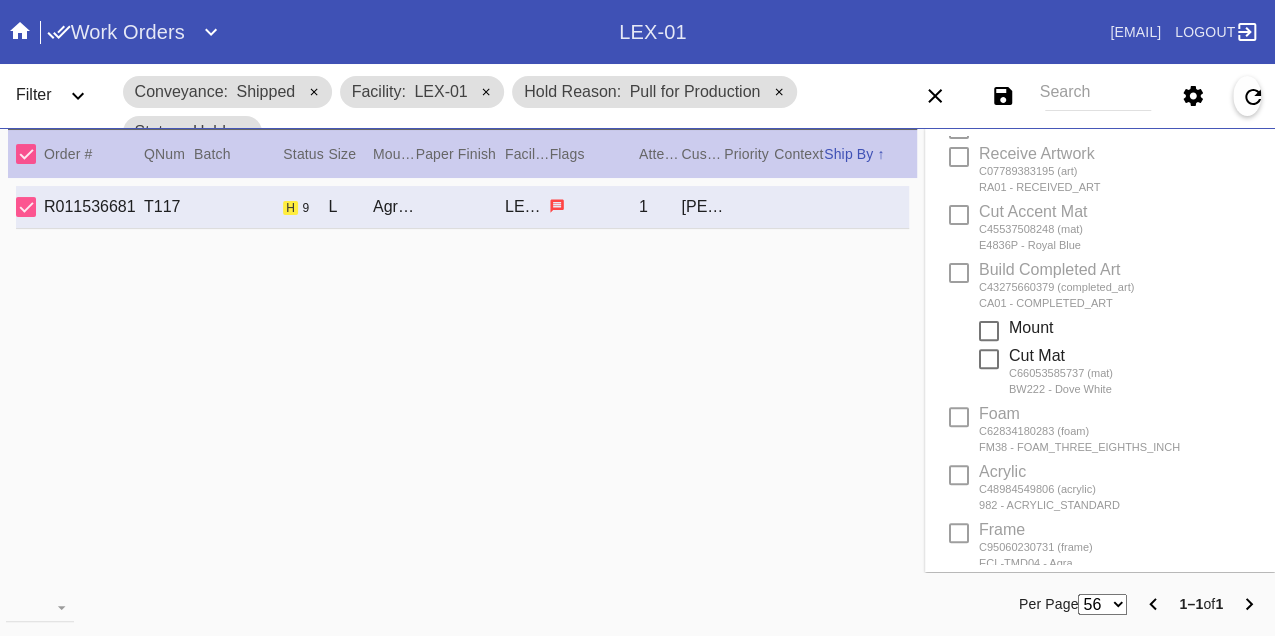 type on "8/8/2025" 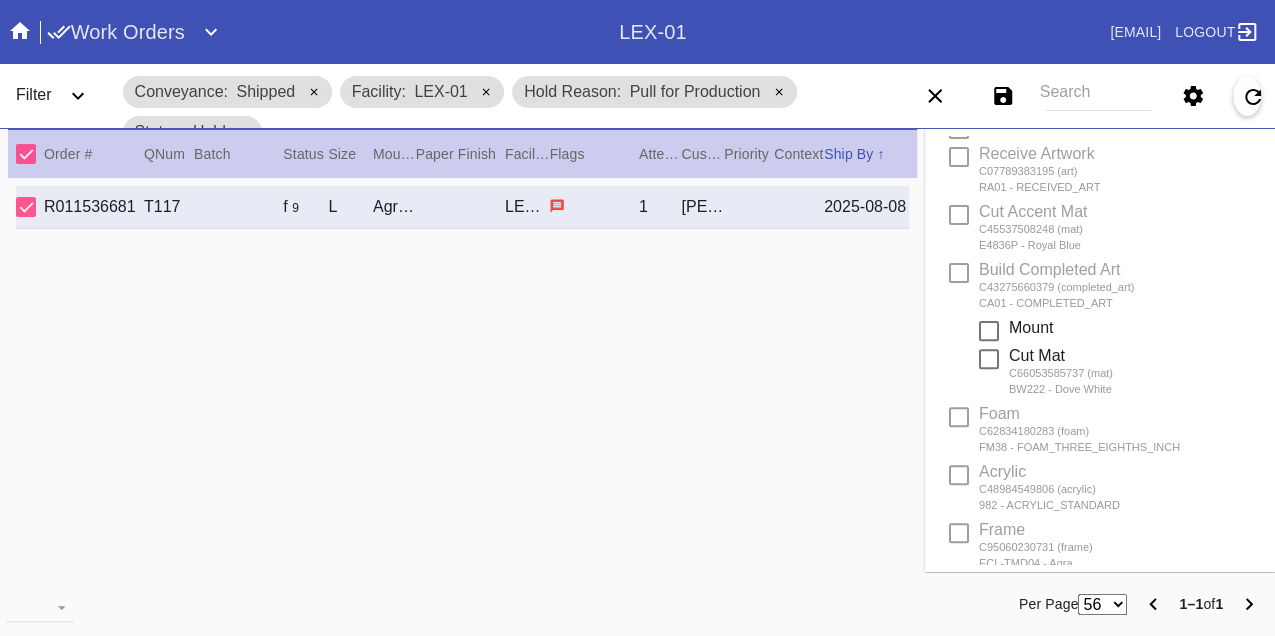 scroll, scrollTop: 0, scrollLeft: 0, axis: both 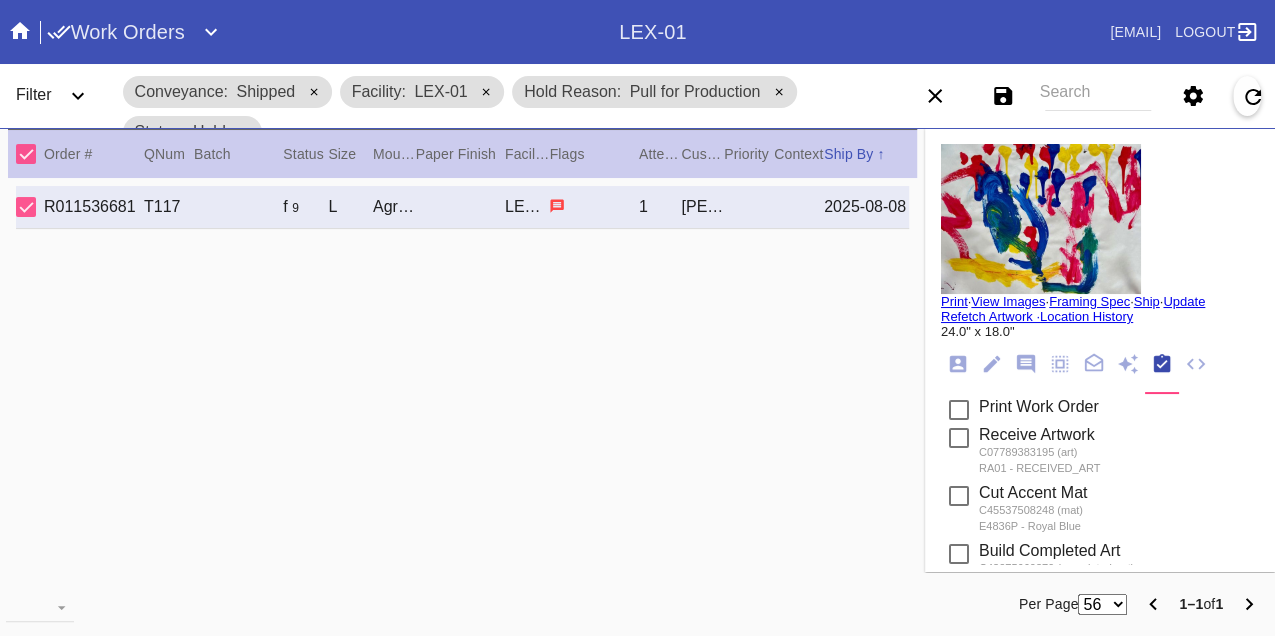 click on "Print" at bounding box center [954, 301] 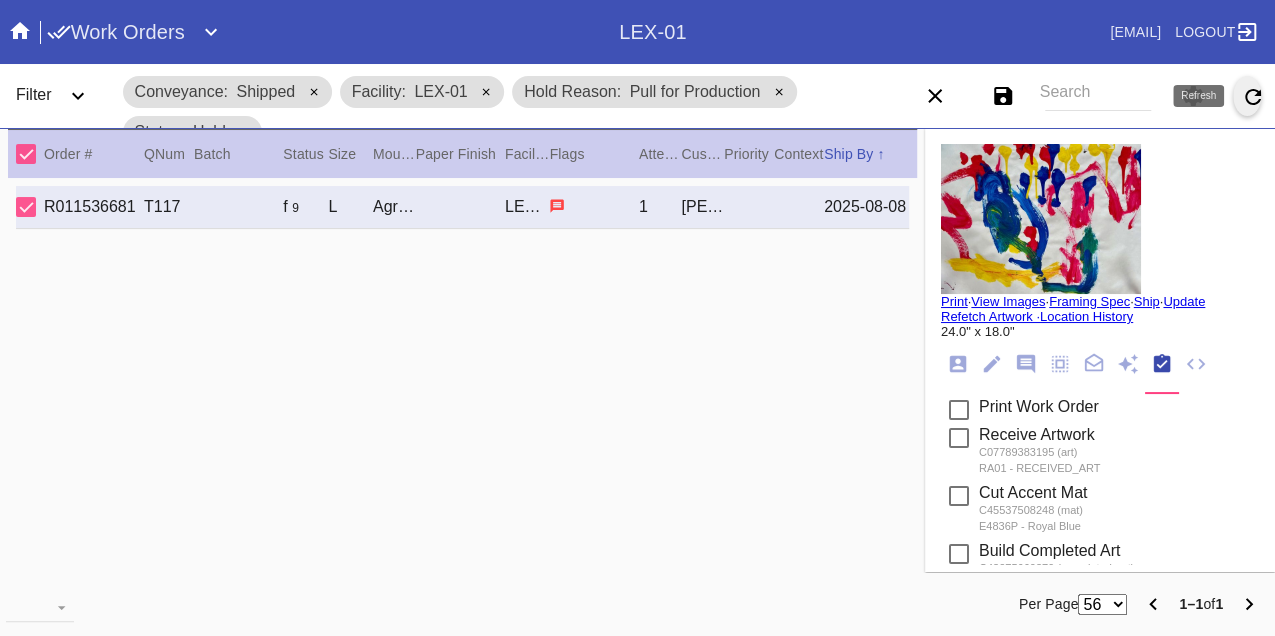 click 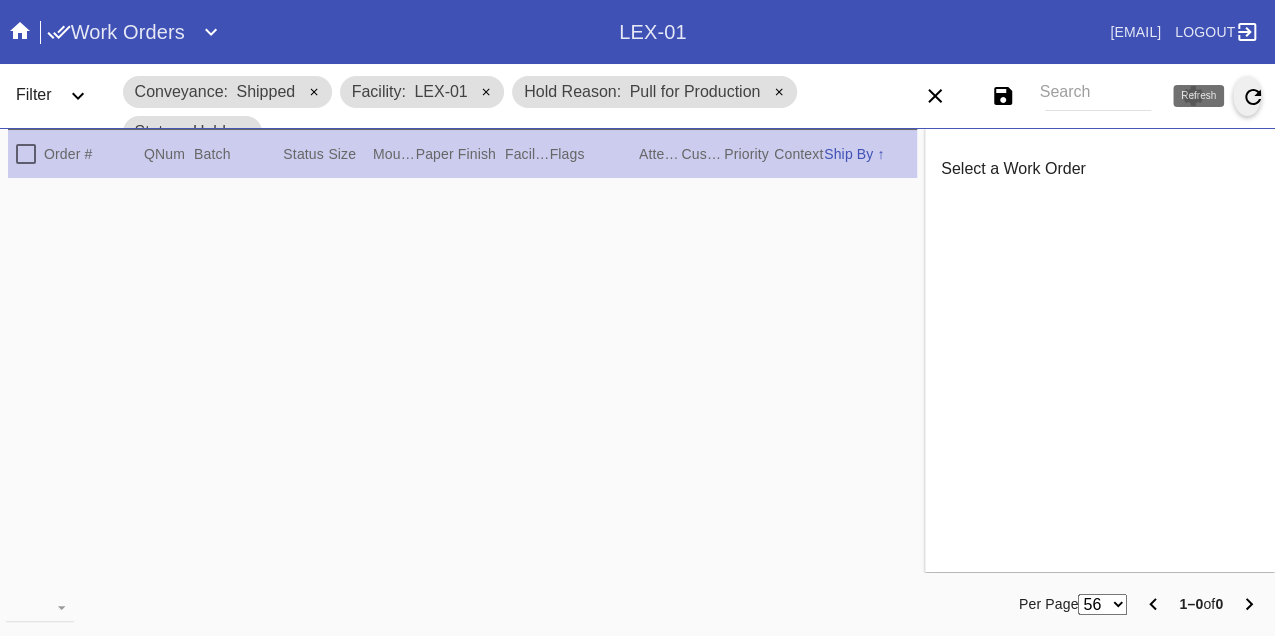 click 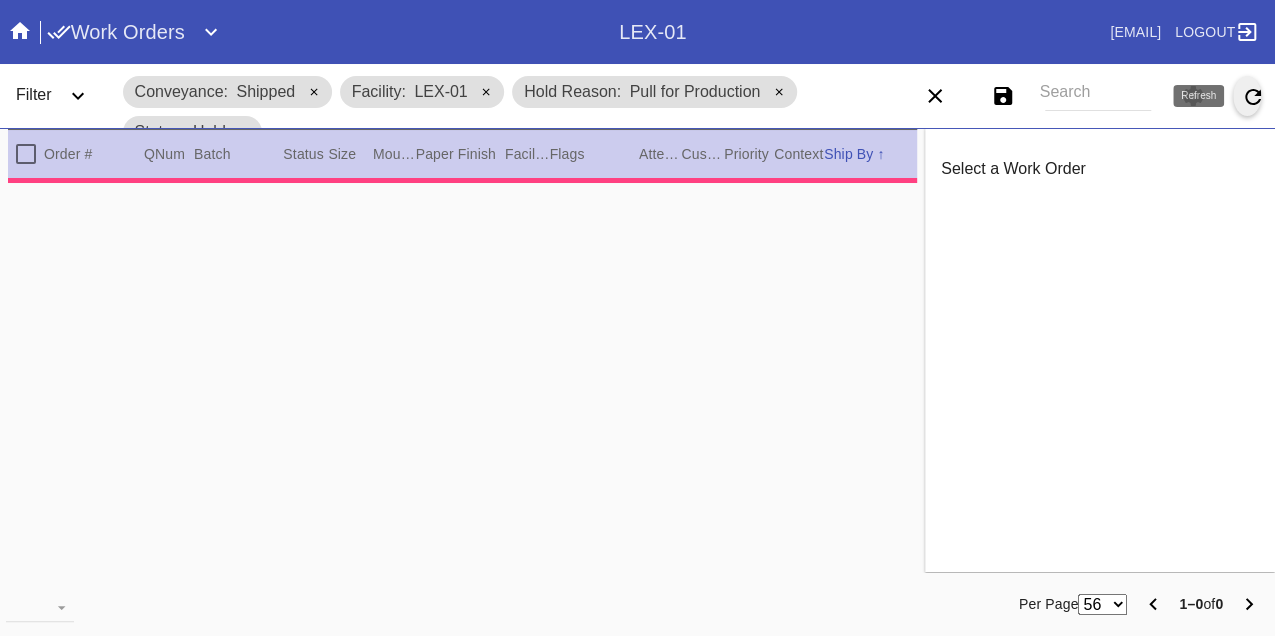 type on "PRO NOTE: please follow the previous pro note, and do not repods for charges. TR 8.6" 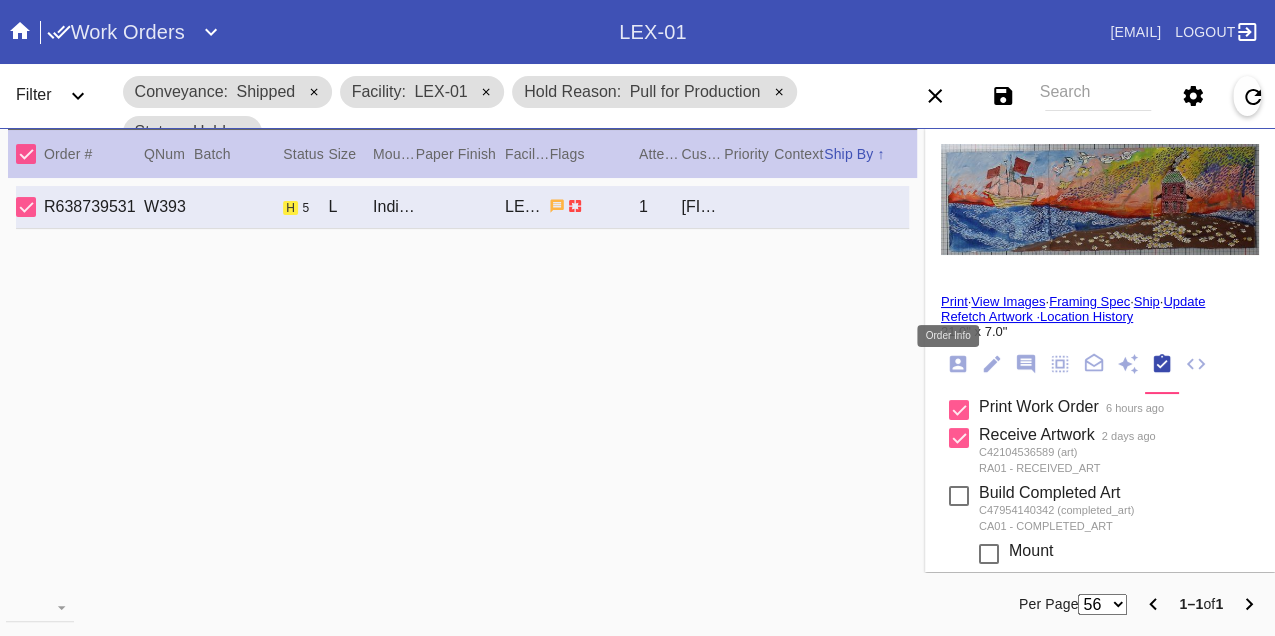 click 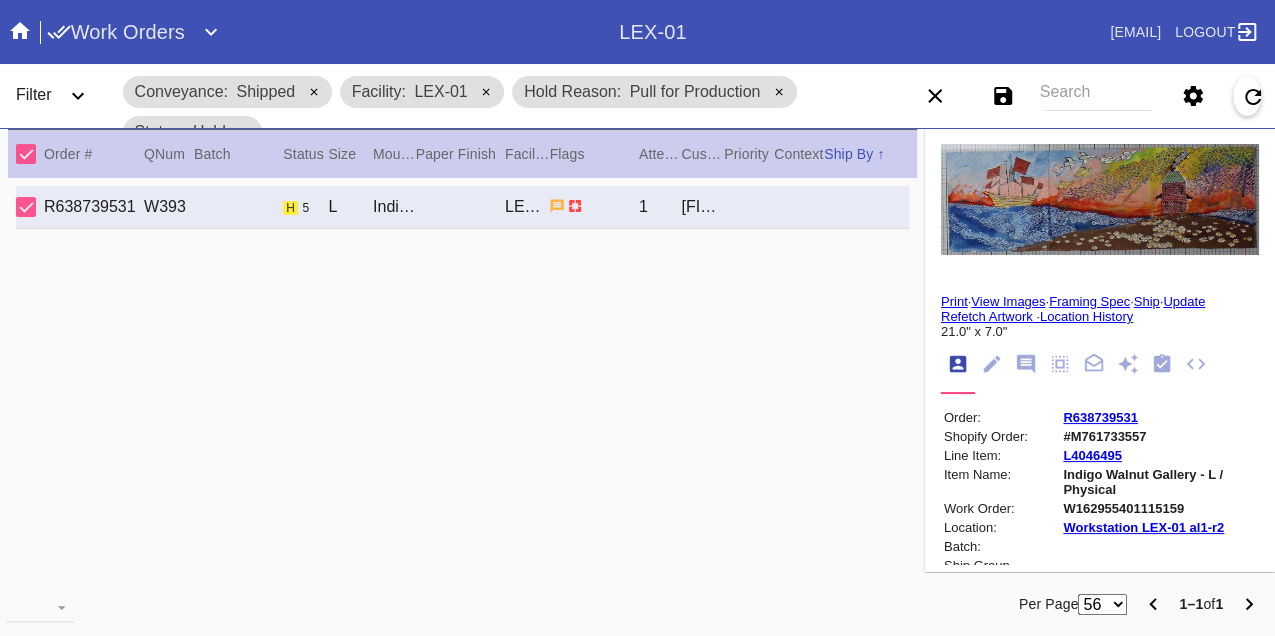 click on "W162955401115159" at bounding box center (1159, 508) 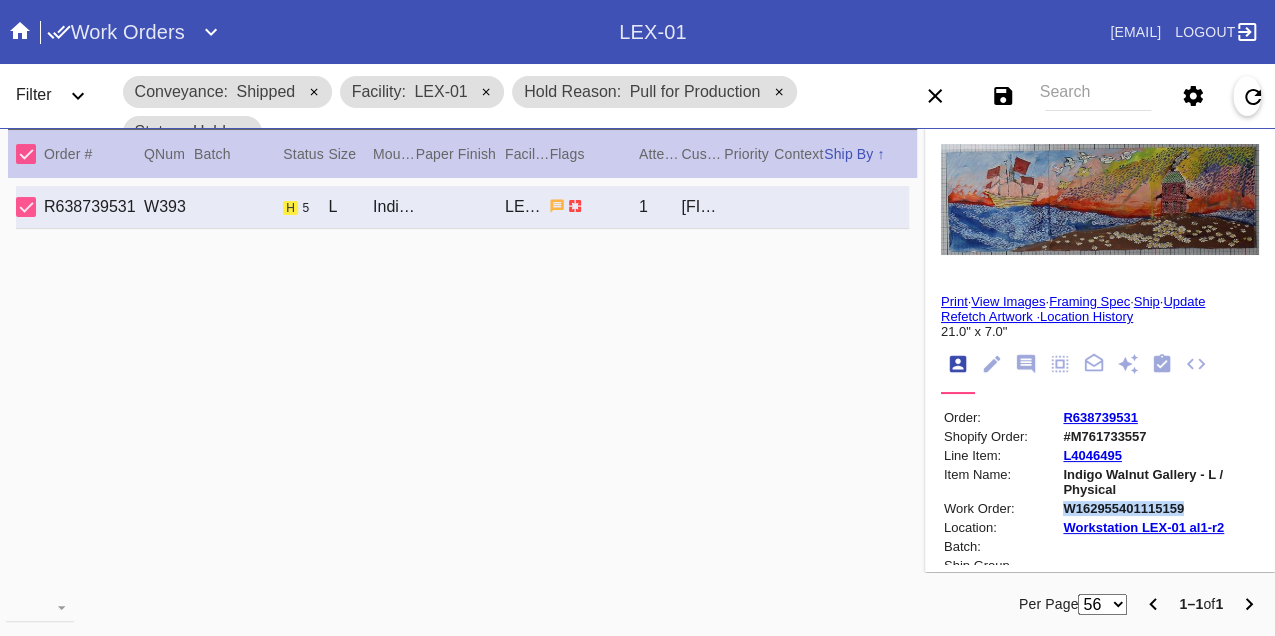 click on "W162955401115159" at bounding box center (1159, 508) 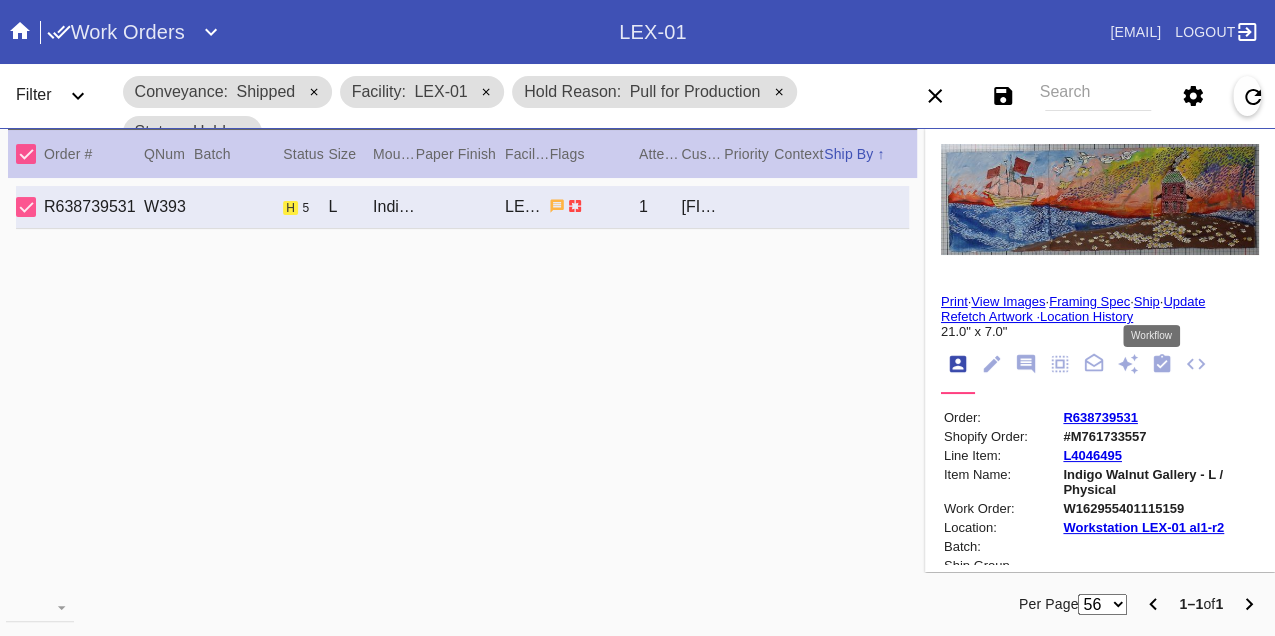 click 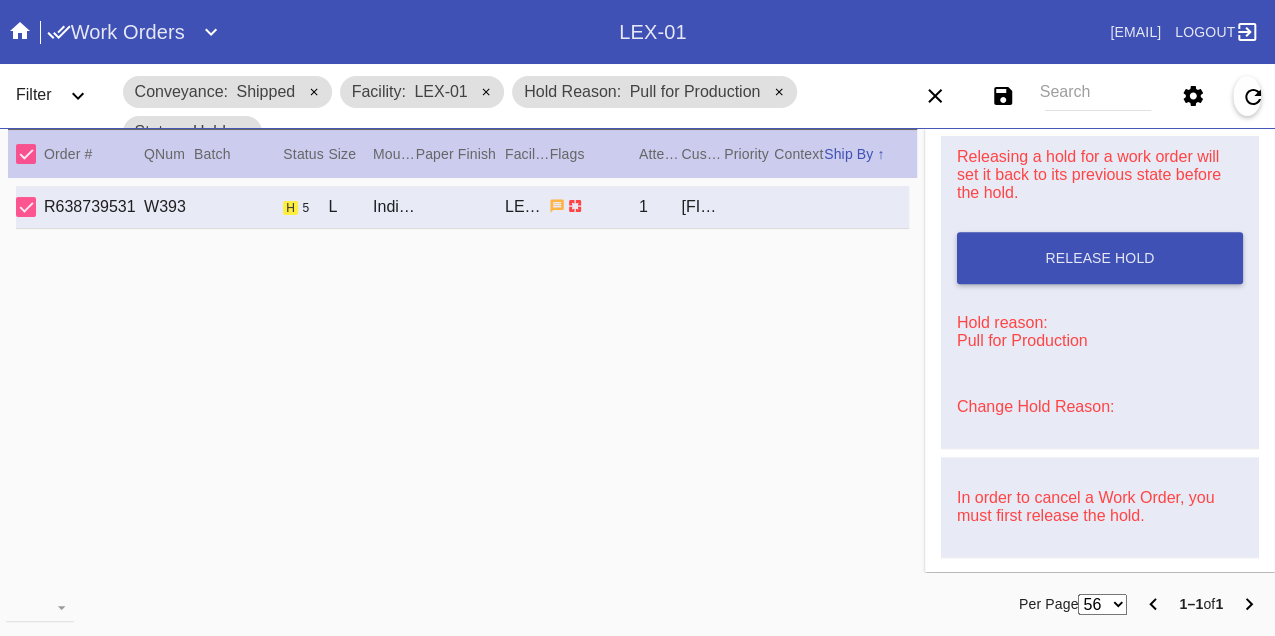 scroll, scrollTop: 888, scrollLeft: 0, axis: vertical 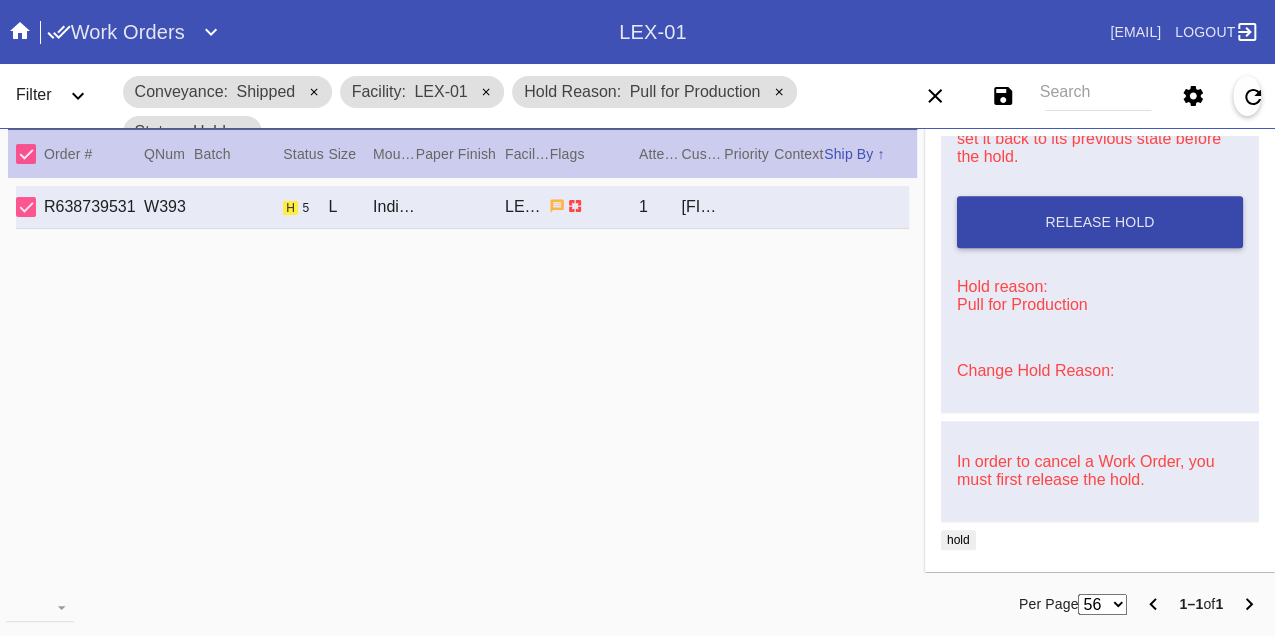 click on "Release Hold" at bounding box center [1100, 222] 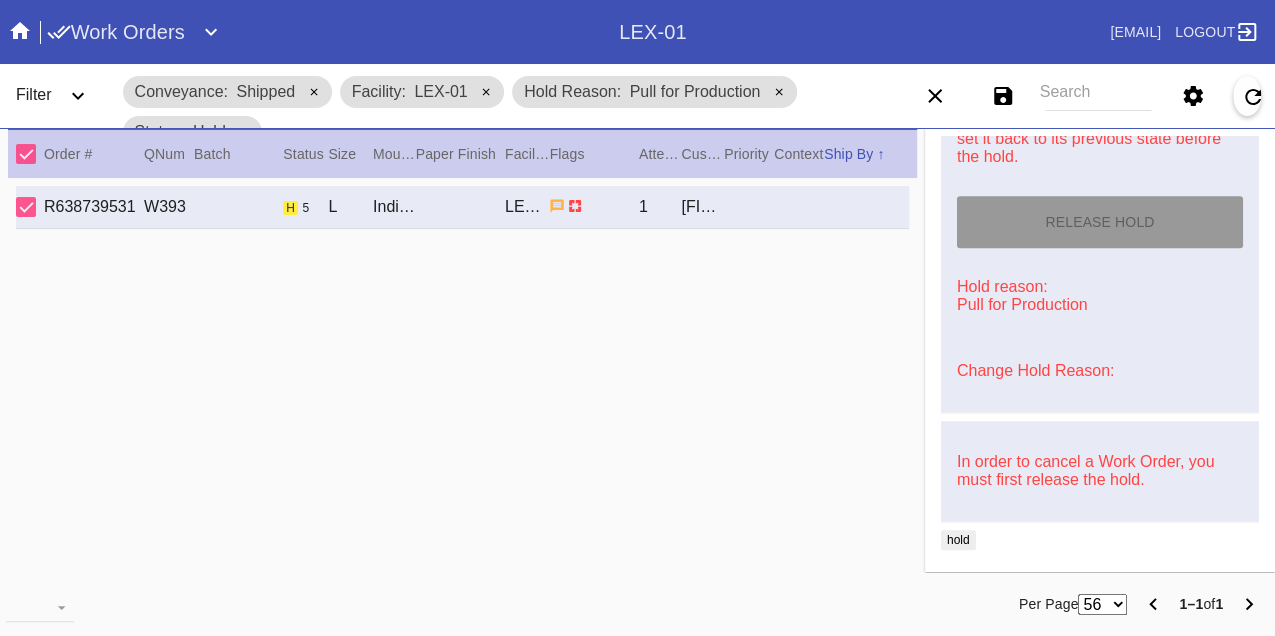 type on "8/8/2025" 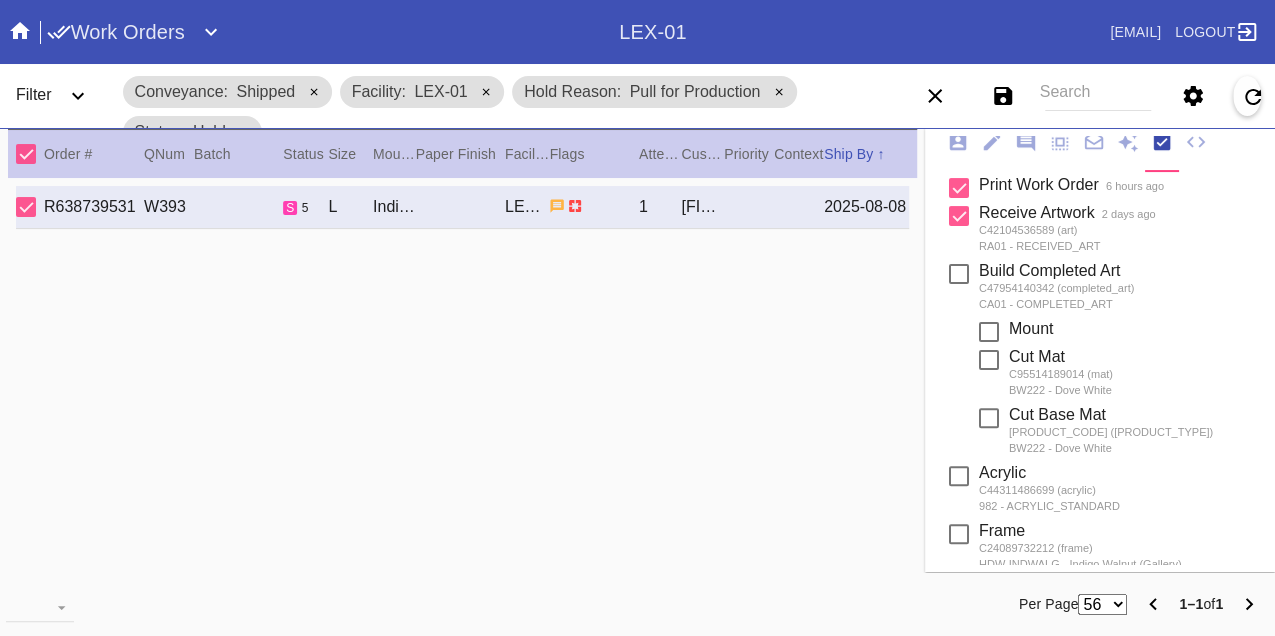 scroll, scrollTop: 0, scrollLeft: 0, axis: both 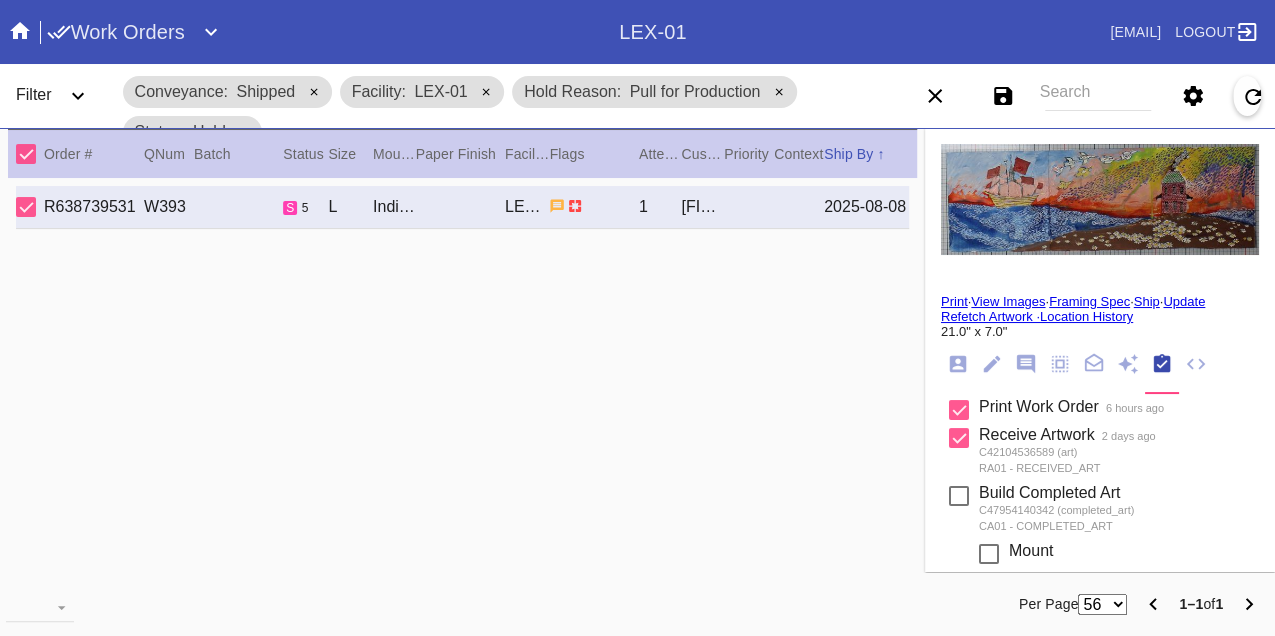 click on "Print" at bounding box center [954, 301] 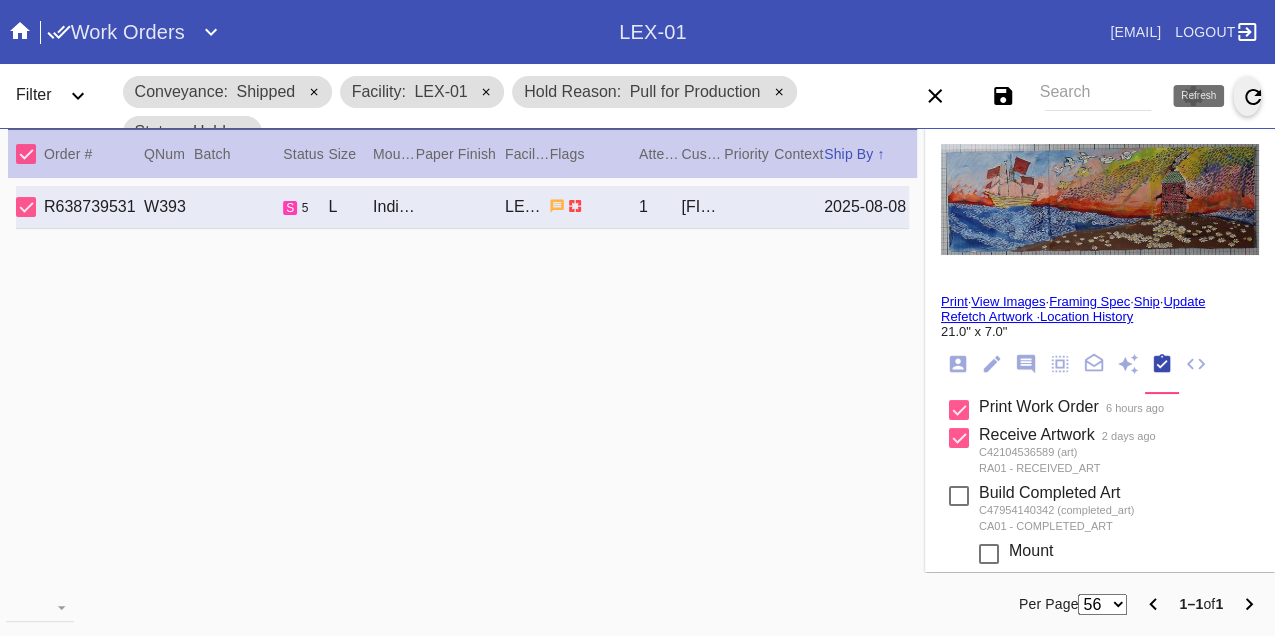 click 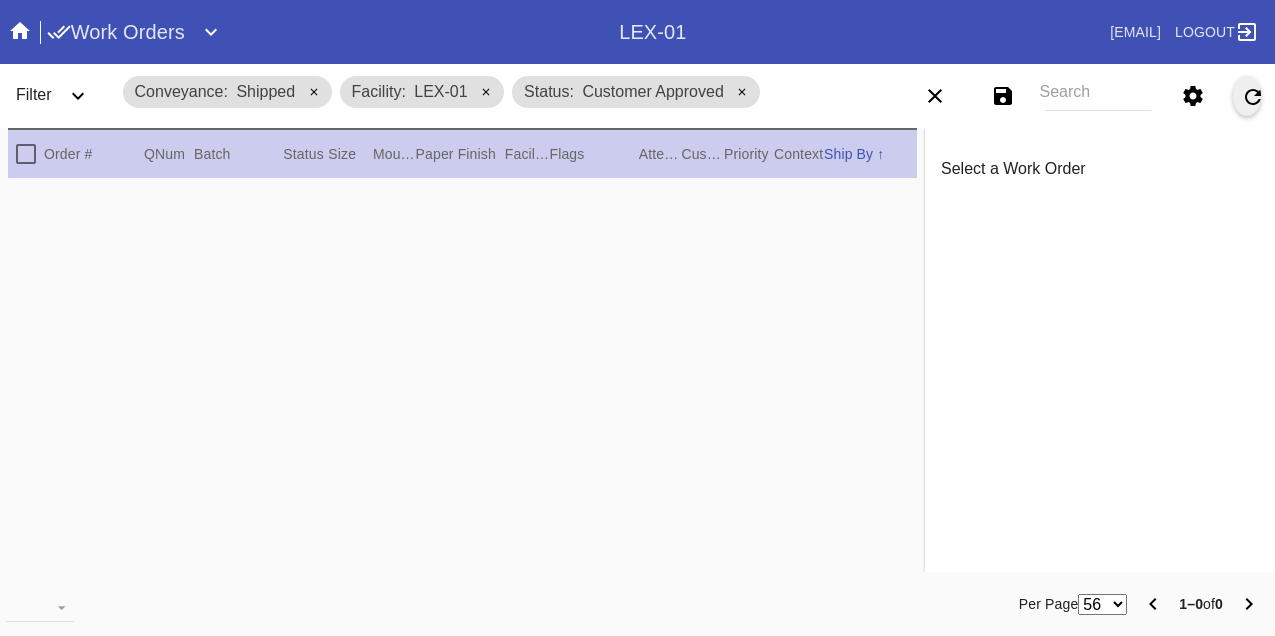 scroll, scrollTop: 0, scrollLeft: 0, axis: both 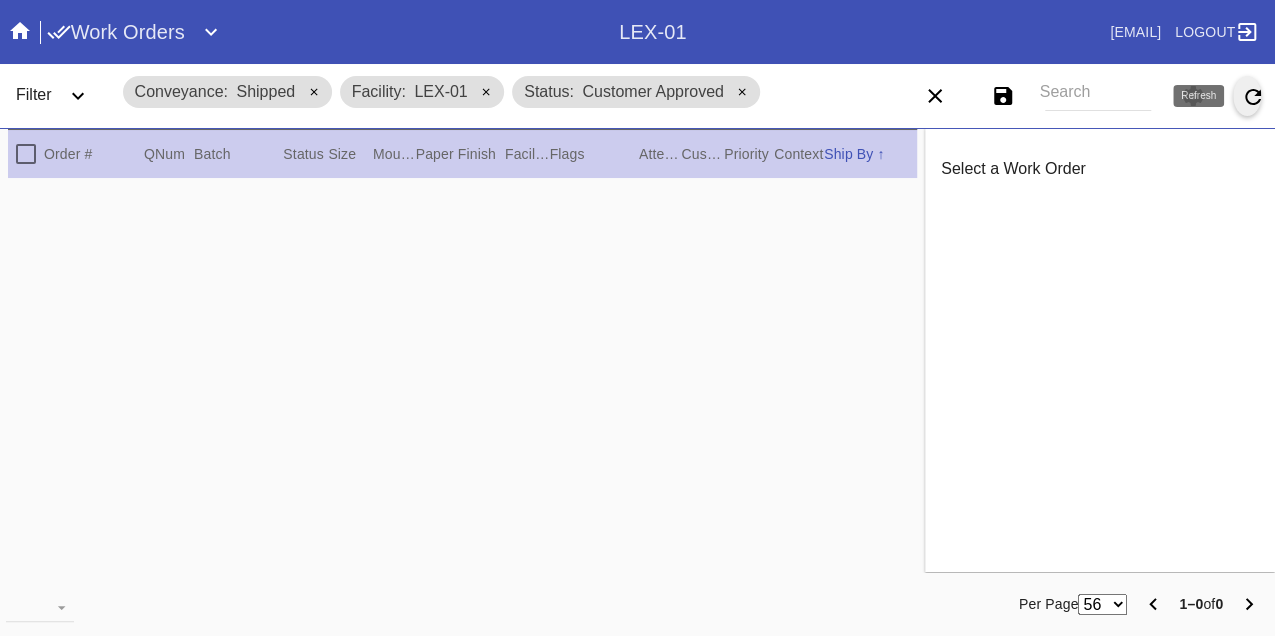 click 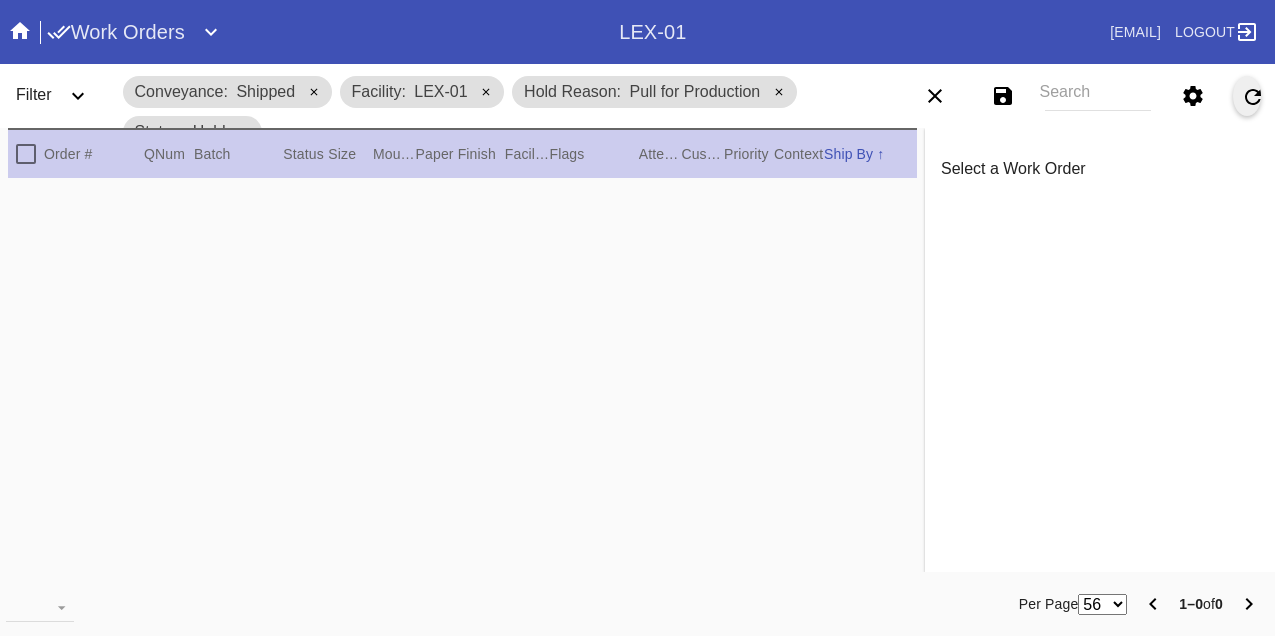 scroll, scrollTop: 0, scrollLeft: 0, axis: both 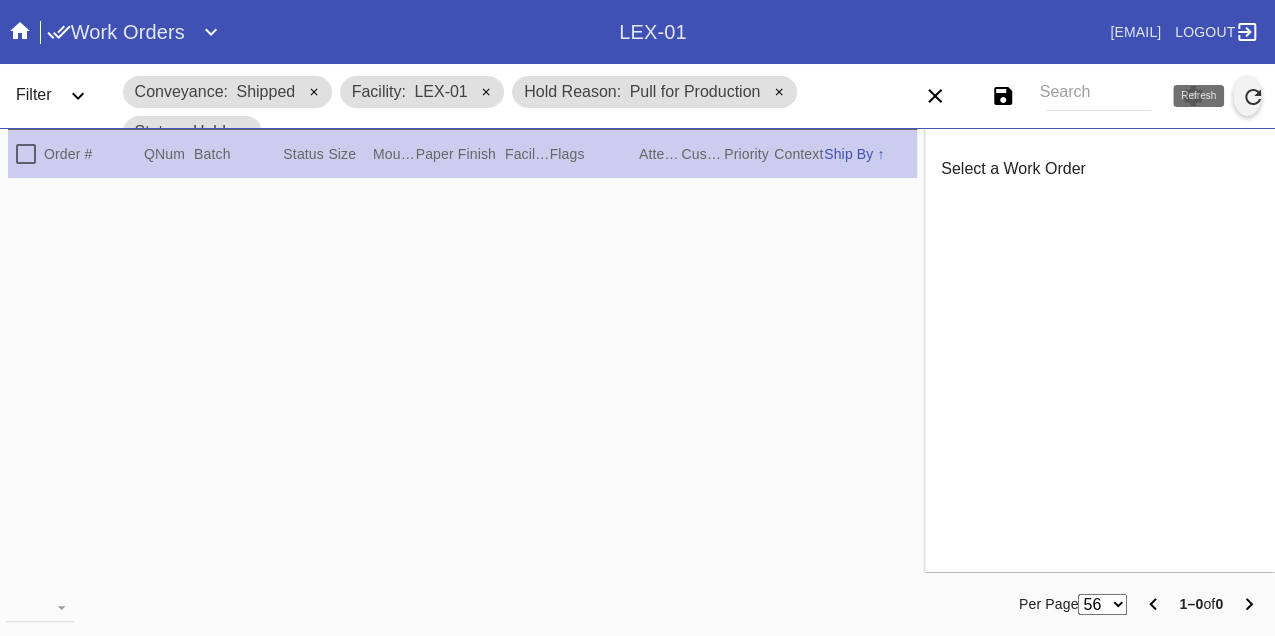click 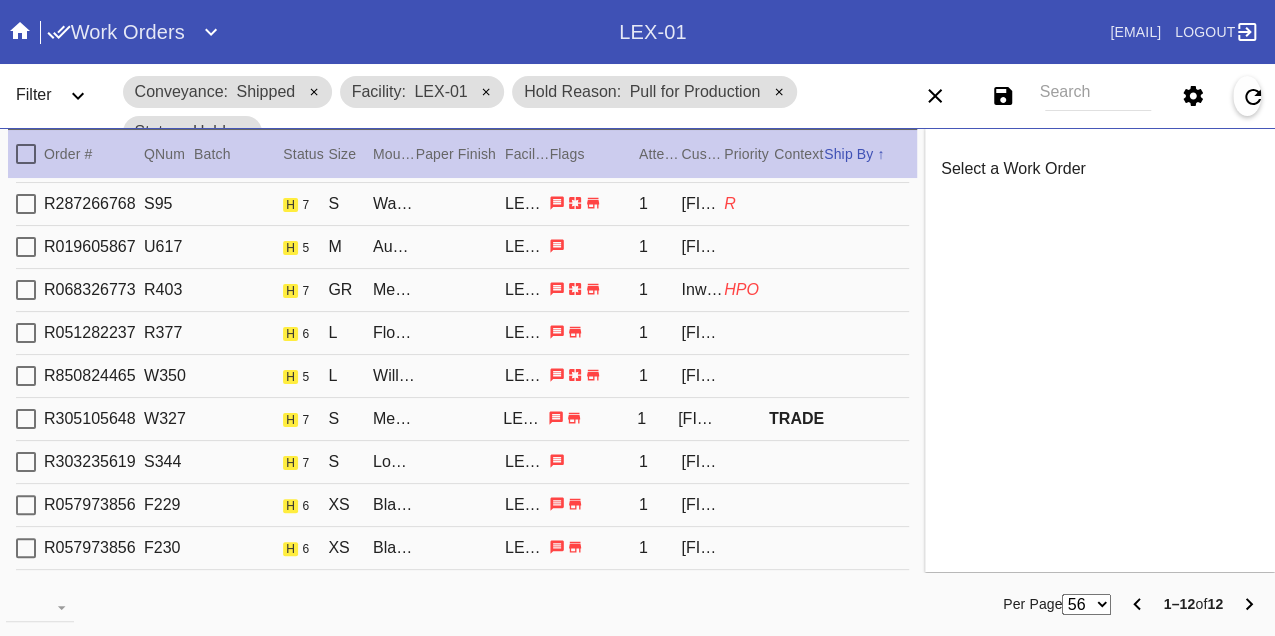 scroll, scrollTop: 0, scrollLeft: 0, axis: both 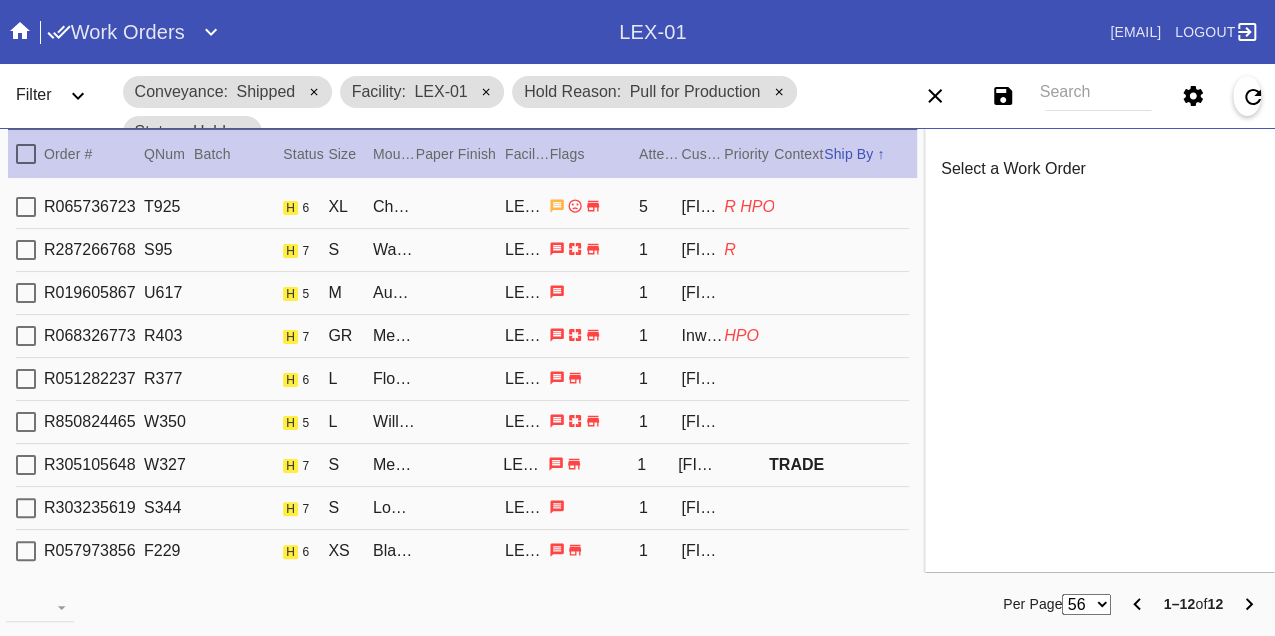 click on "R065736723 h   6 XL Cherry Angled / Cream - Linen [CITY] 5 [LAST]
R
HPO" at bounding box center [462, 207] 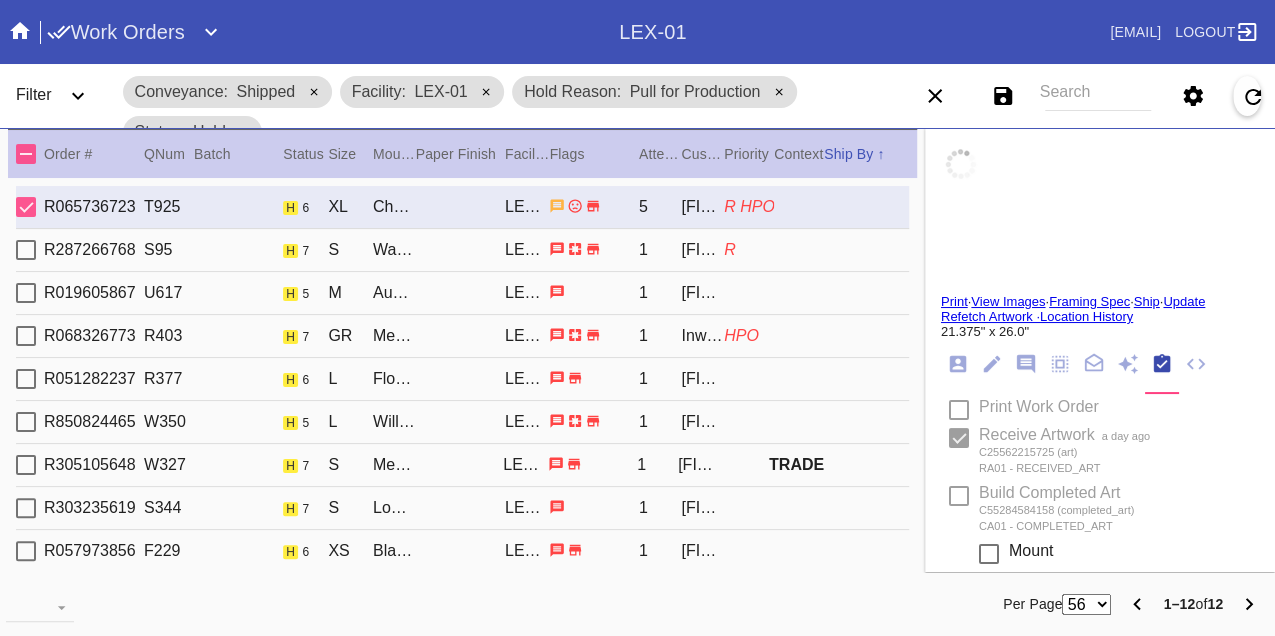 type on "*** HPO - 5TH RETURN - MUST BE APPROVED BY CA ***" 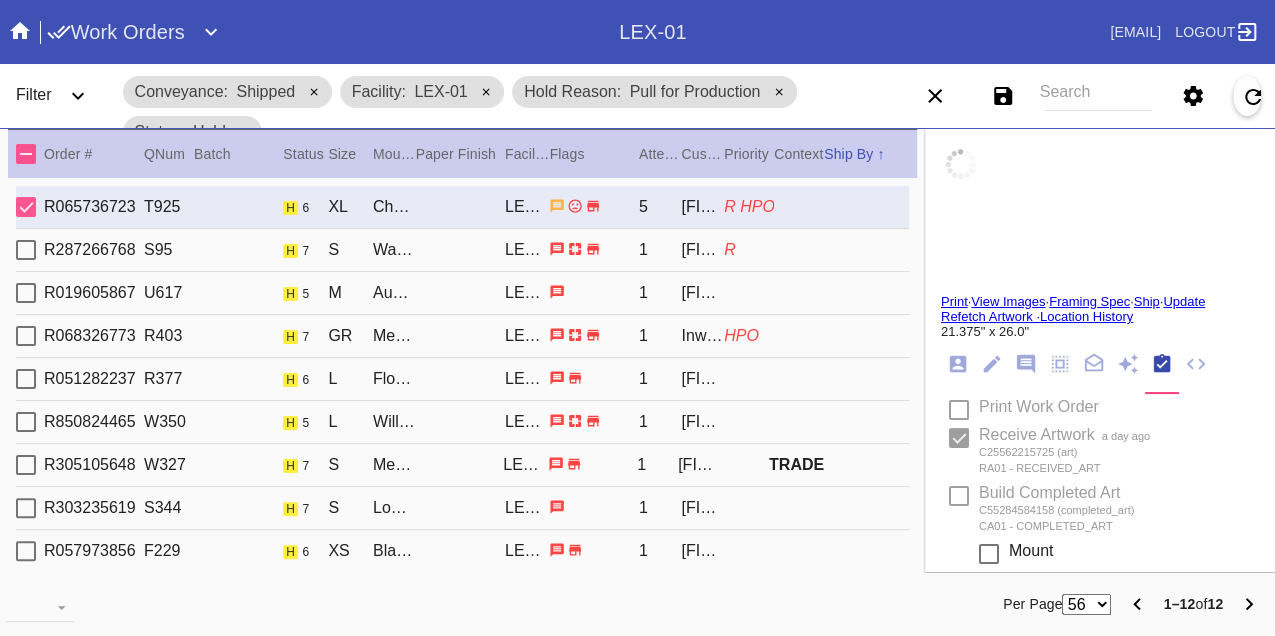 type on "3.5" 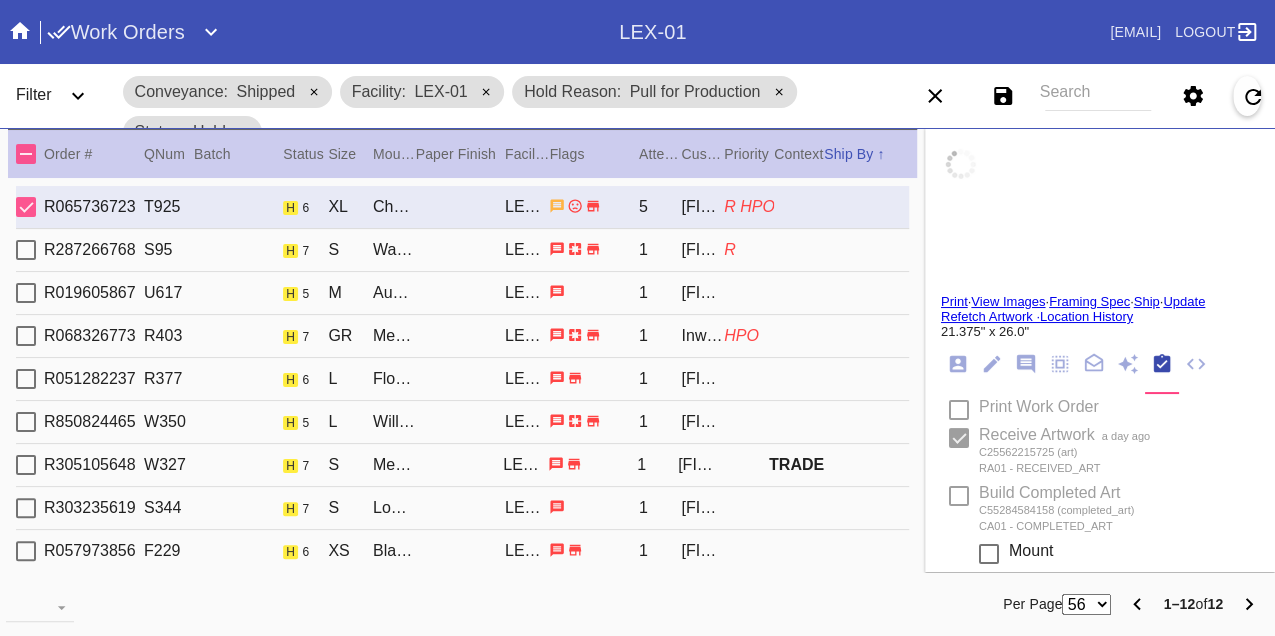 type on "3.34375" 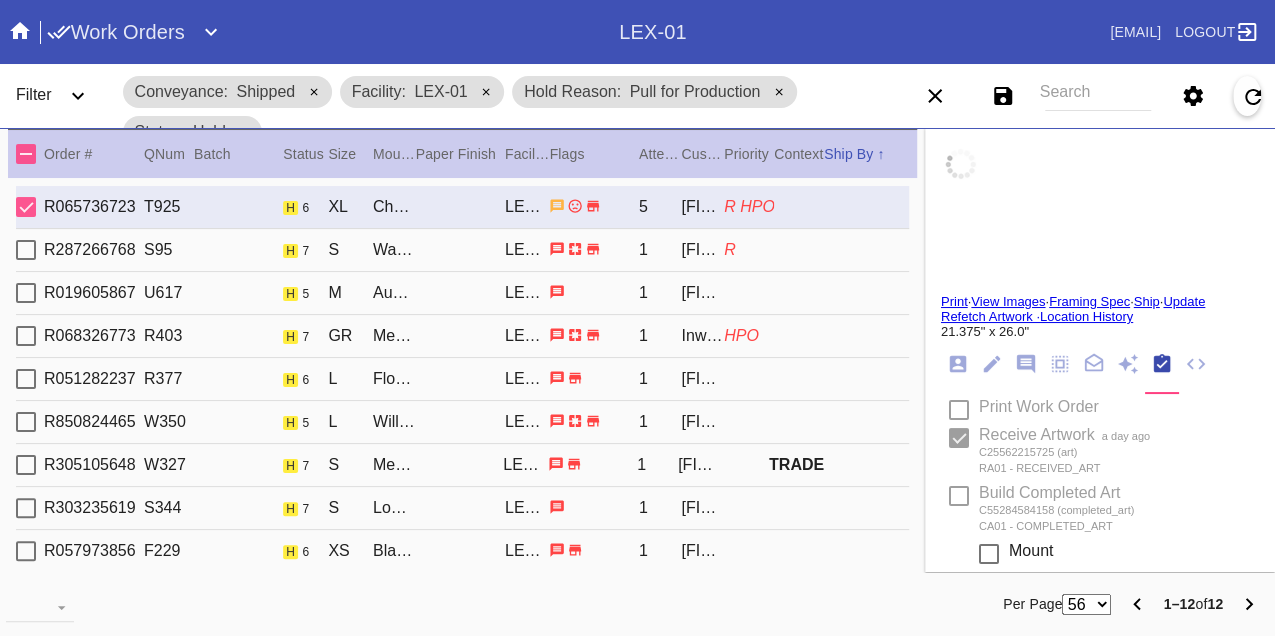 type on "3.5" 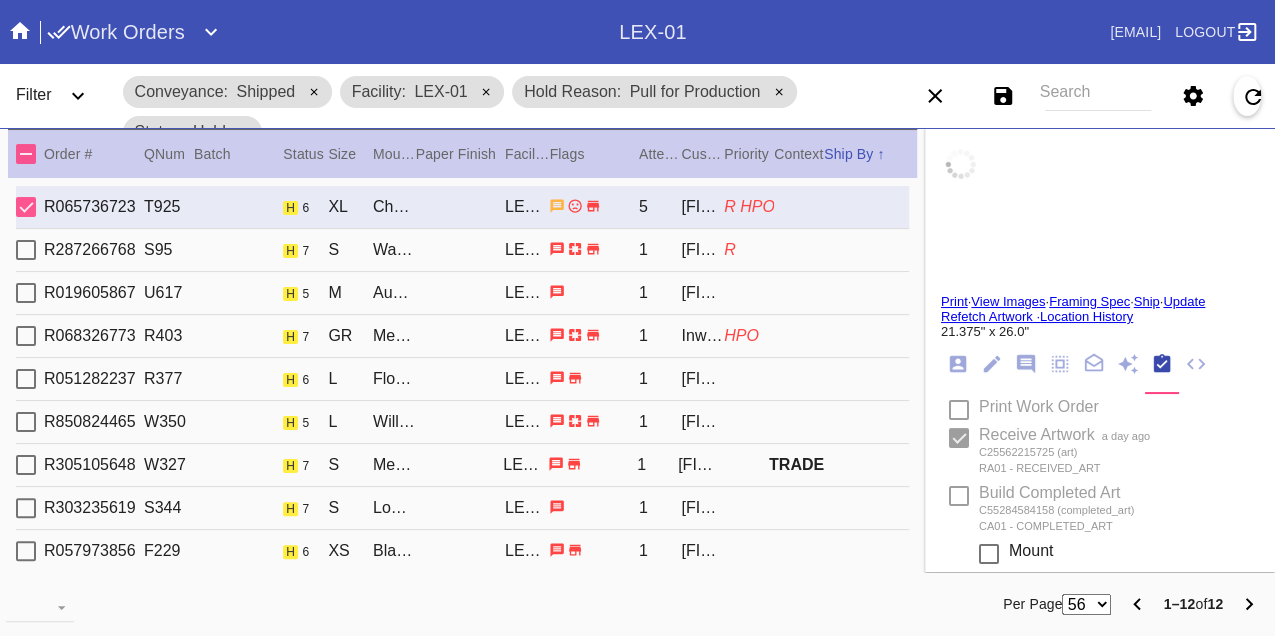 type on "0.1875" 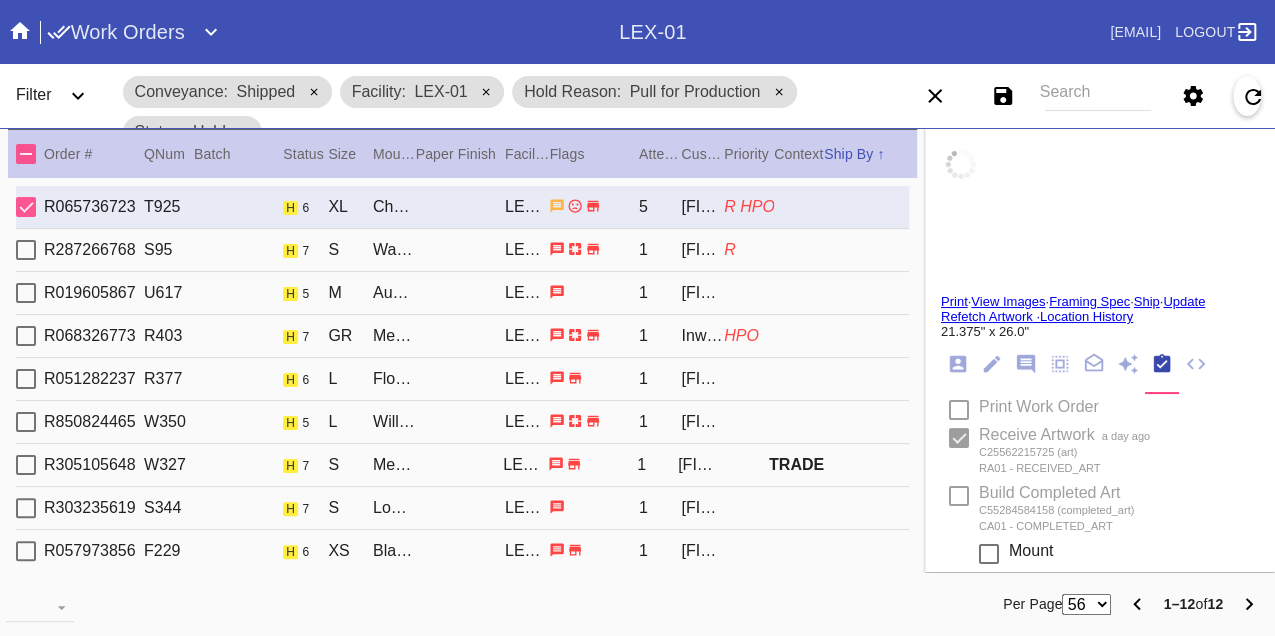 type on "21.375" 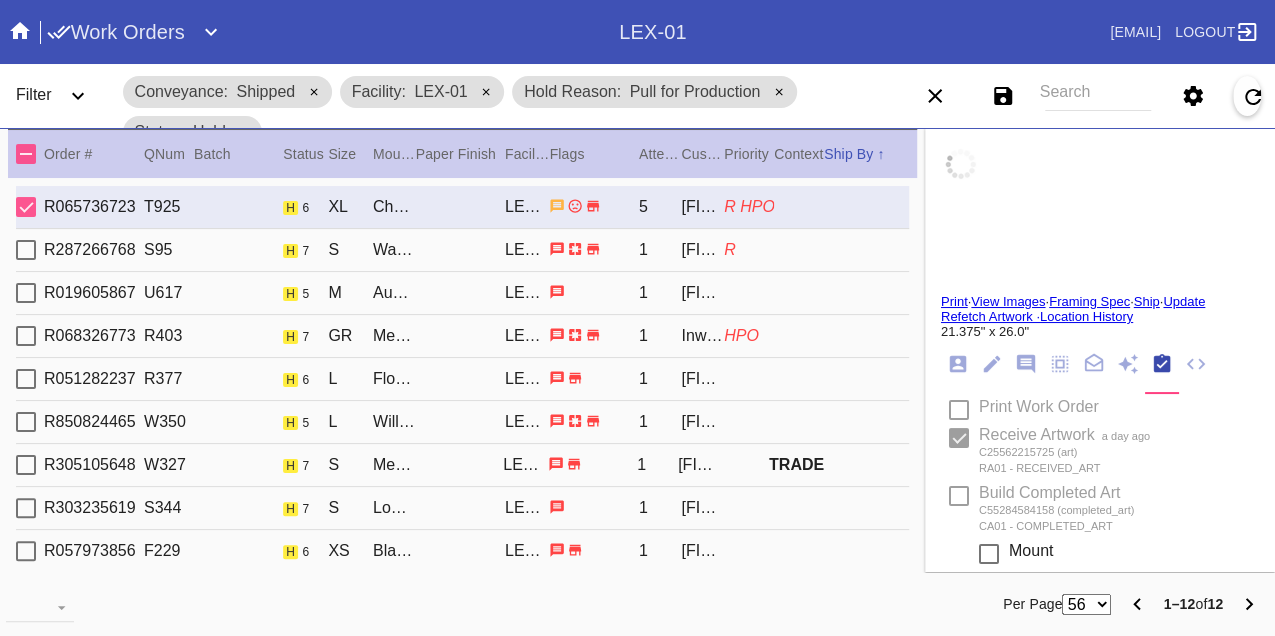 type on "26.0" 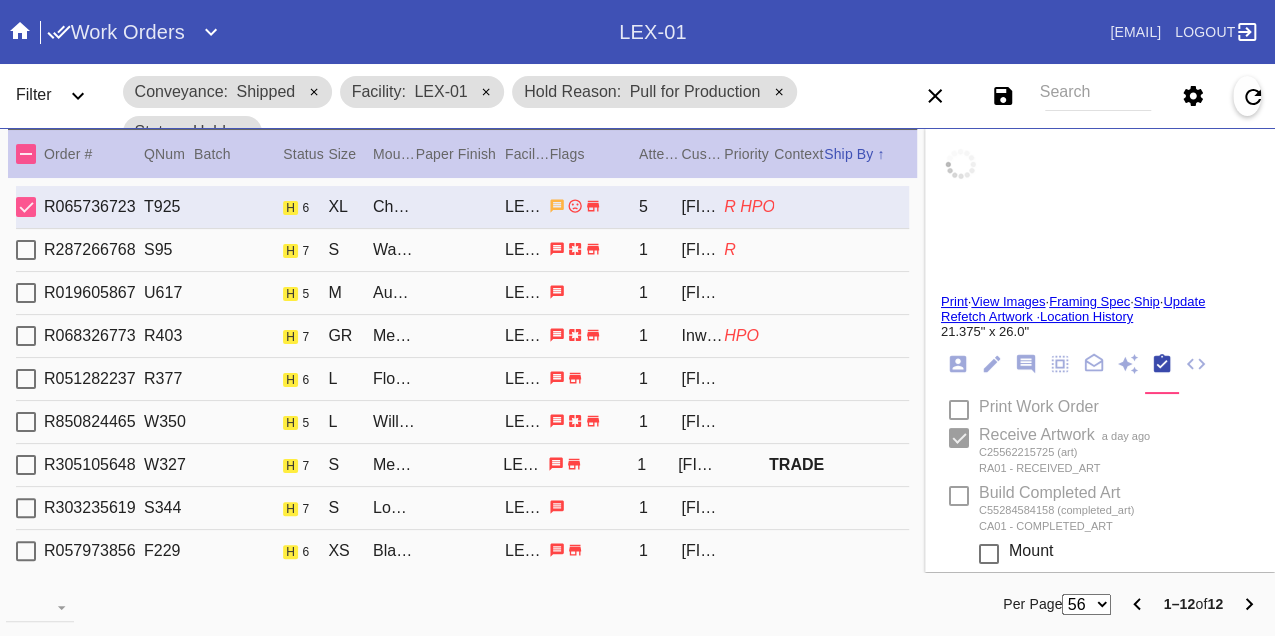 type on "creasing, wrinkles, dents, scuffs/scratches, tears along the edges, rounded/bent corners." 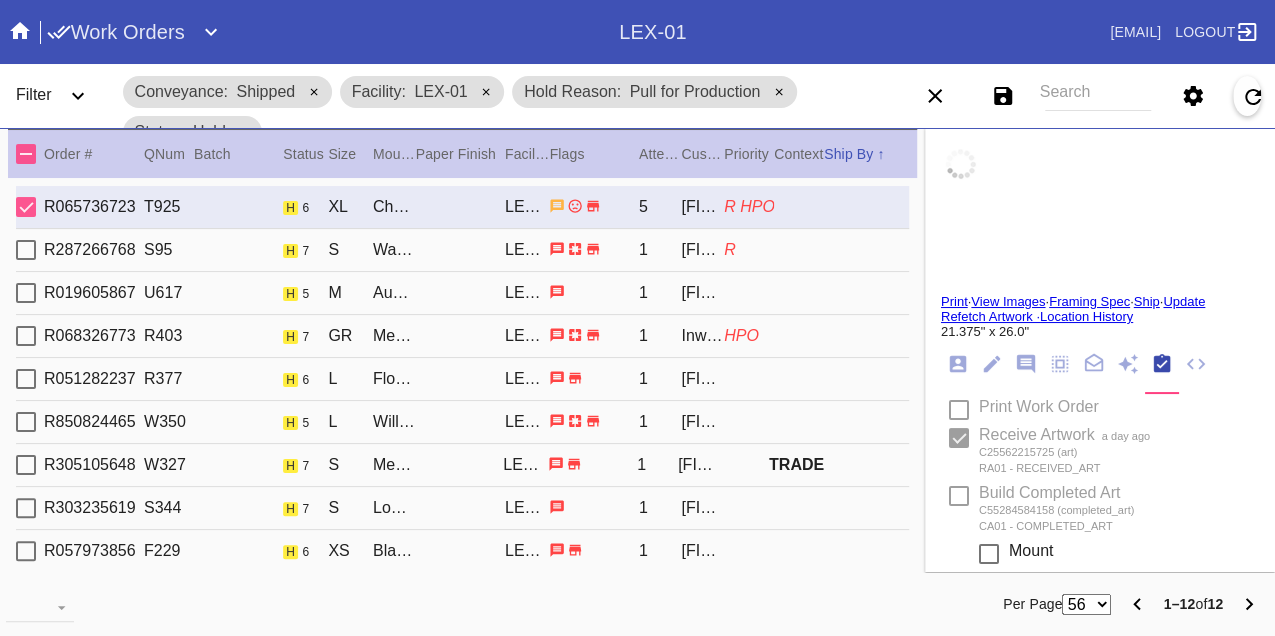type on "8/3/2025" 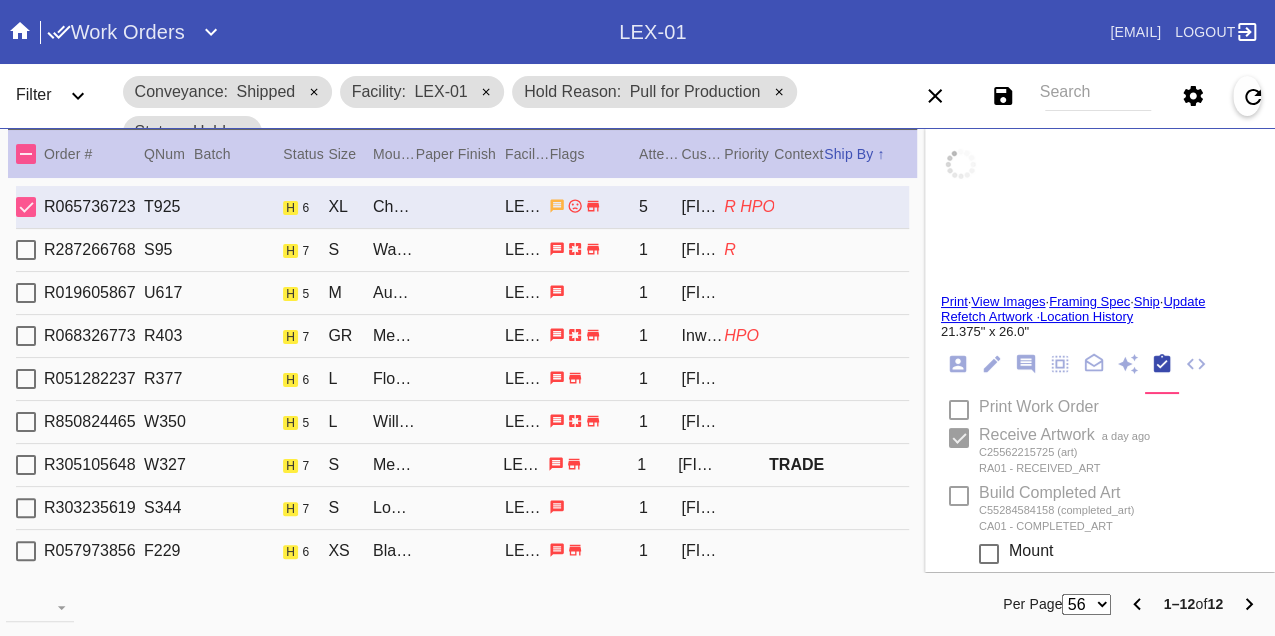 type on "7/22/2025" 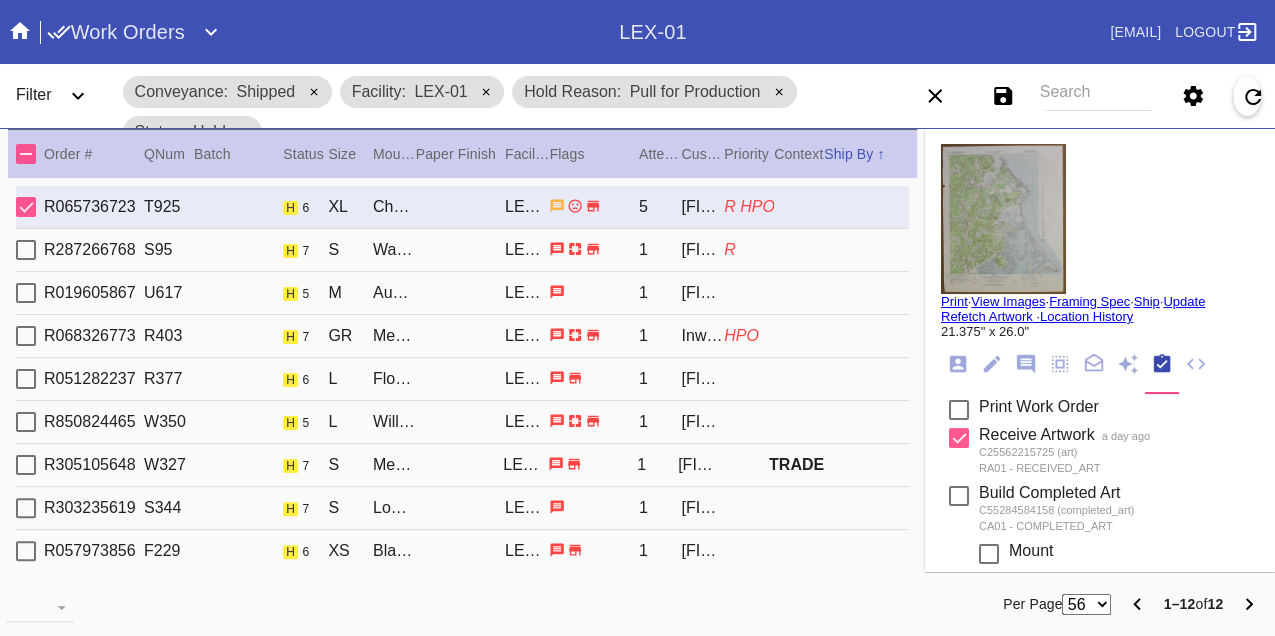 click on "R287266768 S95 h   7 S Walnut Round / White LEX-01 1 [FIRST] [LAST]
R" at bounding box center (462, 250) 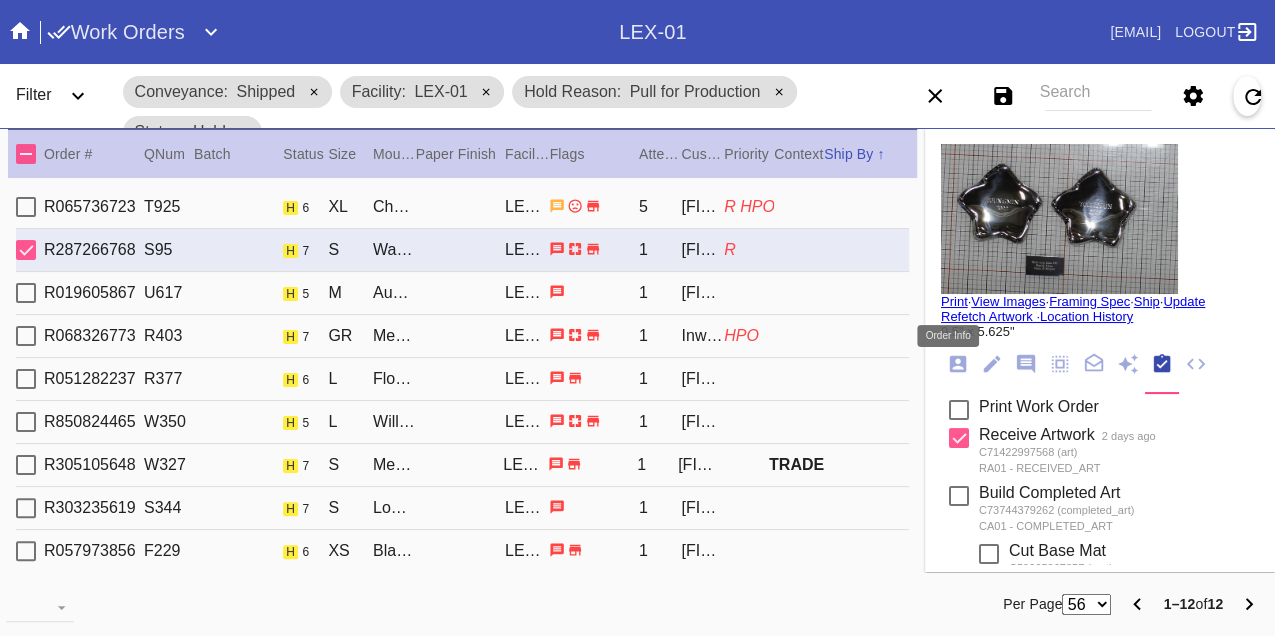 click 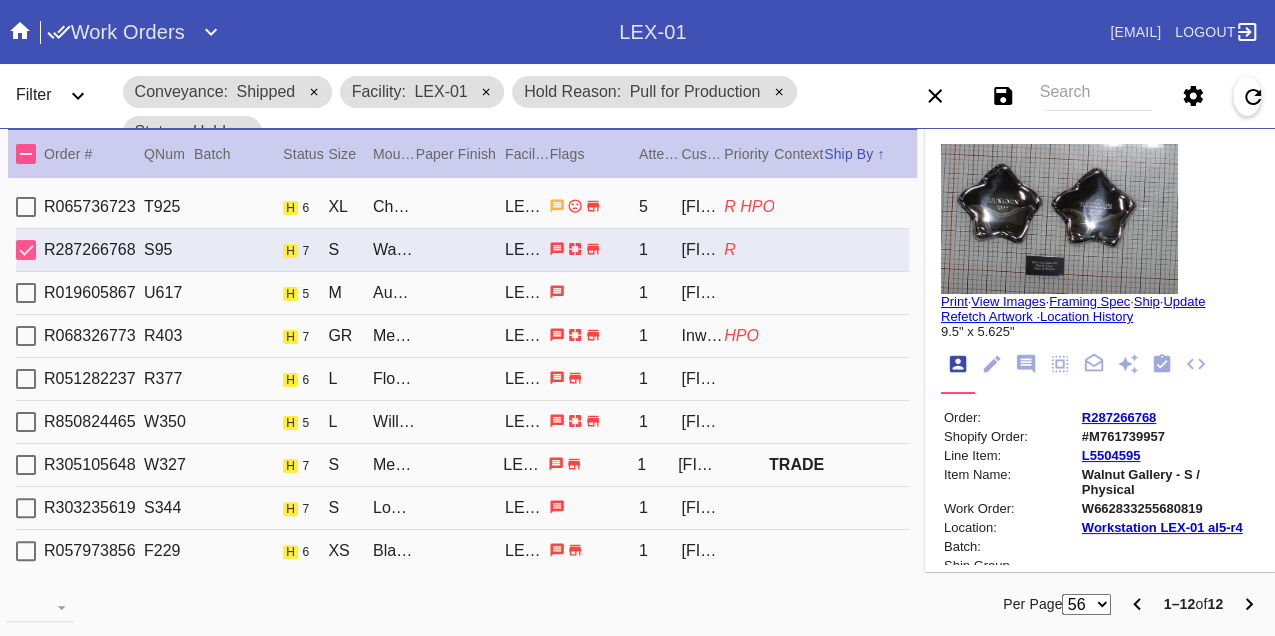 click on "W662833255680819" at bounding box center [1169, 508] 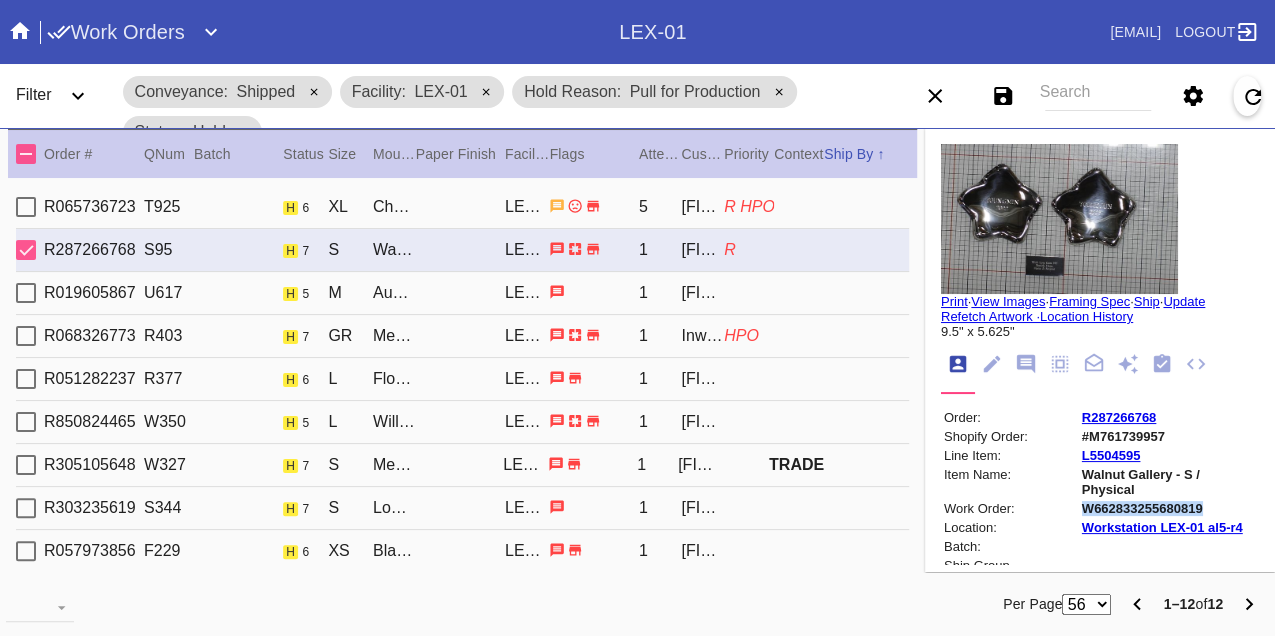 click on "W662833255680819" at bounding box center [1169, 508] 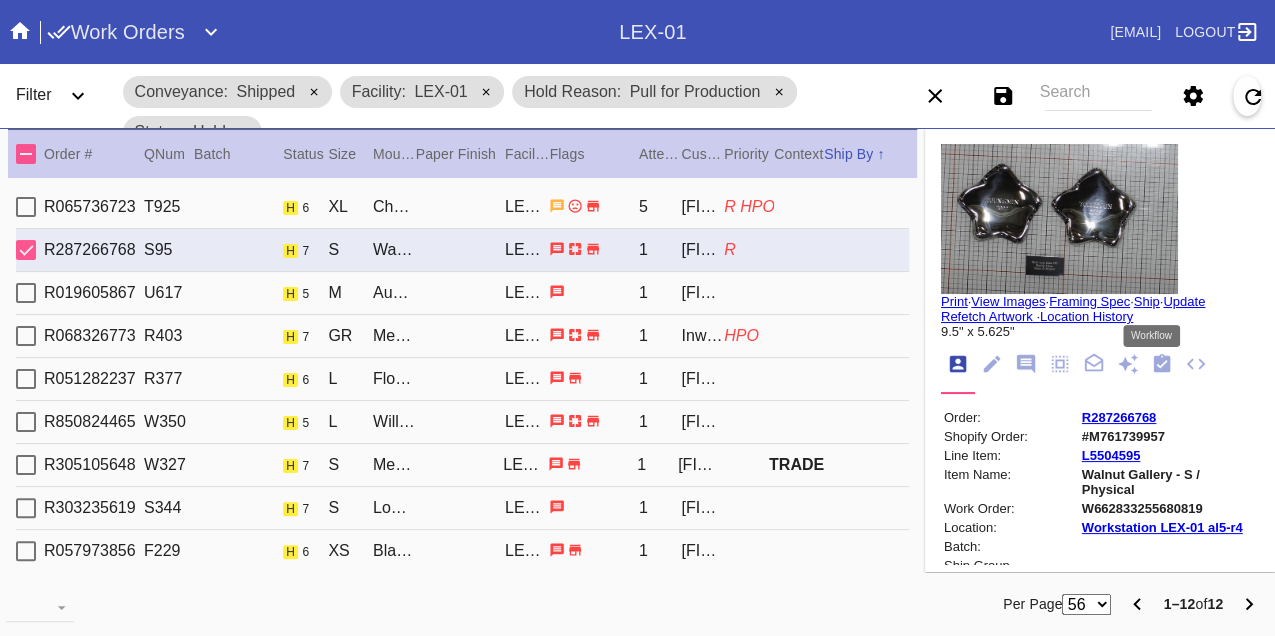 click 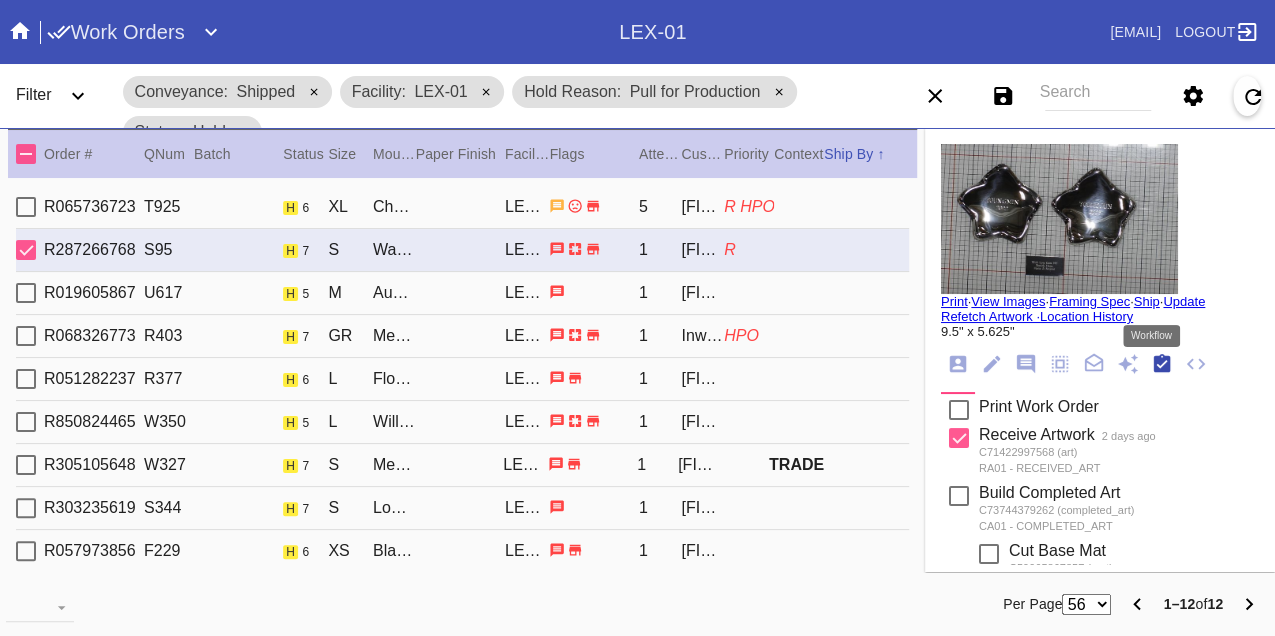 scroll, scrollTop: 318, scrollLeft: 0, axis: vertical 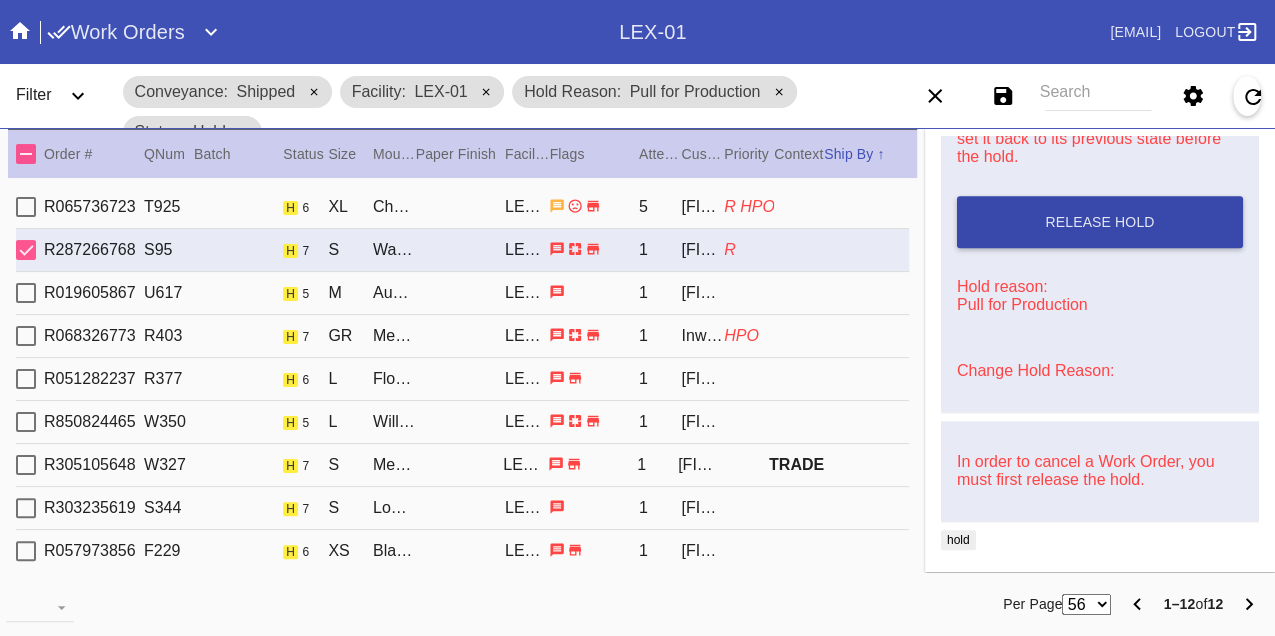 click on "Release Hold" at bounding box center (1100, 222) 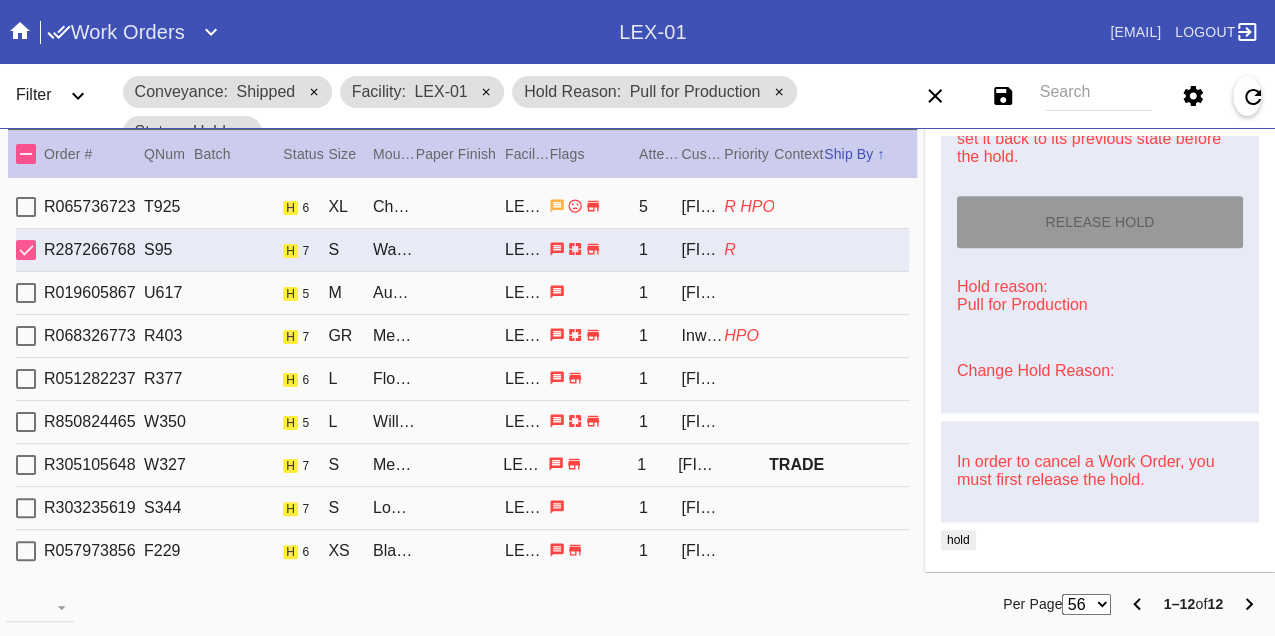 type on "8/8/2025" 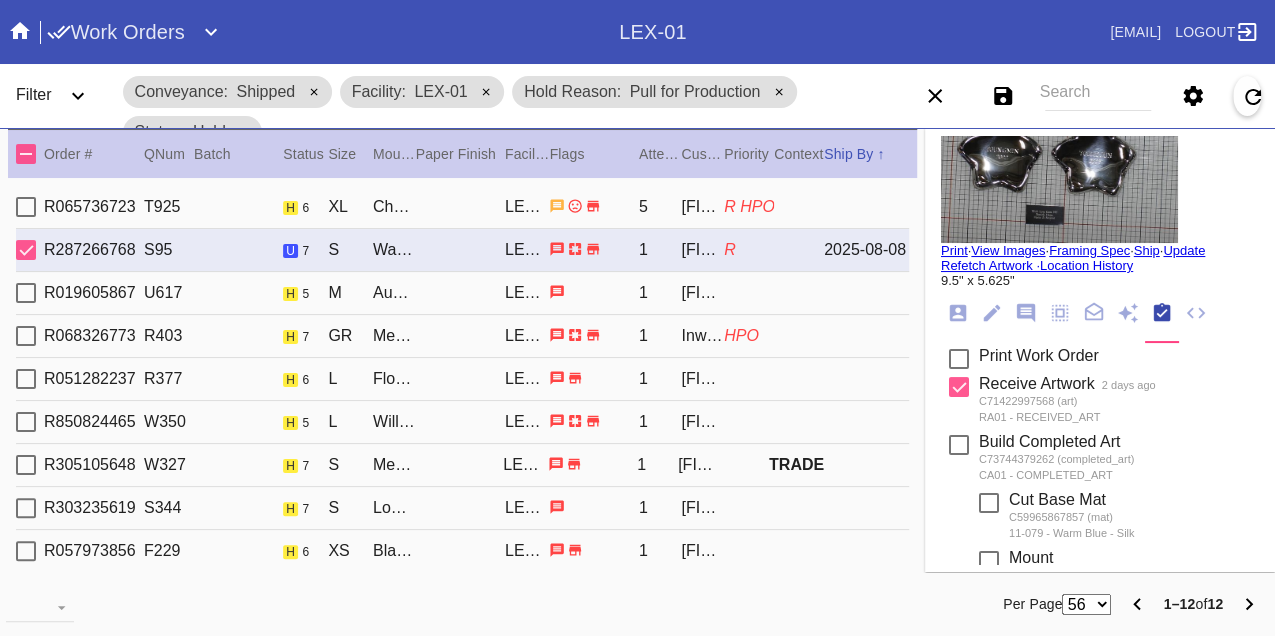 scroll, scrollTop: 0, scrollLeft: 0, axis: both 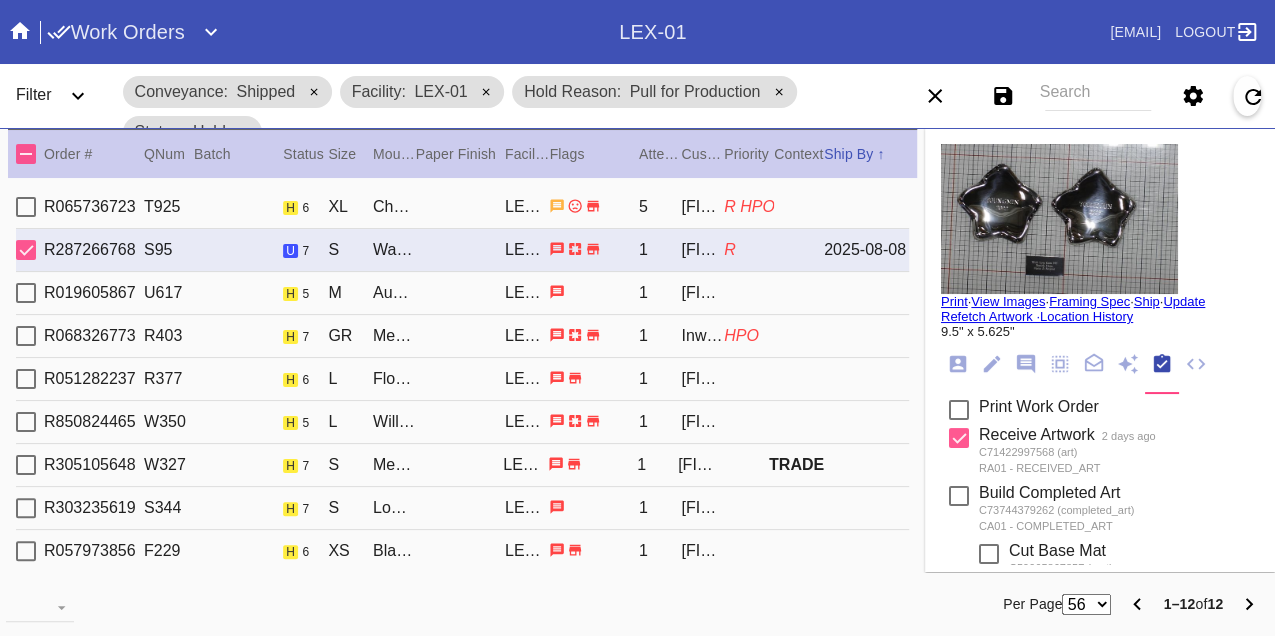 click on "Print" at bounding box center (954, 301) 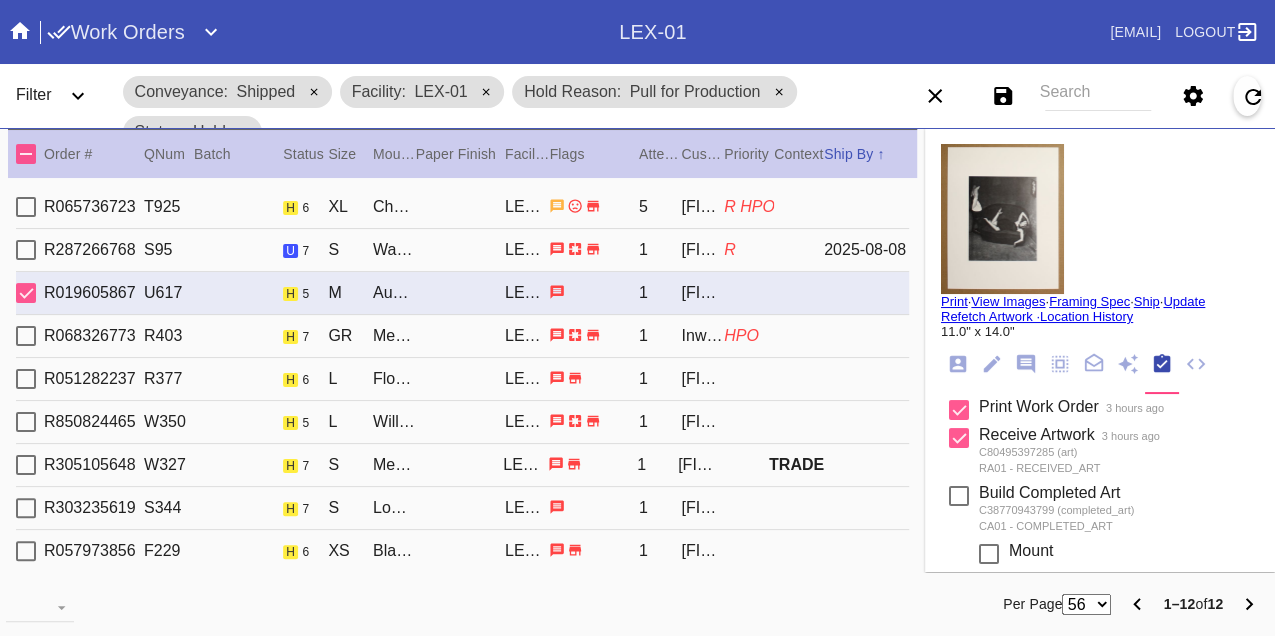 click on "R068326773 R403 h   7 GR Mercer Slim (Deep) / White LEX-01 1 [CITY]
HPO" at bounding box center [462, 336] 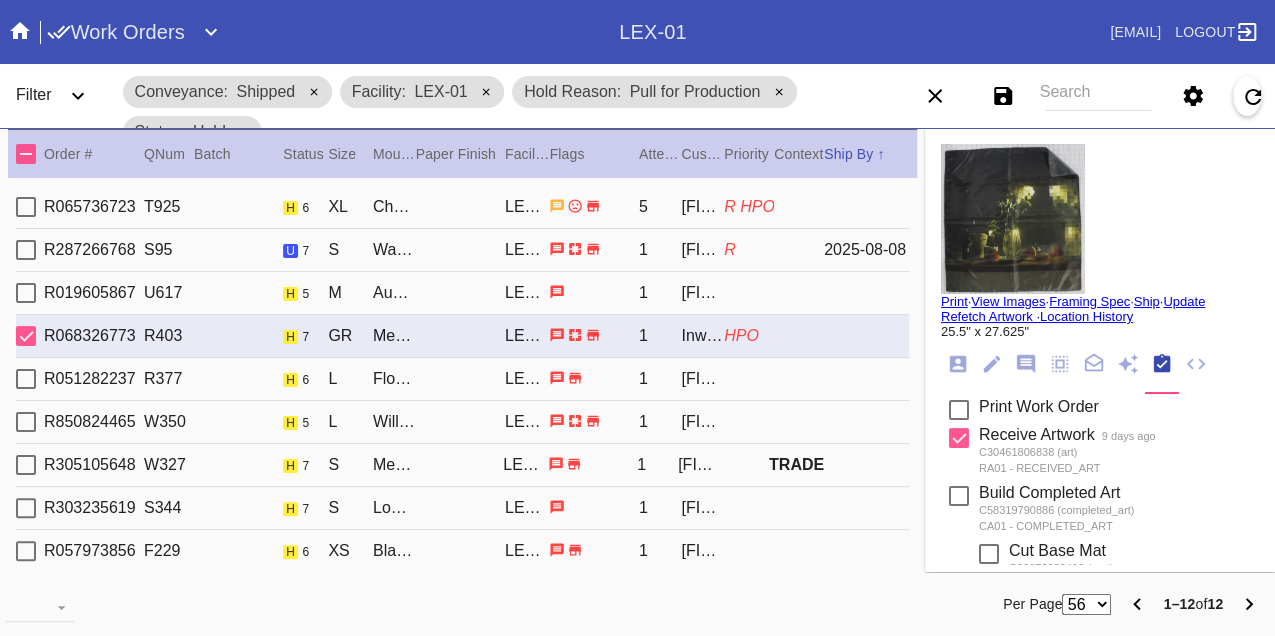 click on "[PRODUCT_CODE] [PRODUCT_CODE] h   6 L [PRODUCT_NAME] / [PRODUCT_NAME] [PRODUCT_CODE] 1 [LAST_NAME]" at bounding box center (462, 379) 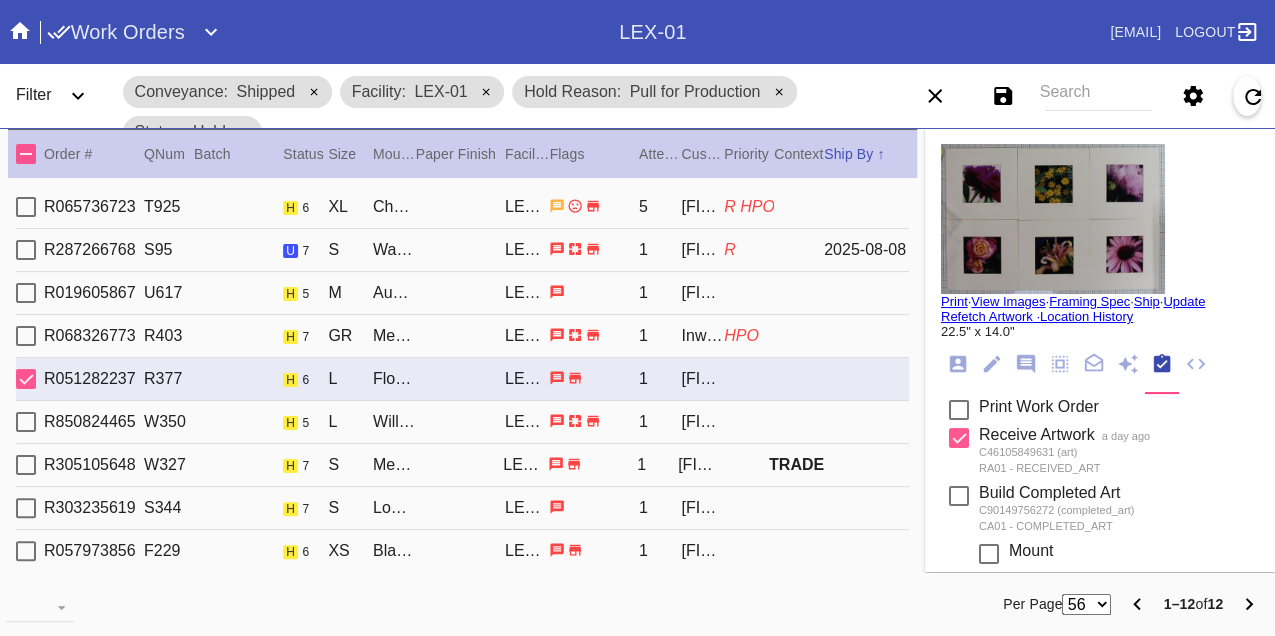 click on "[PRODUCT_CODE] [PRODUCT_CODE] h   5 L [PRODUCT_NAME] / [PRODUCT_NAME] [PRODUCT_CODE] 1 [LAST_NAME]" at bounding box center (462, 422) 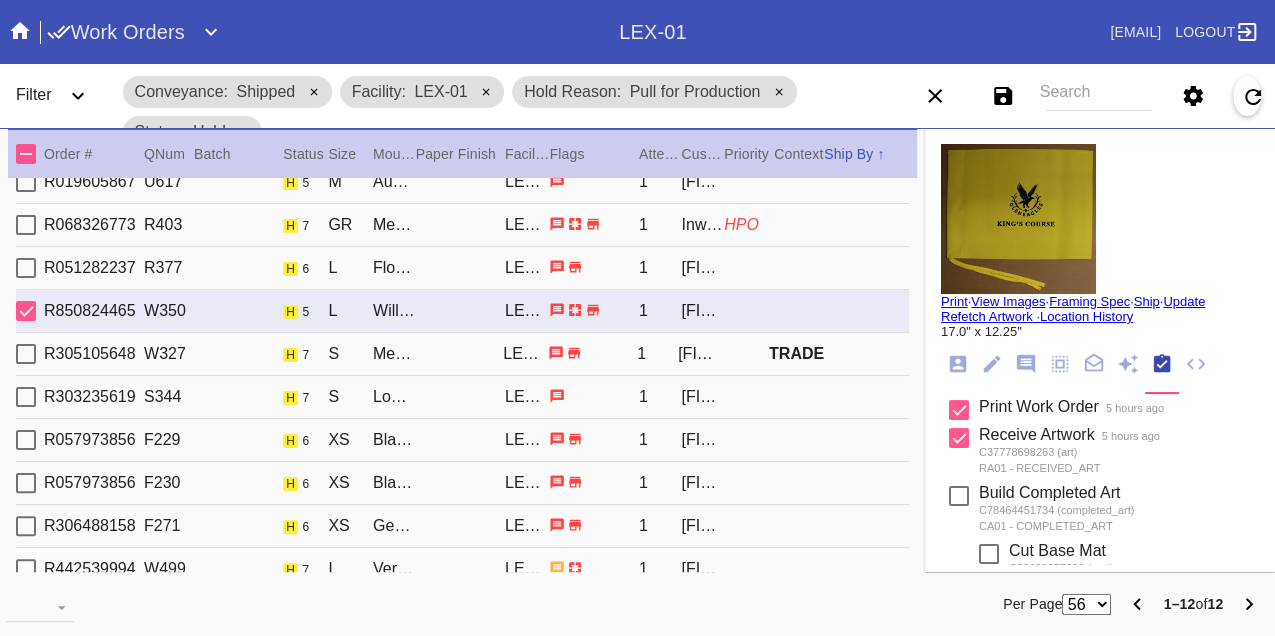 scroll, scrollTop: 128, scrollLeft: 0, axis: vertical 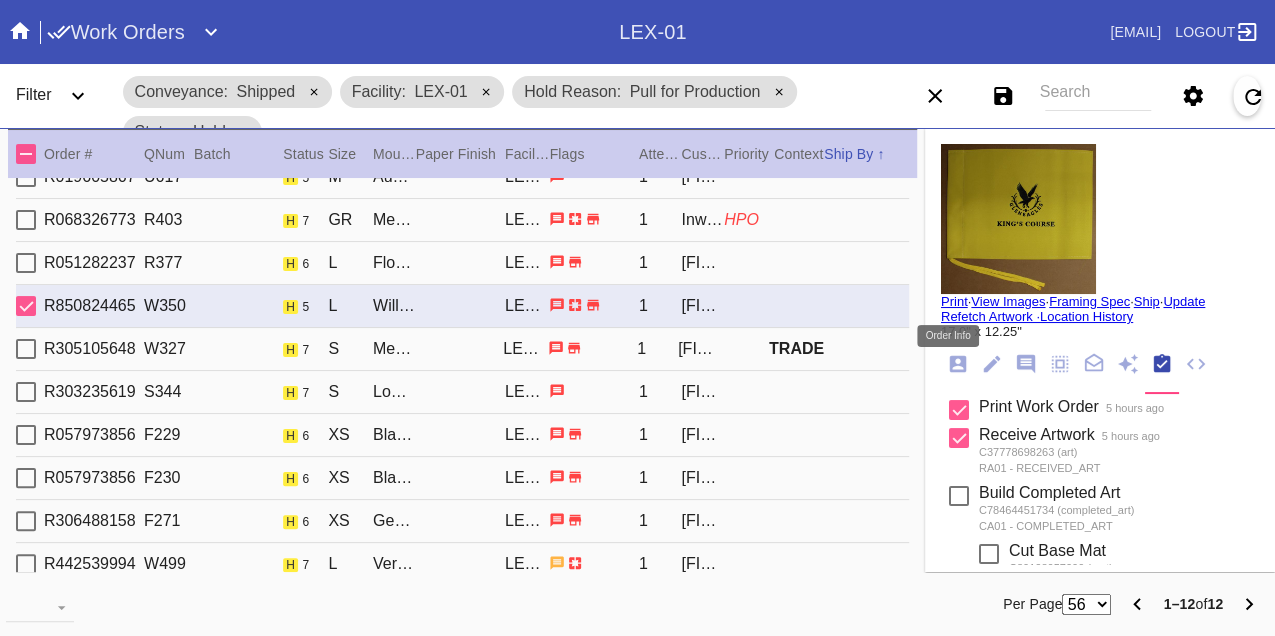 click 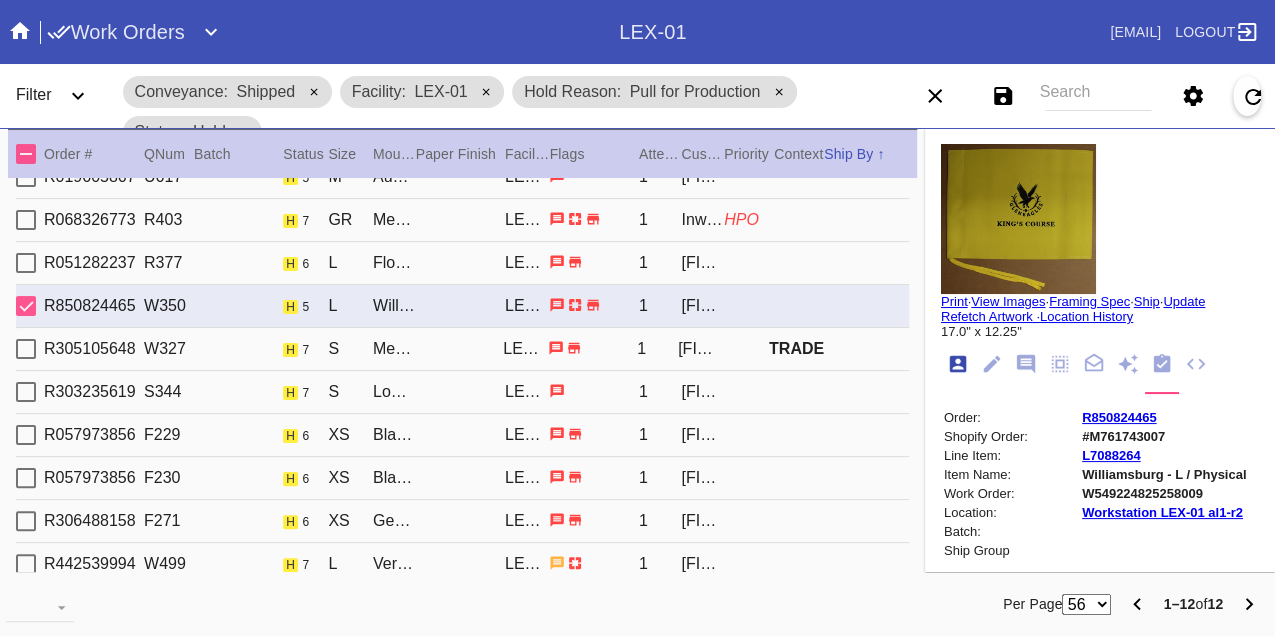 scroll, scrollTop: 24, scrollLeft: 0, axis: vertical 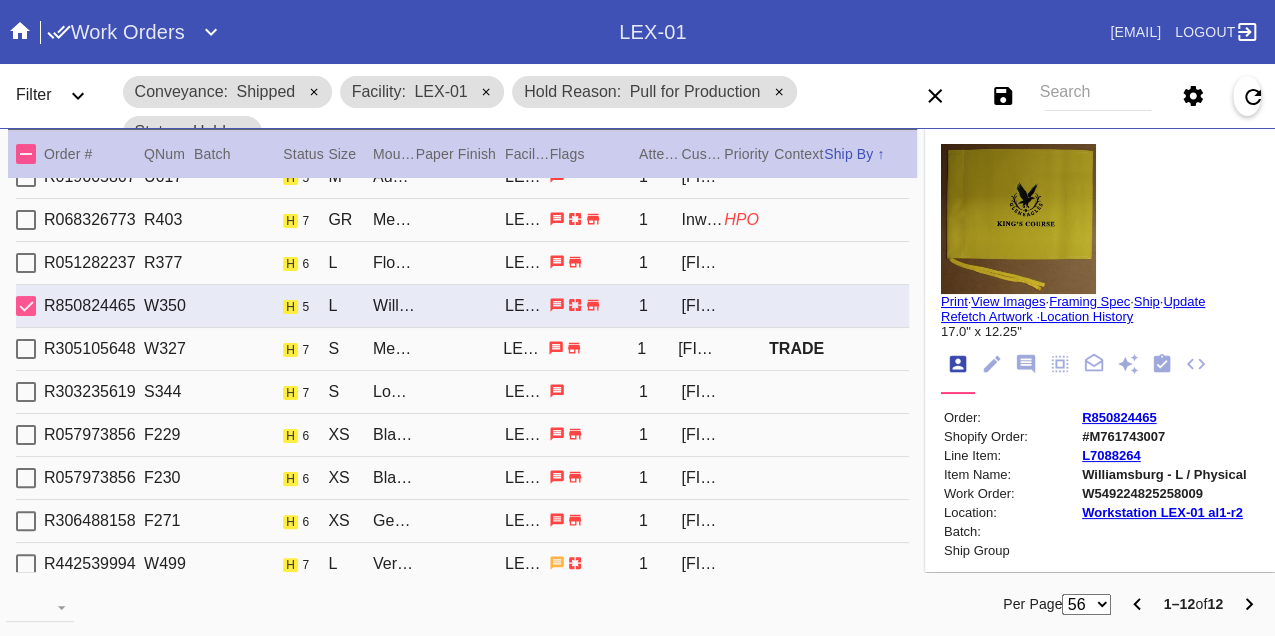 click on "W549224825258009" at bounding box center (1164, 493) 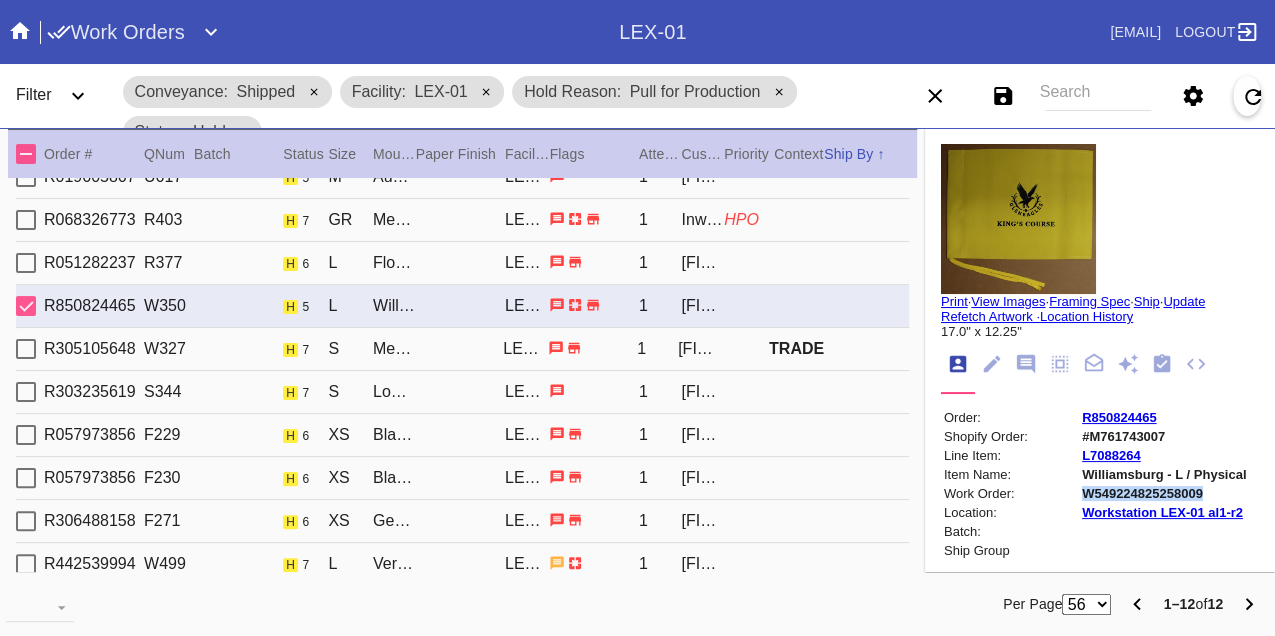 click on "W549224825258009" at bounding box center (1164, 493) 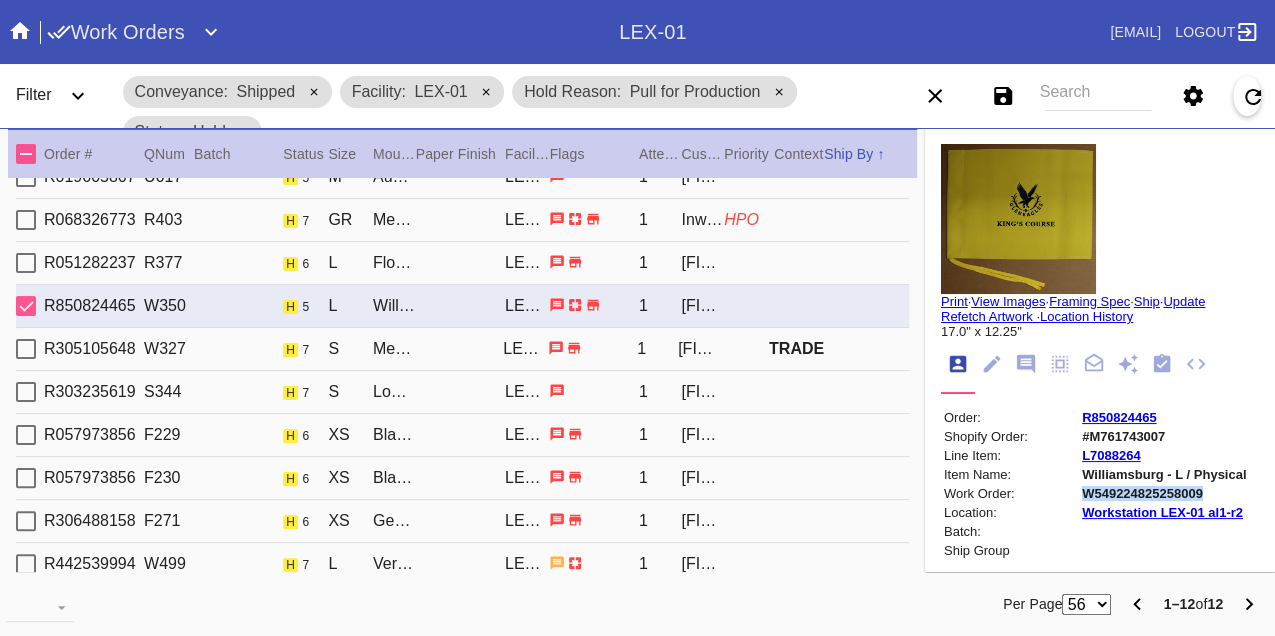 copy on "W549224825258009" 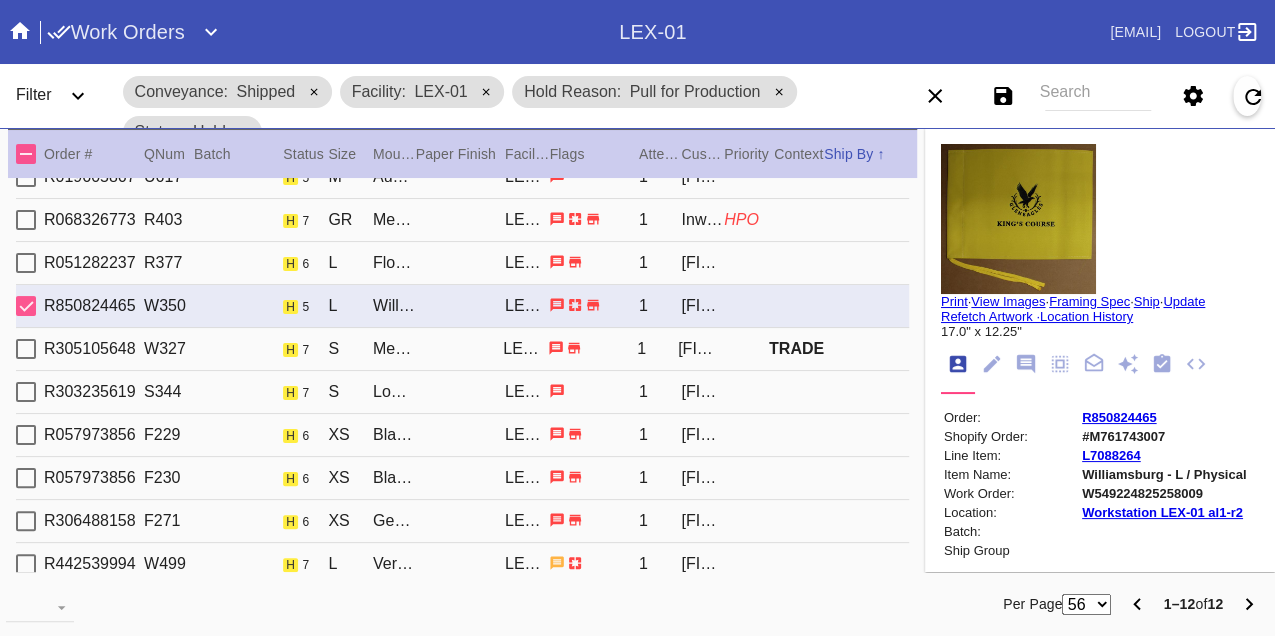 click on "R305105648 W327 h   7 S Mercer Slim / Sugar [CITY] 1 [LAST]
TRADE" at bounding box center (462, 349) 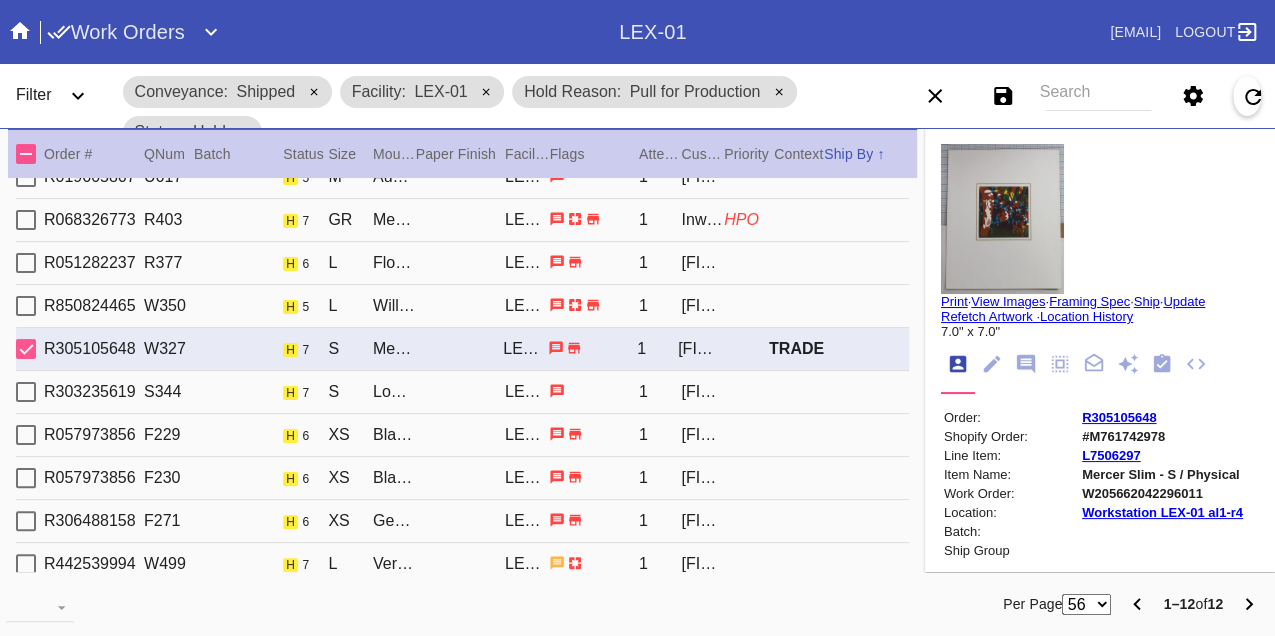 click on "R303235619 S344 h   7 S London / Dark Olive [CITY] 1 [LAST]" at bounding box center (462, 392) 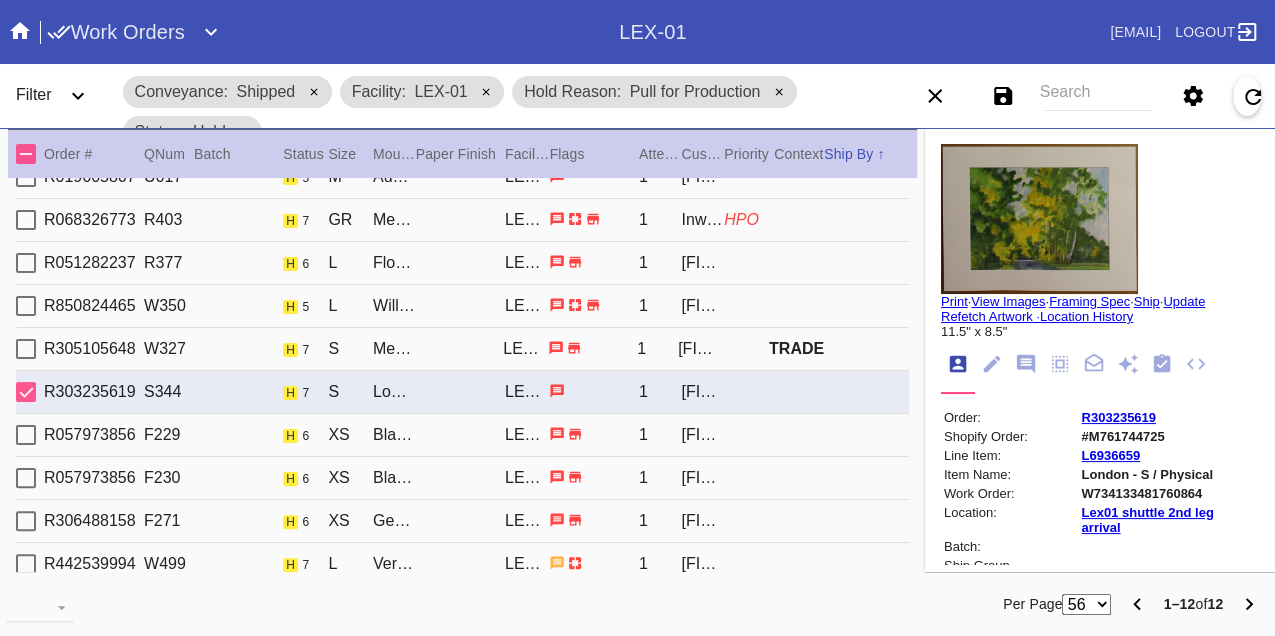 click on "[PRODUCT_CODE] [PRODUCT_CODE] h   6 XS [PRODUCT_NAME] / No Mat [PRODUCT_CODE] 1 [LAST_NAME]" at bounding box center (462, 435) 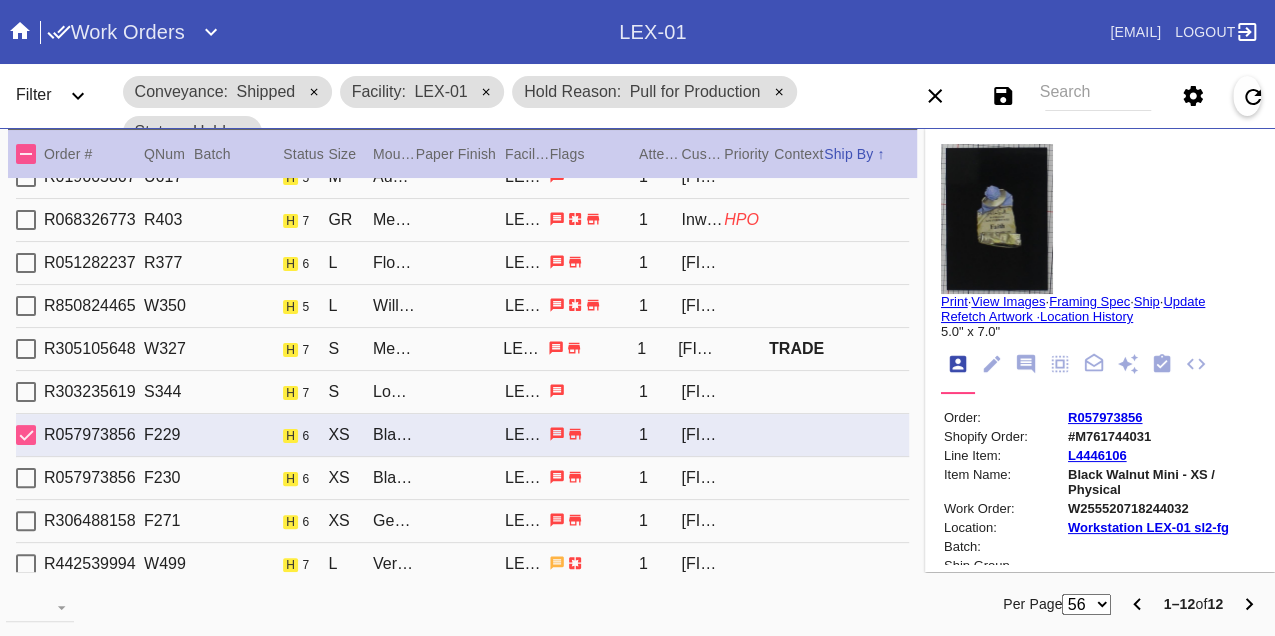 click on "W255520718244032" at bounding box center [1162, 508] 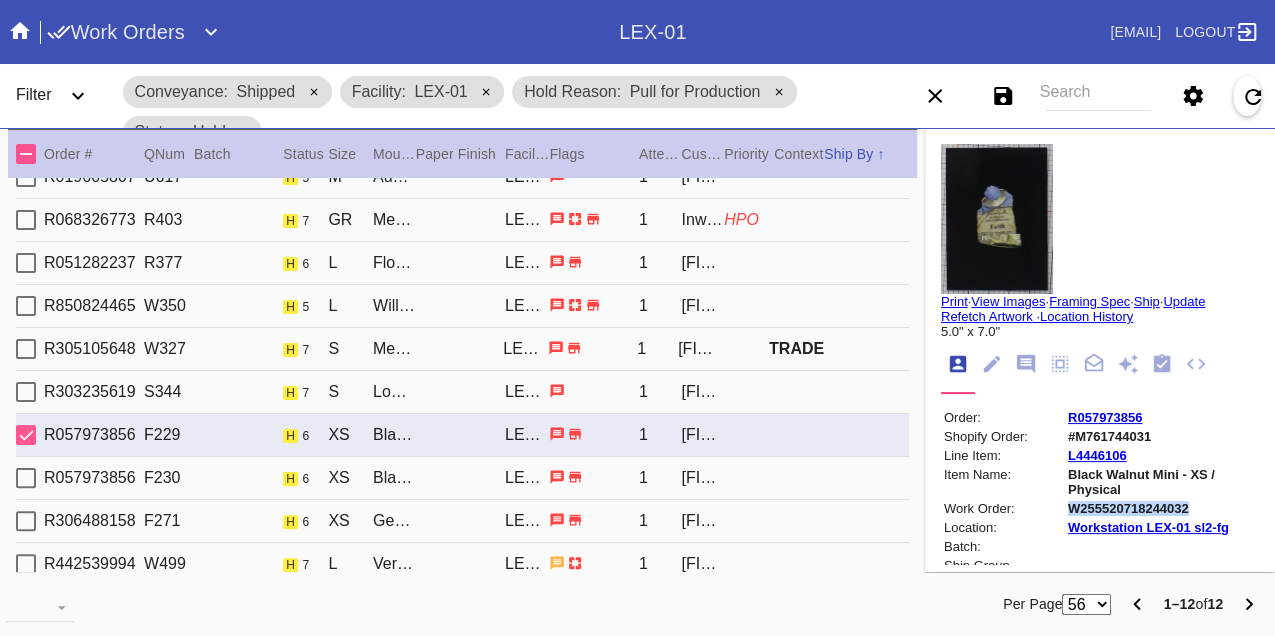 click on "W255520718244032" at bounding box center (1162, 508) 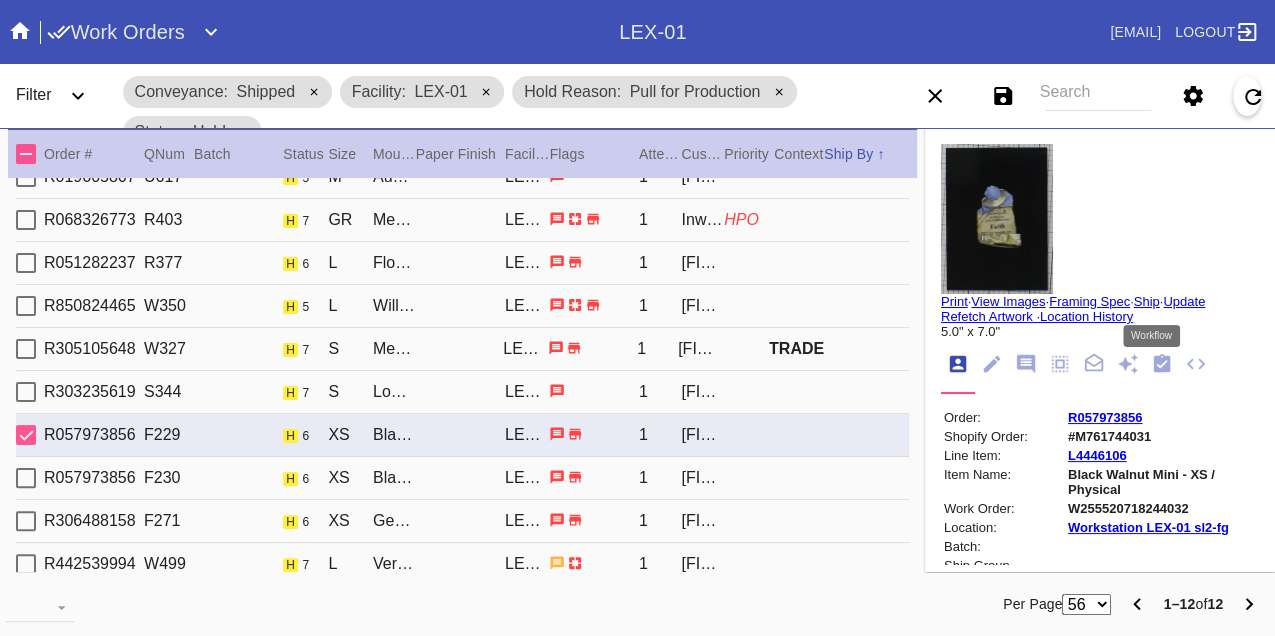 click 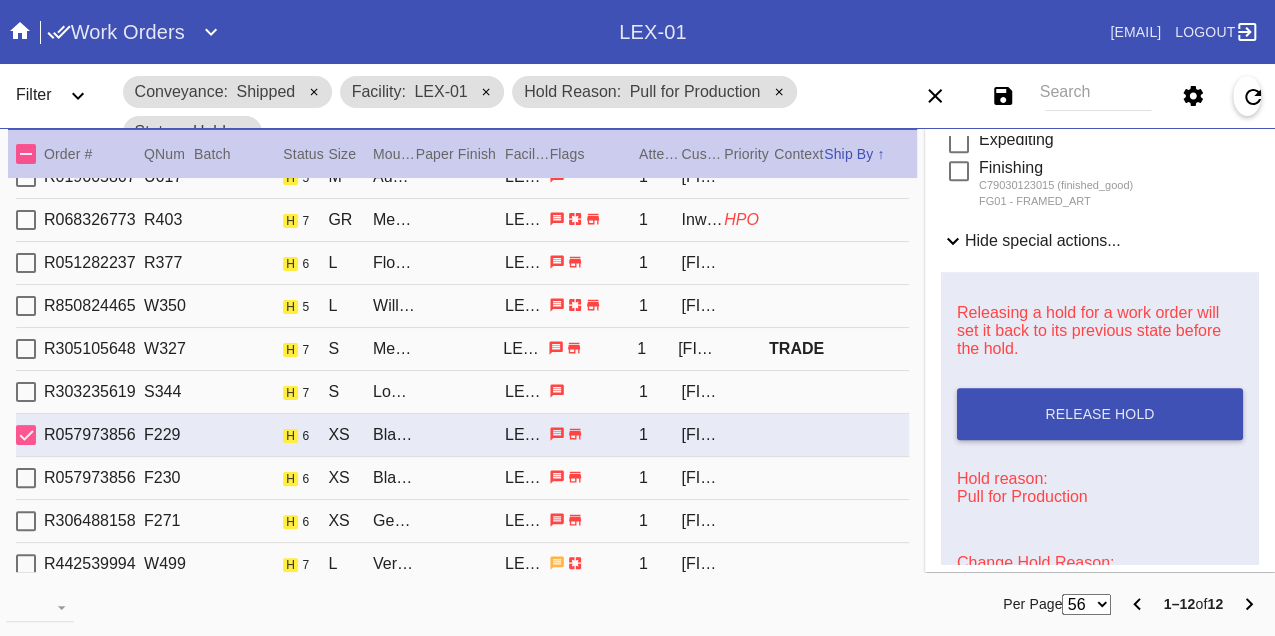 scroll, scrollTop: 770, scrollLeft: 0, axis: vertical 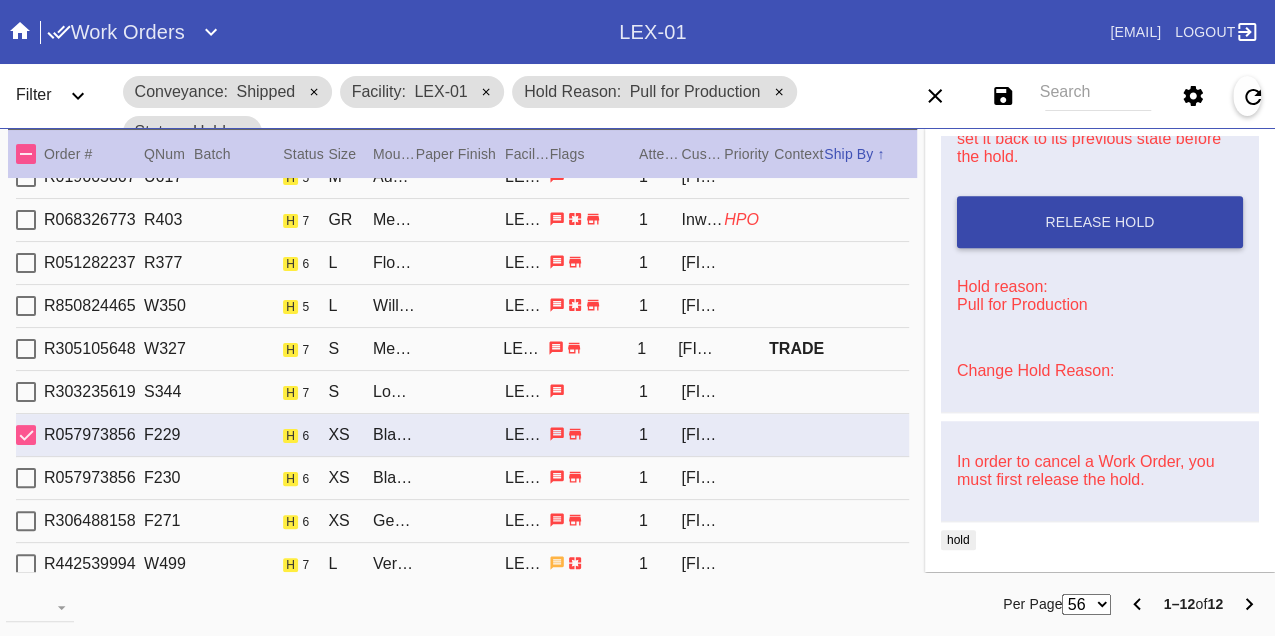 click on "Release Hold" at bounding box center (1099, 222) 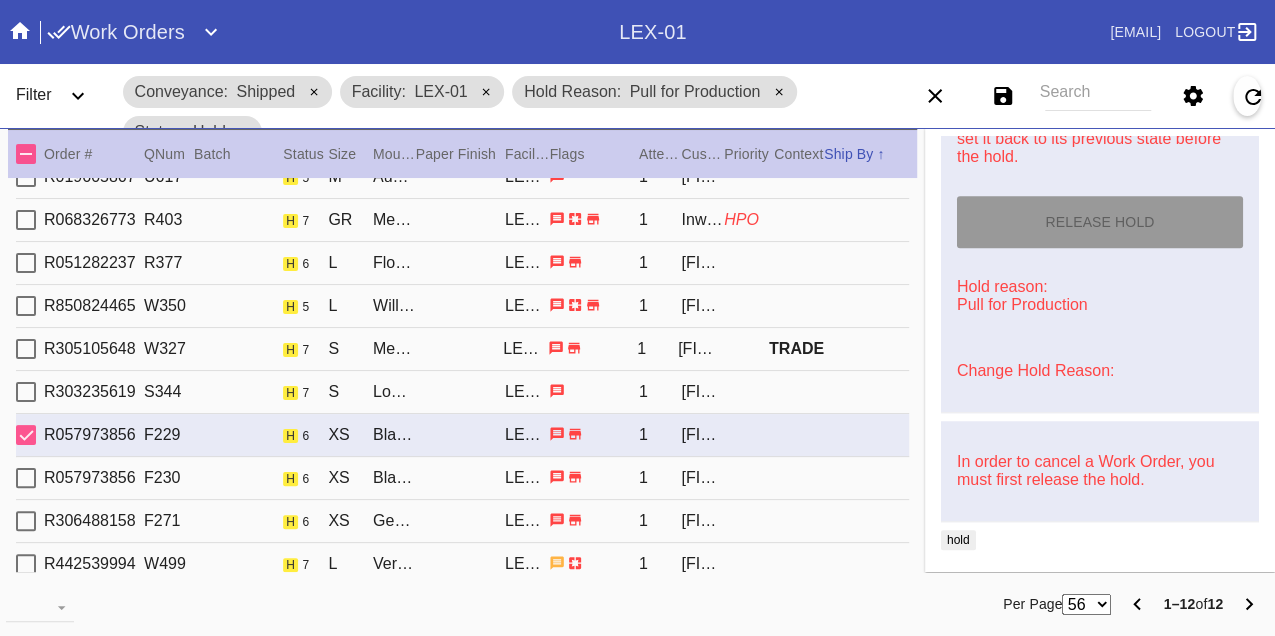 type on "8/8/2025" 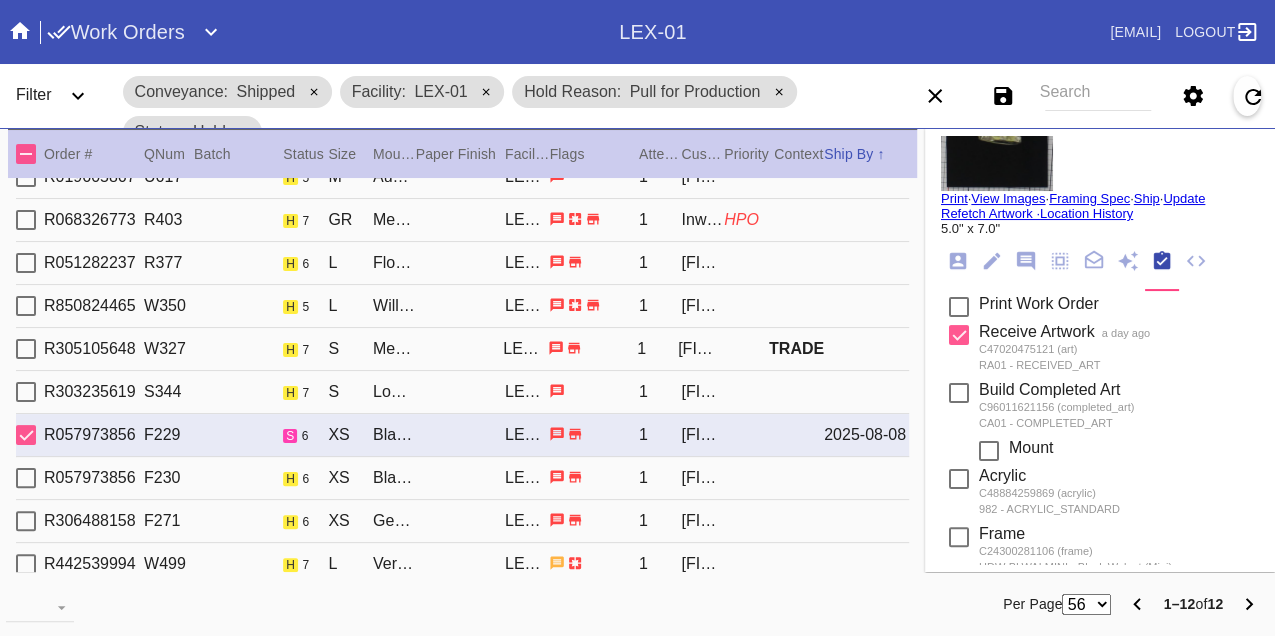 scroll, scrollTop: 0, scrollLeft: 0, axis: both 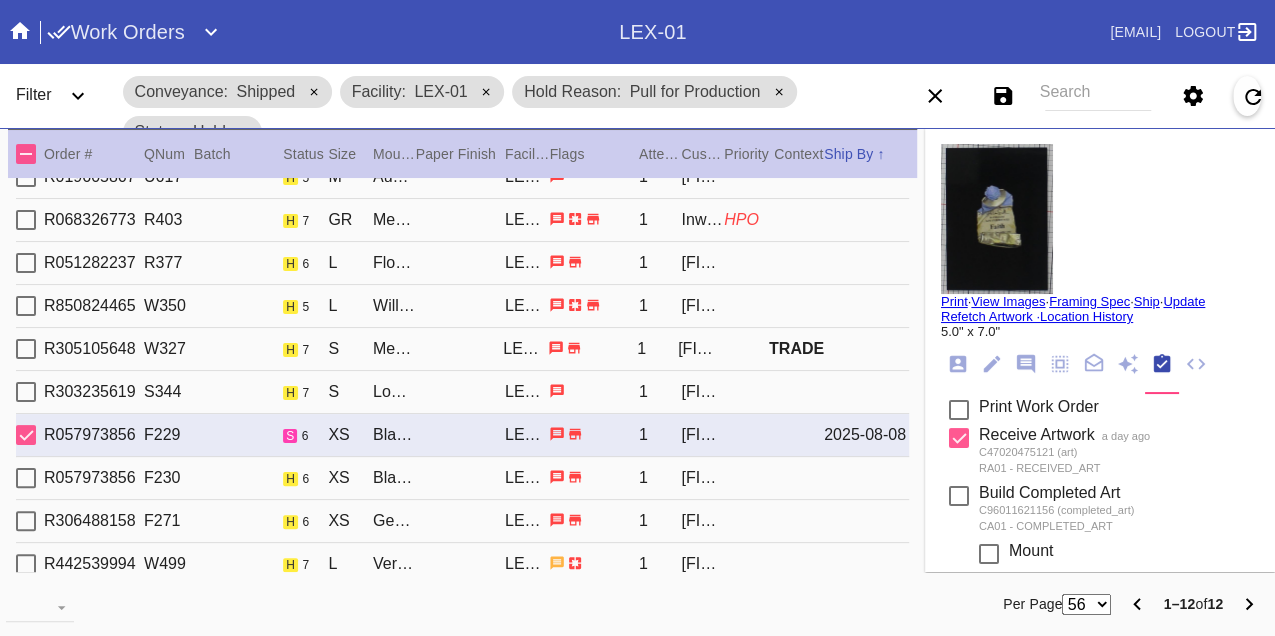 click on "Print" at bounding box center (954, 301) 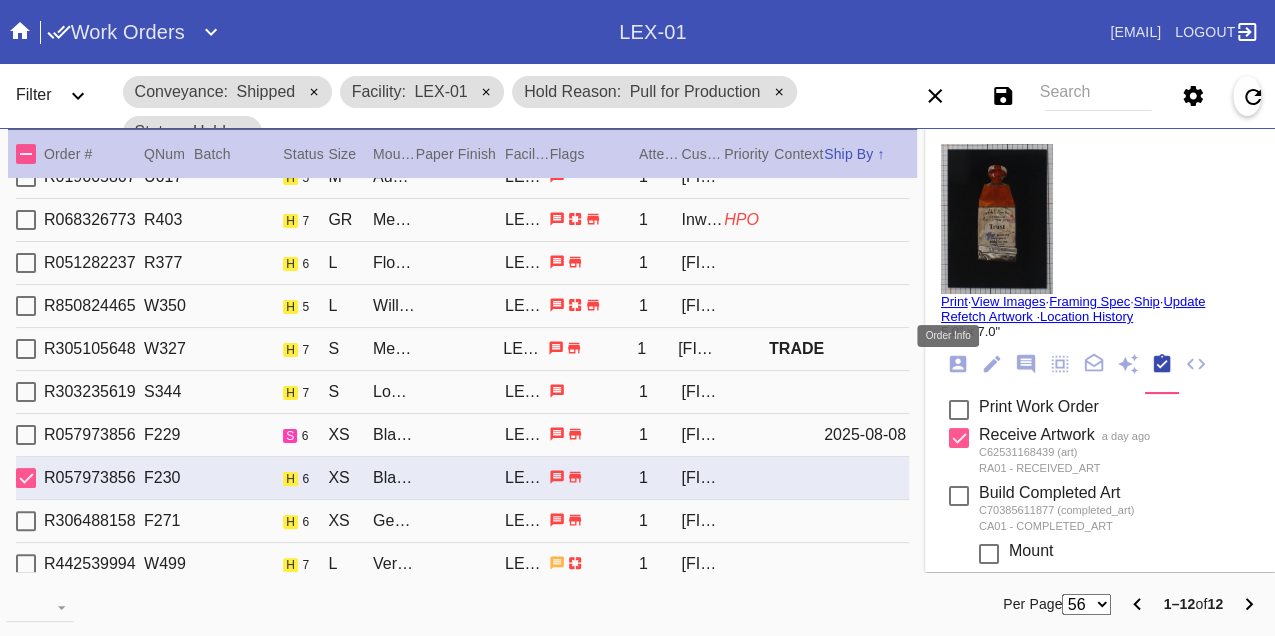 click 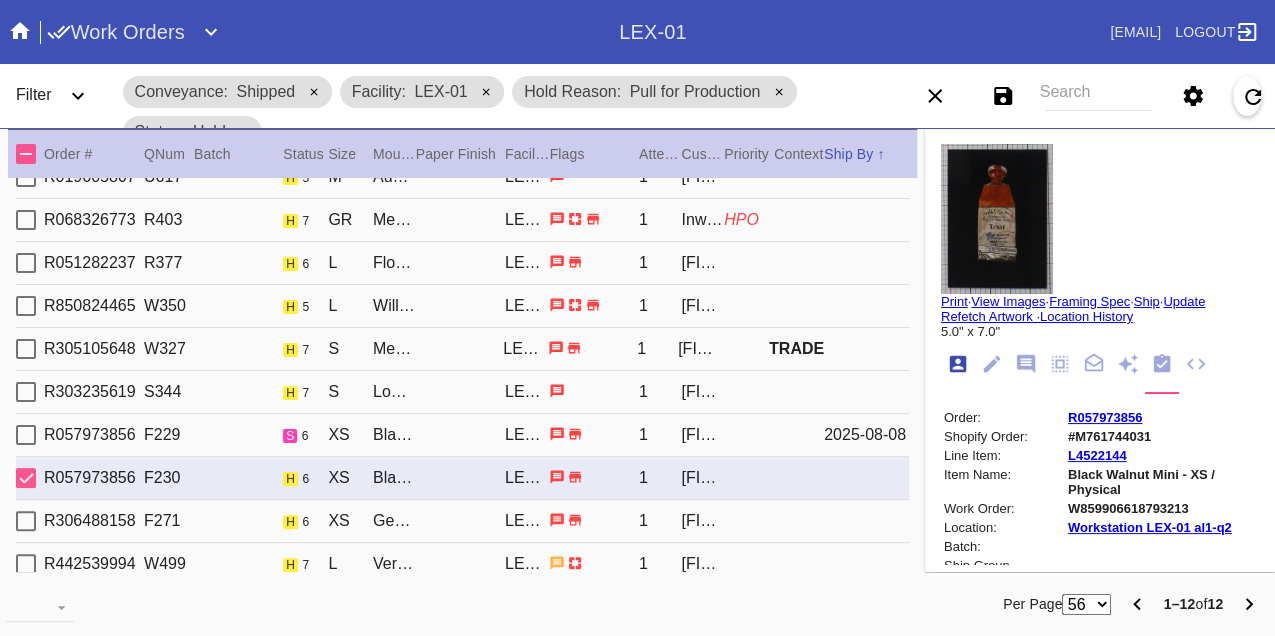 scroll, scrollTop: 24, scrollLeft: 0, axis: vertical 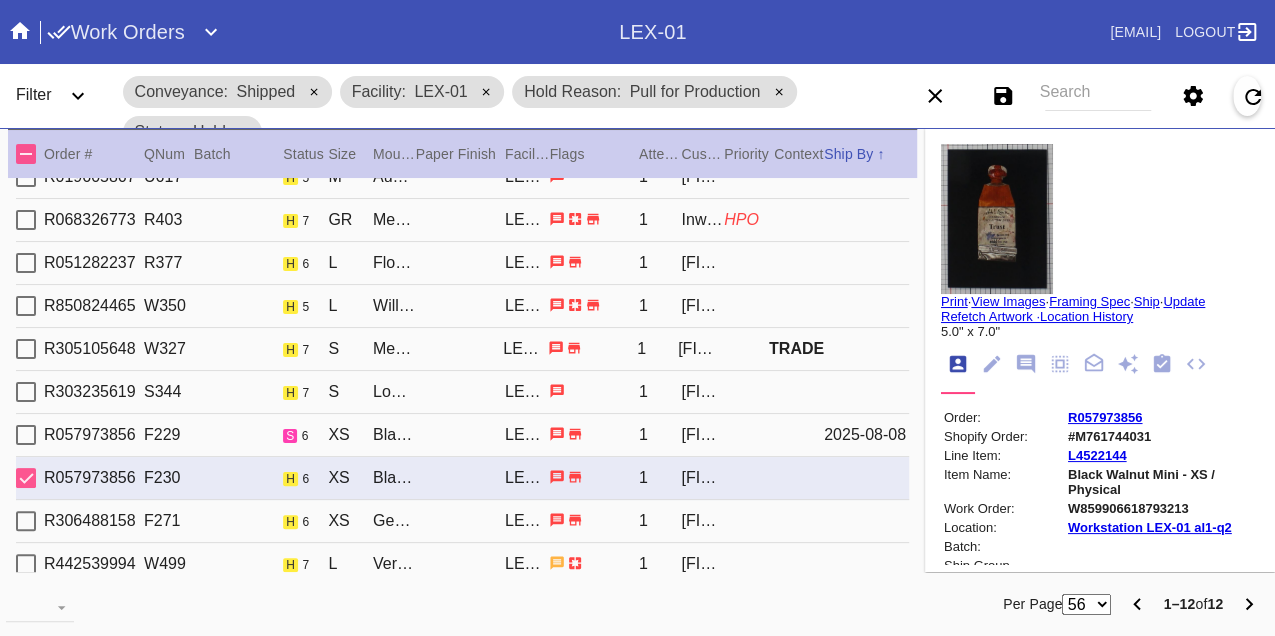 click on "W859906618793213" at bounding box center [1162, 508] 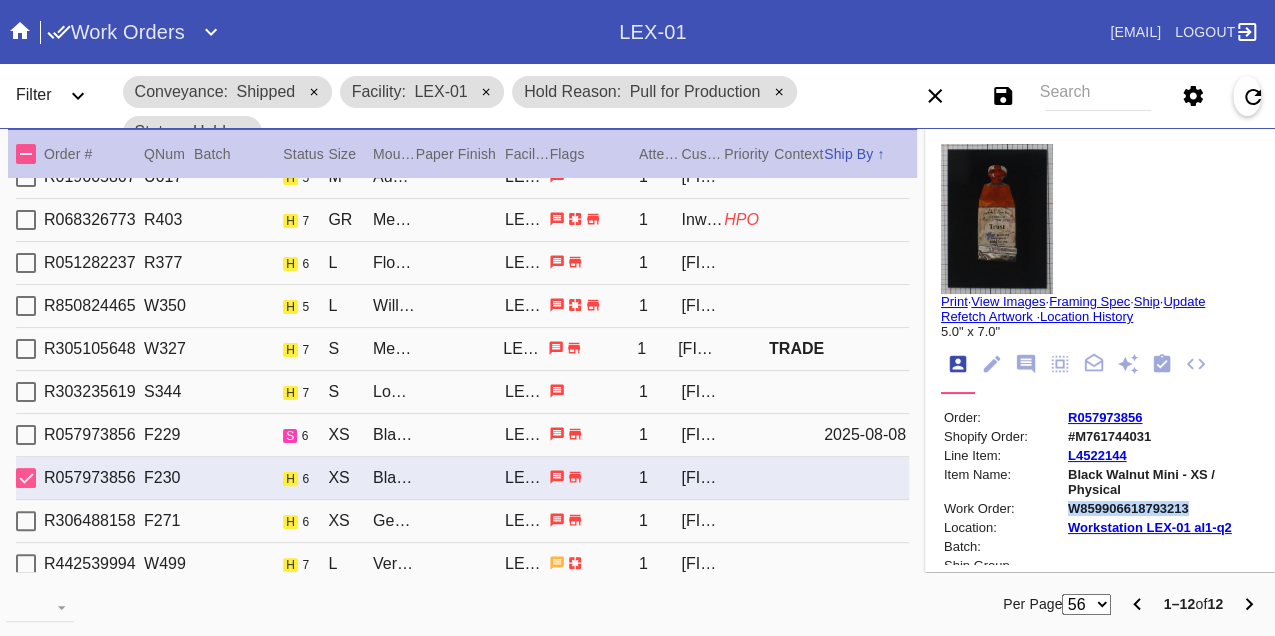 click on "W859906618793213" at bounding box center [1162, 508] 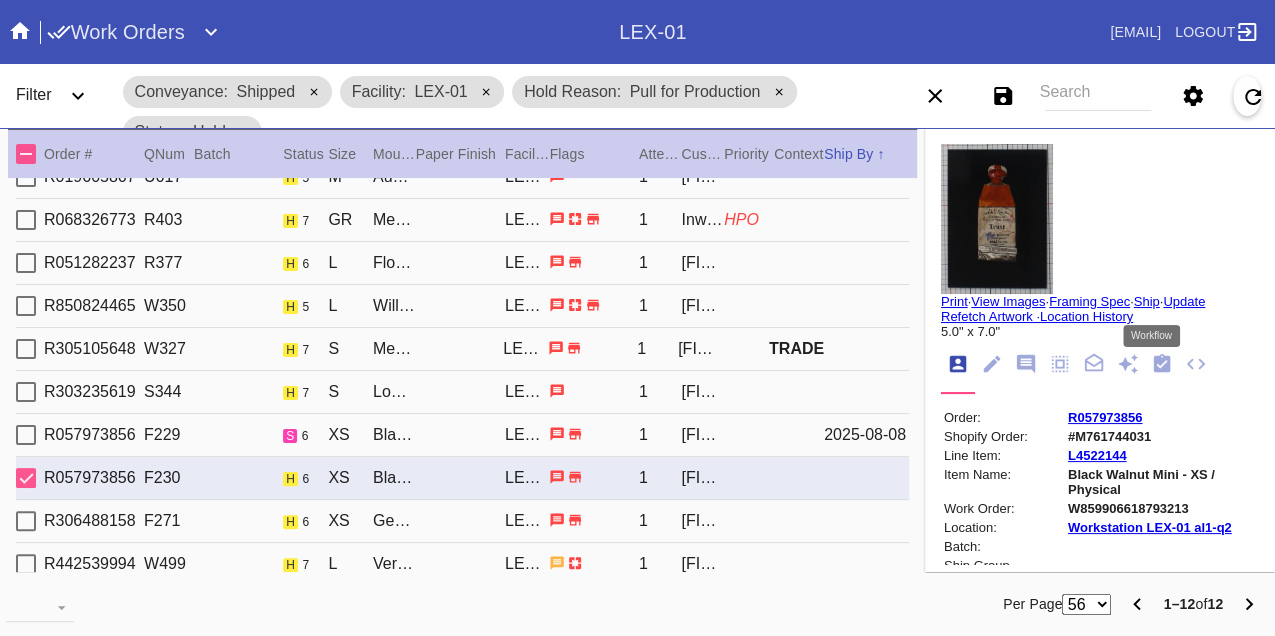 drag, startPoint x: 1146, startPoint y: 368, endPoint x: 1107, endPoint y: 402, distance: 51.739735 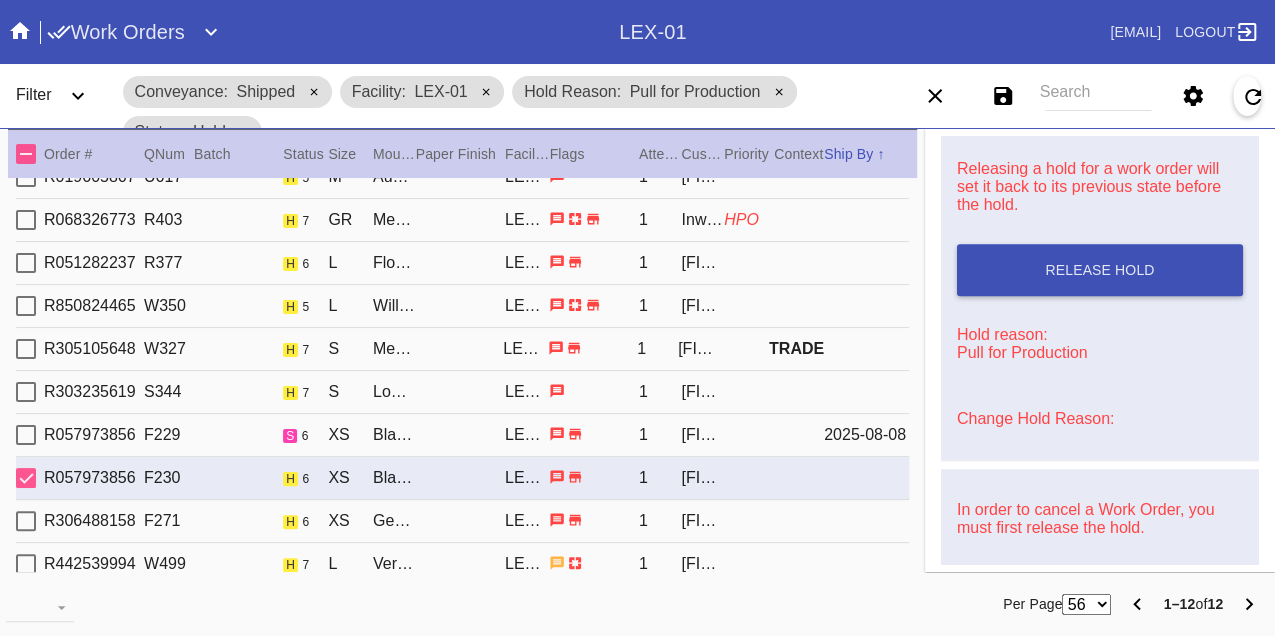scroll, scrollTop: 770, scrollLeft: 0, axis: vertical 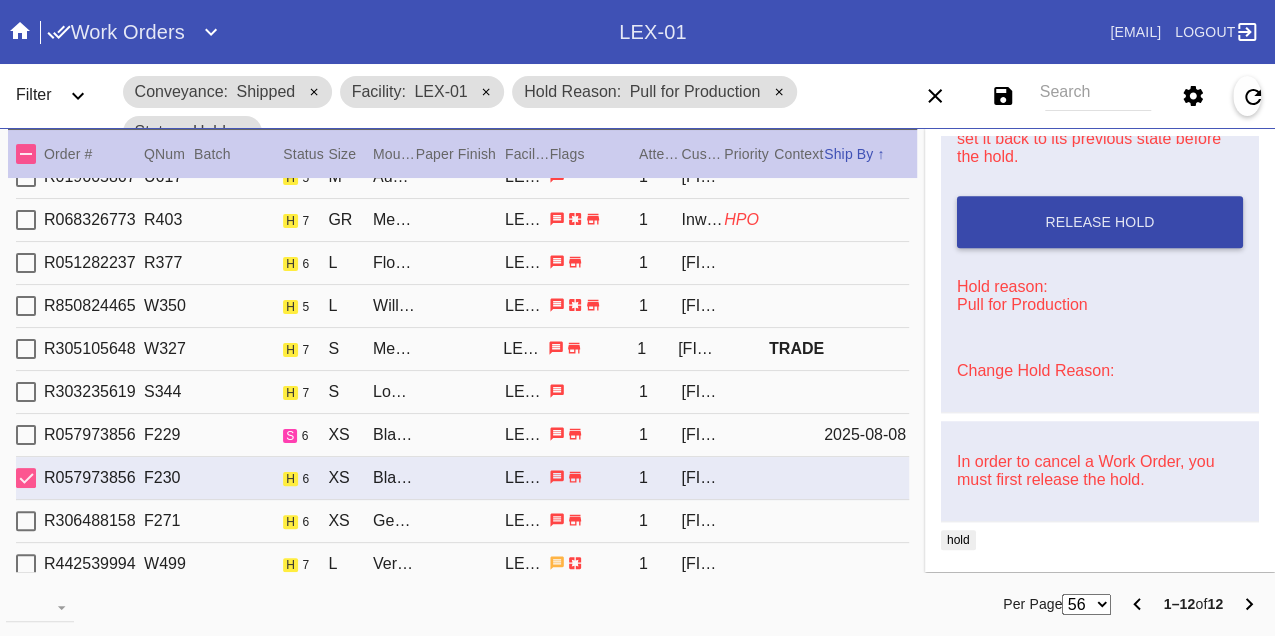 click on "Release Hold" at bounding box center [1099, 222] 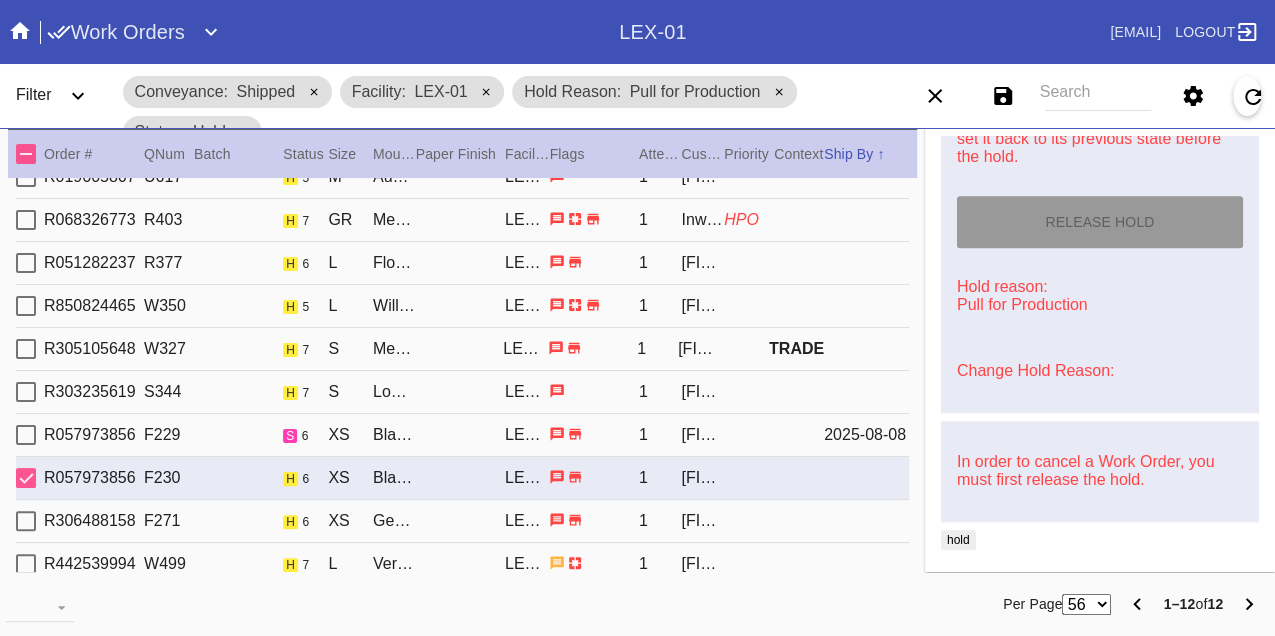 type on "8/8/2025" 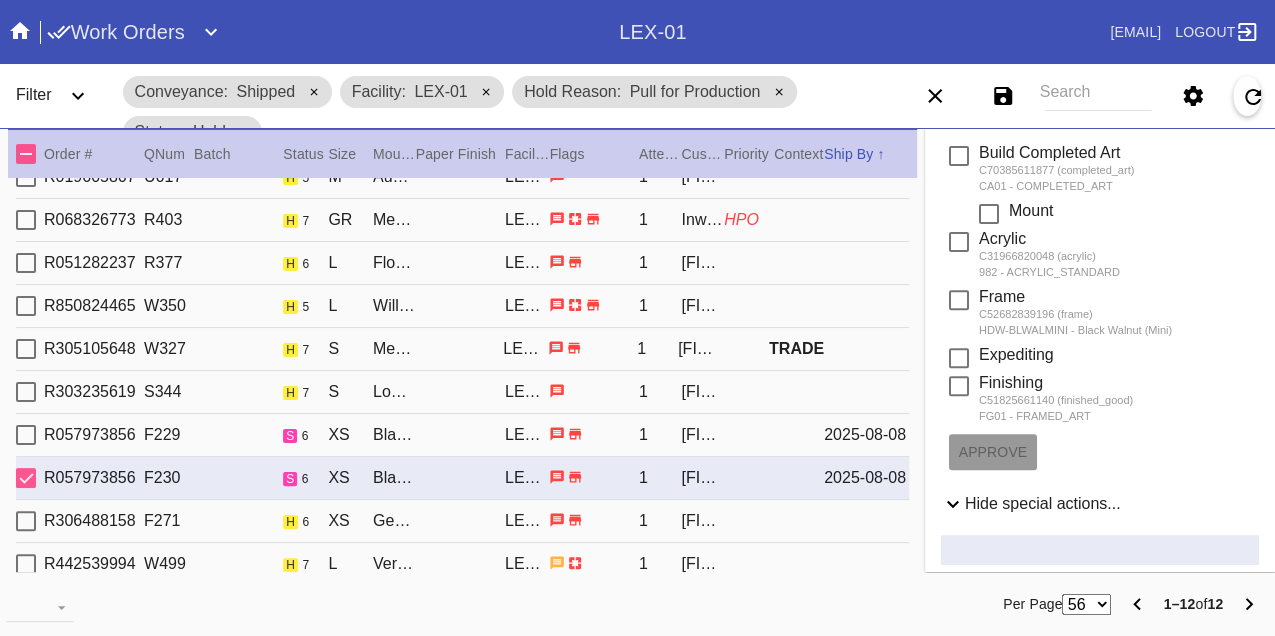 scroll, scrollTop: 0, scrollLeft: 0, axis: both 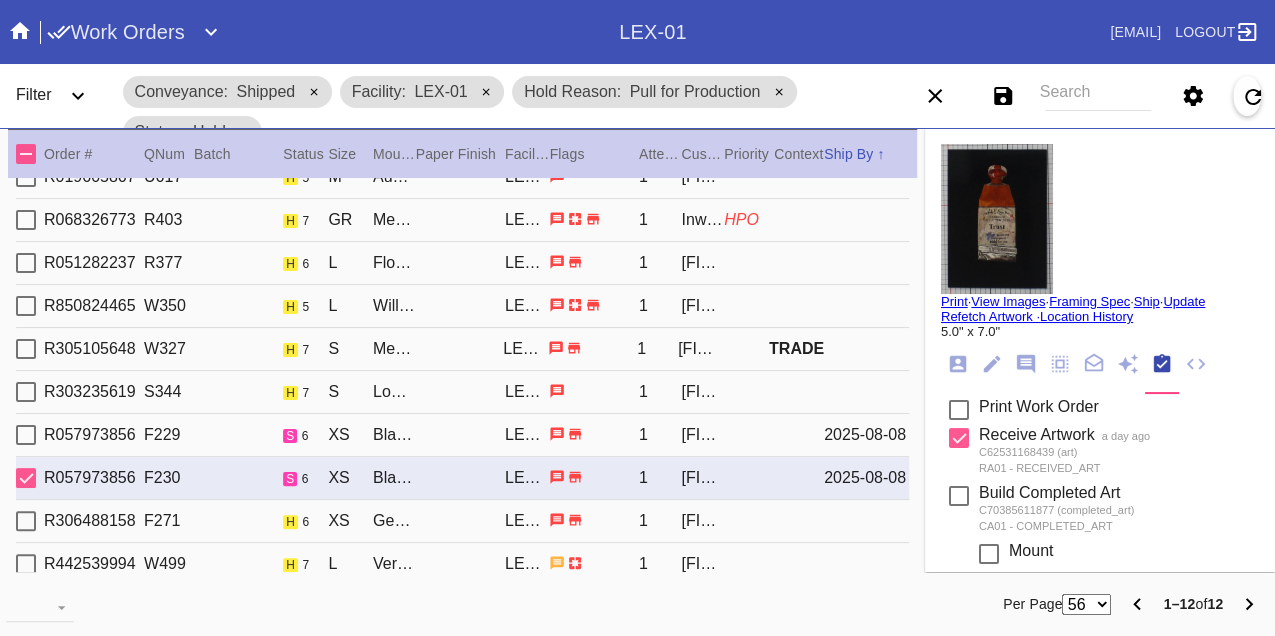 click on "Print" at bounding box center [954, 301] 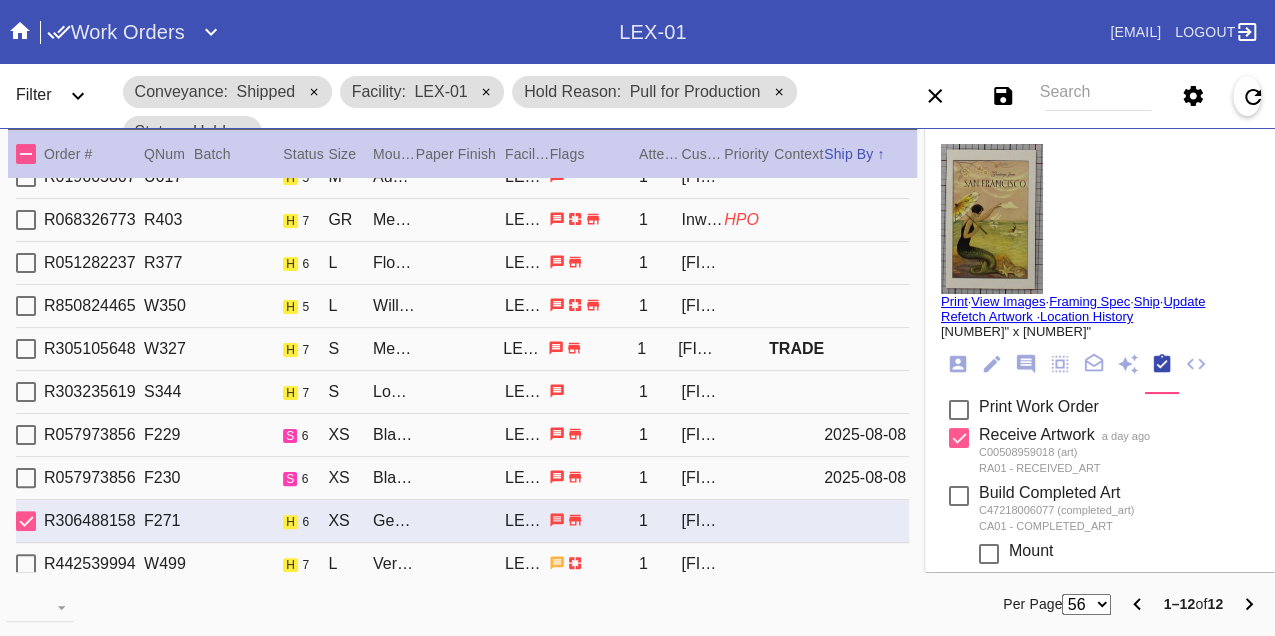click on "Verona / Float Mounting (+$25) LEX-01 1 [FIRST] [LAST]" at bounding box center [462, 564] 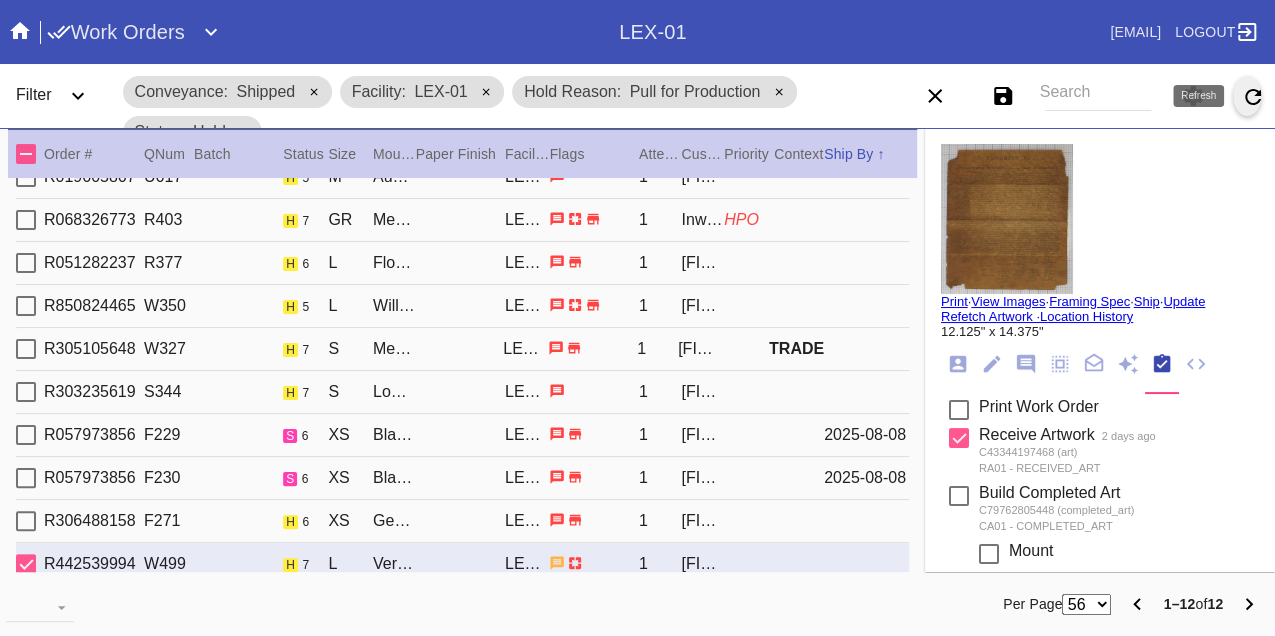 click 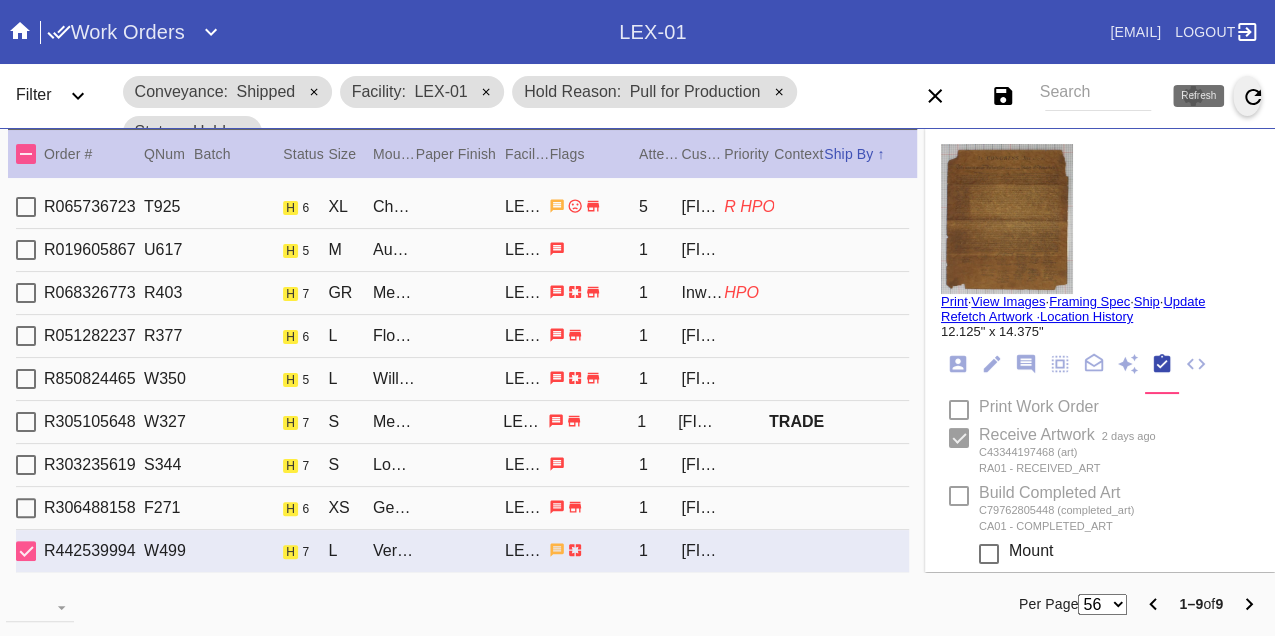 scroll, scrollTop: 0, scrollLeft: 0, axis: both 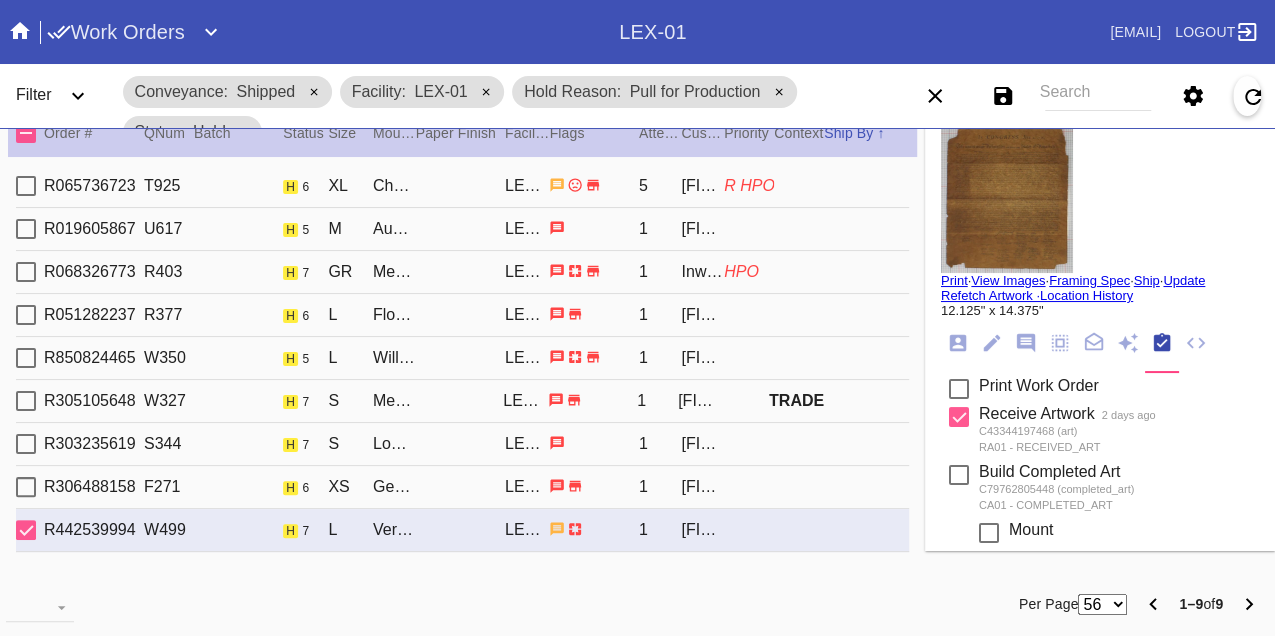 click on "R065736723 h   6 XL Cherry Angled / Cream - Linen [CITY] 5 [LAST]
R
HPO" at bounding box center [462, 186] 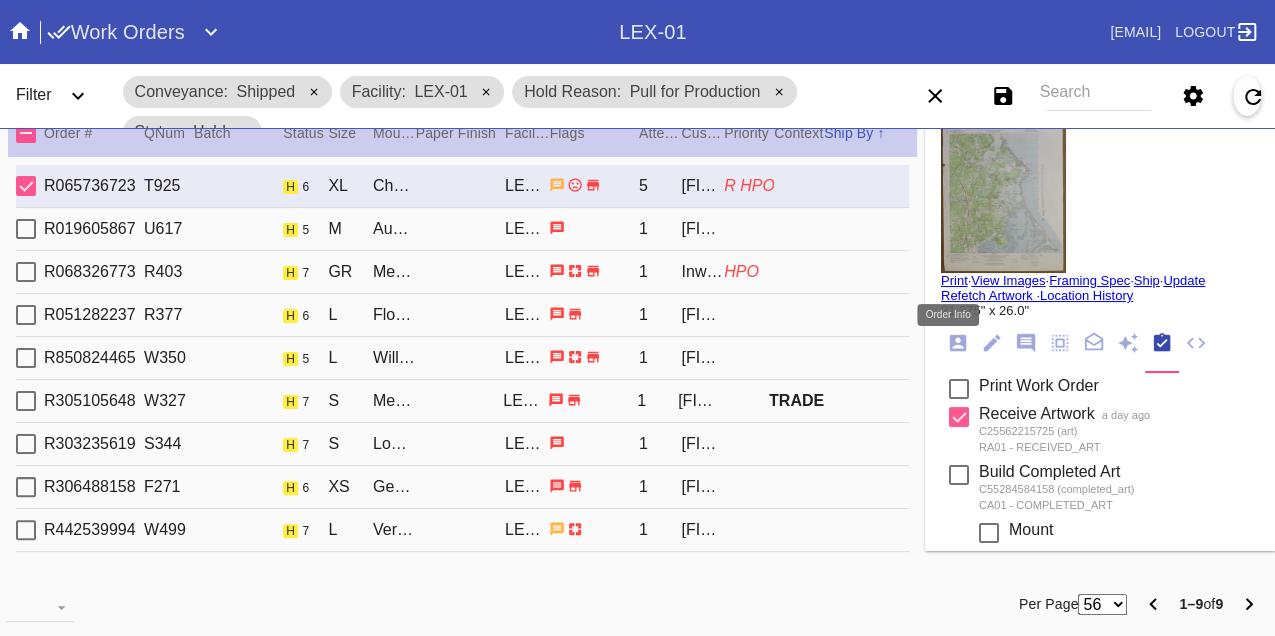click 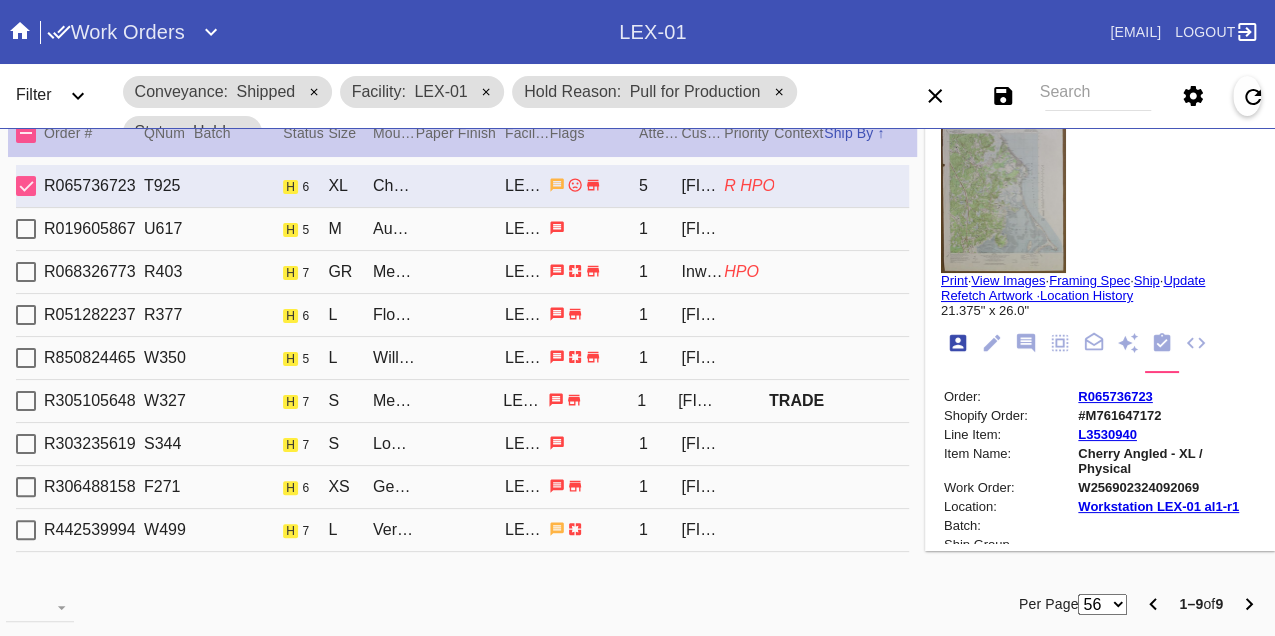 scroll, scrollTop: 24, scrollLeft: 0, axis: vertical 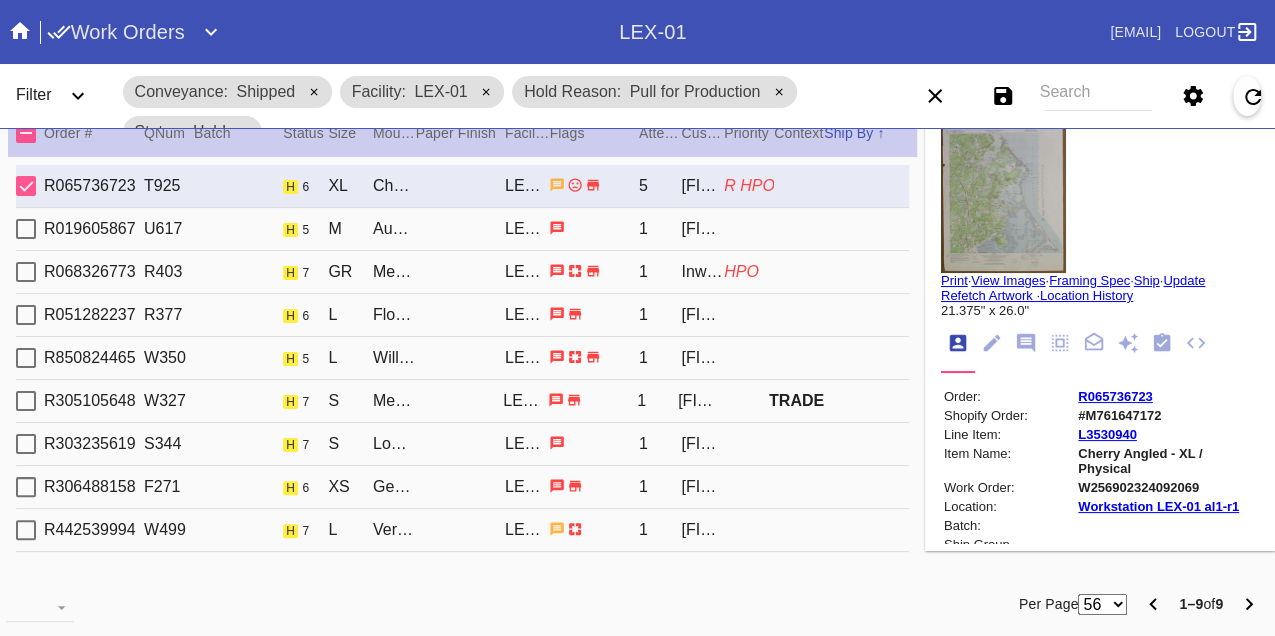 click on "W256902324092069" at bounding box center (1167, 487) 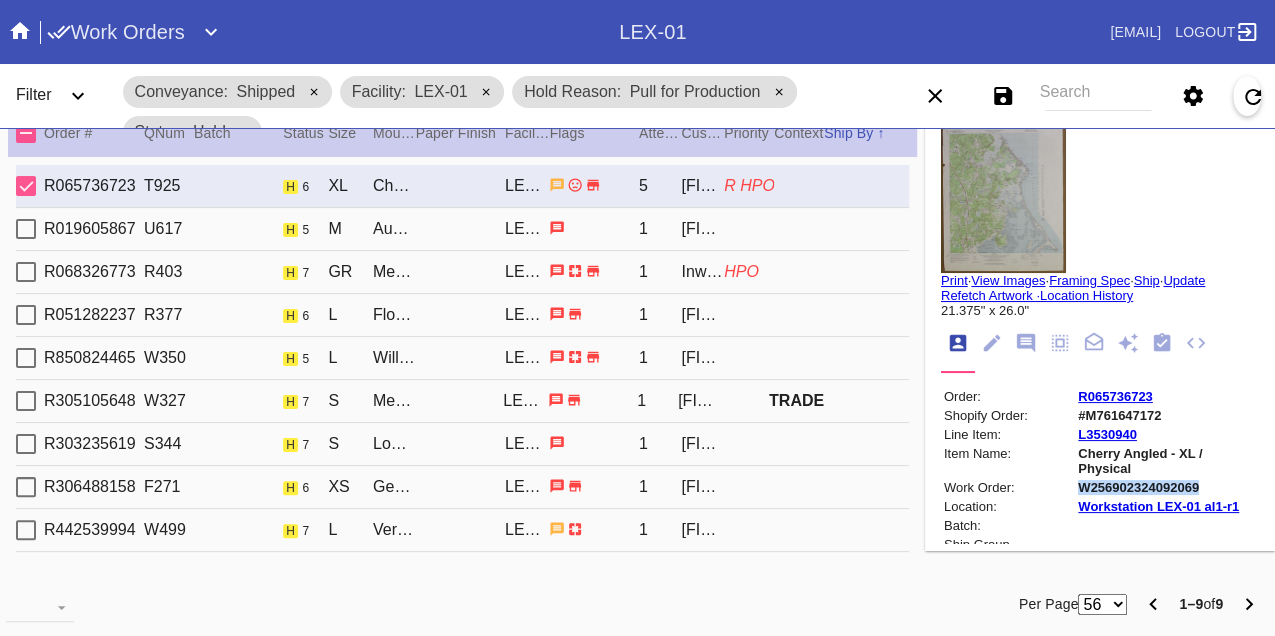 click on "W256902324092069" at bounding box center [1167, 487] 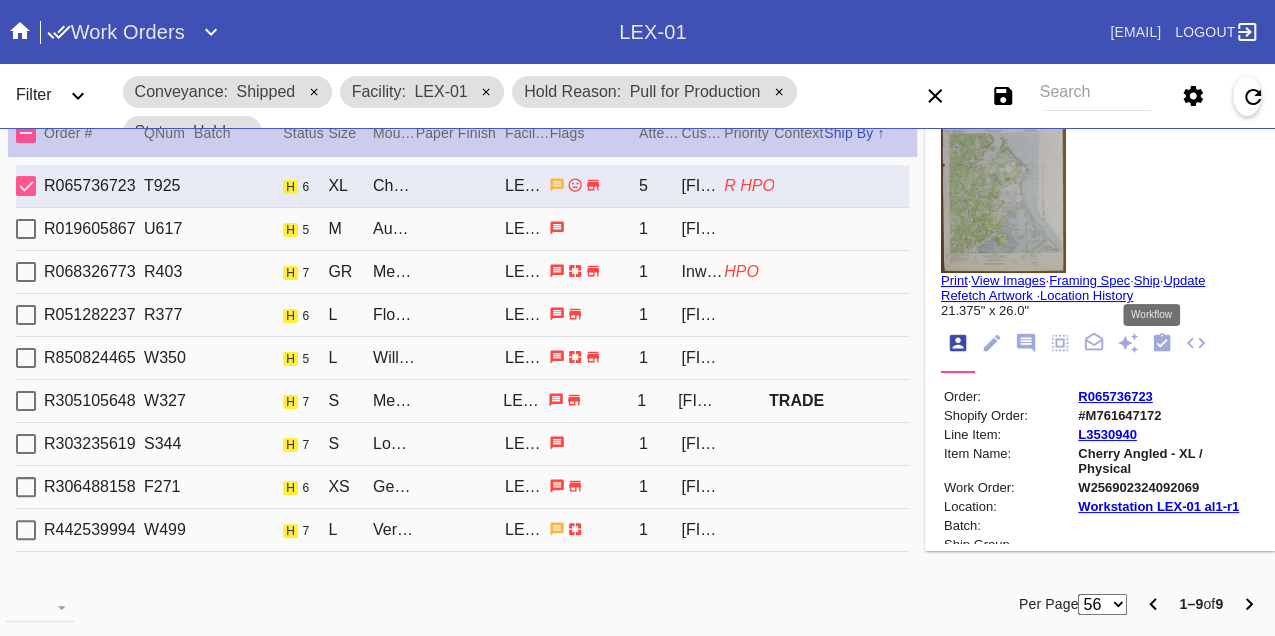 click 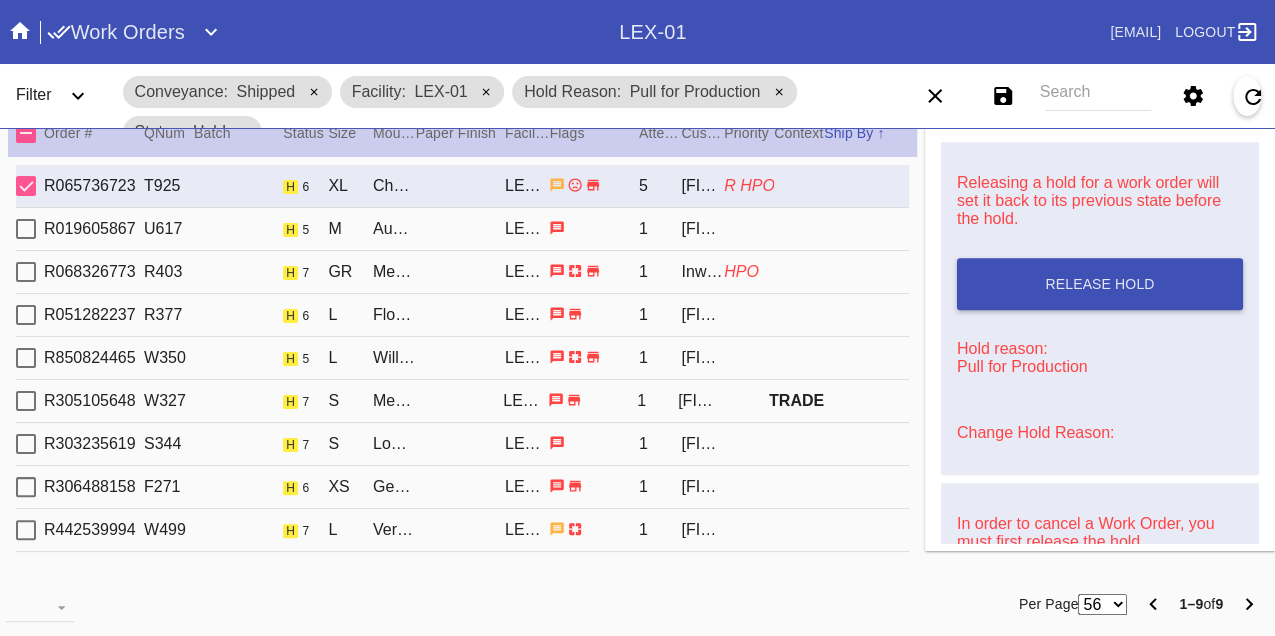 scroll, scrollTop: 829, scrollLeft: 0, axis: vertical 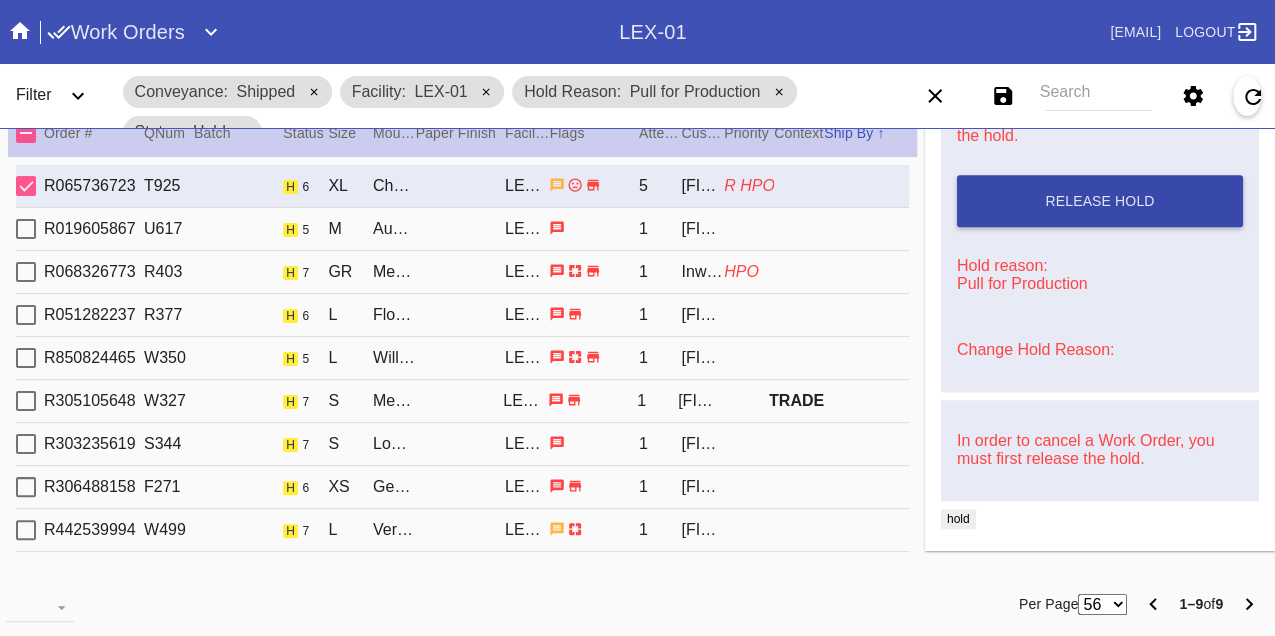 click on "Release Hold" at bounding box center (1100, 201) 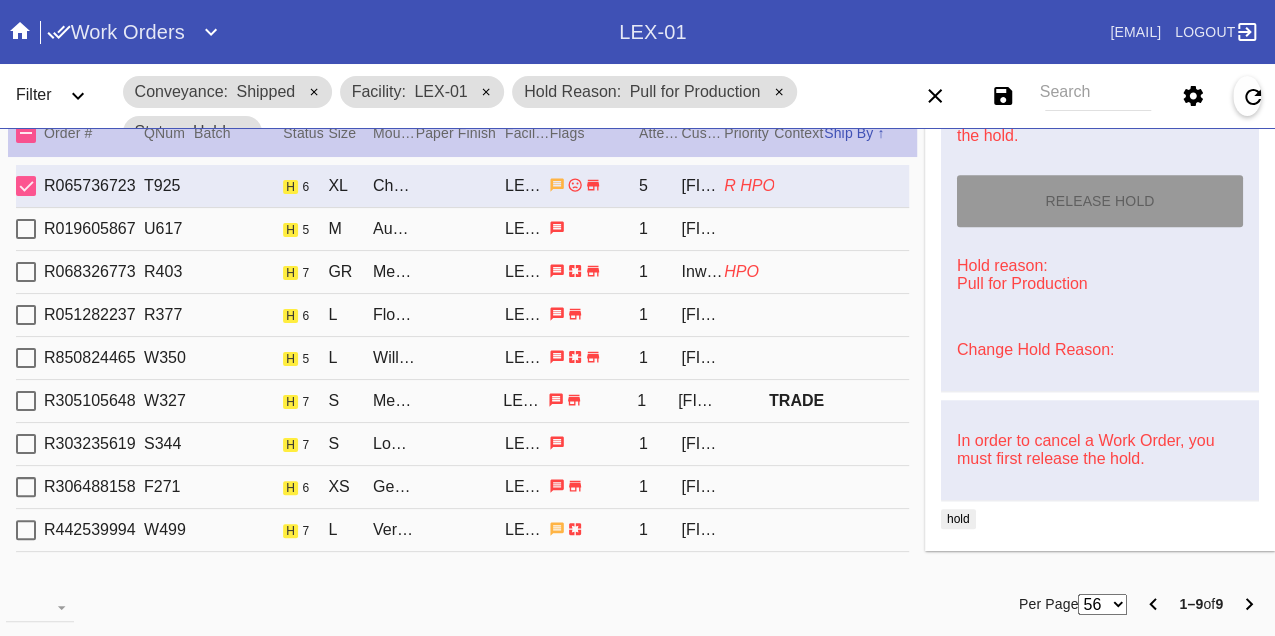 type on "8/8/2025" 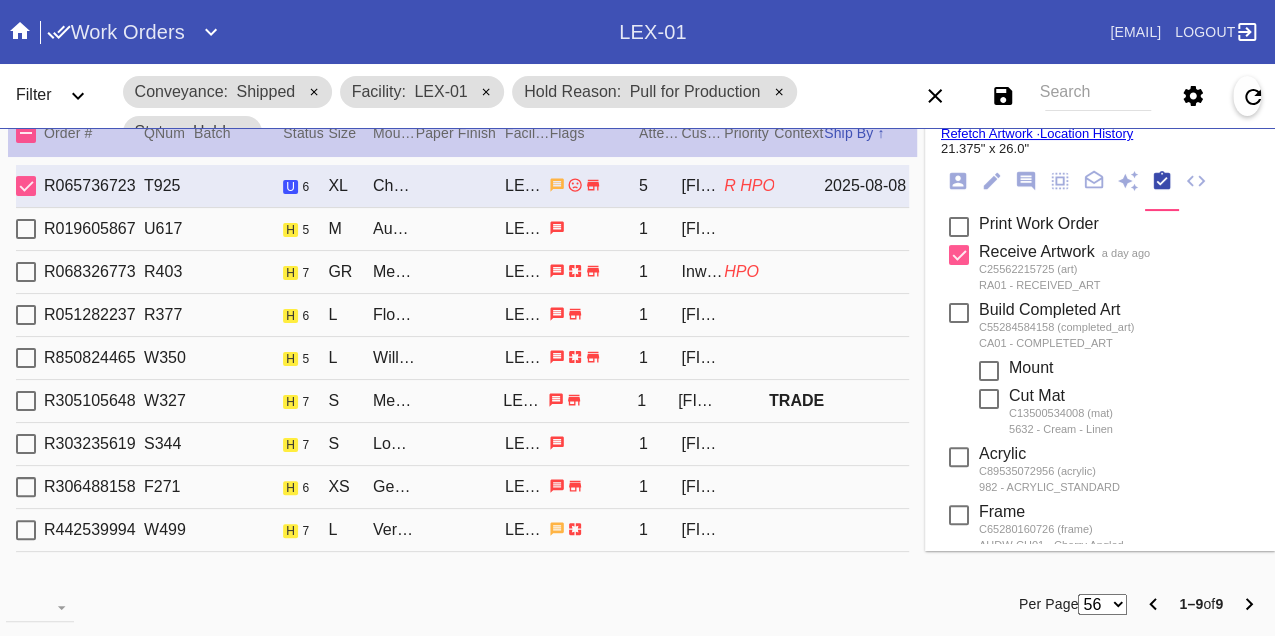 scroll, scrollTop: 0, scrollLeft: 0, axis: both 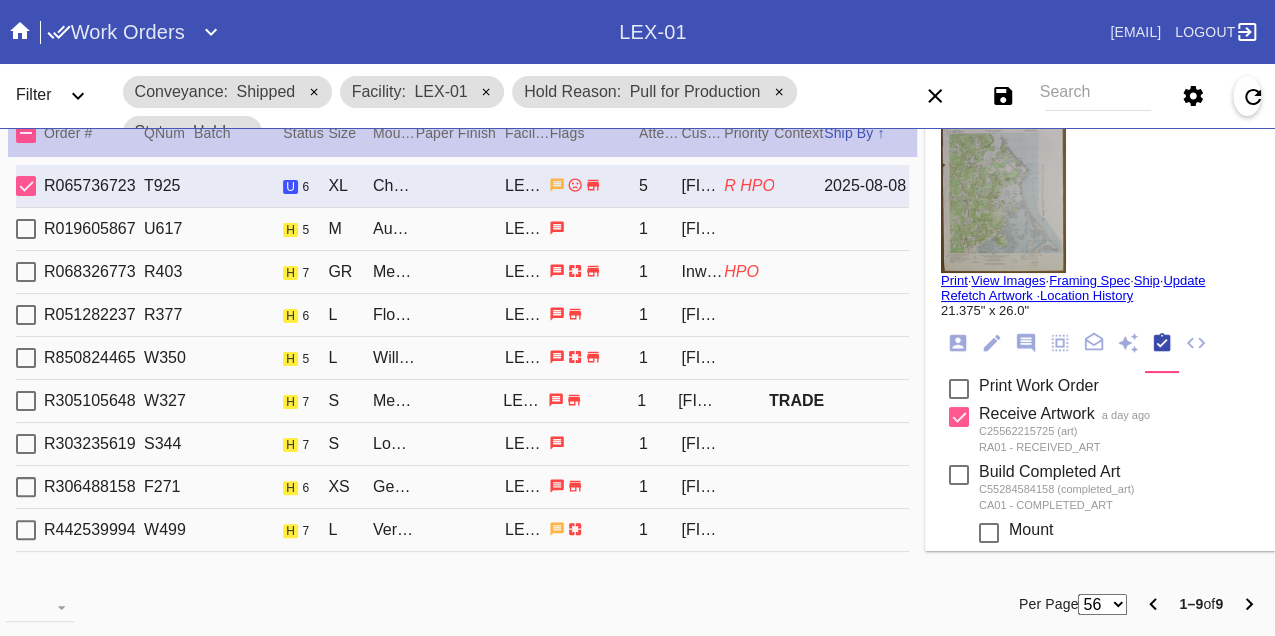 click on "Print" at bounding box center [954, 280] 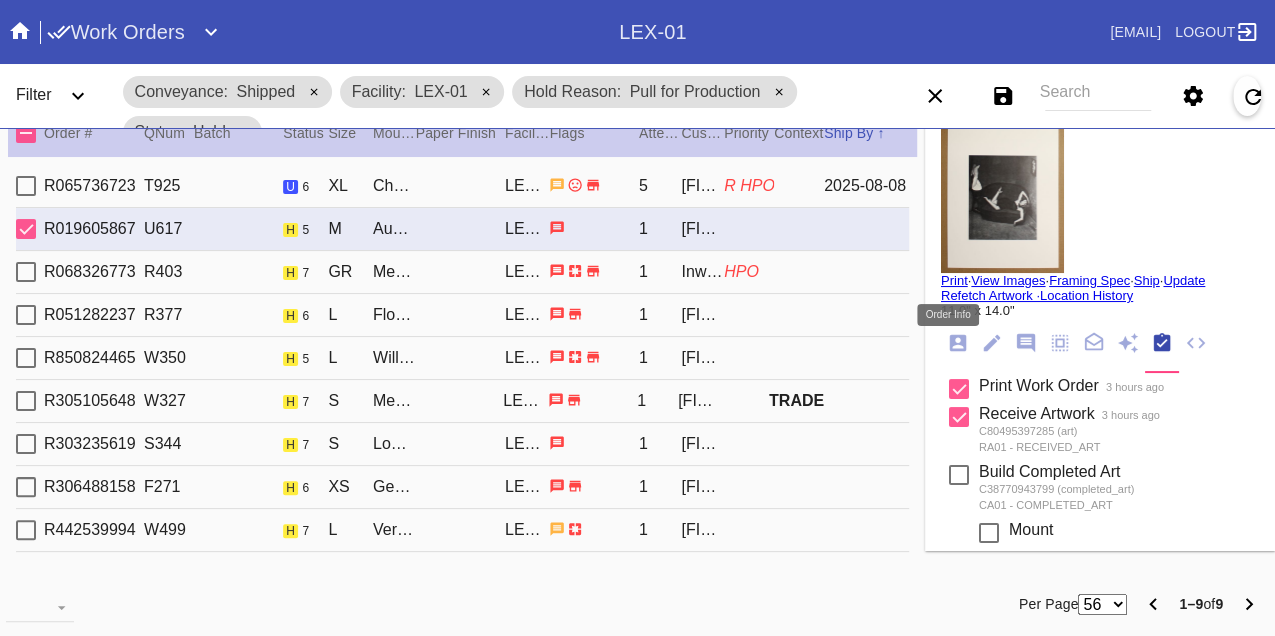 click 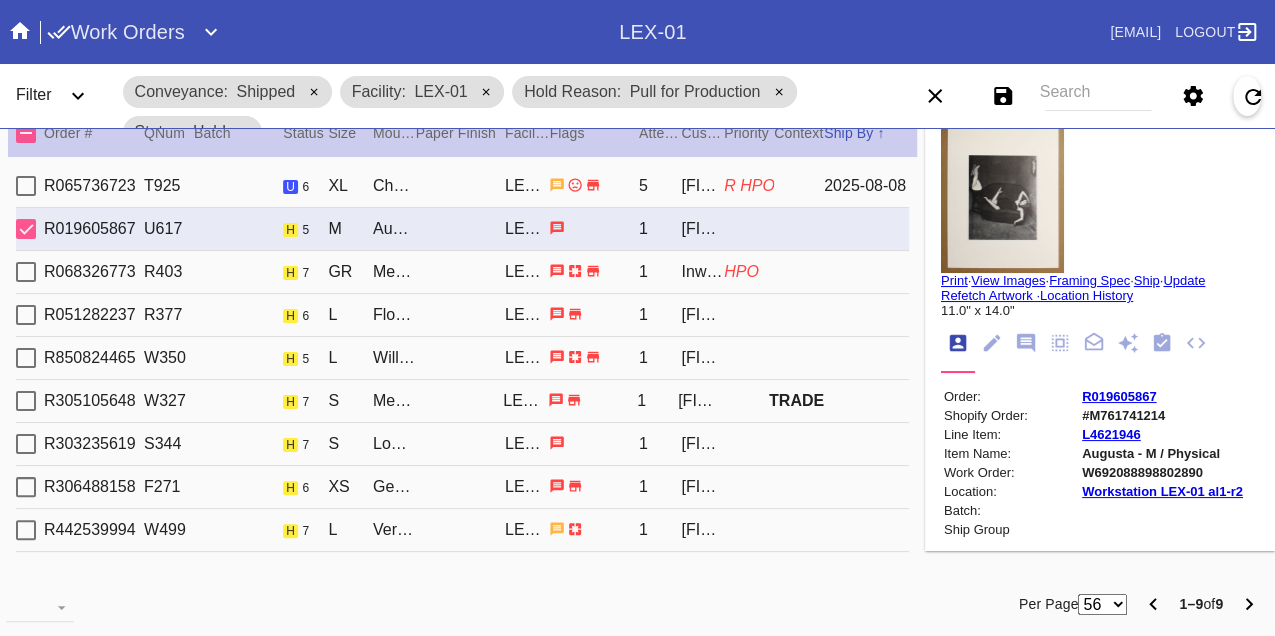 click on "W692088898802890" at bounding box center [1162, 472] 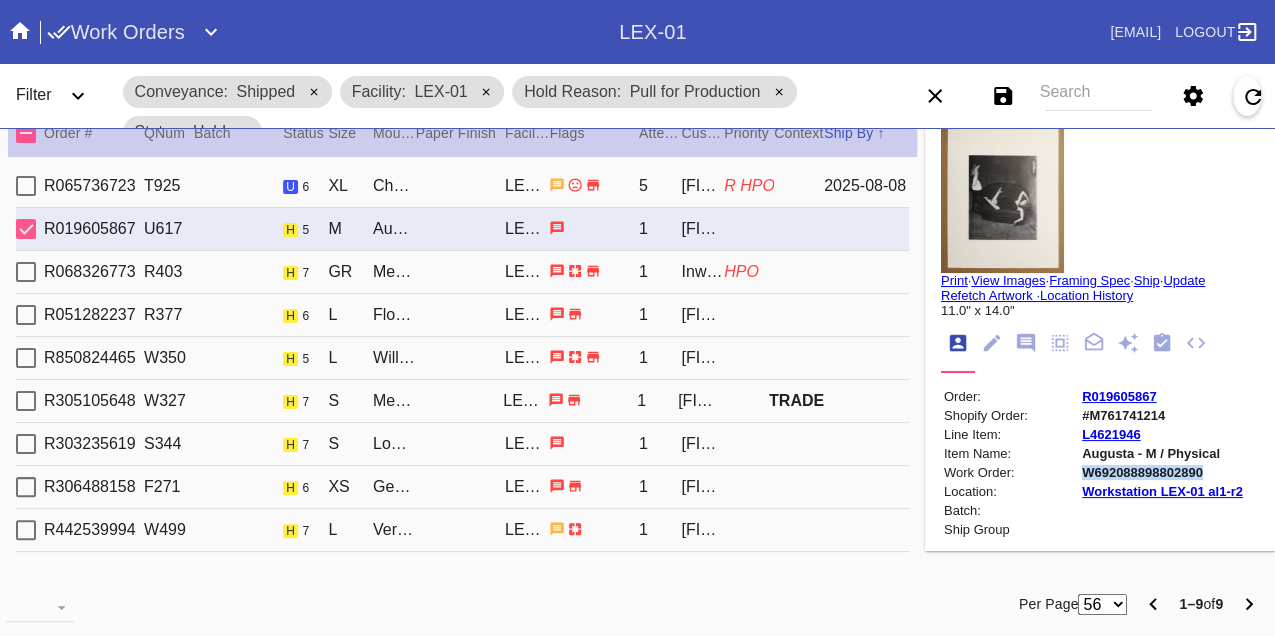 click on "W692088898802890" at bounding box center [1162, 472] 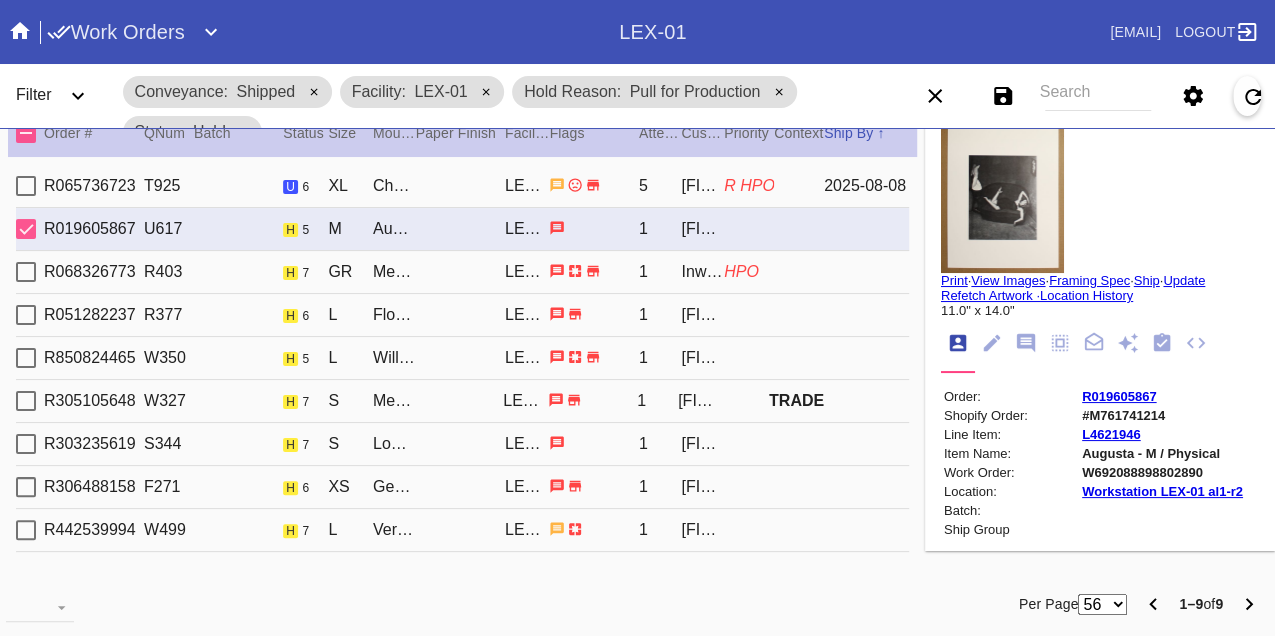 click on "R068326773 R403 h   7 GR Mercer Slim (Deep) / White LEX-01 1 [CITY]
HPO" at bounding box center [462, 272] 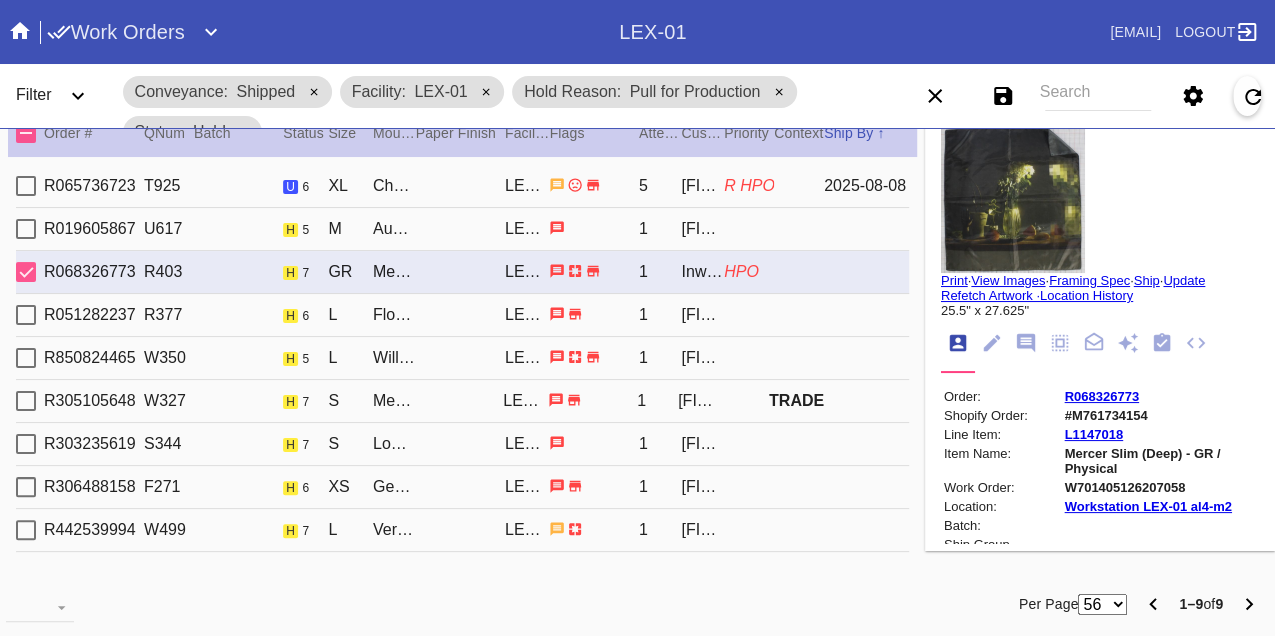 click on "W701405126207058" at bounding box center (1160, 487) 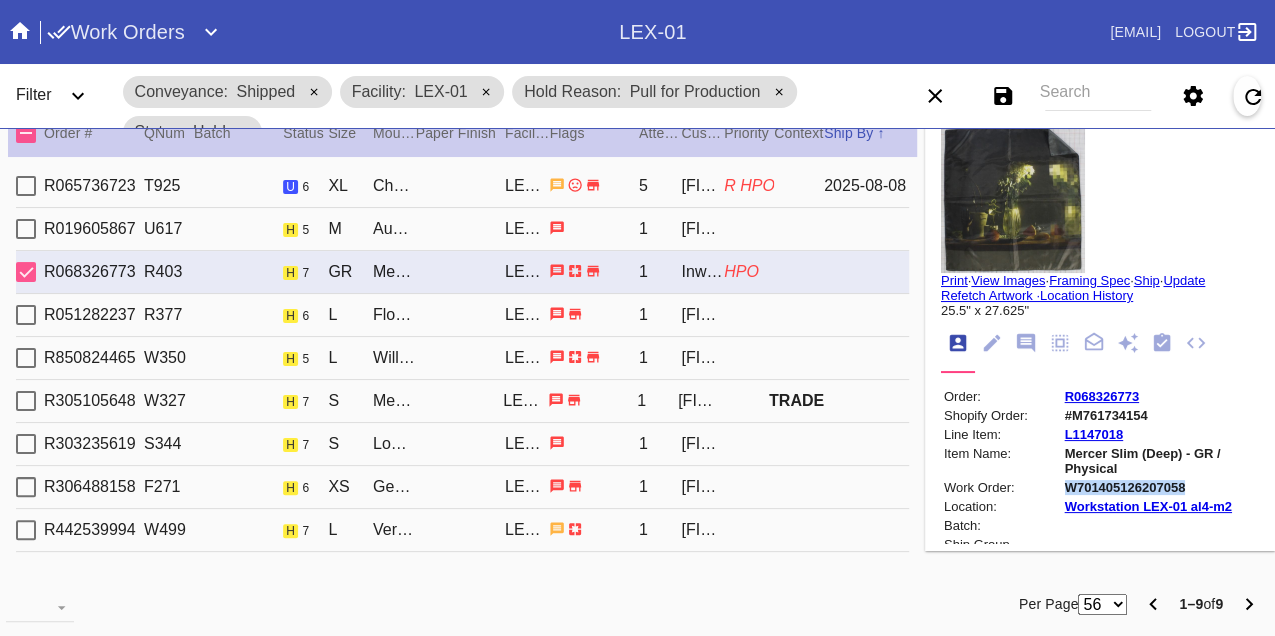 click on "W701405126207058" at bounding box center (1160, 487) 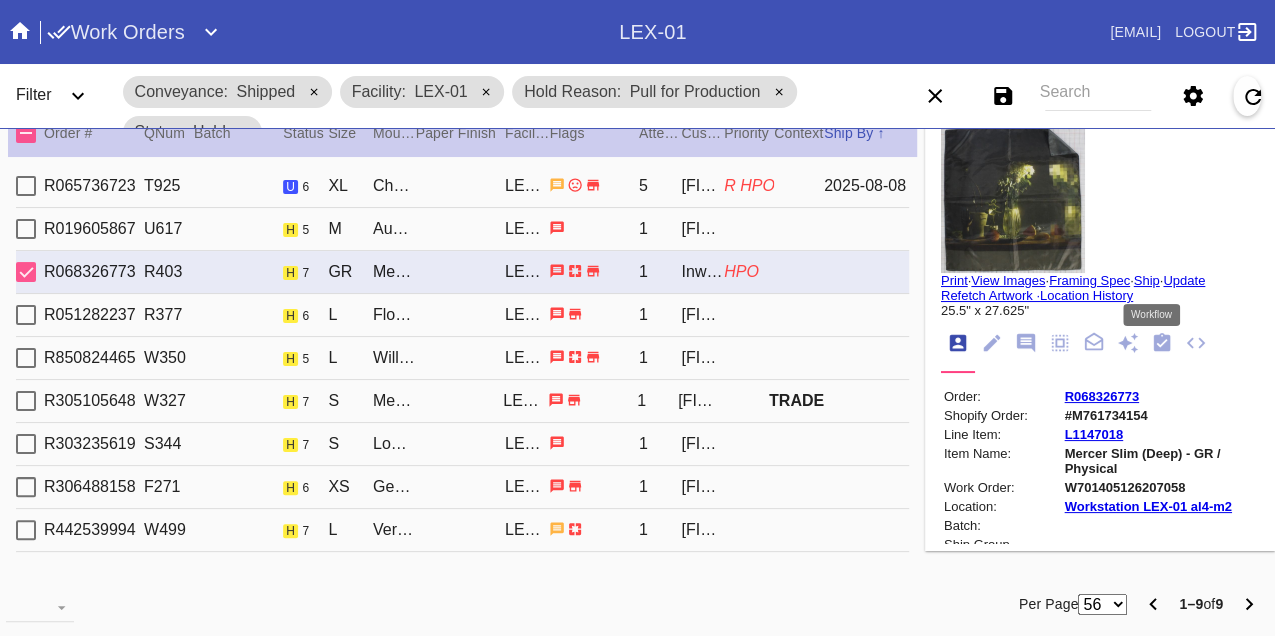 click 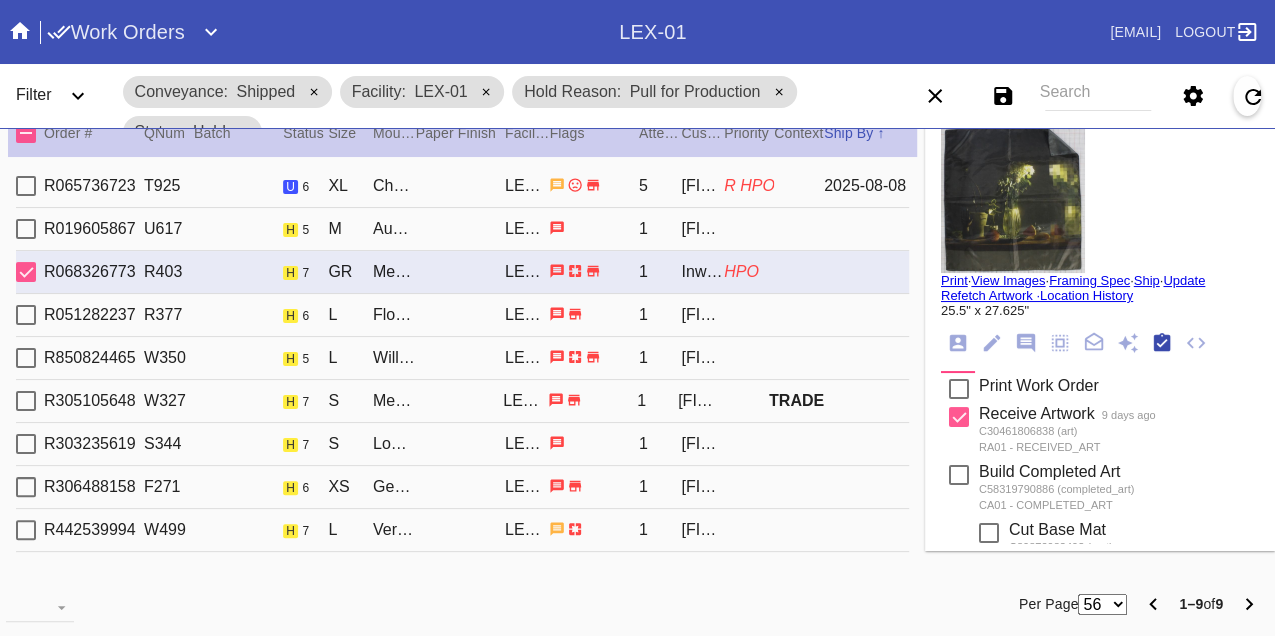 scroll, scrollTop: 318, scrollLeft: 0, axis: vertical 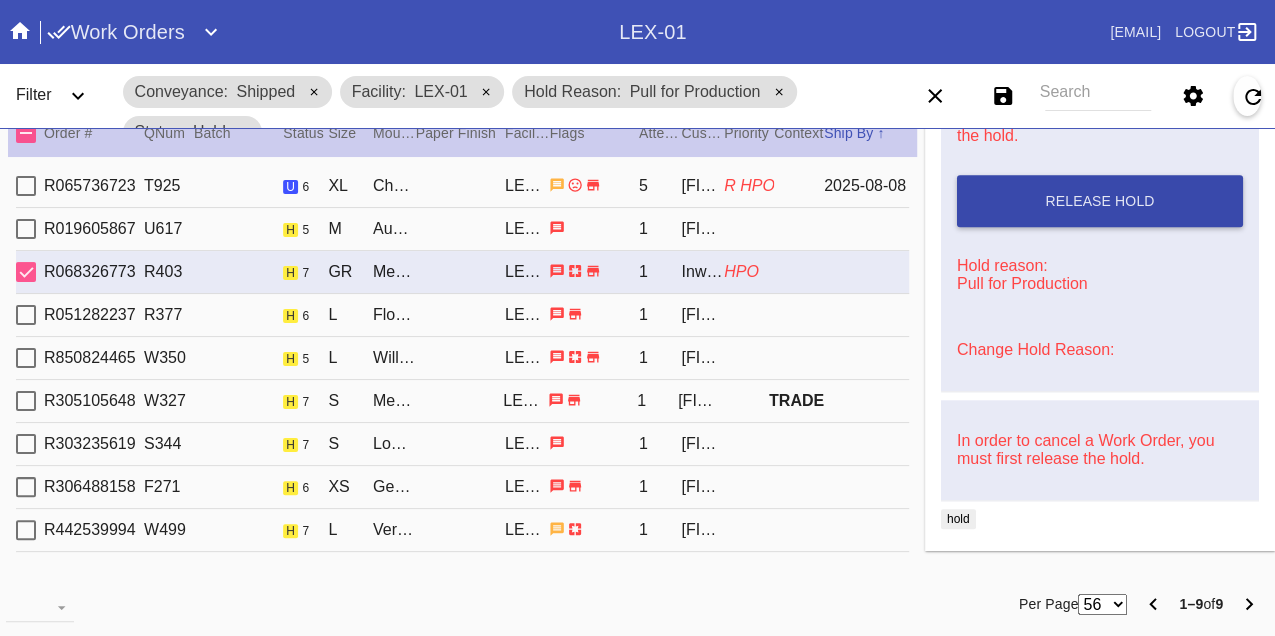 click on "Release Hold" at bounding box center (1100, 201) 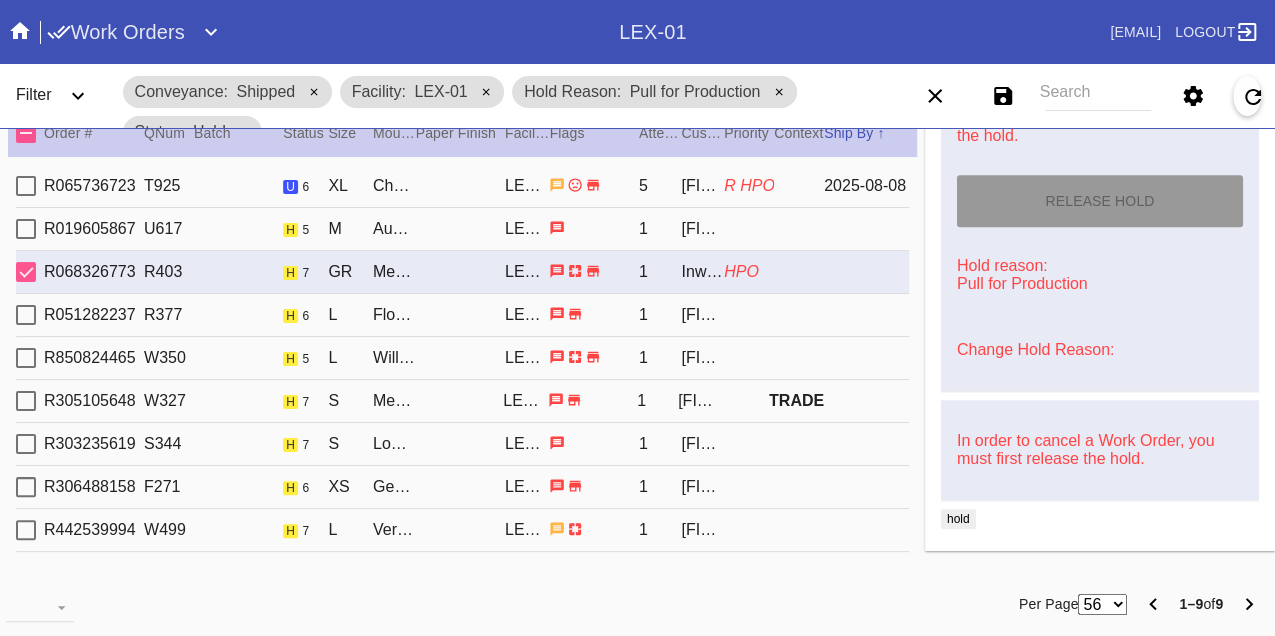 type on "8/8/2025" 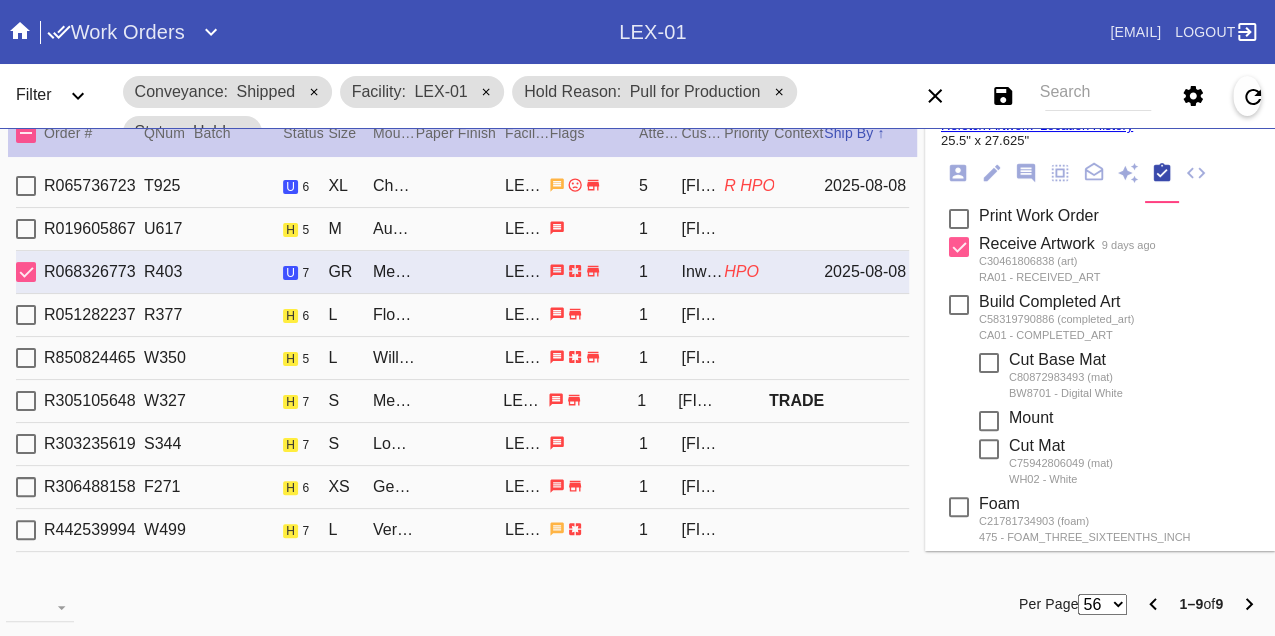 scroll, scrollTop: 0, scrollLeft: 0, axis: both 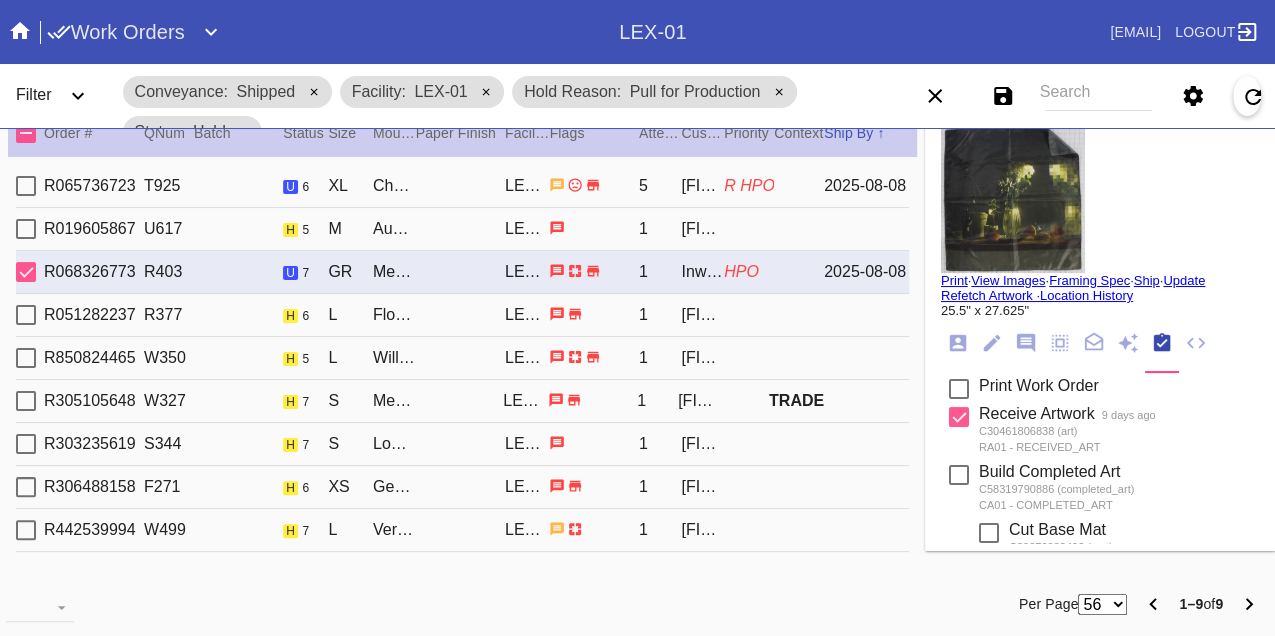 click on "Print" at bounding box center (954, 280) 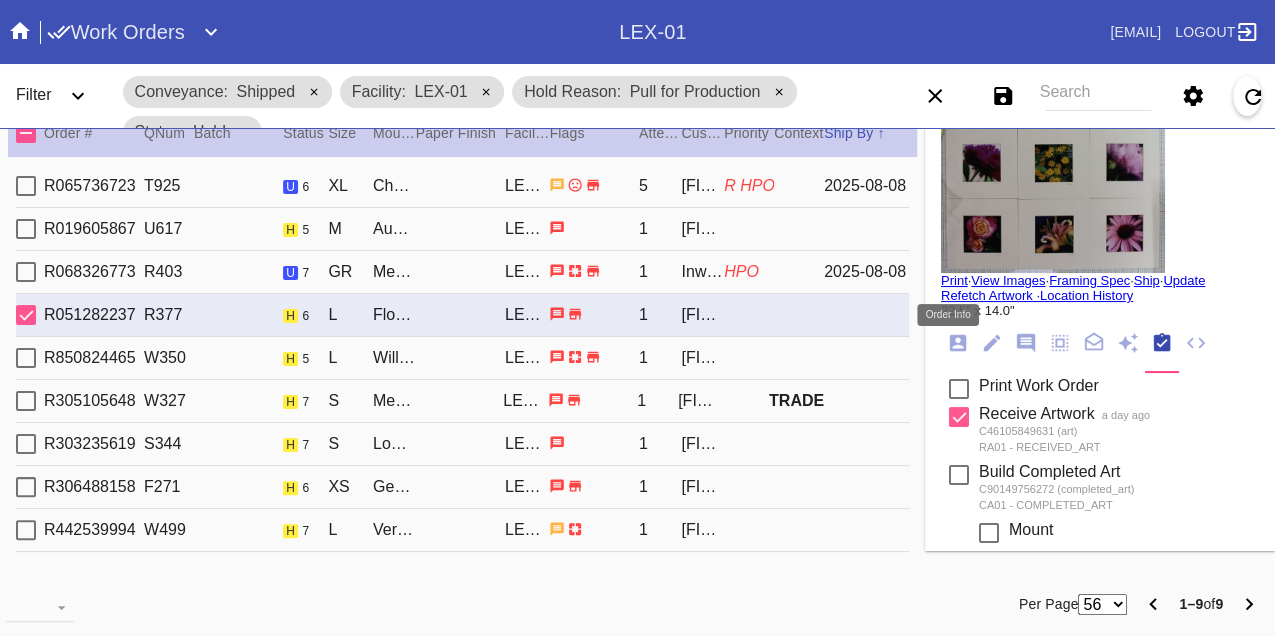 click 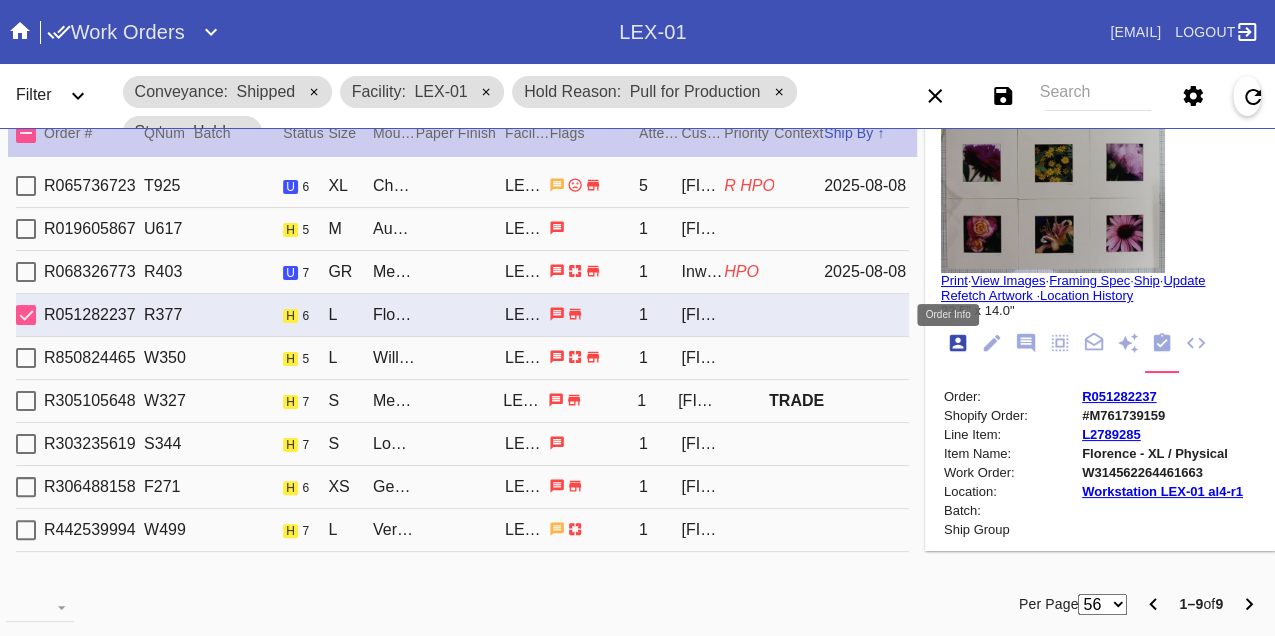 scroll, scrollTop: 24, scrollLeft: 0, axis: vertical 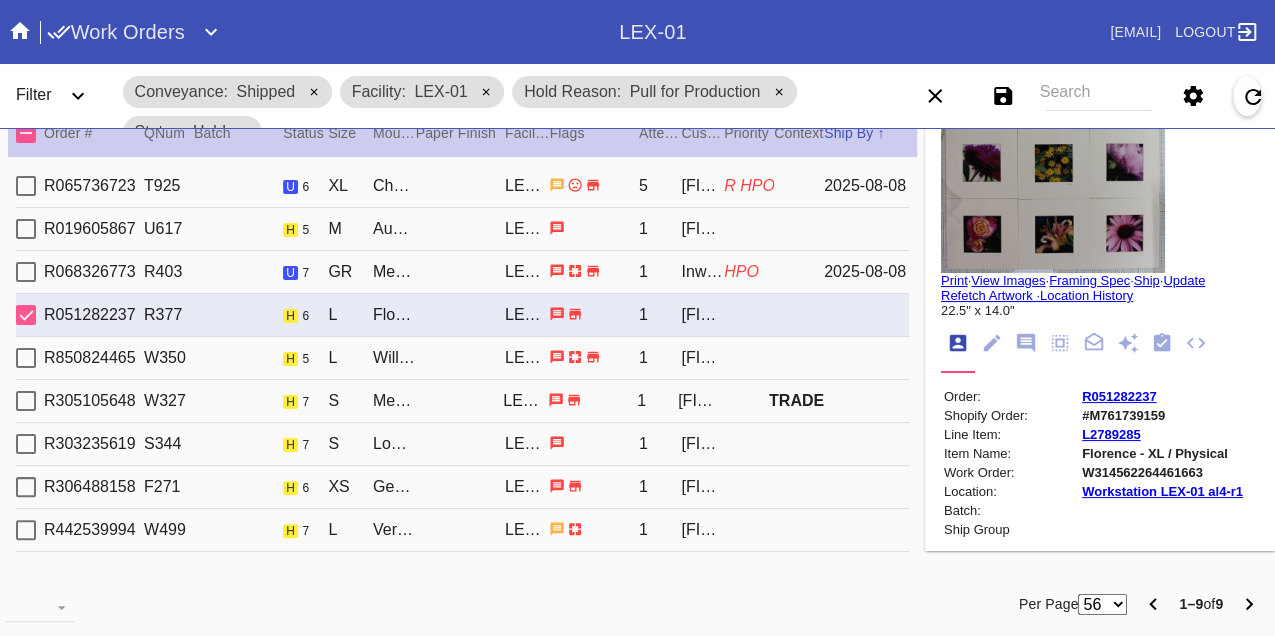 click on "W314562264461663" at bounding box center [1162, 472] 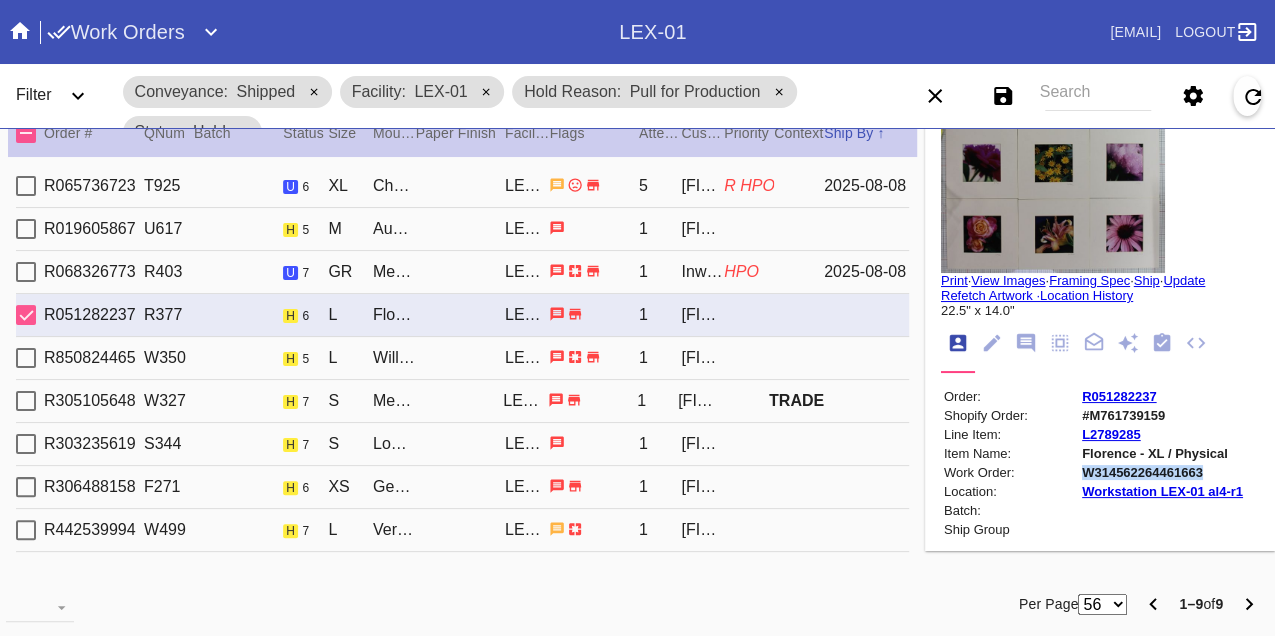 click on "W314562264461663" at bounding box center (1162, 472) 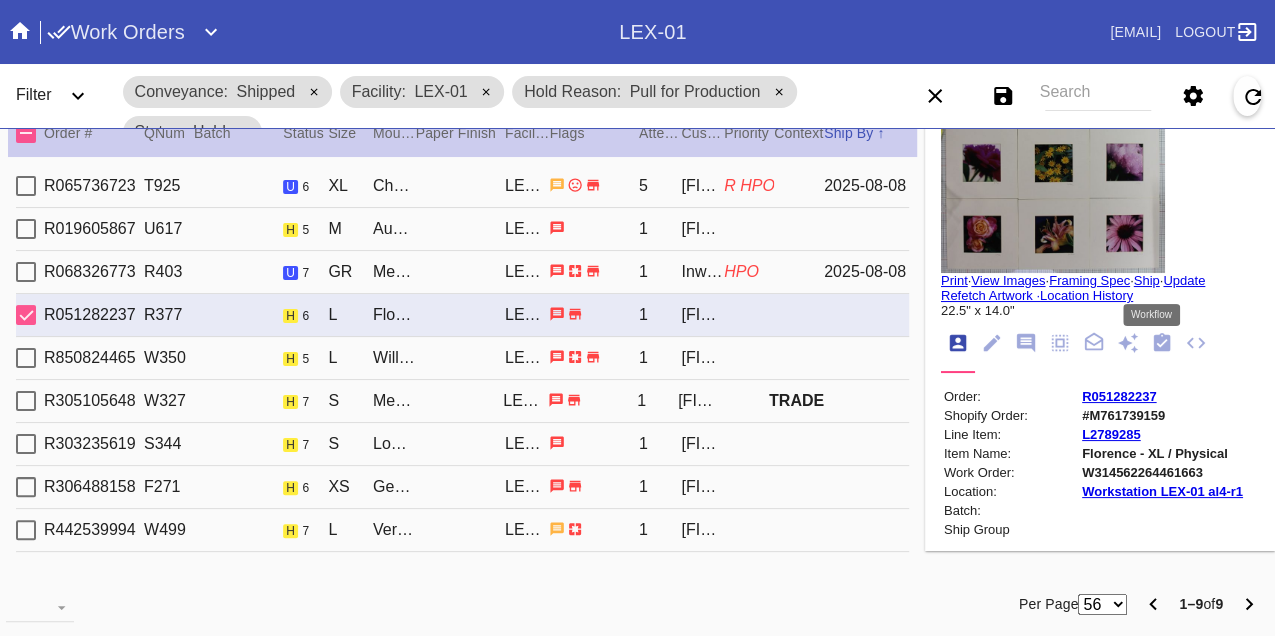 click 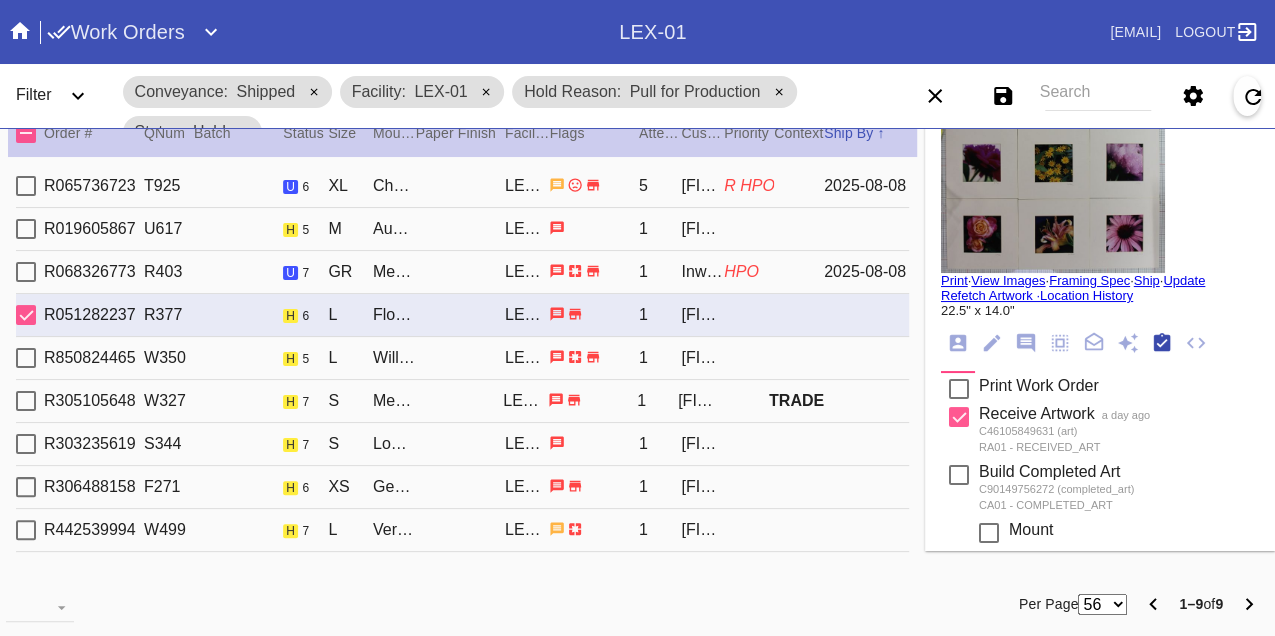 scroll, scrollTop: 318, scrollLeft: 0, axis: vertical 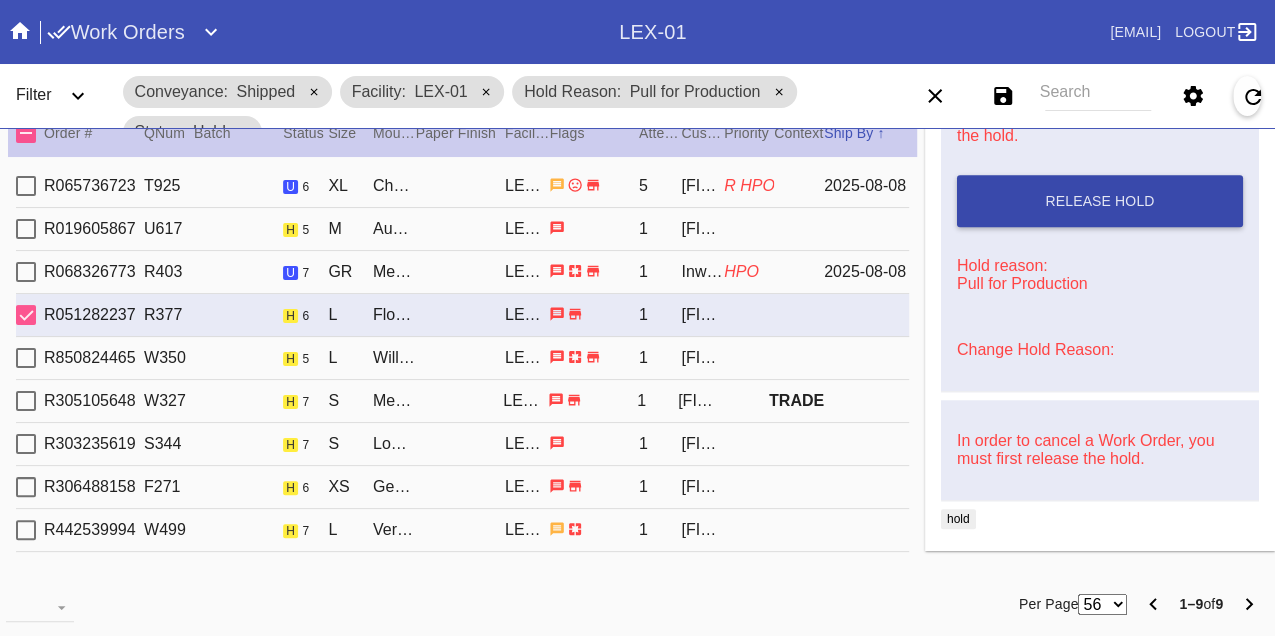click on "Release Hold" at bounding box center [1100, 201] 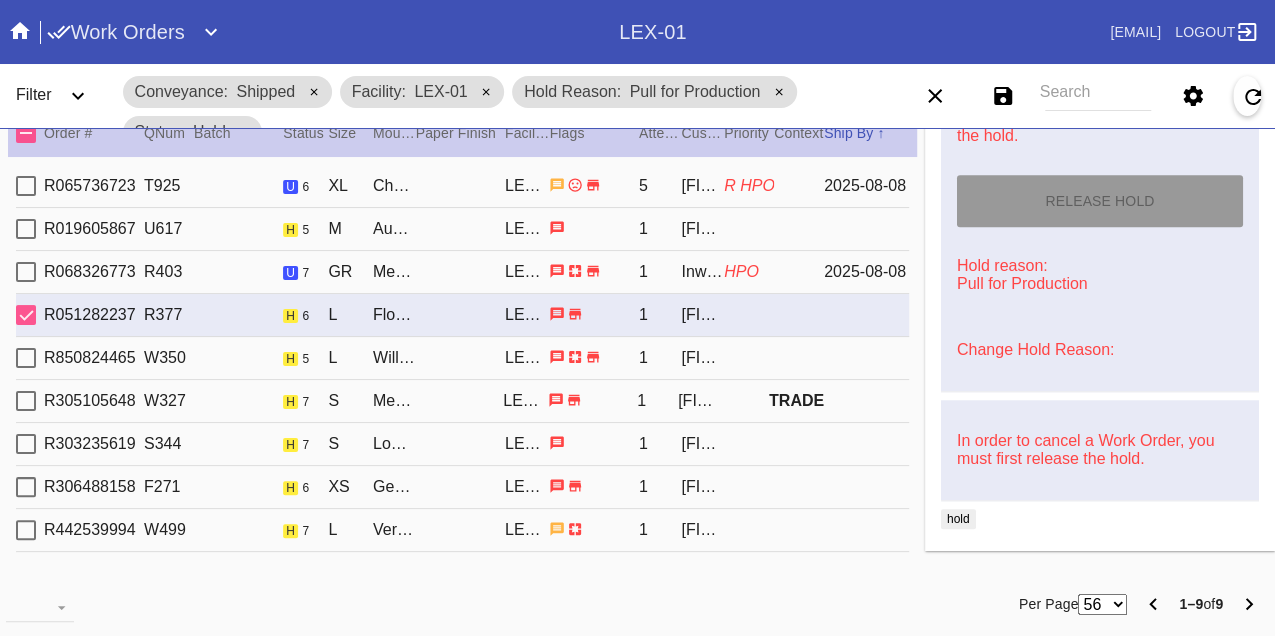 type on "8/8/2025" 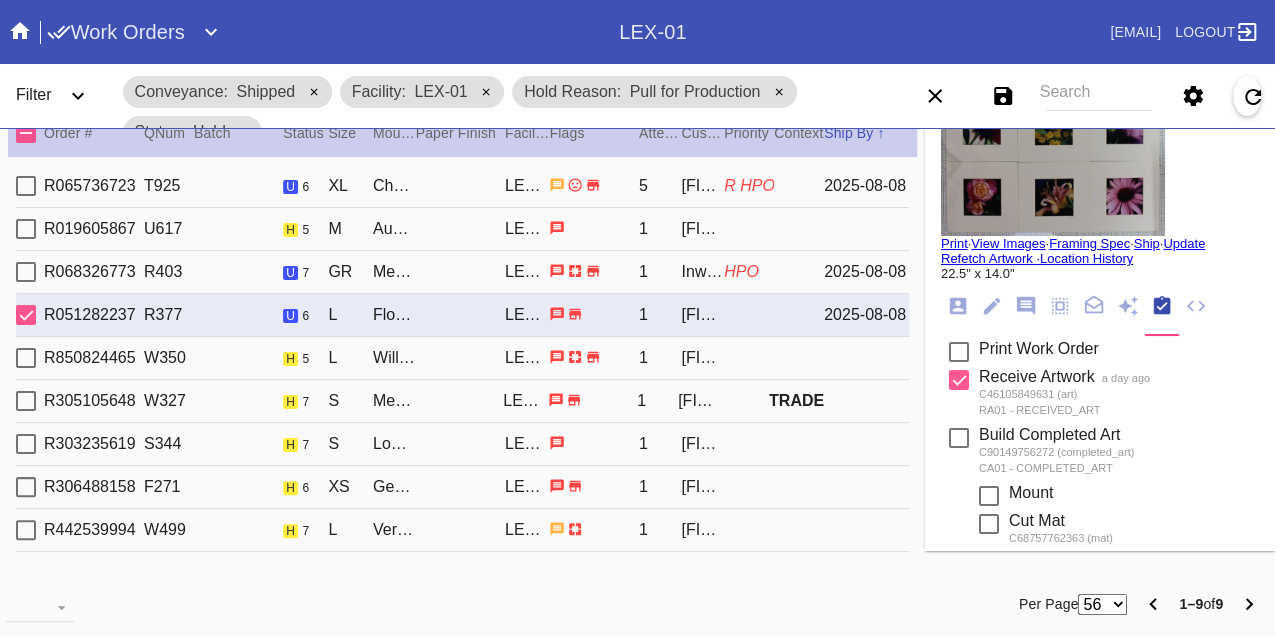 scroll, scrollTop: 0, scrollLeft: 0, axis: both 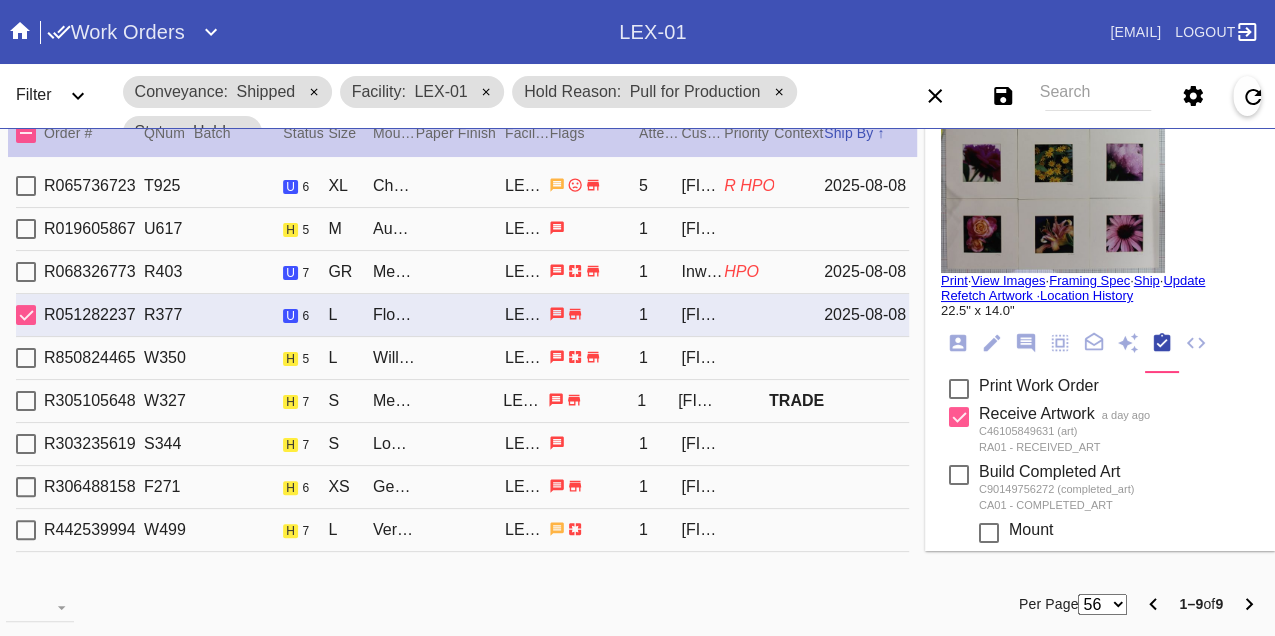 click on "Print" at bounding box center (954, 280) 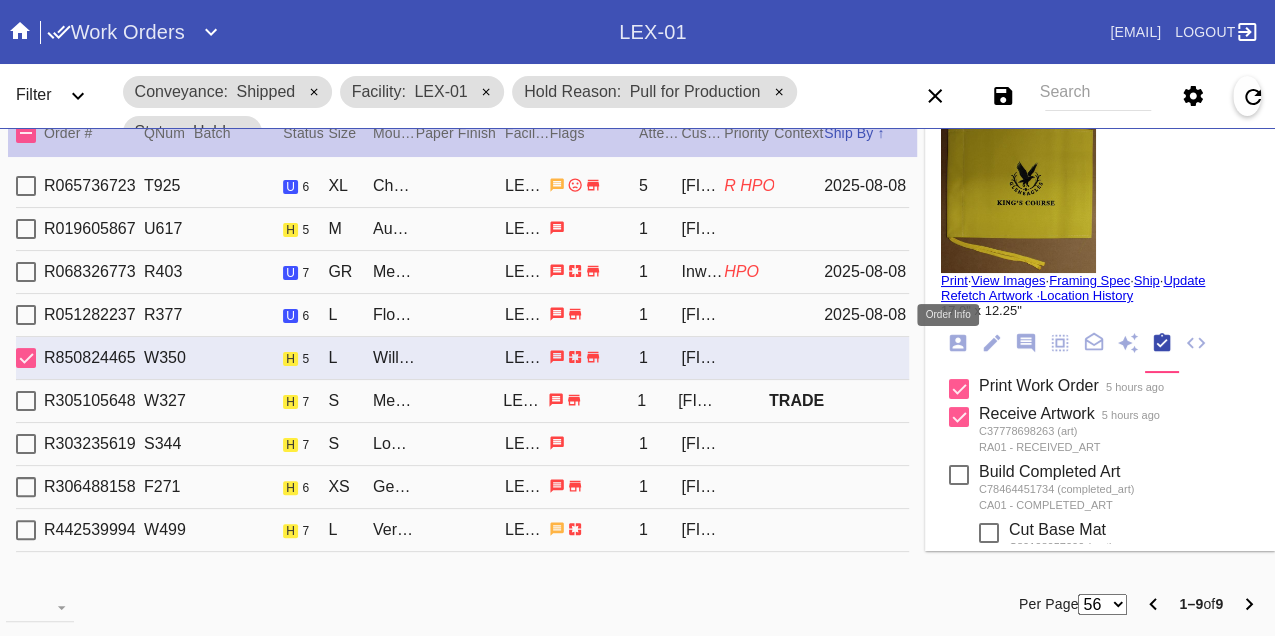 click 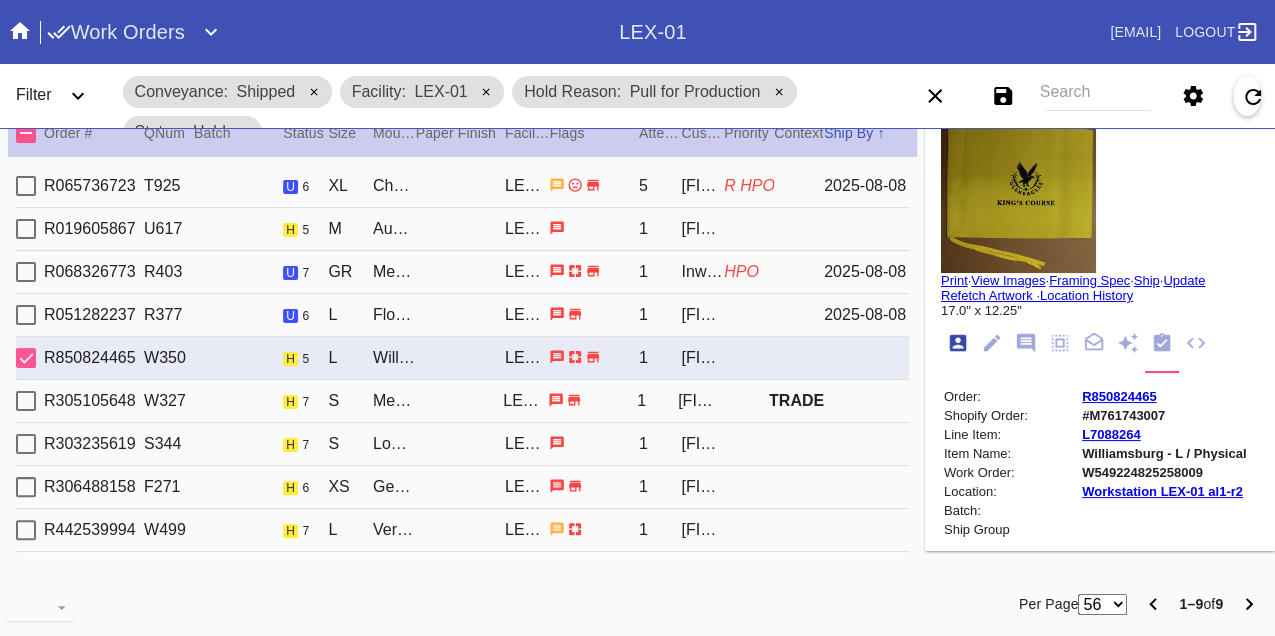 scroll, scrollTop: 24, scrollLeft: 0, axis: vertical 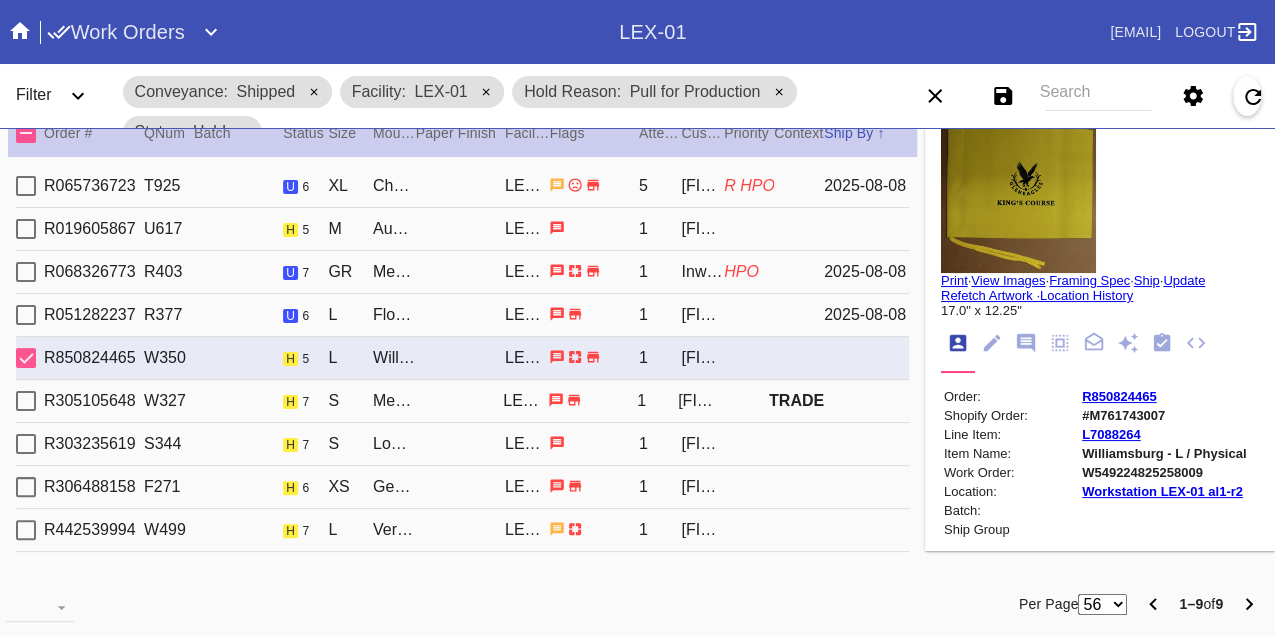 click on "W549224825258009" at bounding box center [1164, 472] 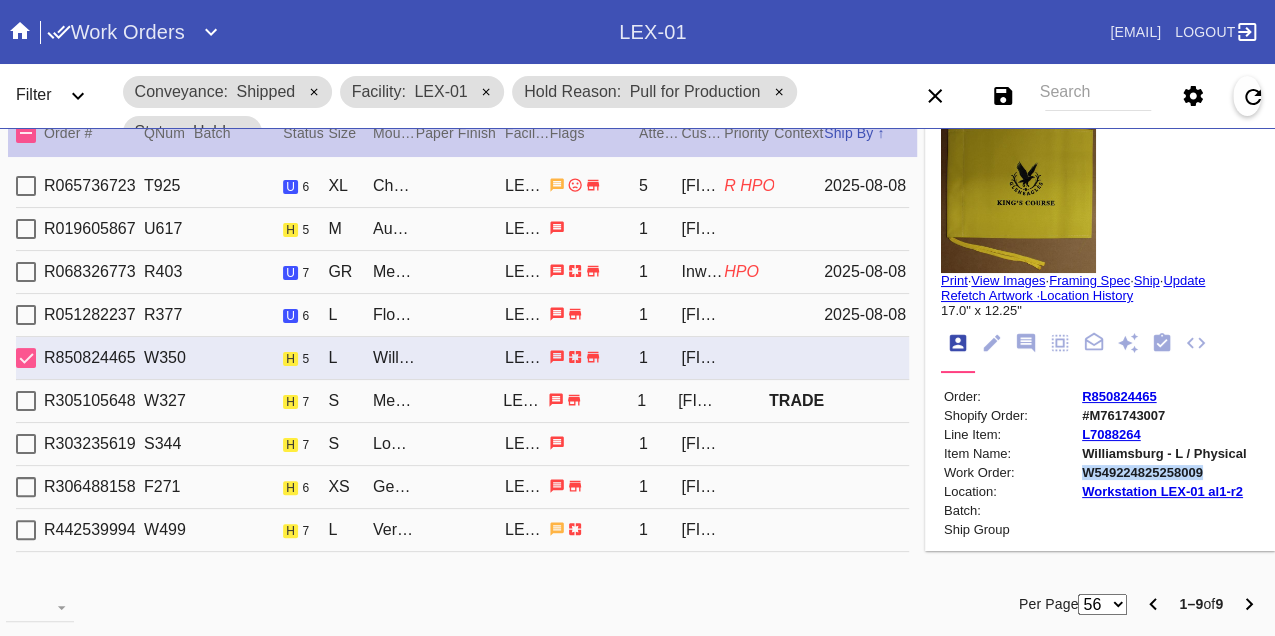 click on "W549224825258009" at bounding box center (1164, 472) 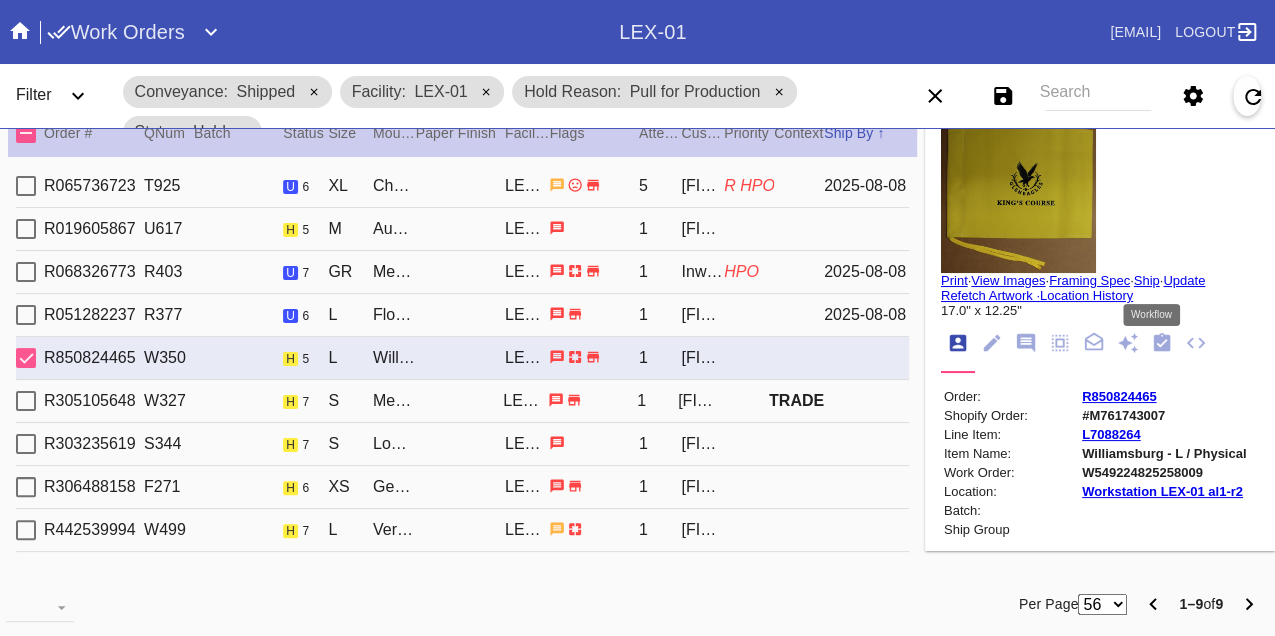 click 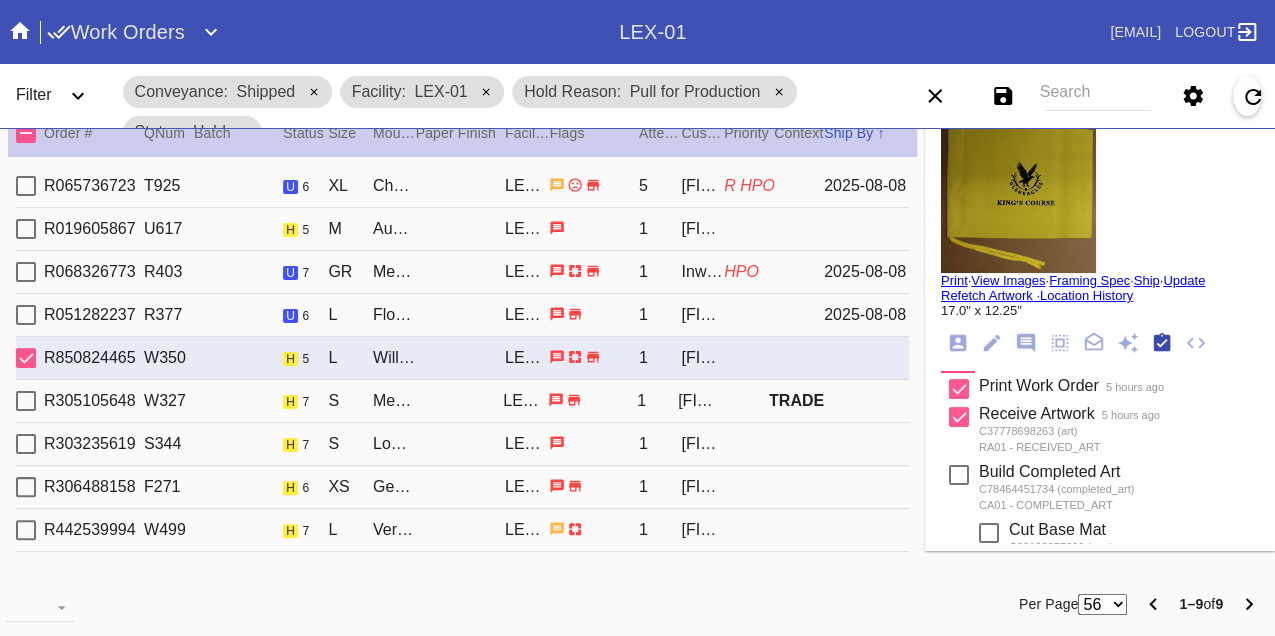 scroll, scrollTop: 318, scrollLeft: 0, axis: vertical 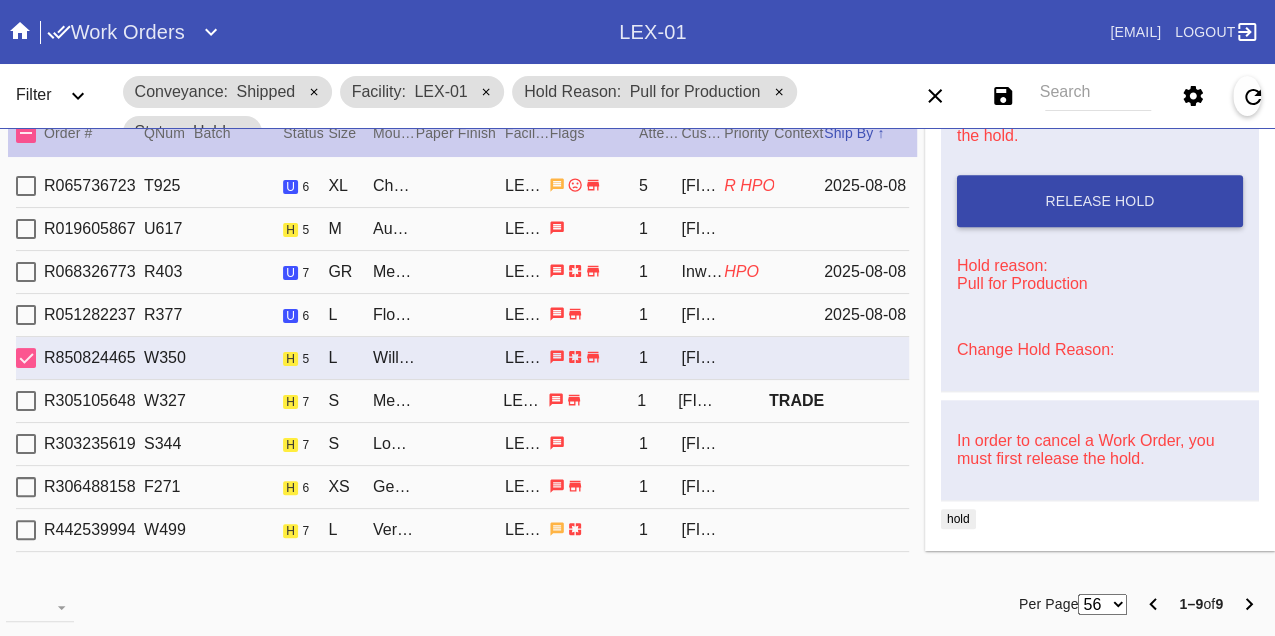 click on "Release Hold" at bounding box center (1100, 201) 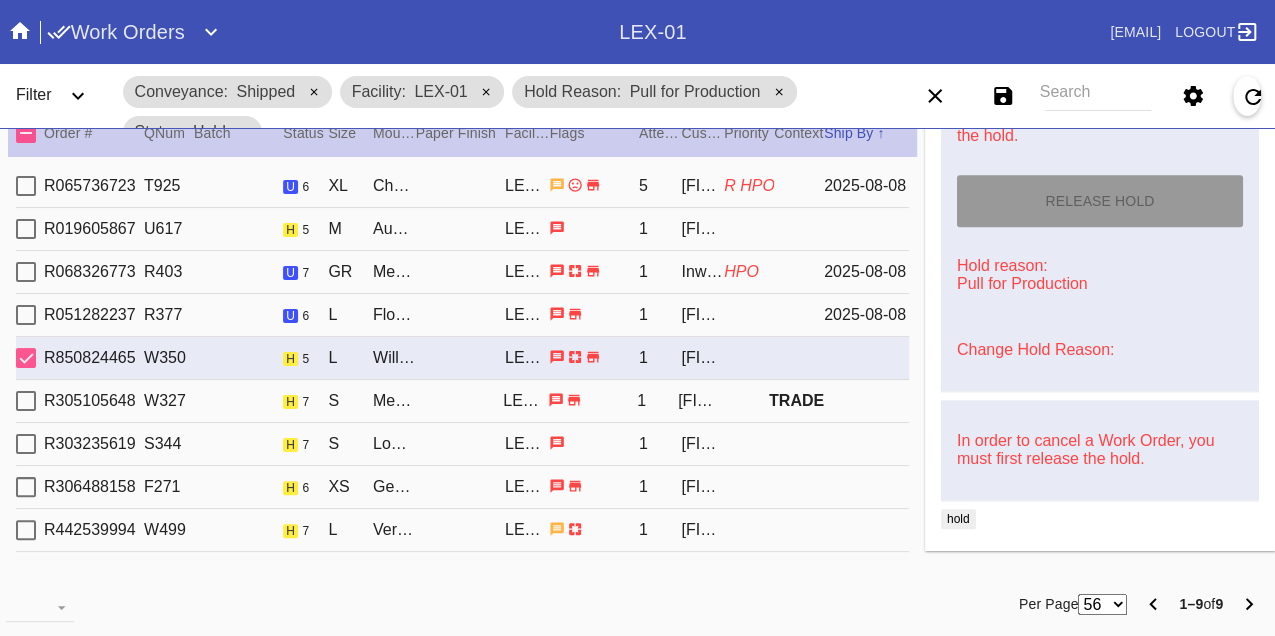 type on "8/8/2025" 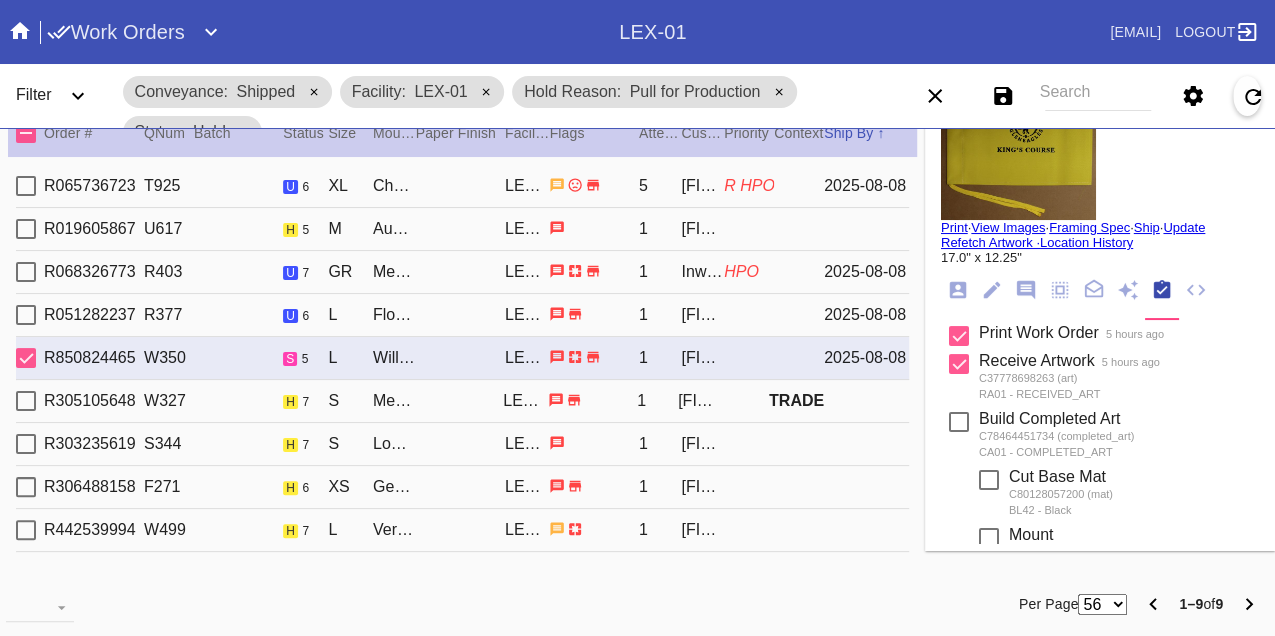 scroll, scrollTop: 0, scrollLeft: 0, axis: both 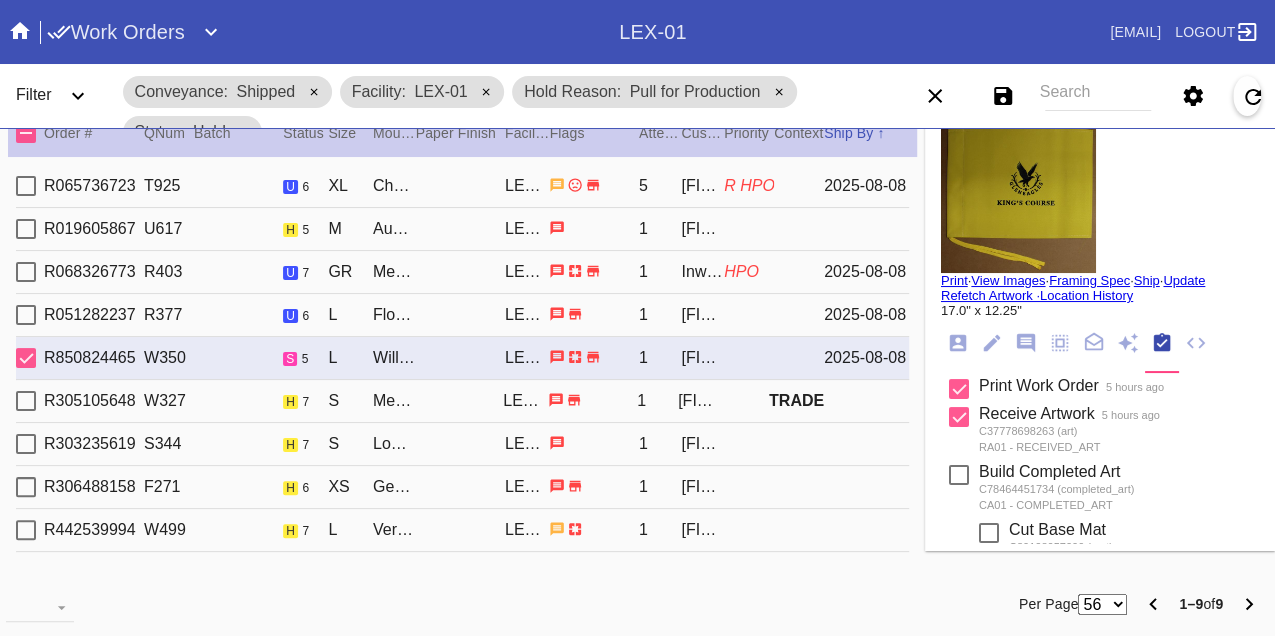 click on "Print" at bounding box center (954, 280) 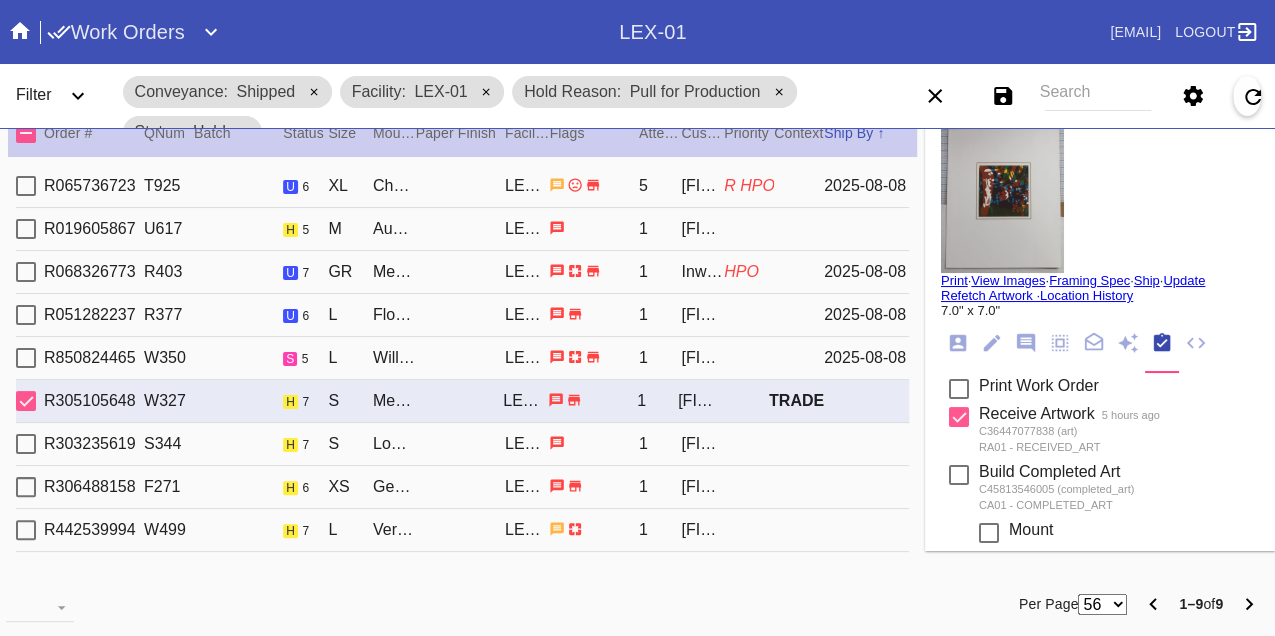 click 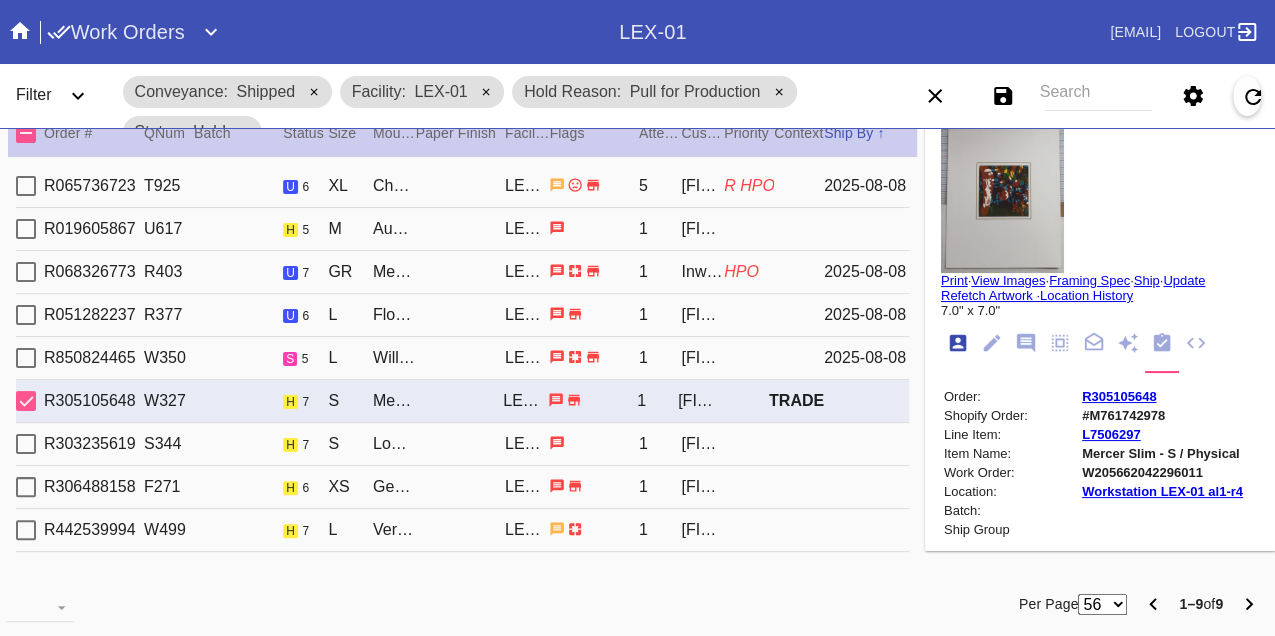 scroll, scrollTop: 24, scrollLeft: 0, axis: vertical 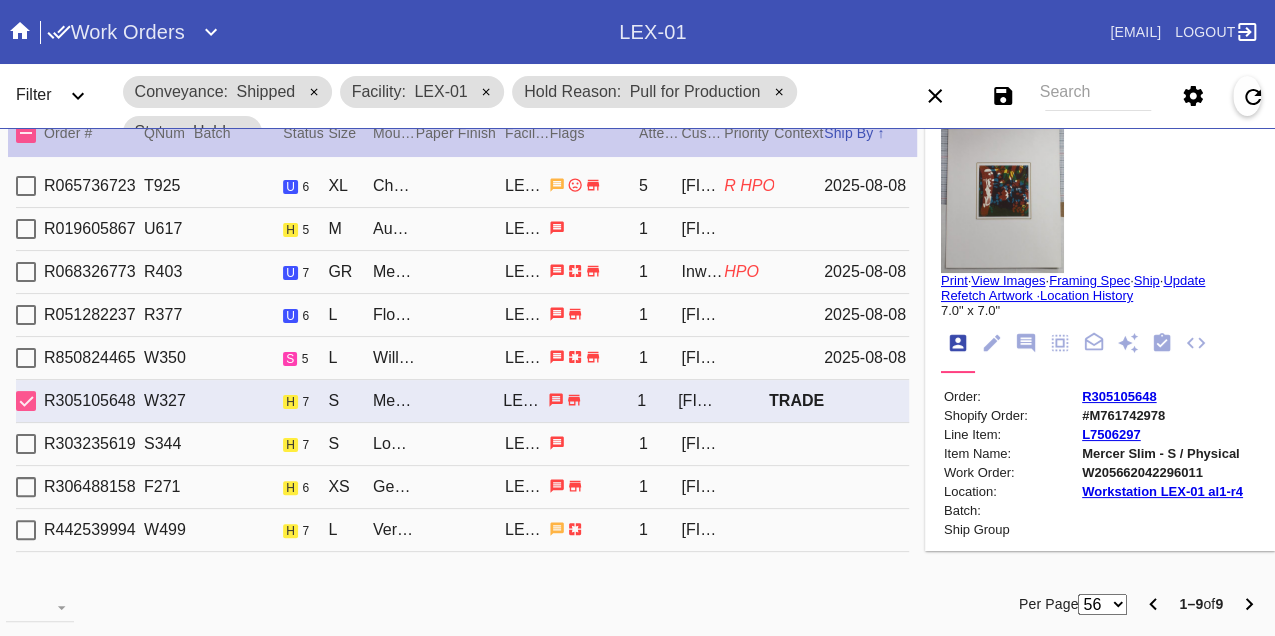 click on "W205662042296011" at bounding box center (1162, 472) 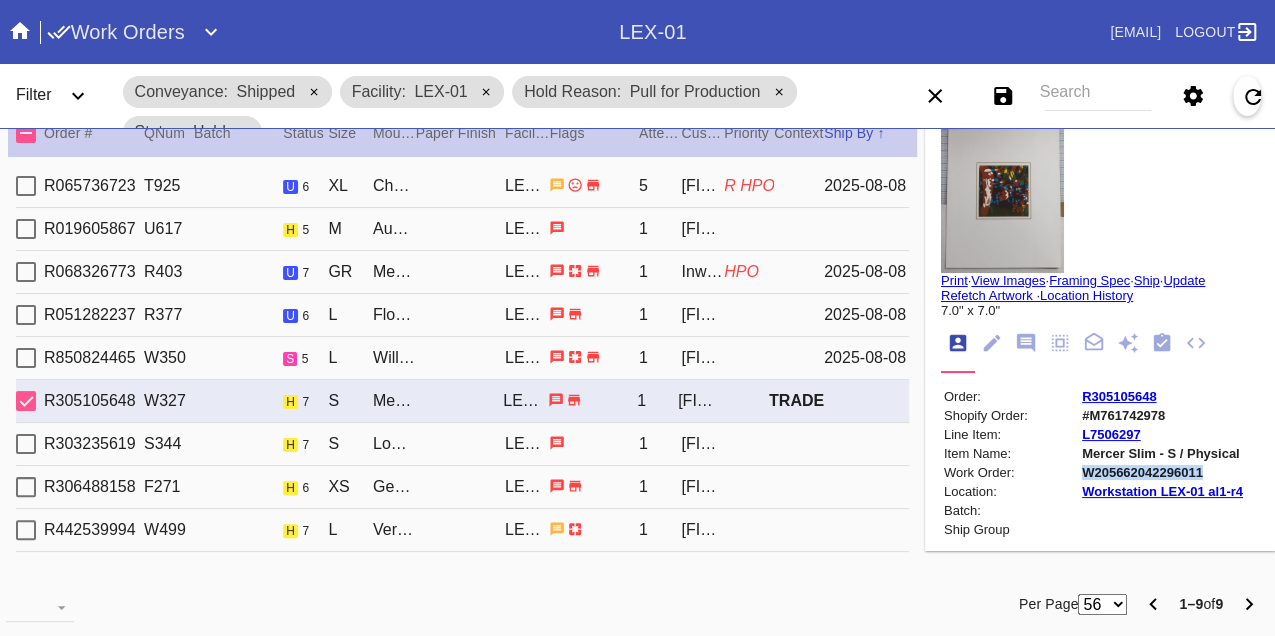 click on "W205662042296011" at bounding box center [1162, 472] 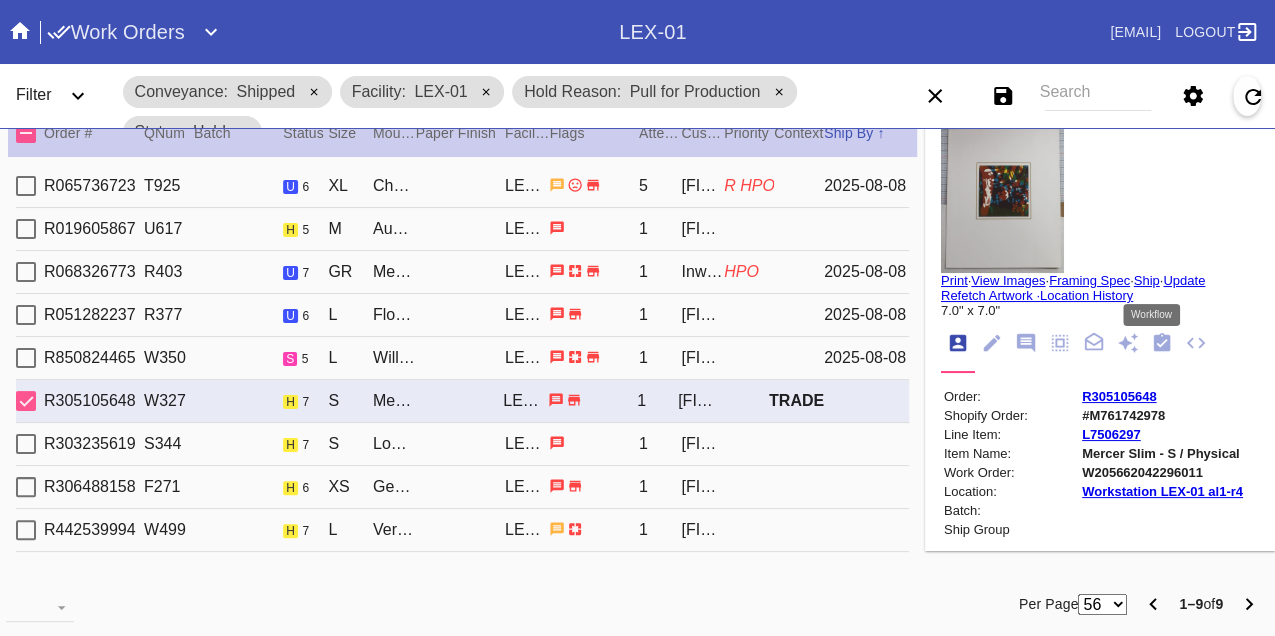 click 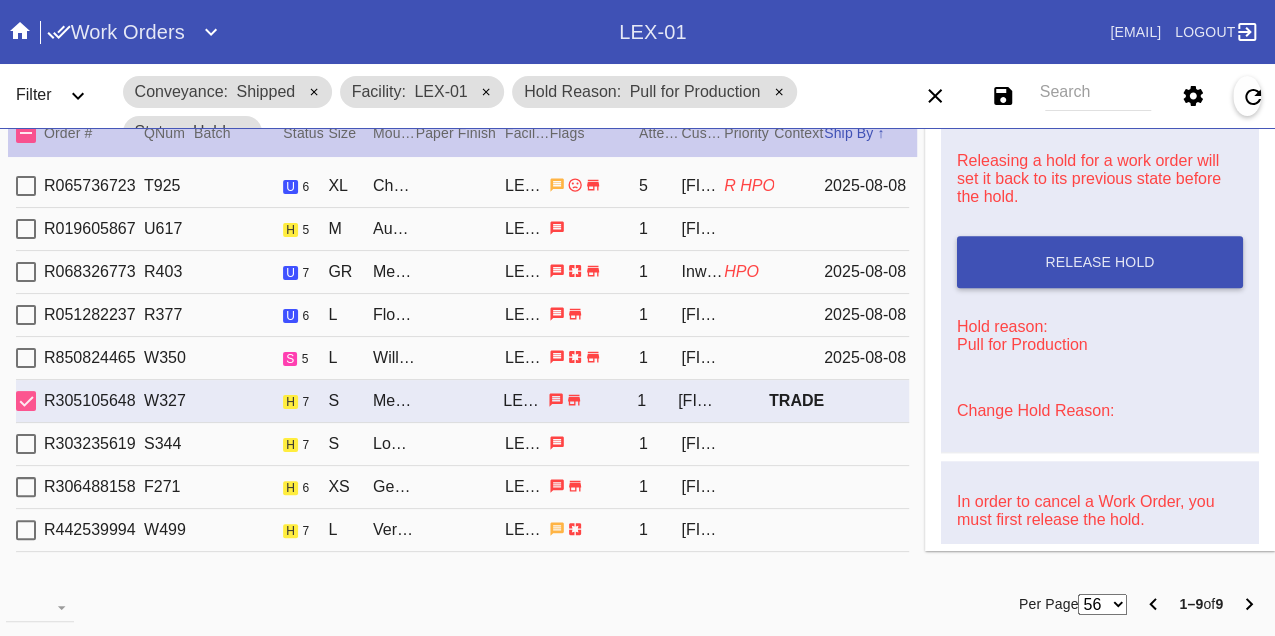 scroll, scrollTop: 888, scrollLeft: 0, axis: vertical 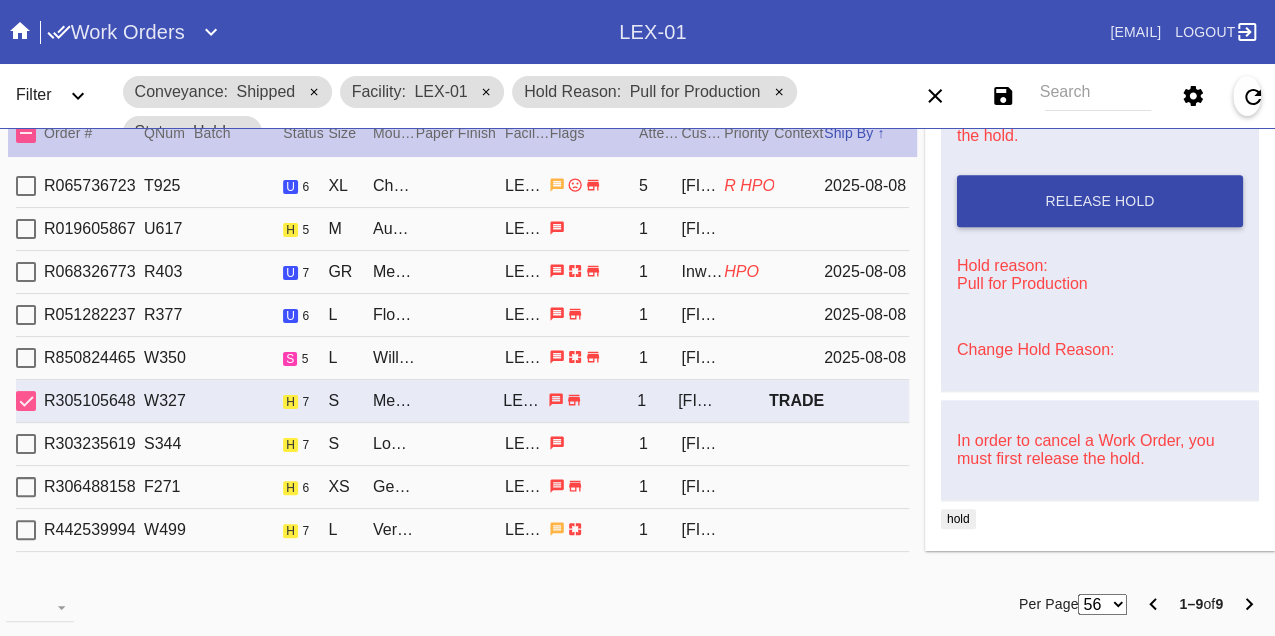 click on "Release Hold" at bounding box center [1100, 201] 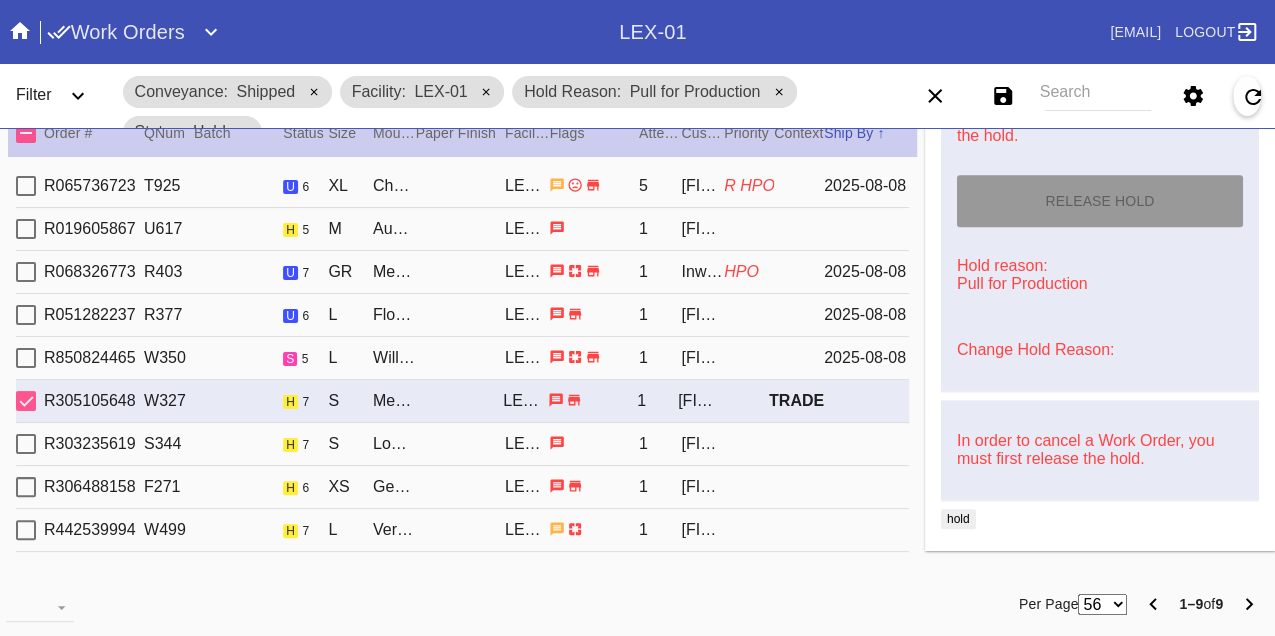 type on "8/8/2025" 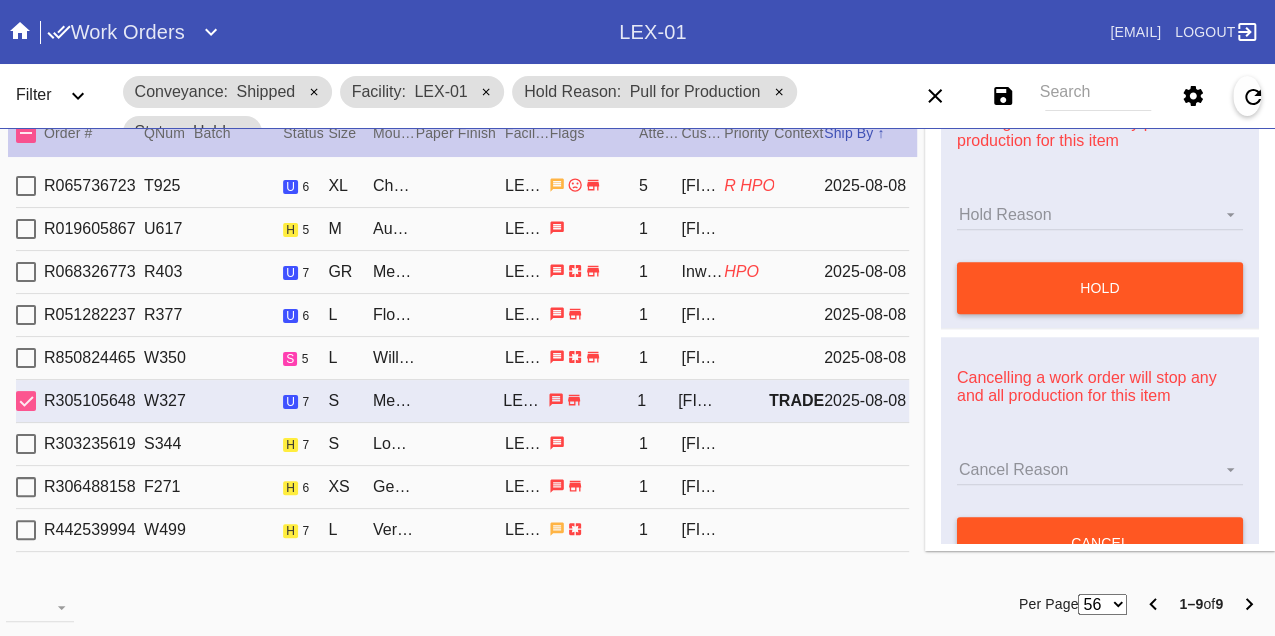 scroll, scrollTop: 0, scrollLeft: 0, axis: both 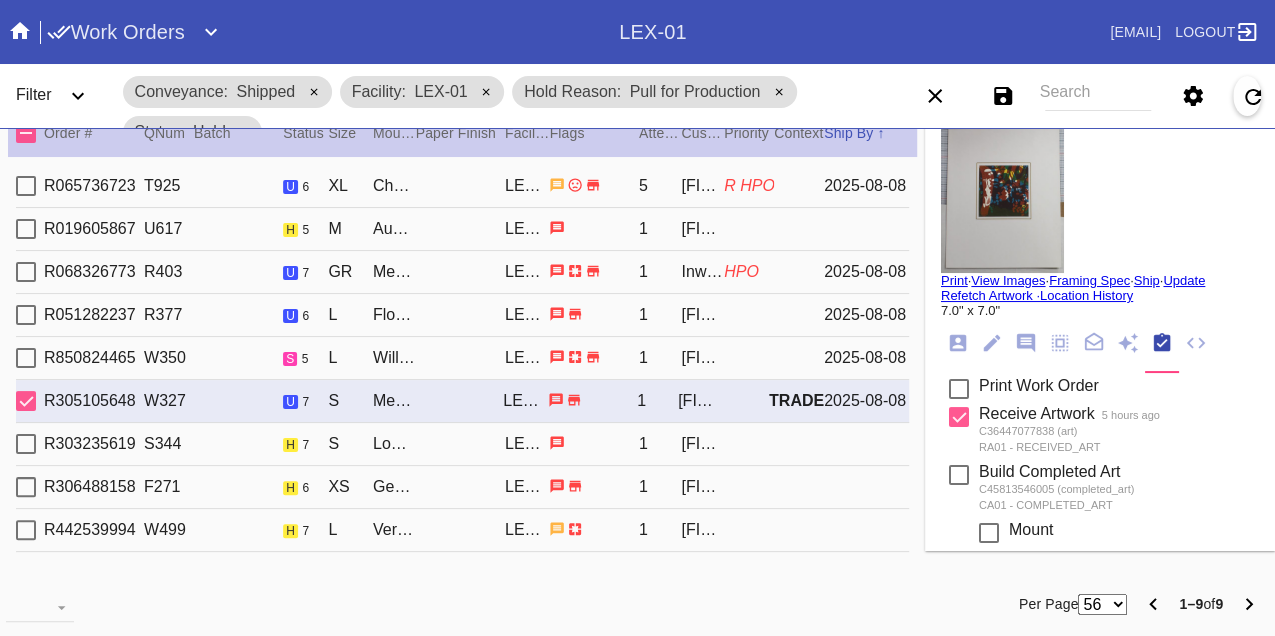 click on "Print" at bounding box center [954, 280] 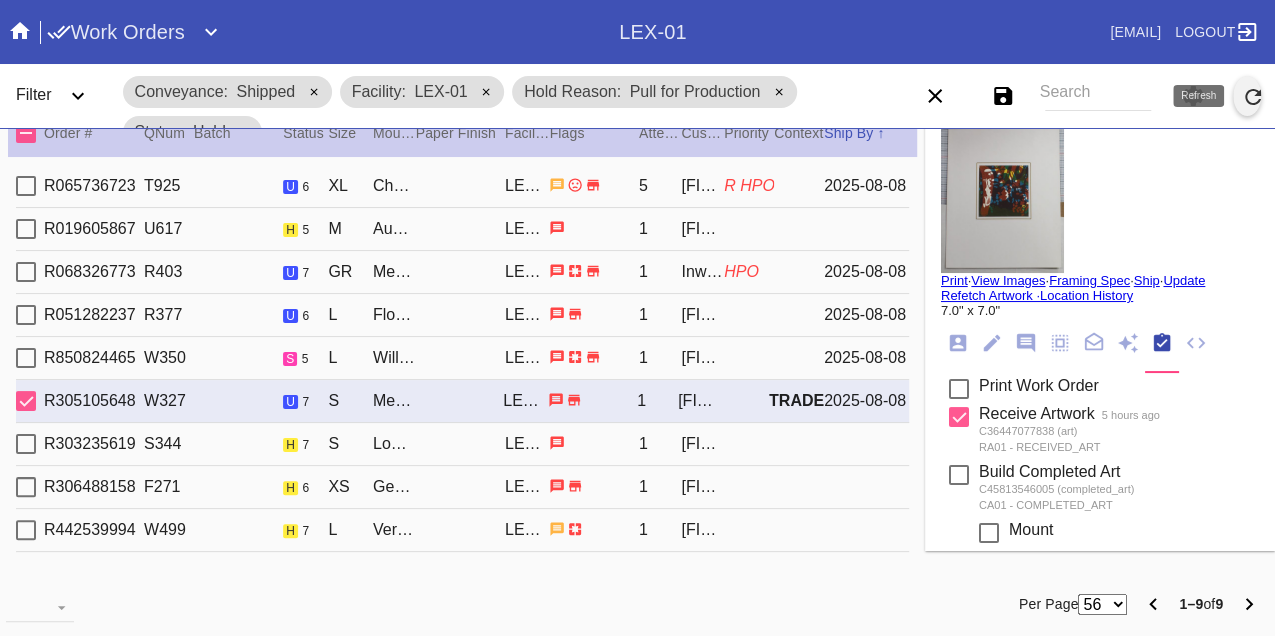 click 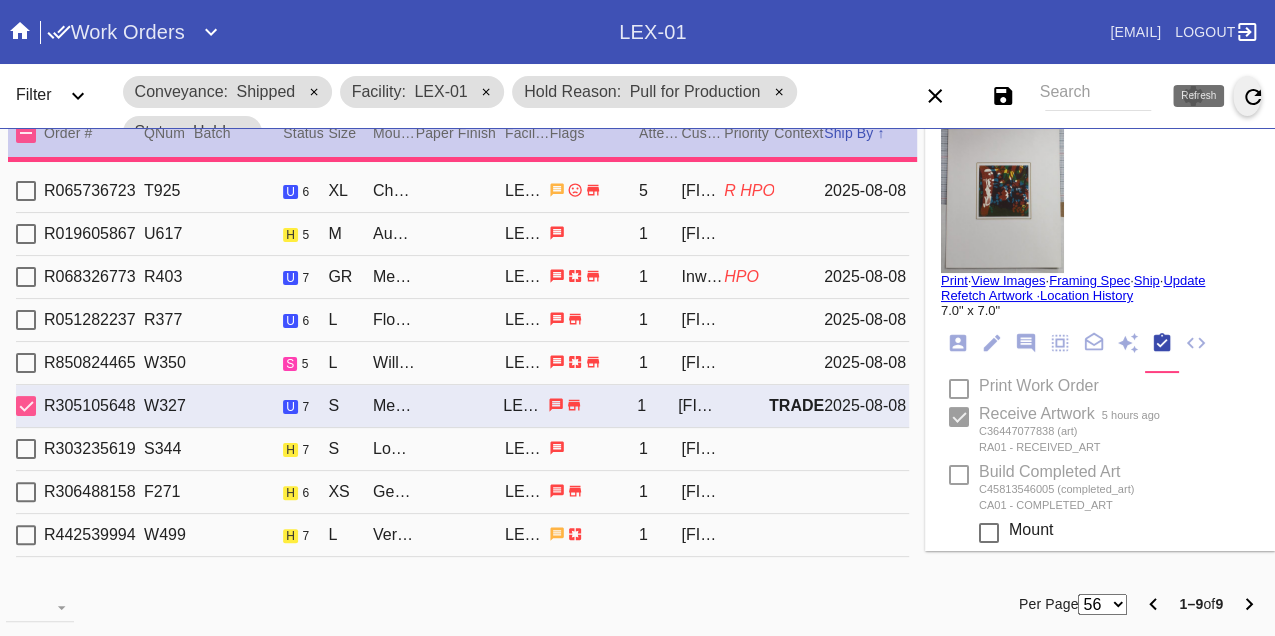 type 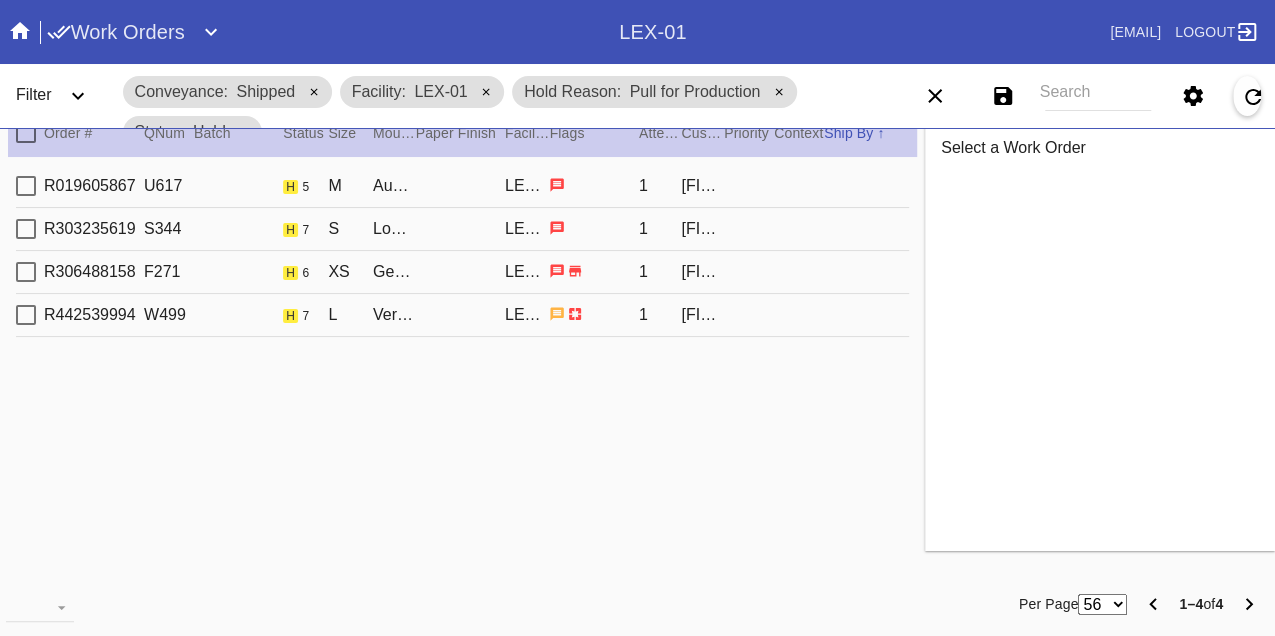 click on "R019605867 U617 h   5 M Augusta / Dove White LEX-01 1 [LAST] [FIRST]" at bounding box center [462, 186] 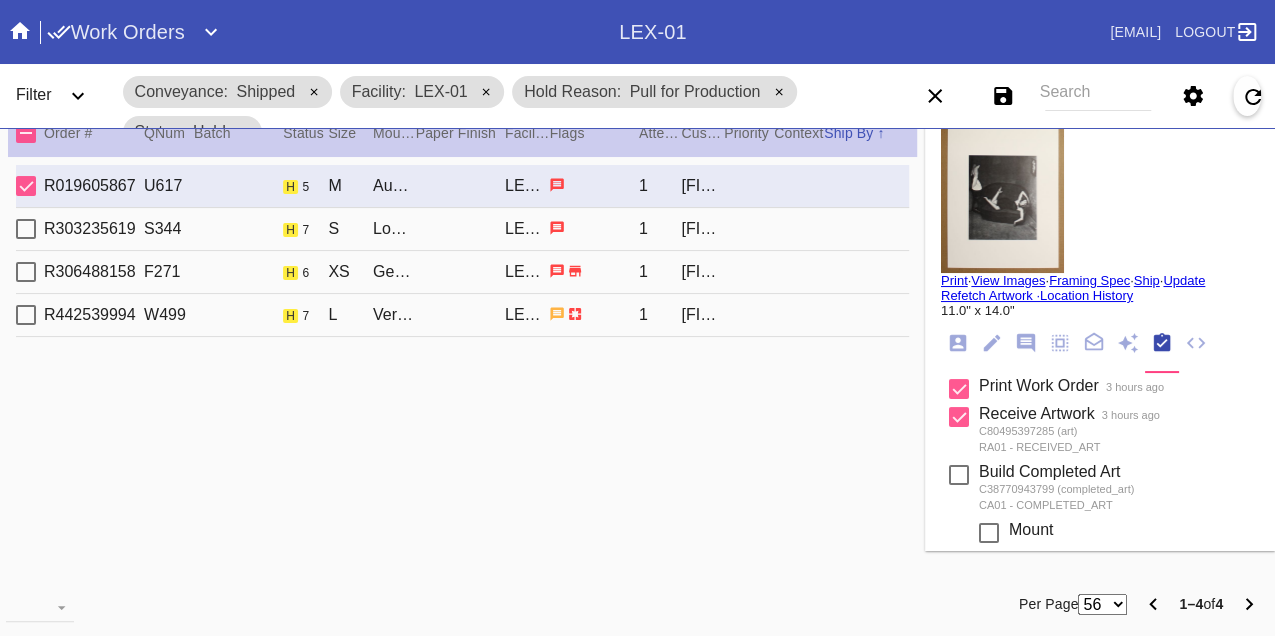 click on "R303235619 S344 h   7 S London / Dark Olive [CITY] 1 [LAST]" at bounding box center (462, 229) 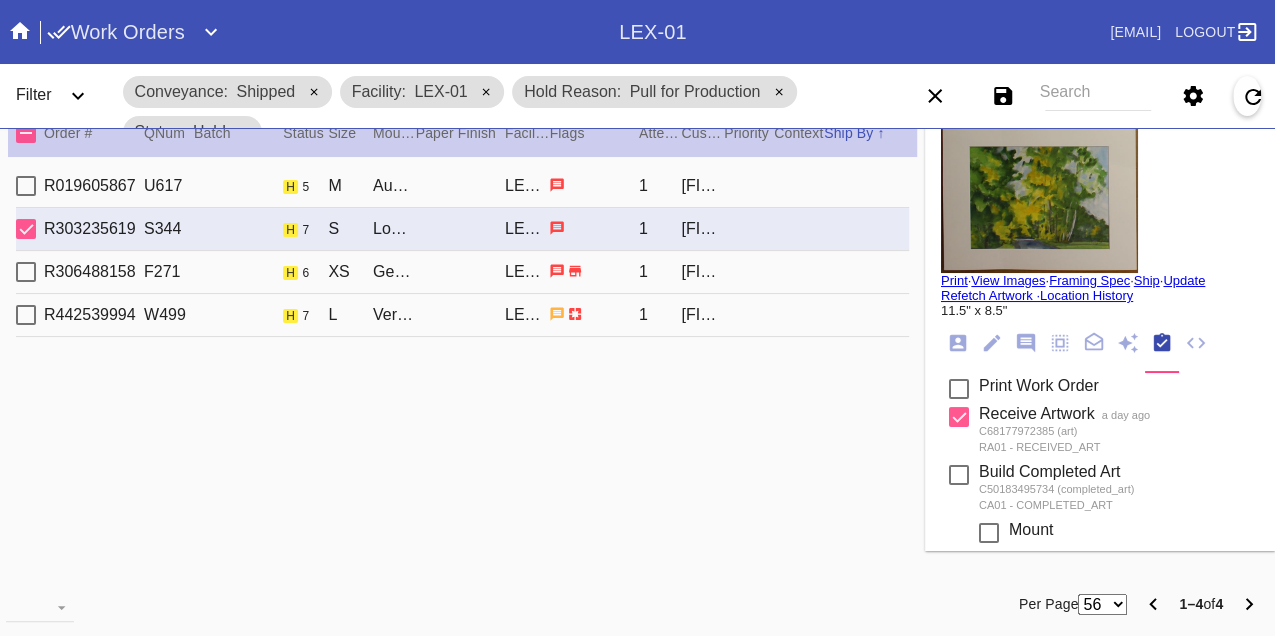 click on "R306488158 F271 h   6 XS Georgetown / Brulée LEX-01 1 [FIRST] [LAST]" at bounding box center (462, 272) 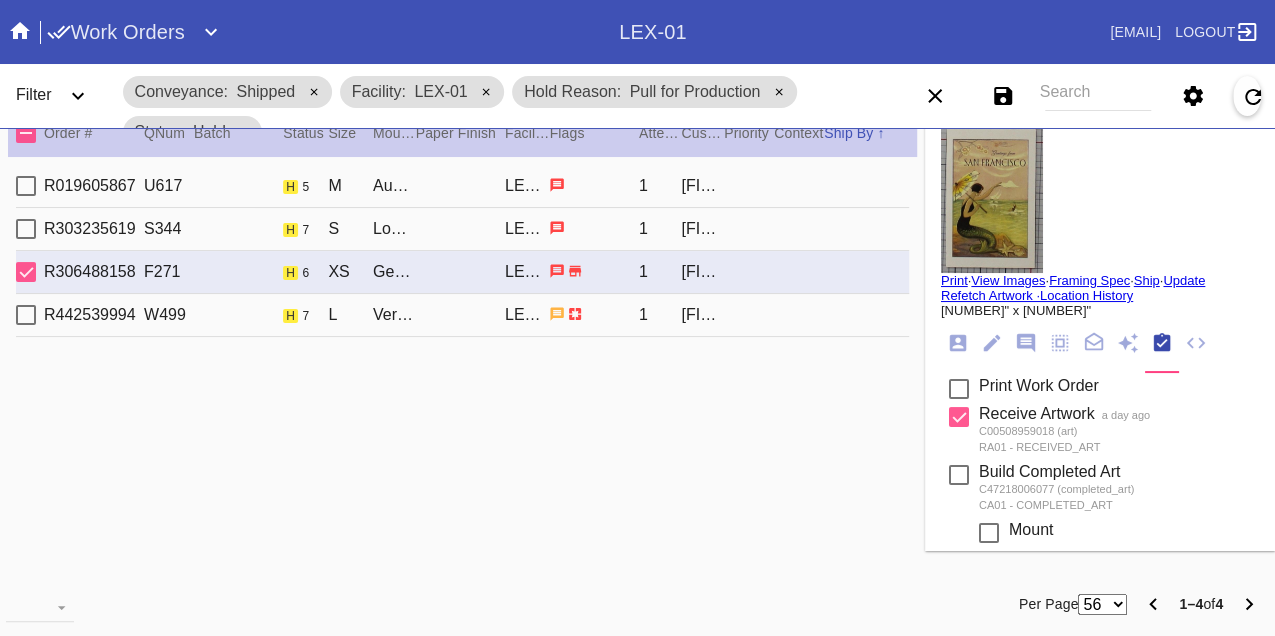 click on "Verona / Float Mounting (+$25) LEX-01 1 [FIRST] [LAST]" at bounding box center (462, 315) 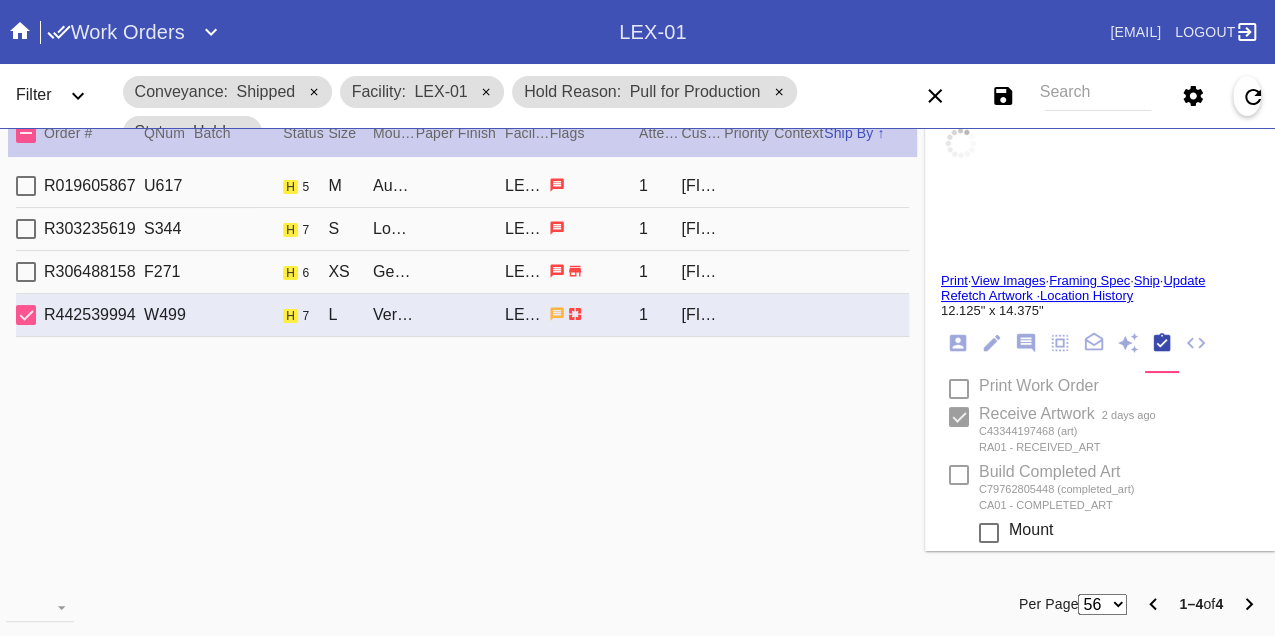 type 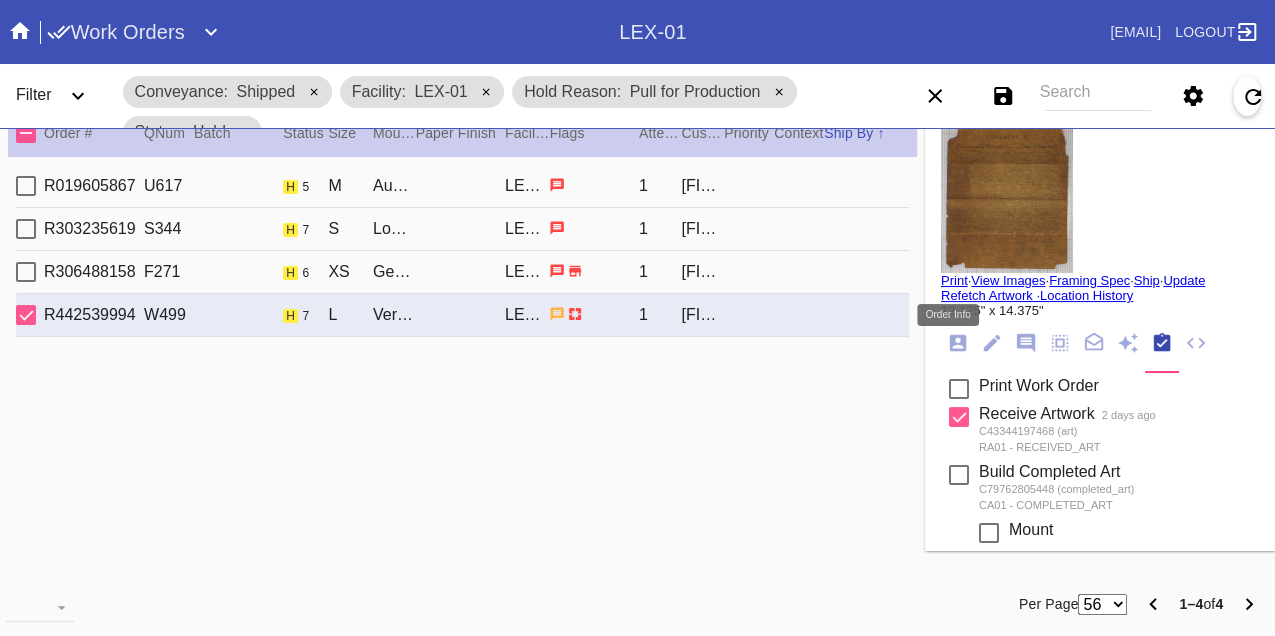 click 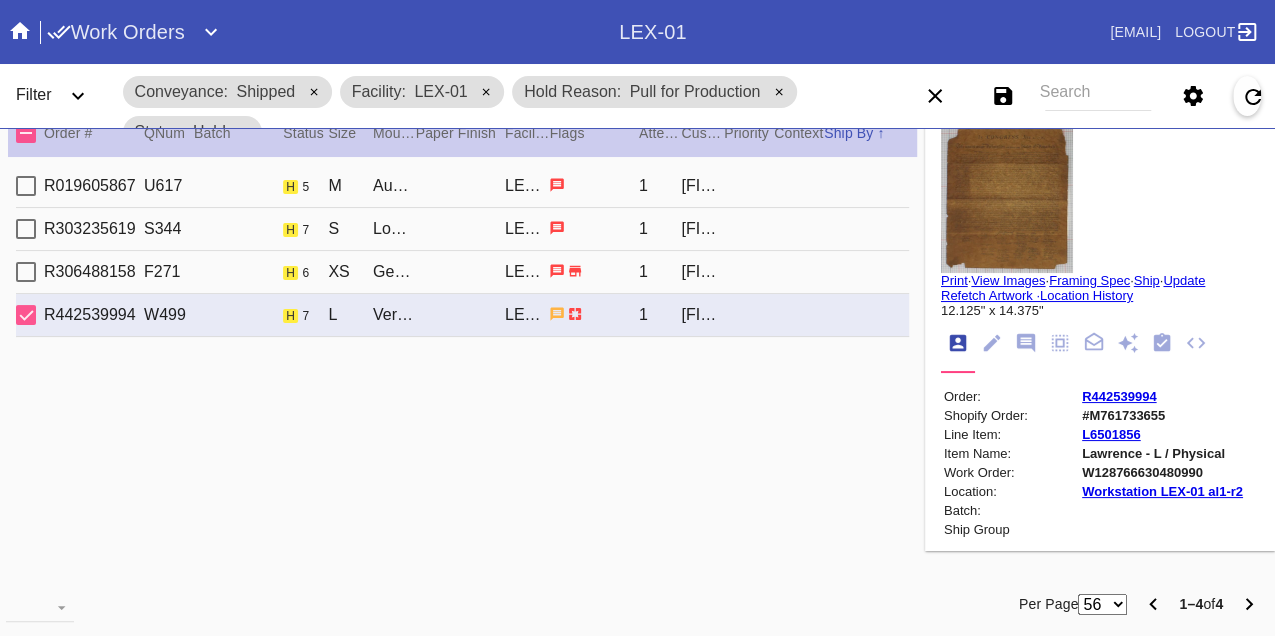 click on "W128766630480990" at bounding box center [1162, 472] 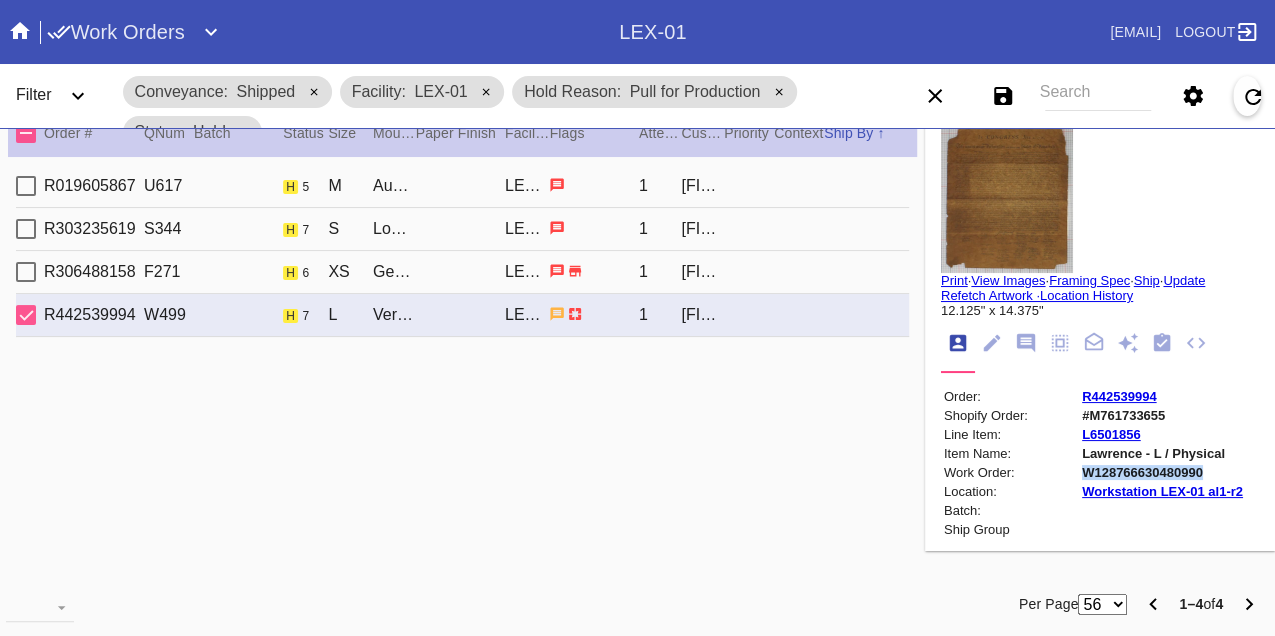 click on "W128766630480990" at bounding box center (1162, 472) 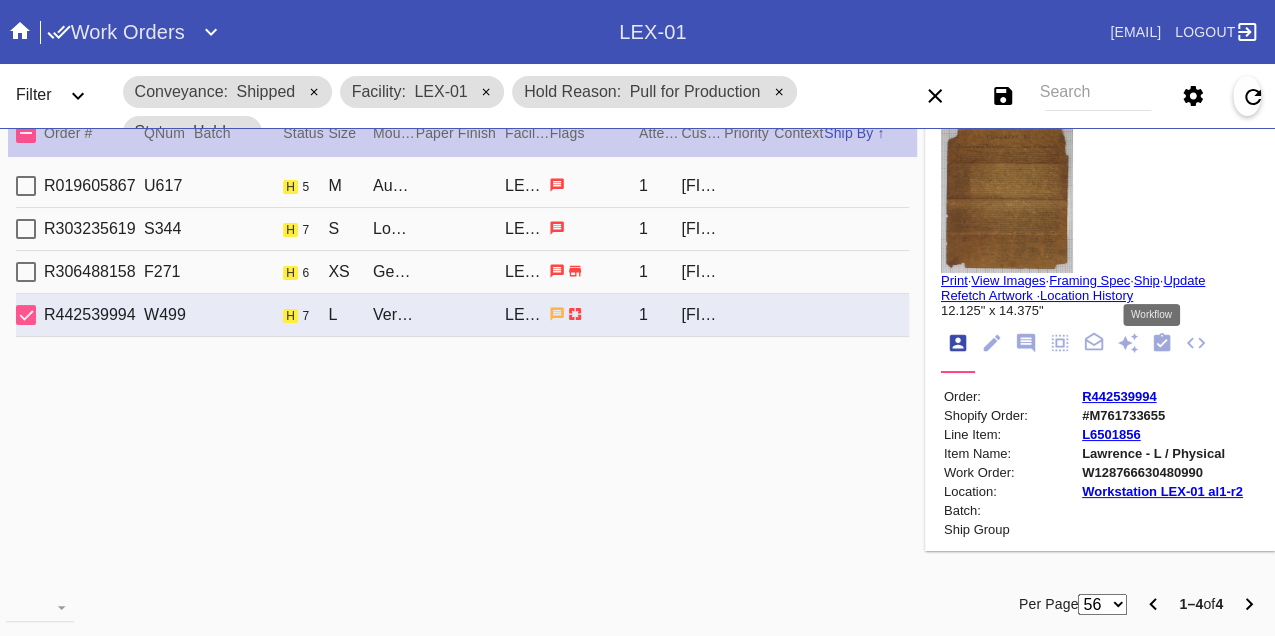 click 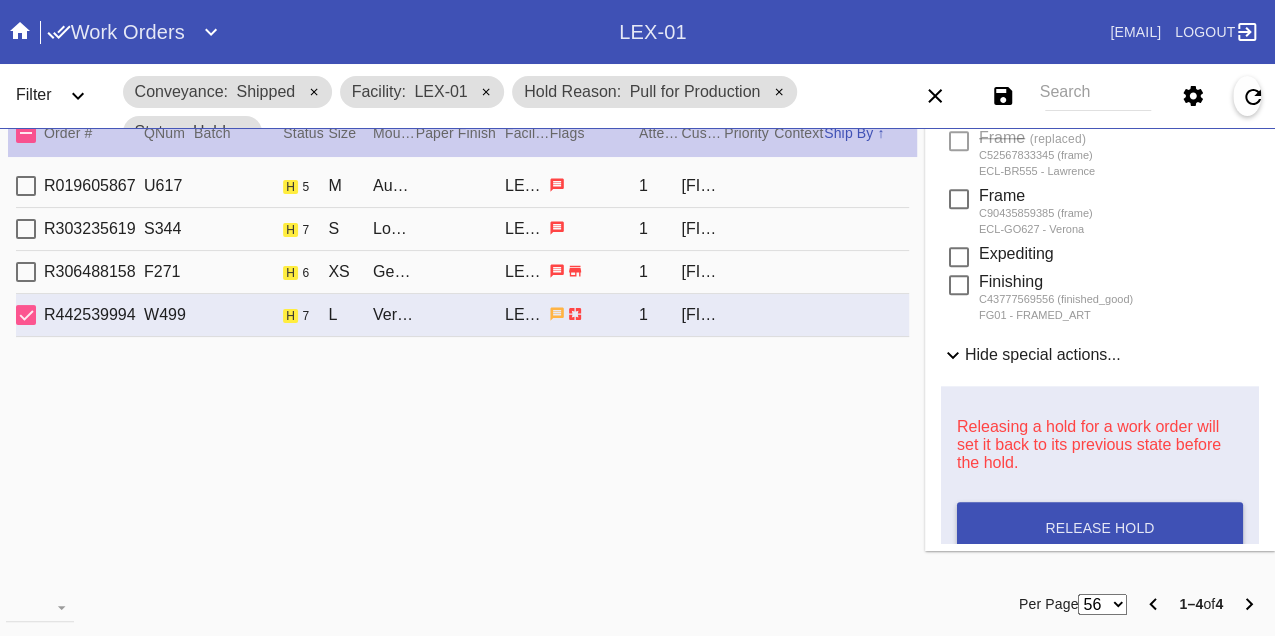 scroll, scrollTop: 1363, scrollLeft: 0, axis: vertical 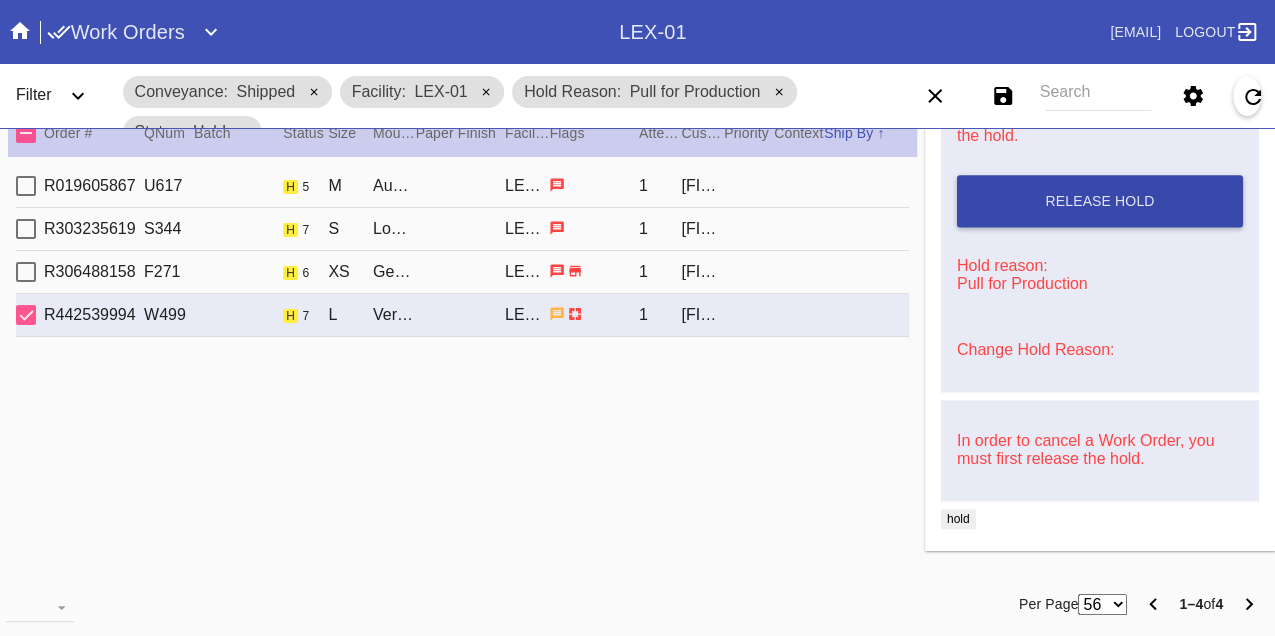 click on "Release Hold" at bounding box center [1100, 201] 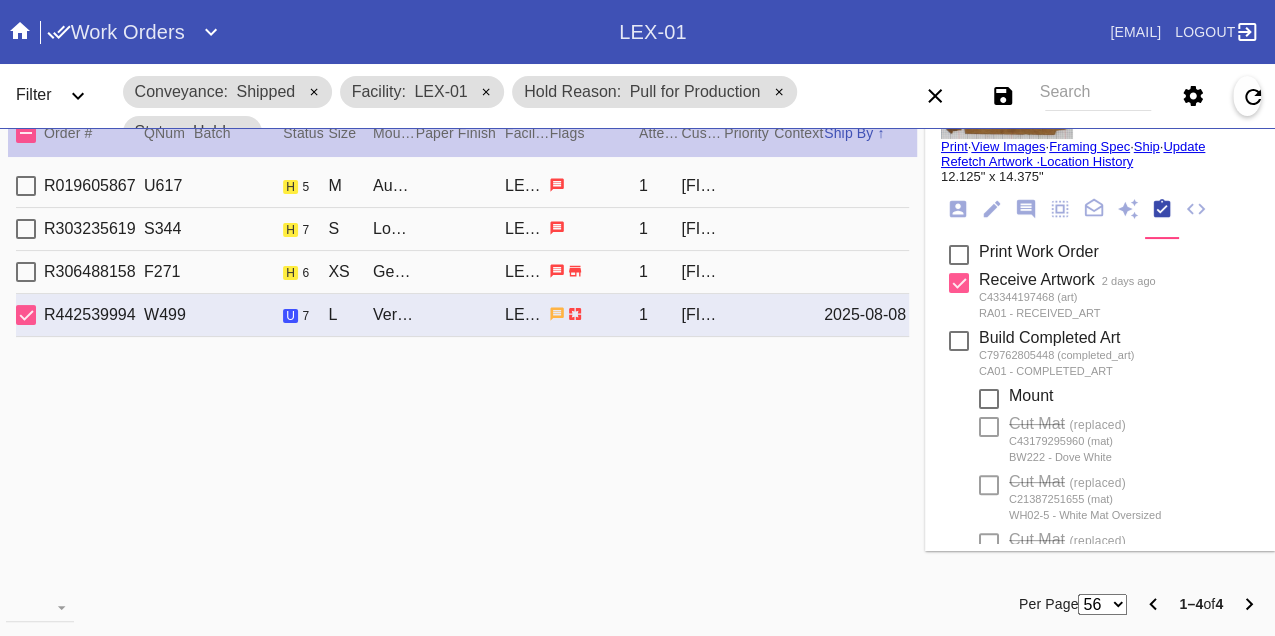 scroll, scrollTop: 0, scrollLeft: 0, axis: both 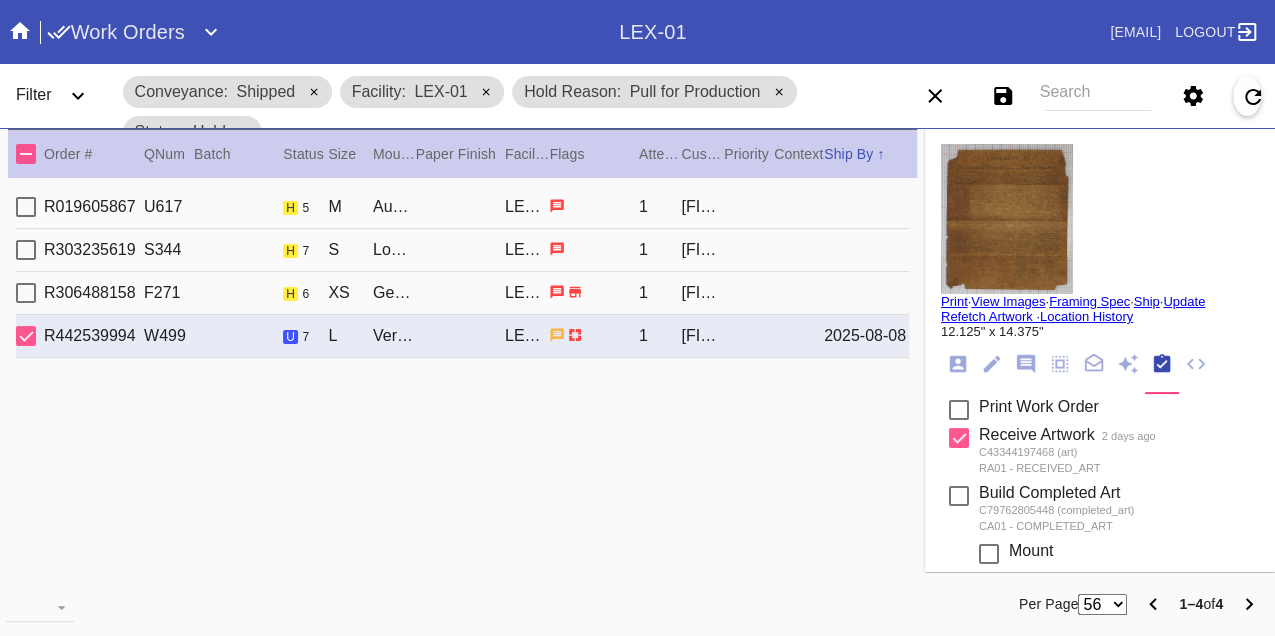 click on "Print" at bounding box center [954, 301] 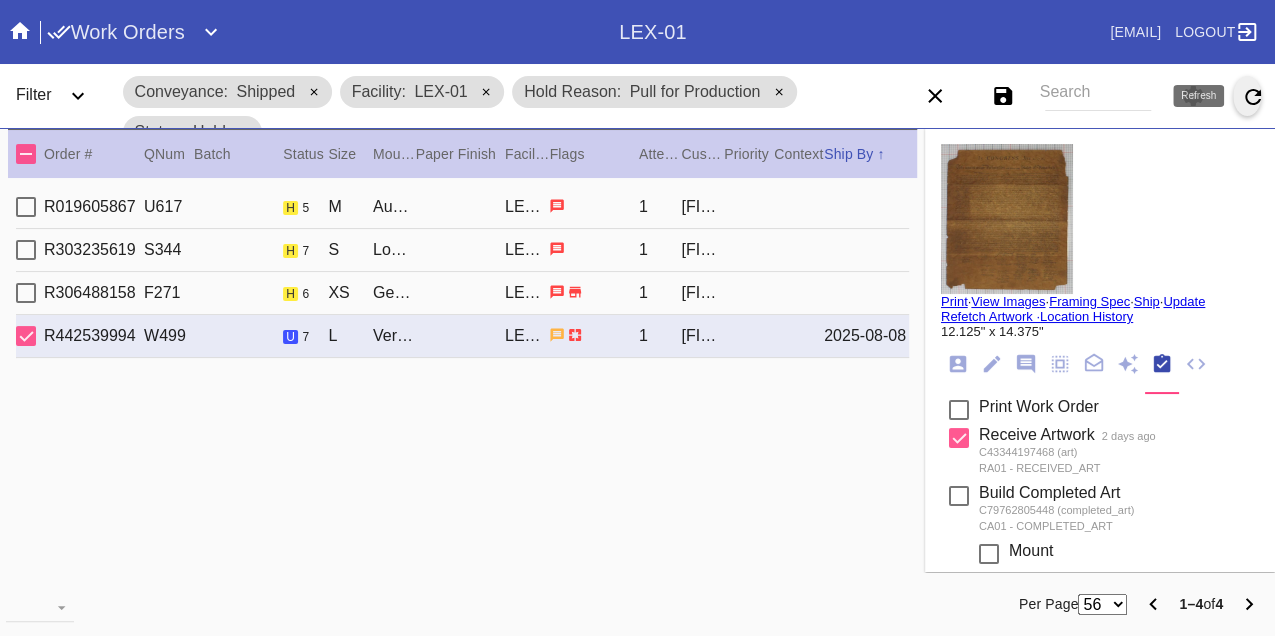 click 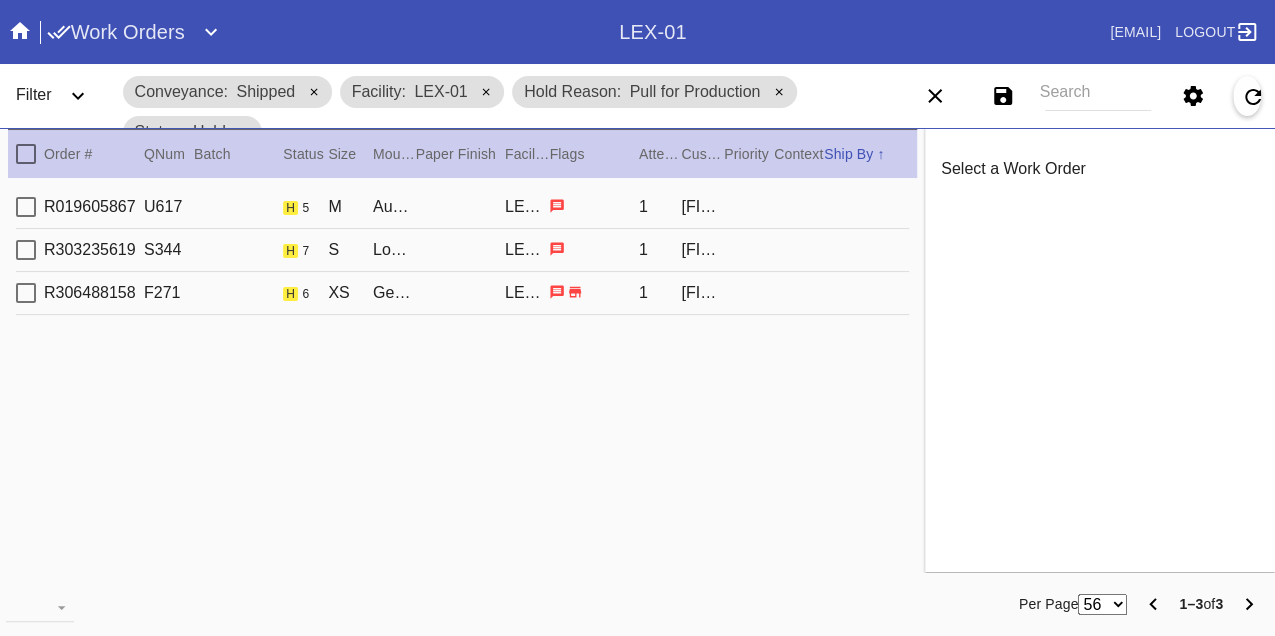 click on "R303235619 S344 h   7 S London / Dark Olive [CITY] 1 [LAST]" at bounding box center [462, 250] 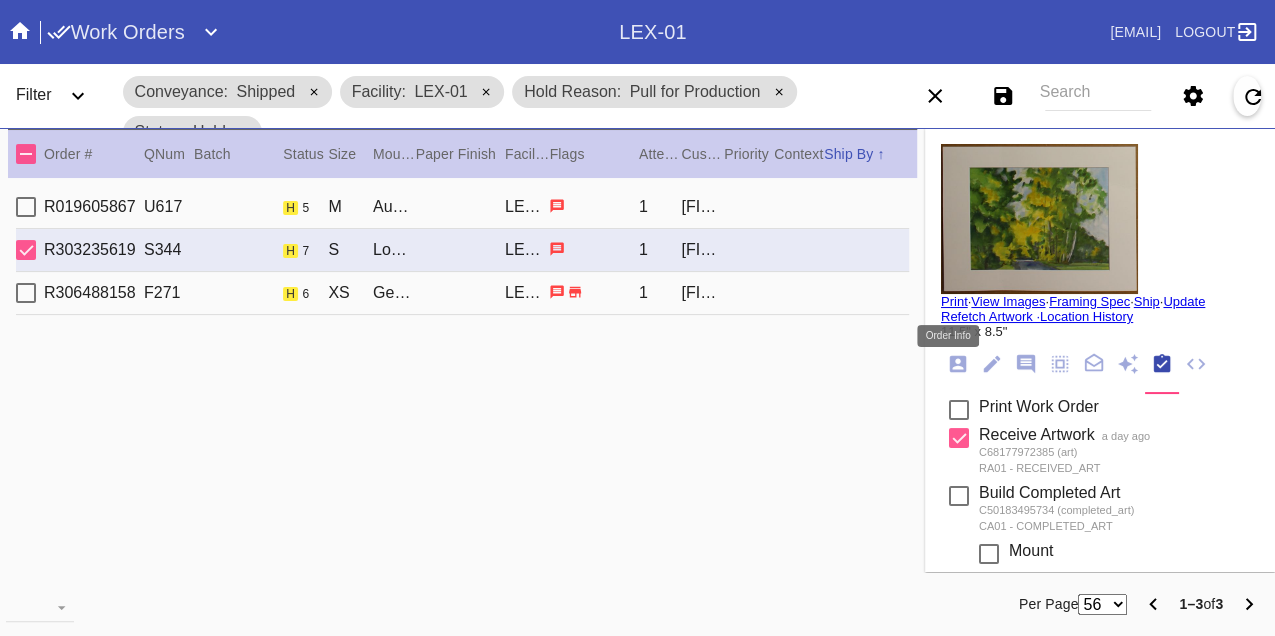 click 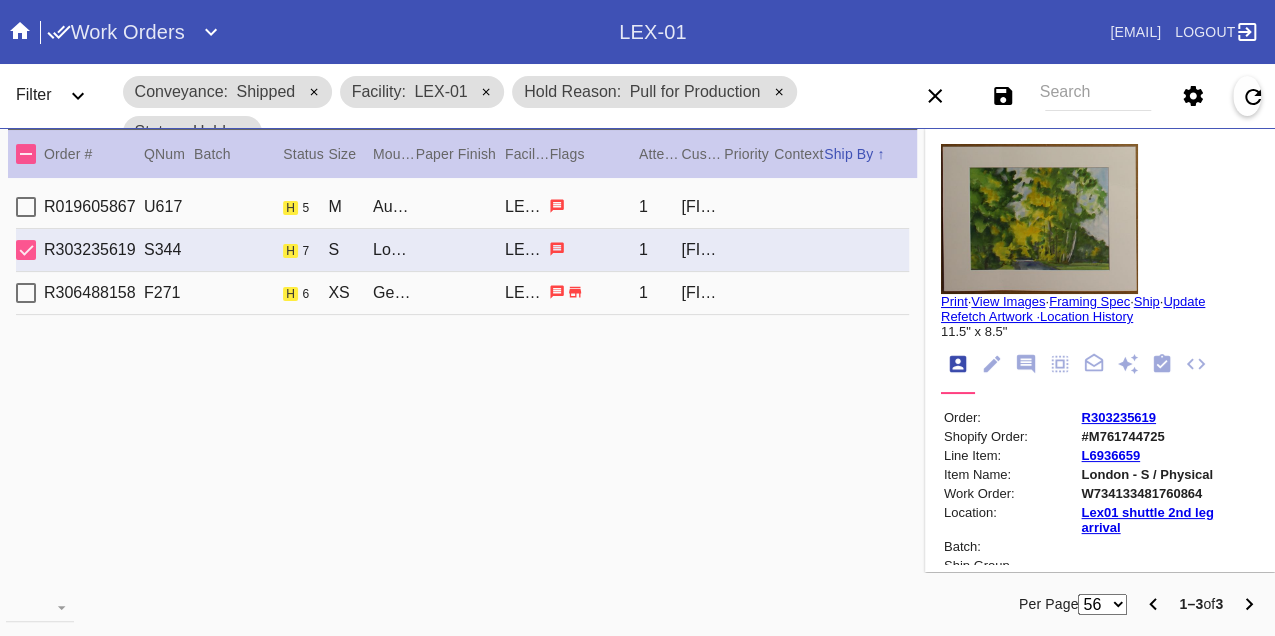 scroll, scrollTop: 24, scrollLeft: 0, axis: vertical 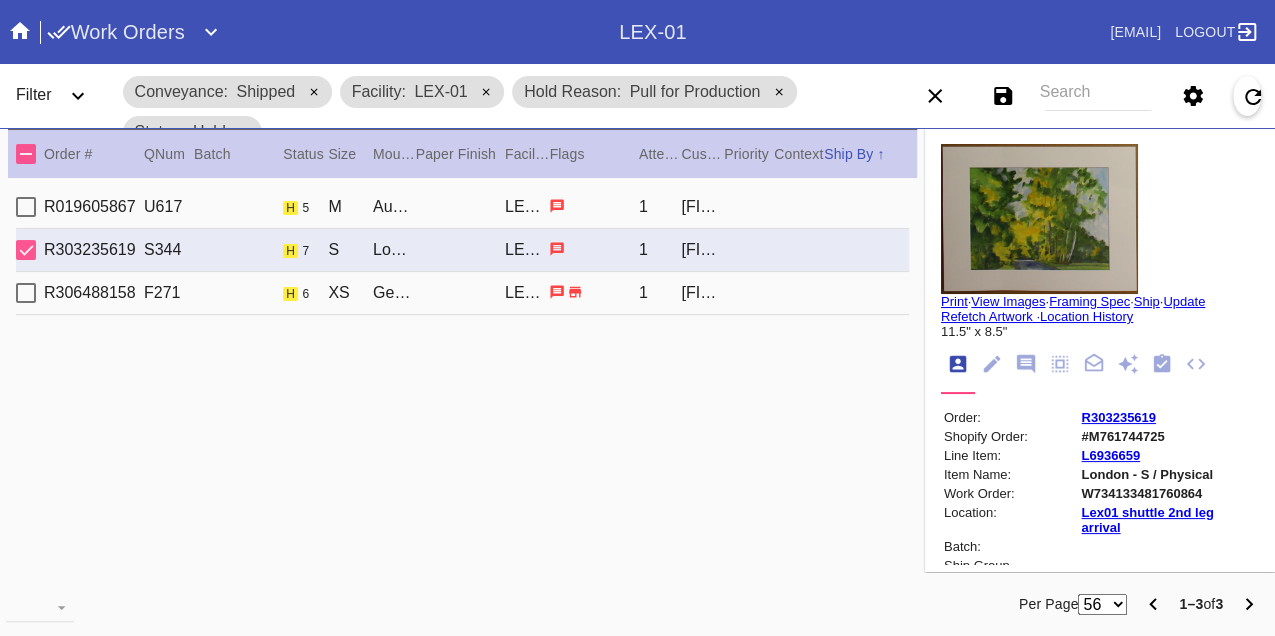 click on "W734133481760864" at bounding box center [1169, 493] 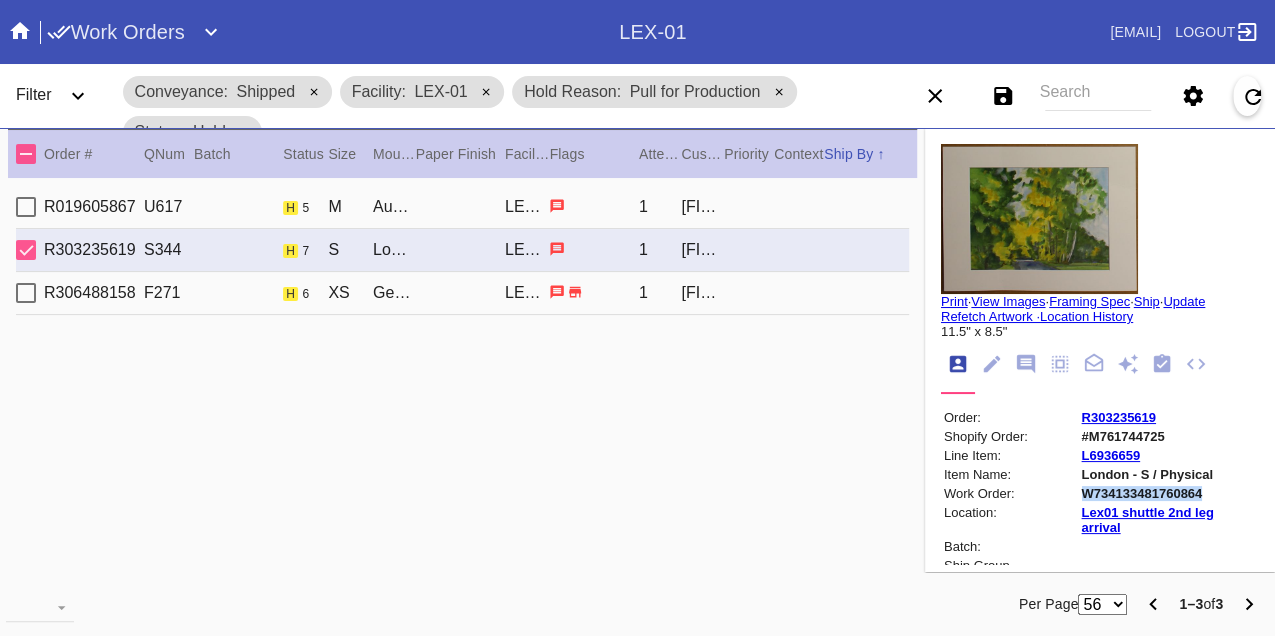 click on "W734133481760864" at bounding box center (1169, 493) 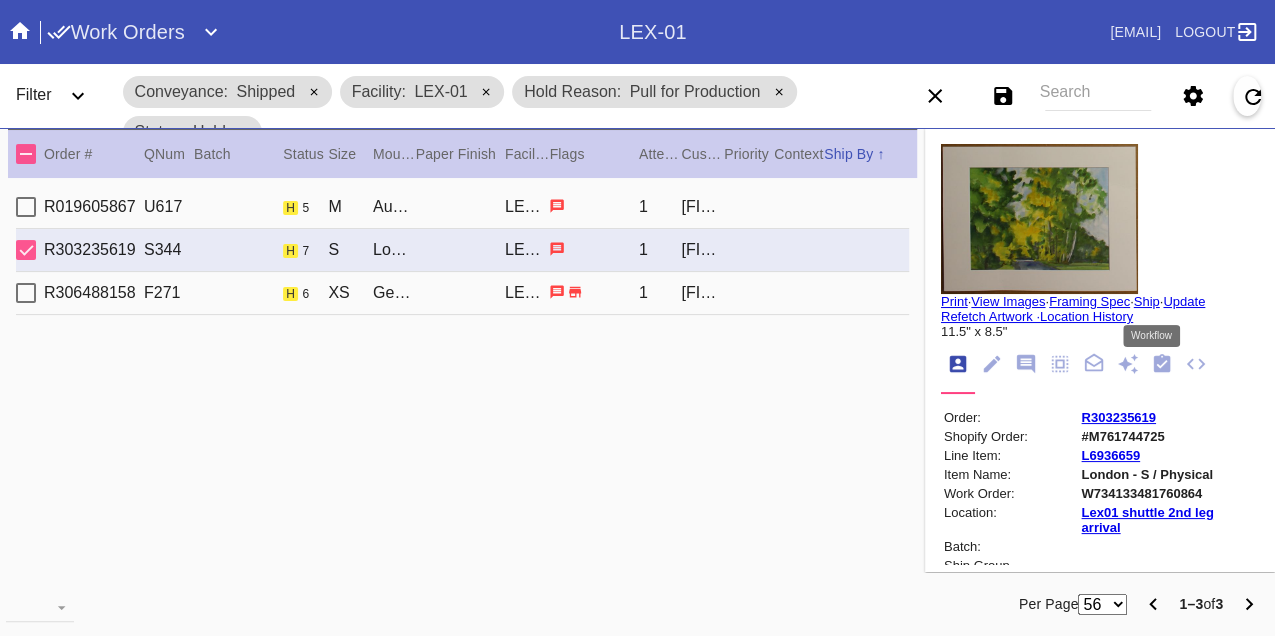 click 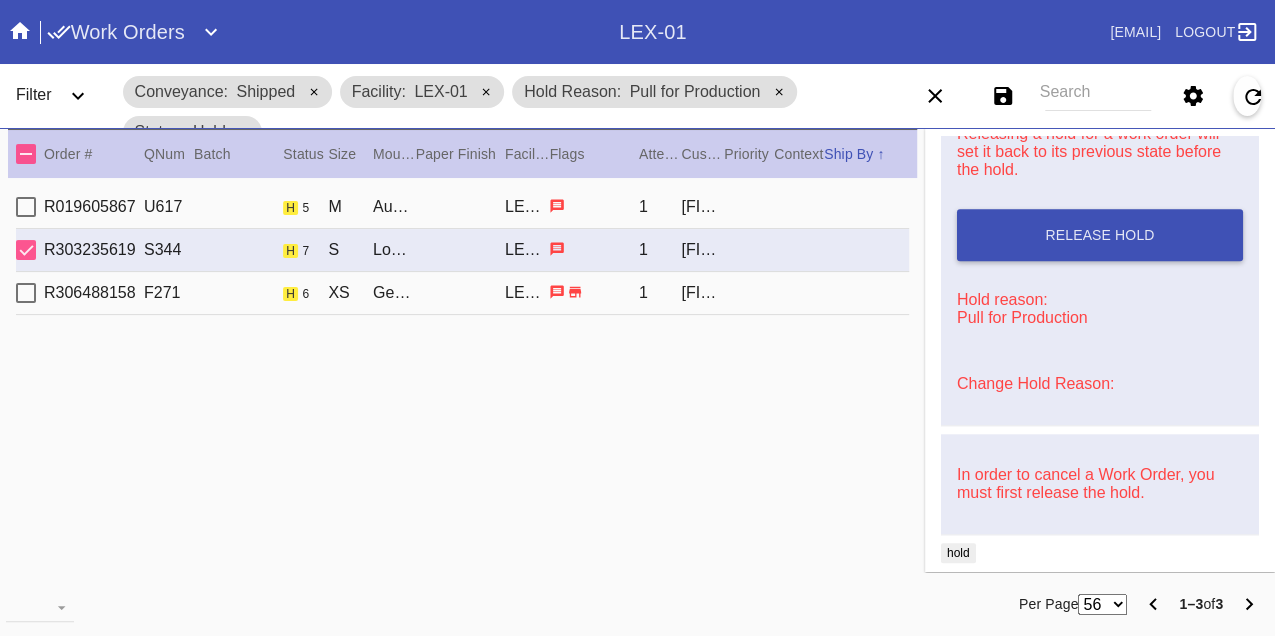 scroll, scrollTop: 888, scrollLeft: 0, axis: vertical 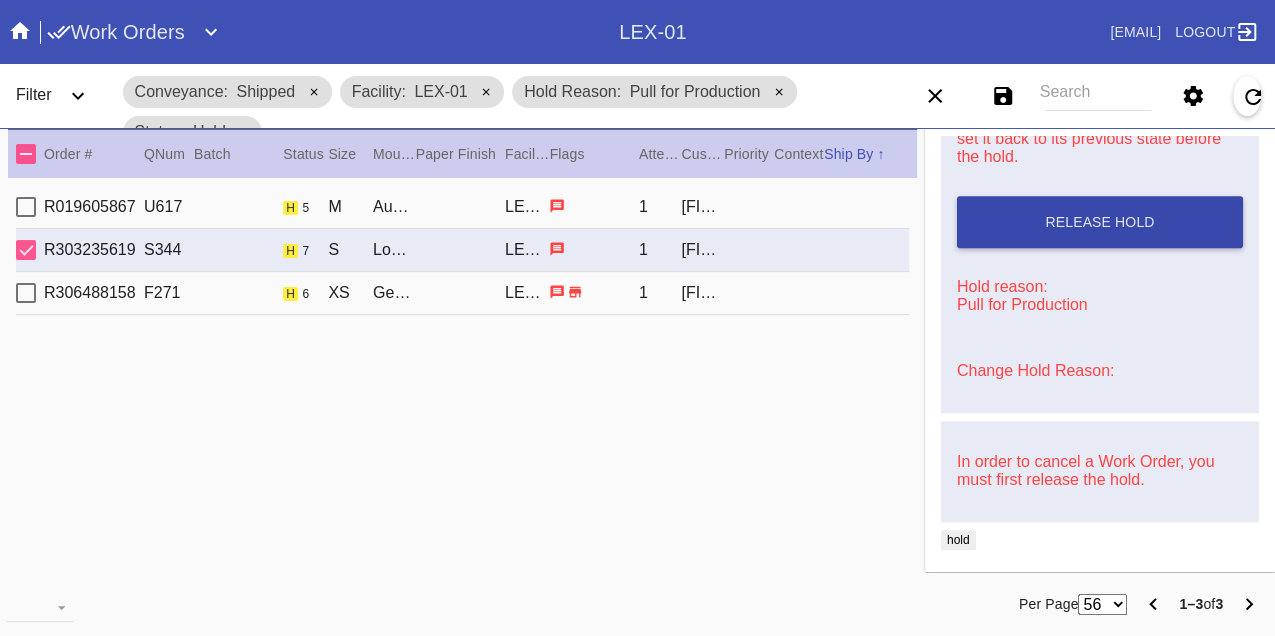 click on "Release Hold" at bounding box center (1100, 222) 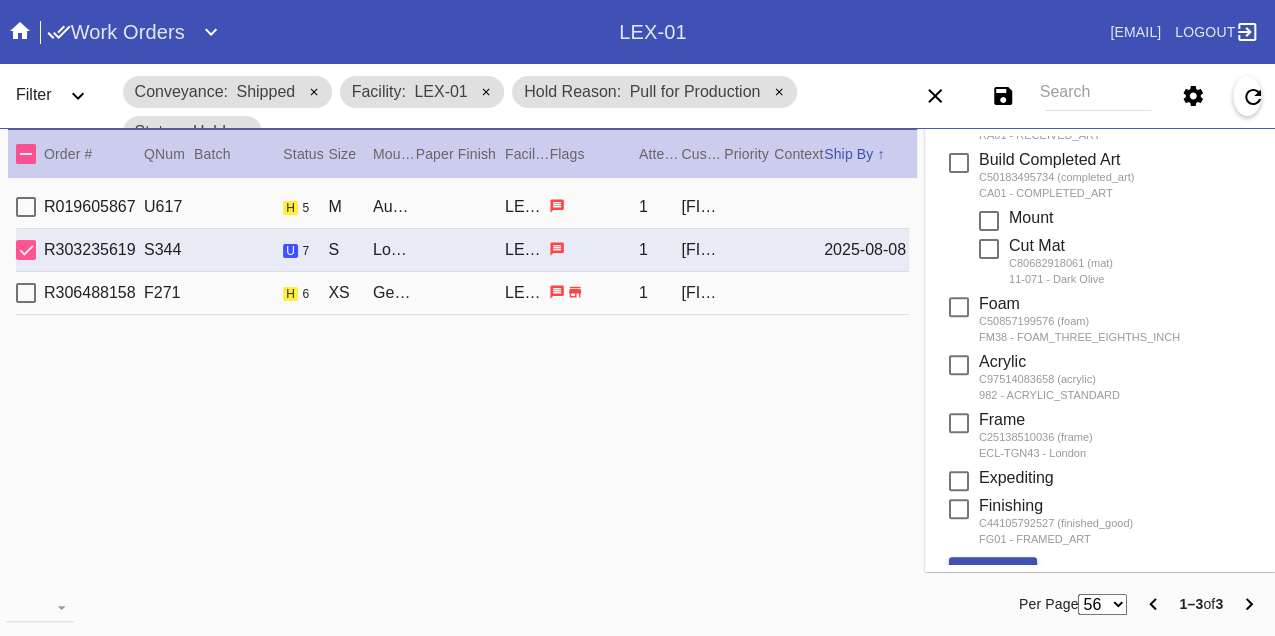 scroll, scrollTop: 0, scrollLeft: 0, axis: both 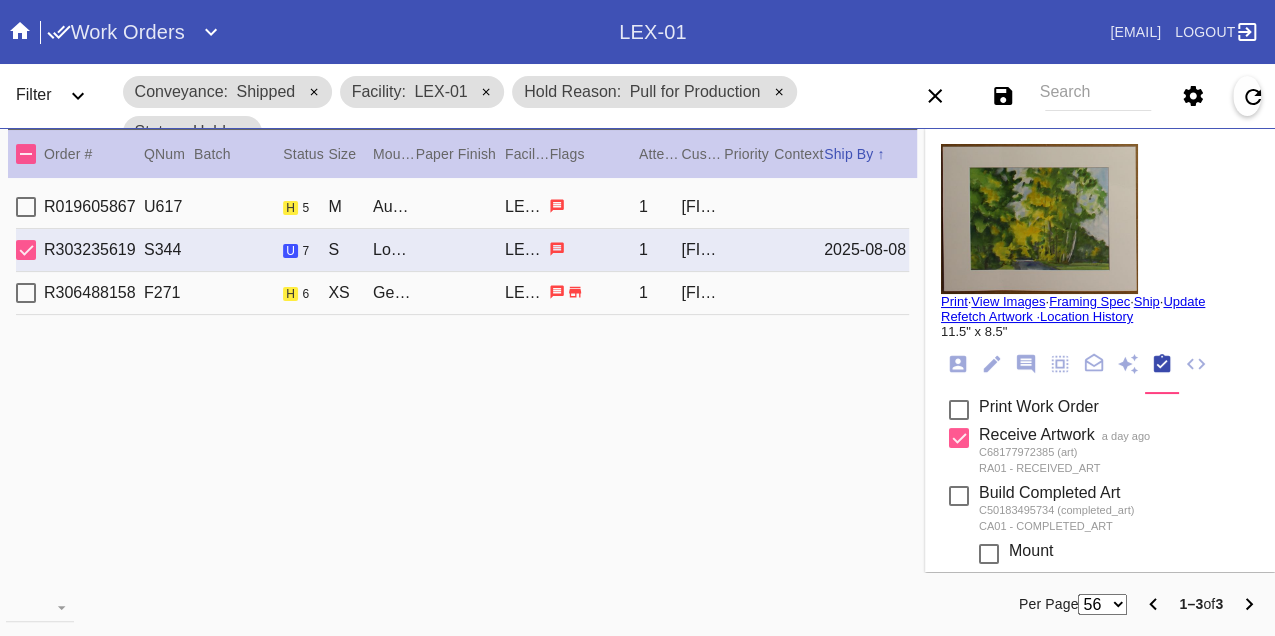 click on "Print" at bounding box center [954, 301] 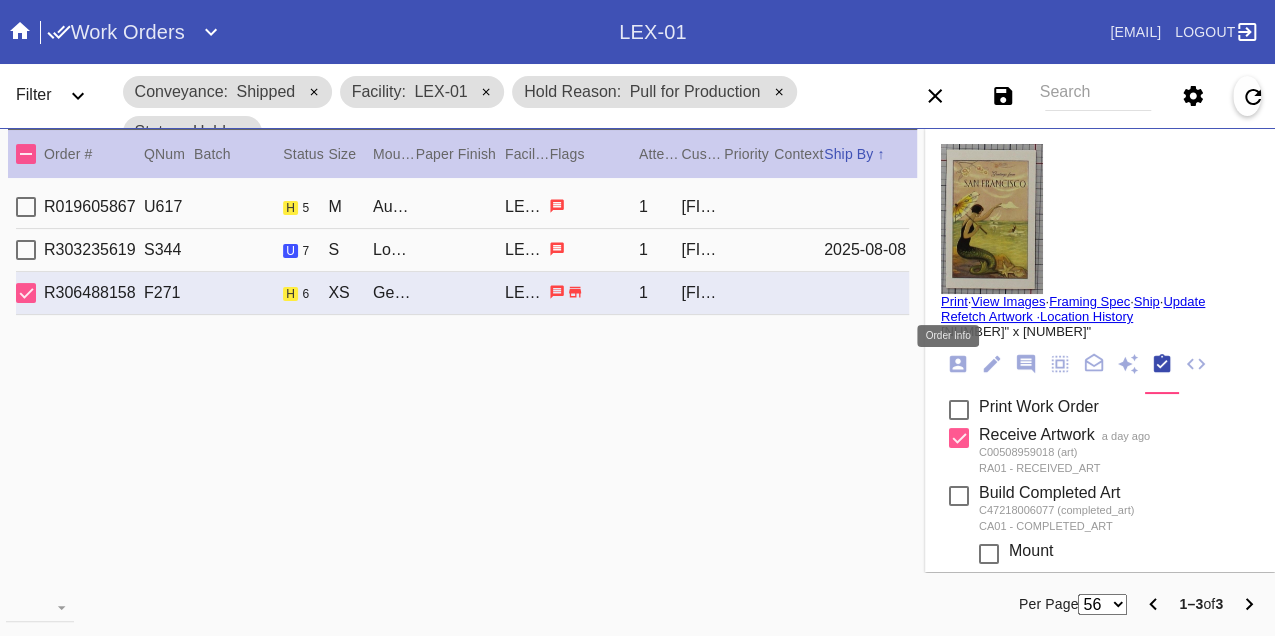 click 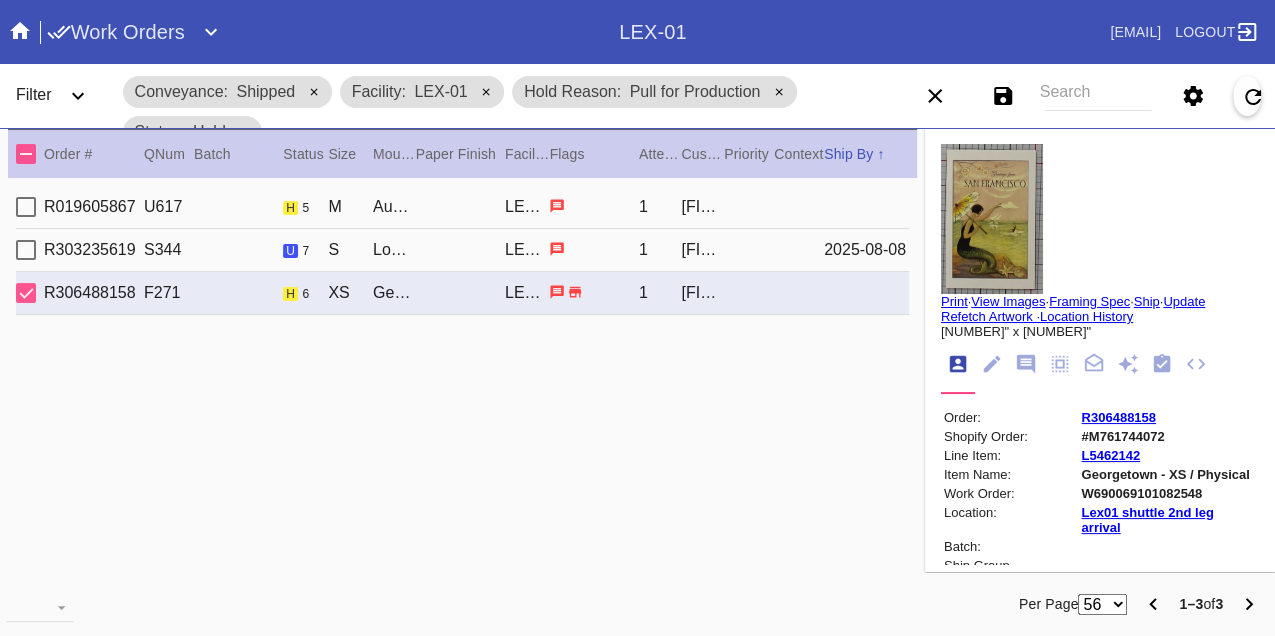 click on "W690069101082548" at bounding box center [1169, 493] 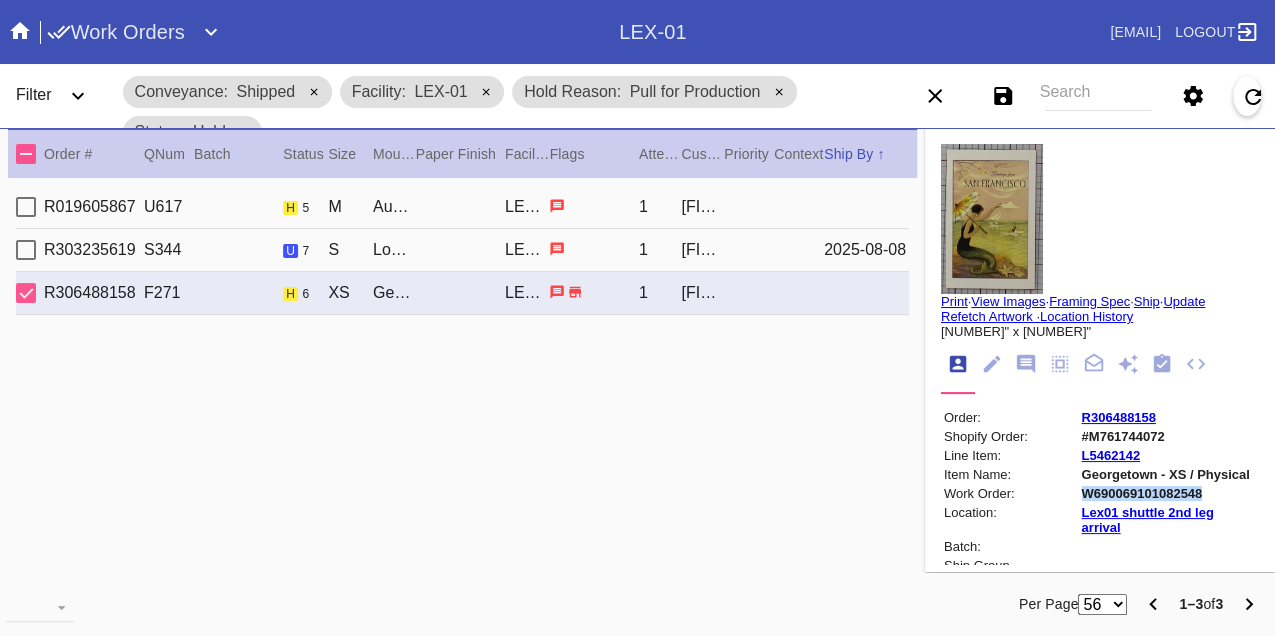 click on "W690069101082548" at bounding box center [1169, 493] 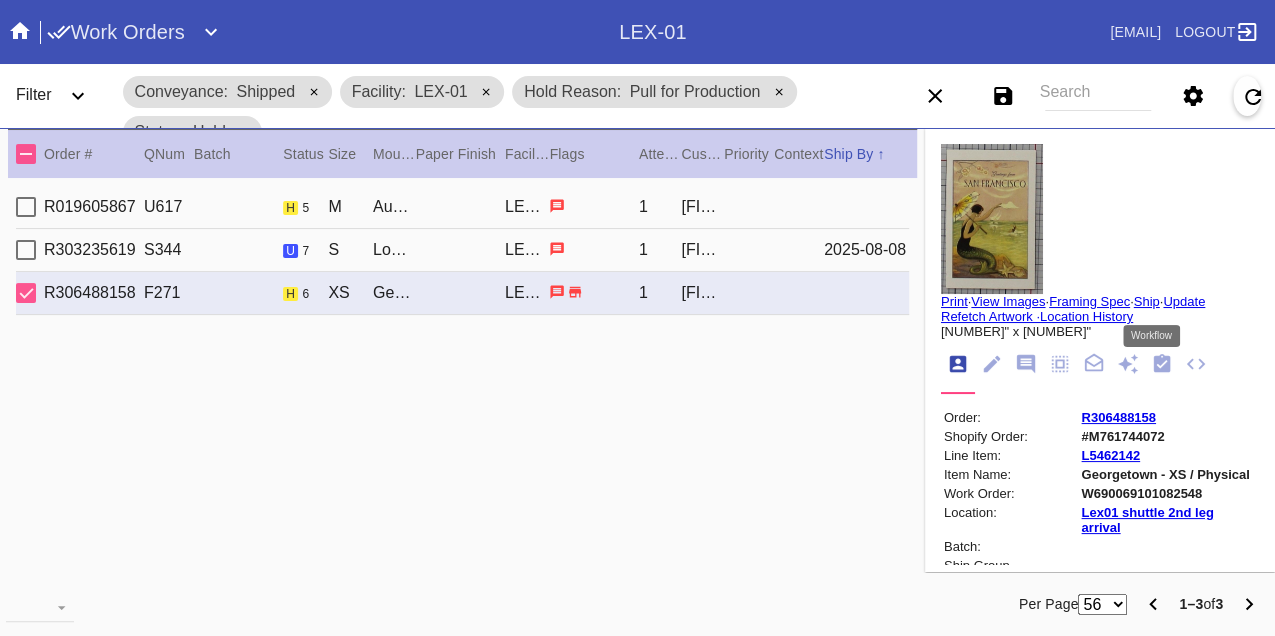 click 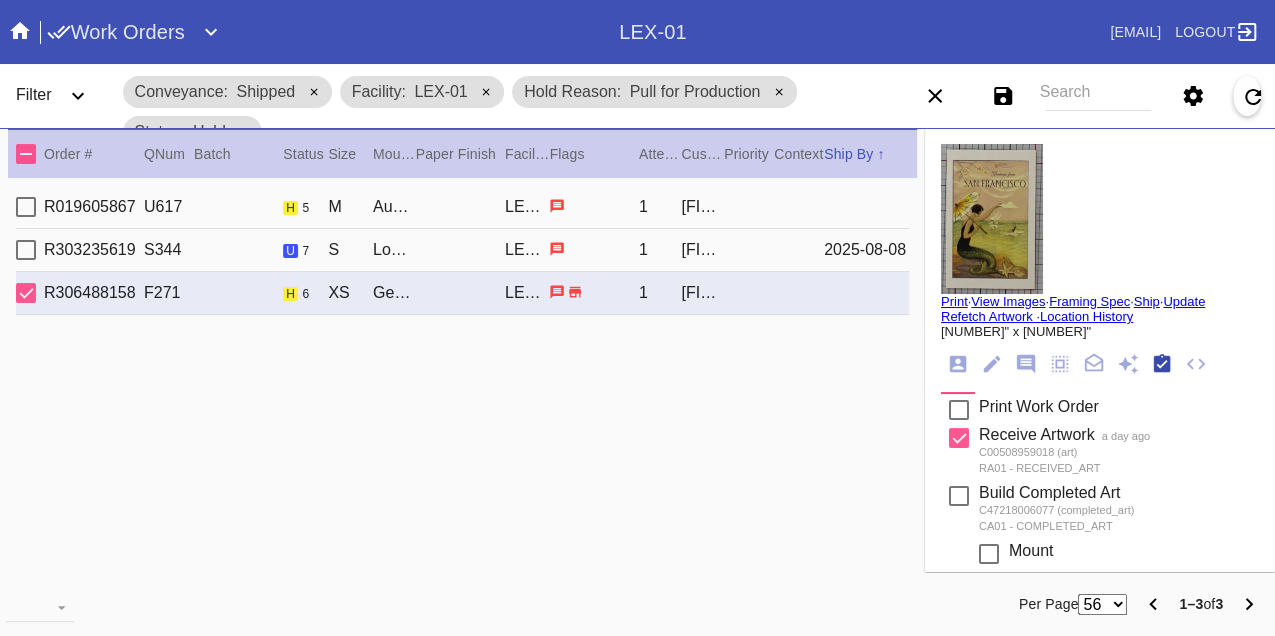 scroll, scrollTop: 318, scrollLeft: 0, axis: vertical 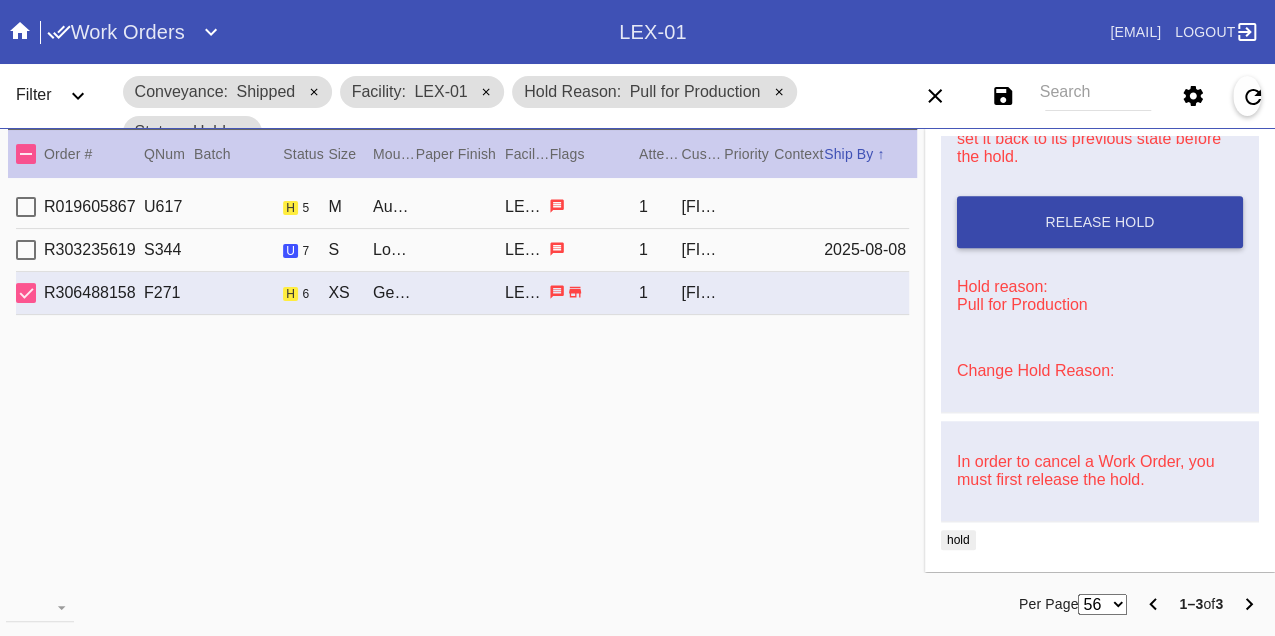 click on "Release Hold" at bounding box center (1099, 222) 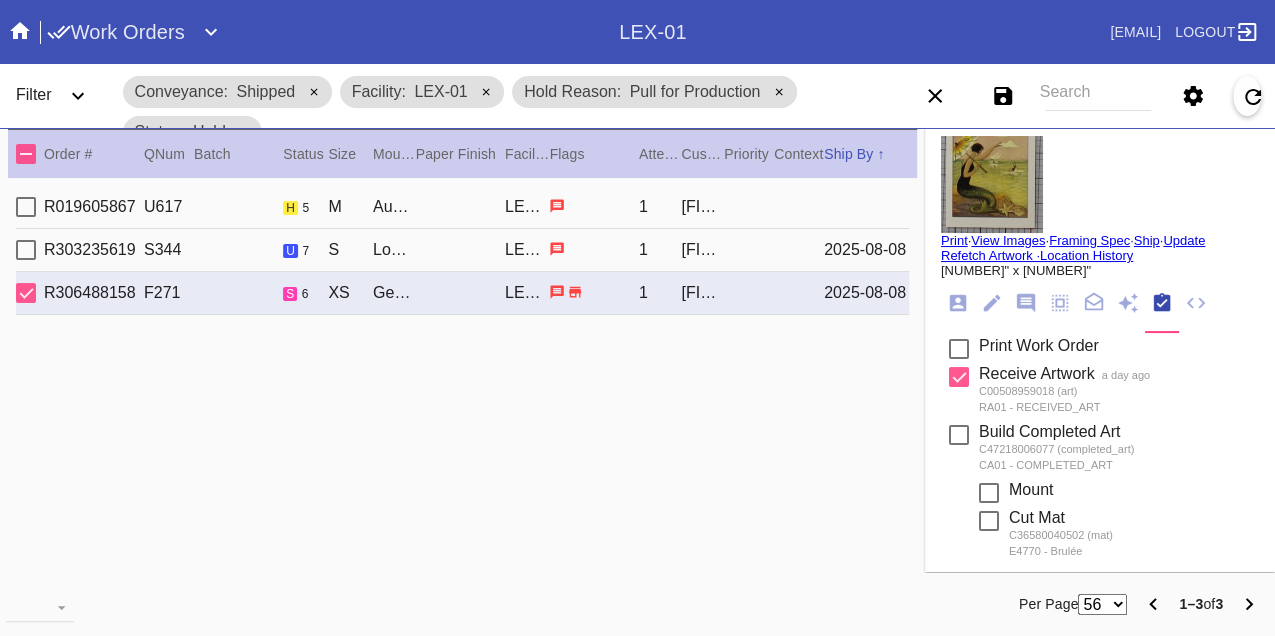 scroll, scrollTop: 0, scrollLeft: 0, axis: both 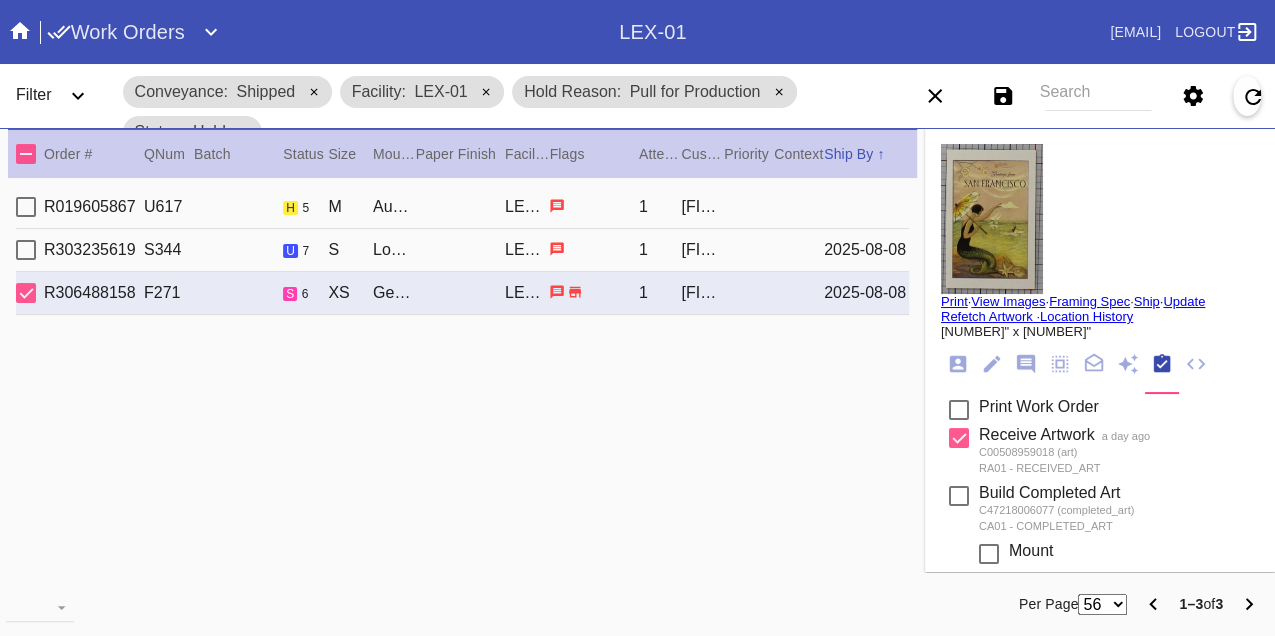 click on "Print" at bounding box center (954, 301) 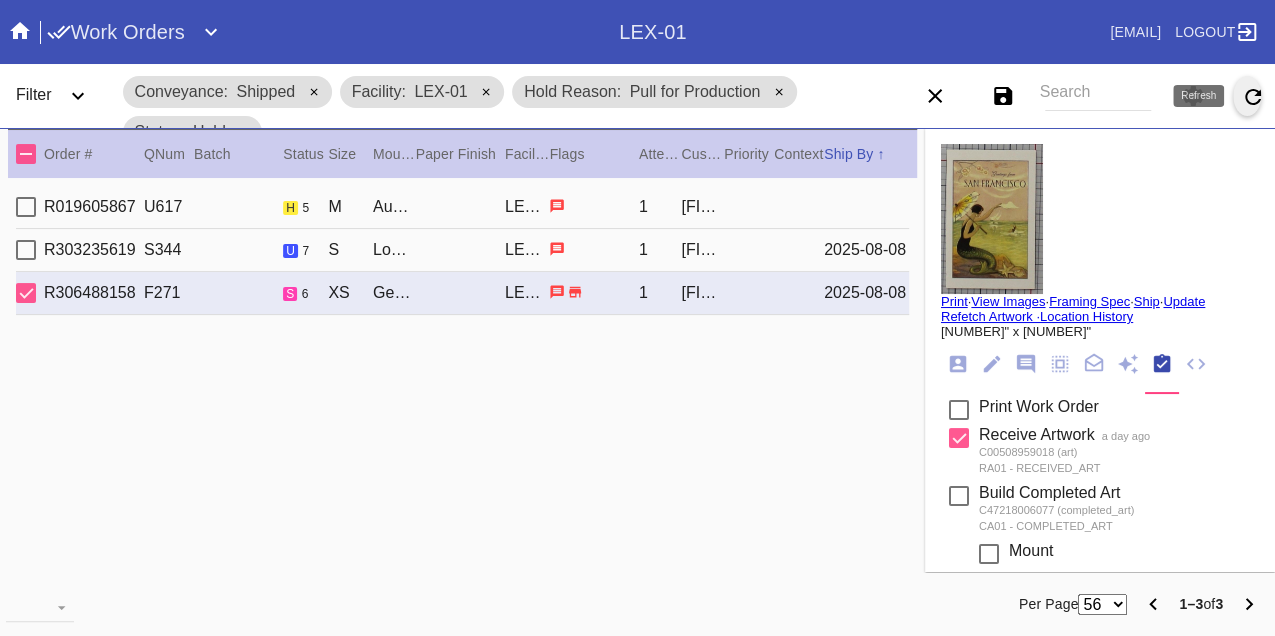click 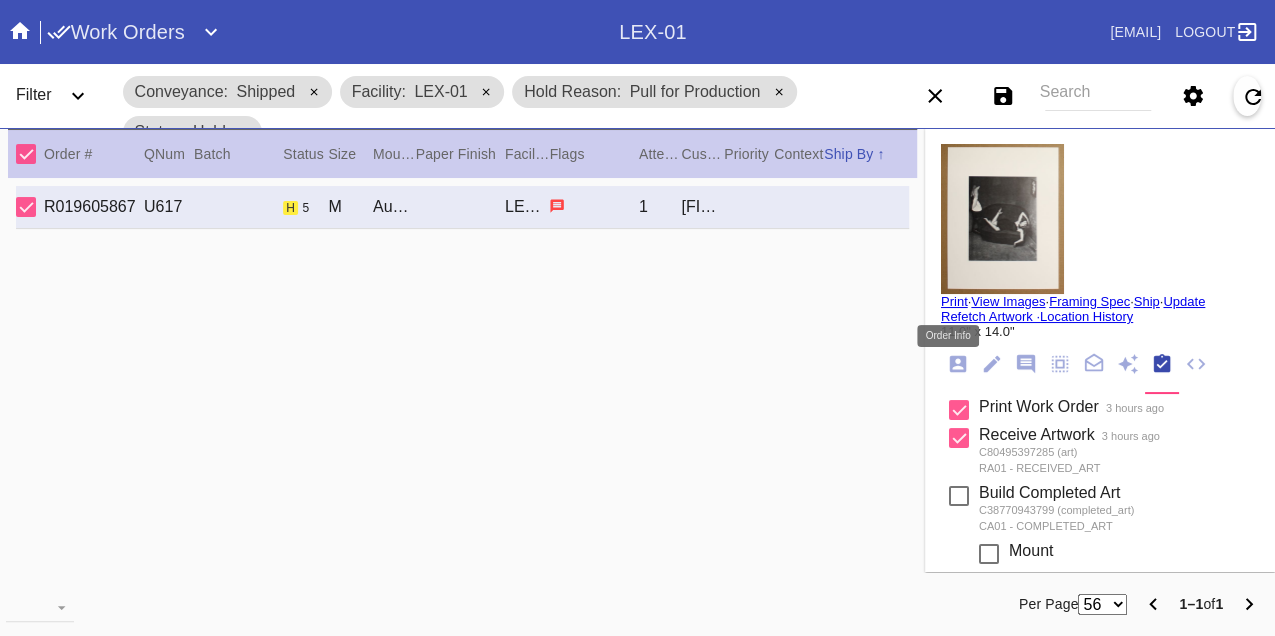 click 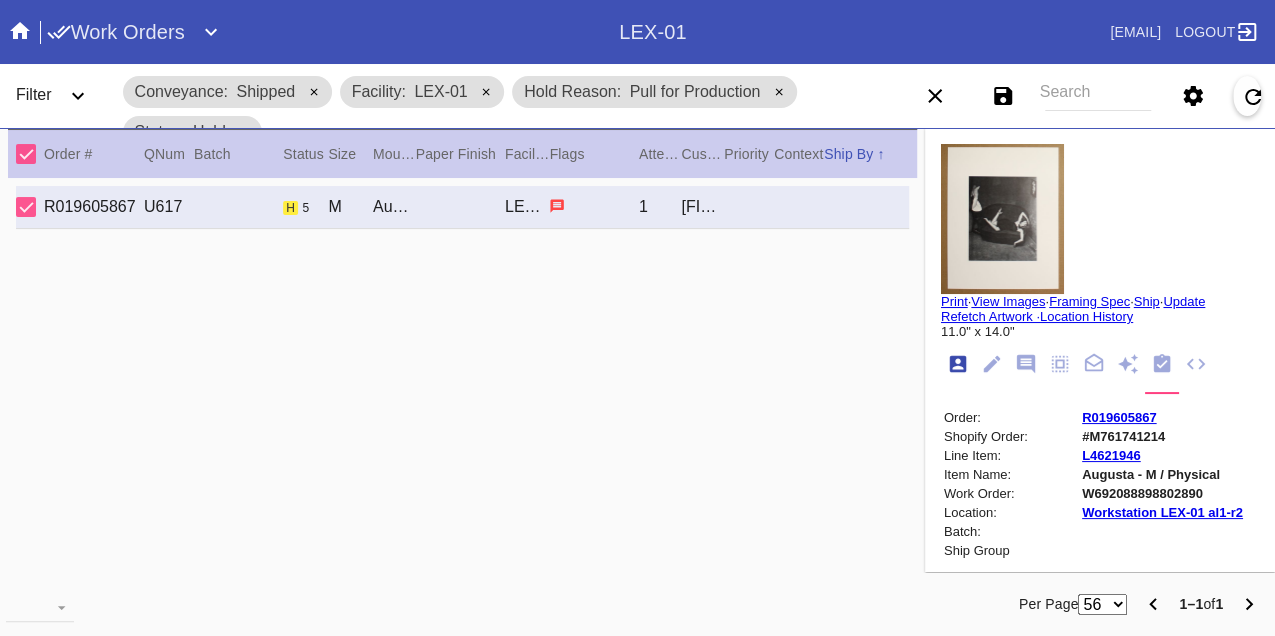 scroll, scrollTop: 24, scrollLeft: 0, axis: vertical 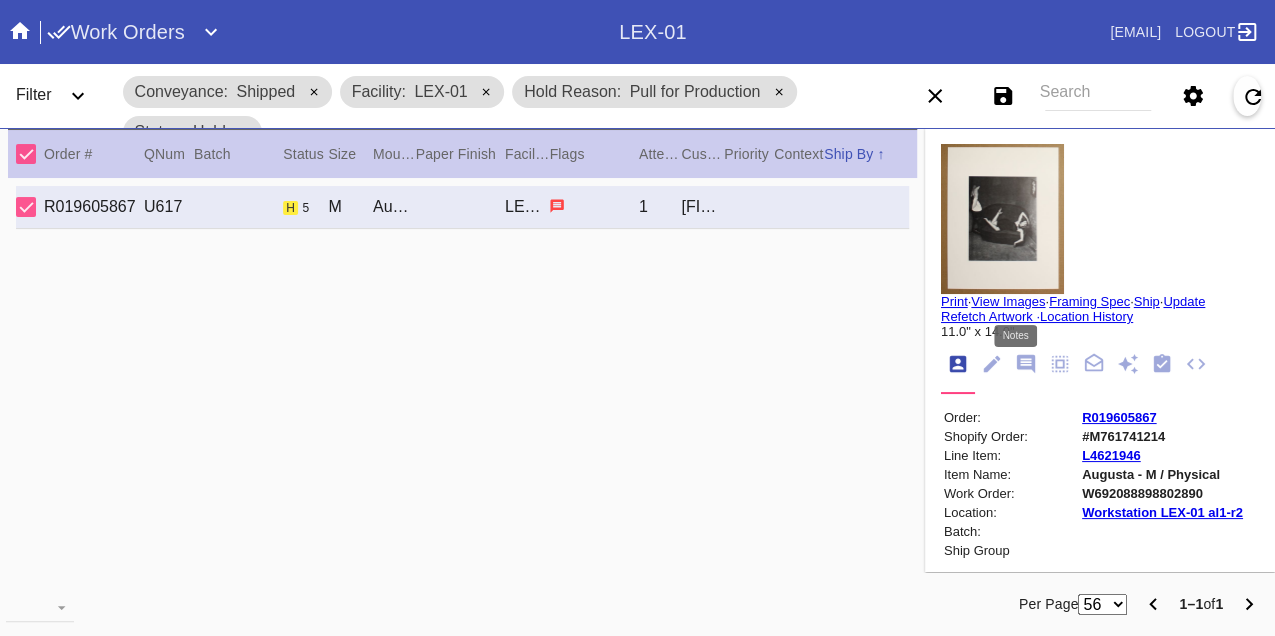 click 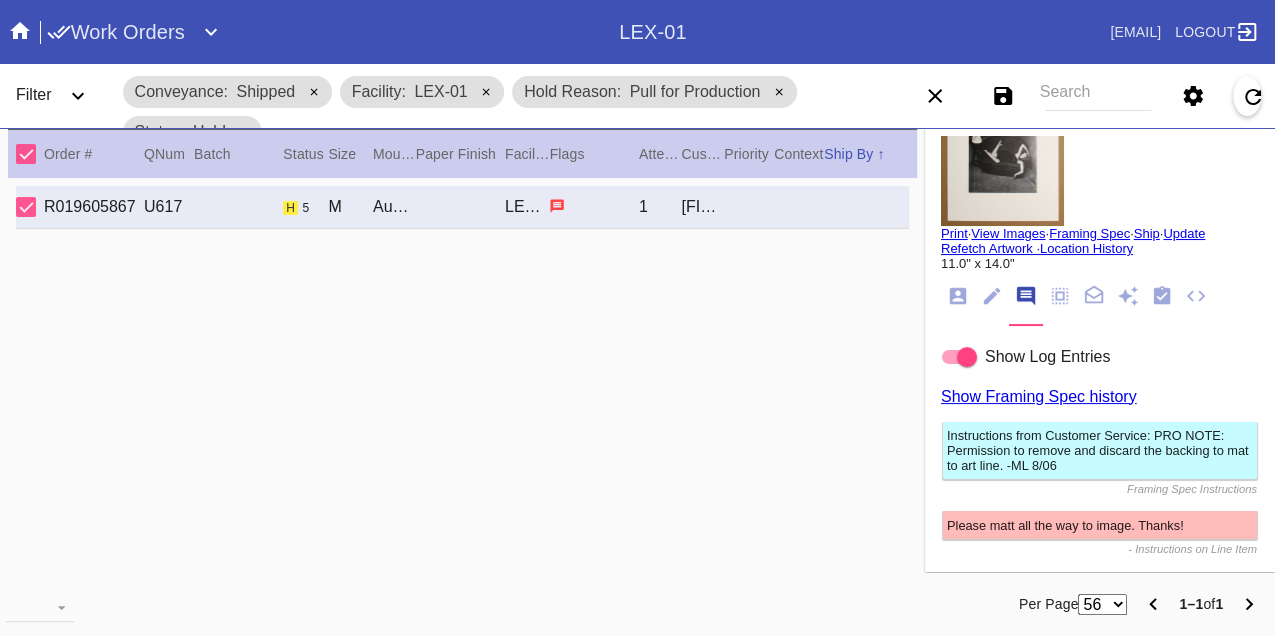 scroll, scrollTop: 0, scrollLeft: 0, axis: both 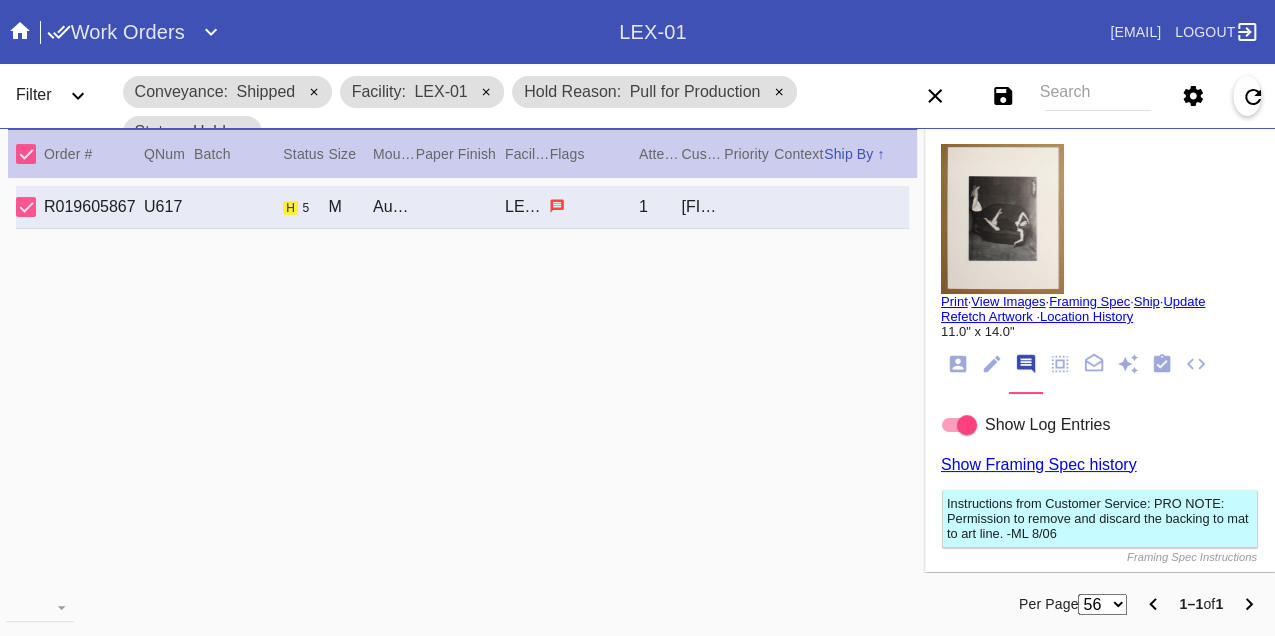 click on "Print" at bounding box center (954, 301) 